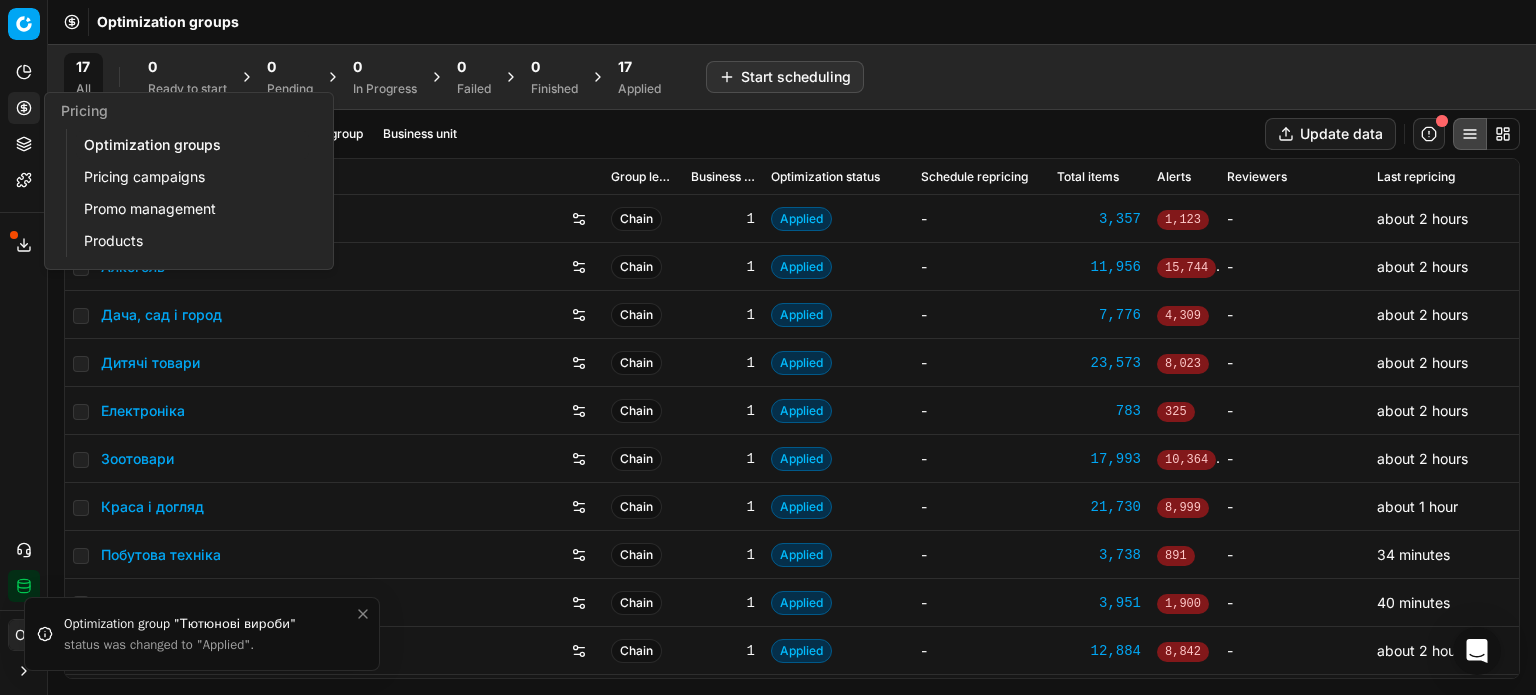 scroll, scrollTop: 0, scrollLeft: 0, axis: both 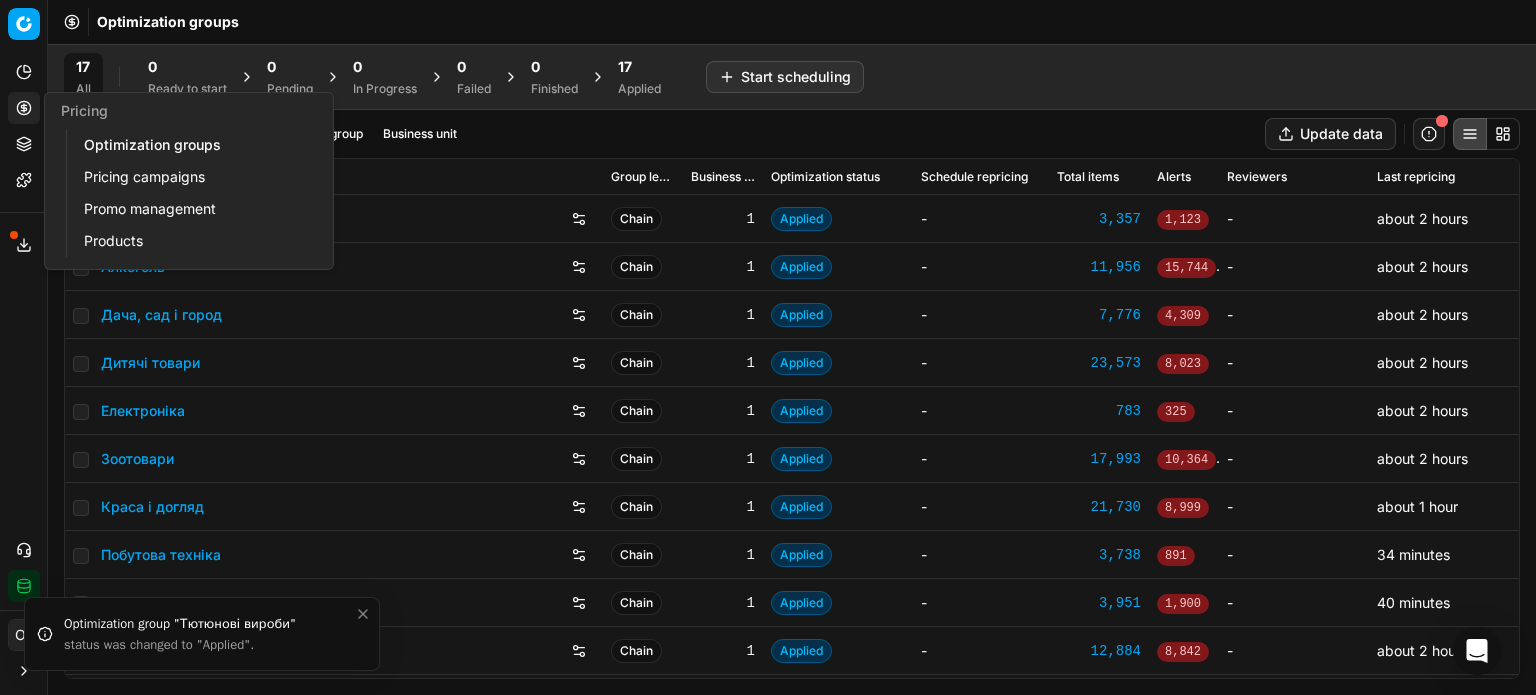 click 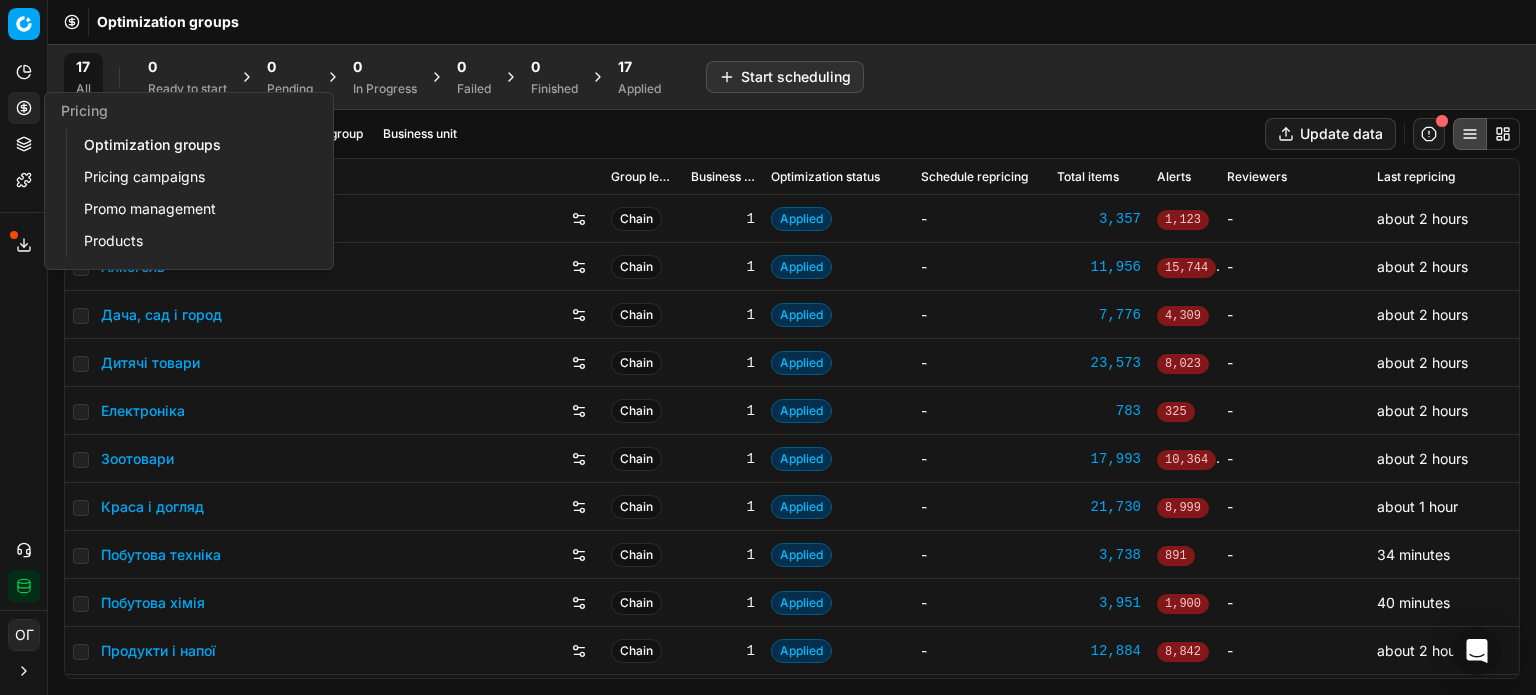 click on "Pricing campaigns" at bounding box center (192, 177) 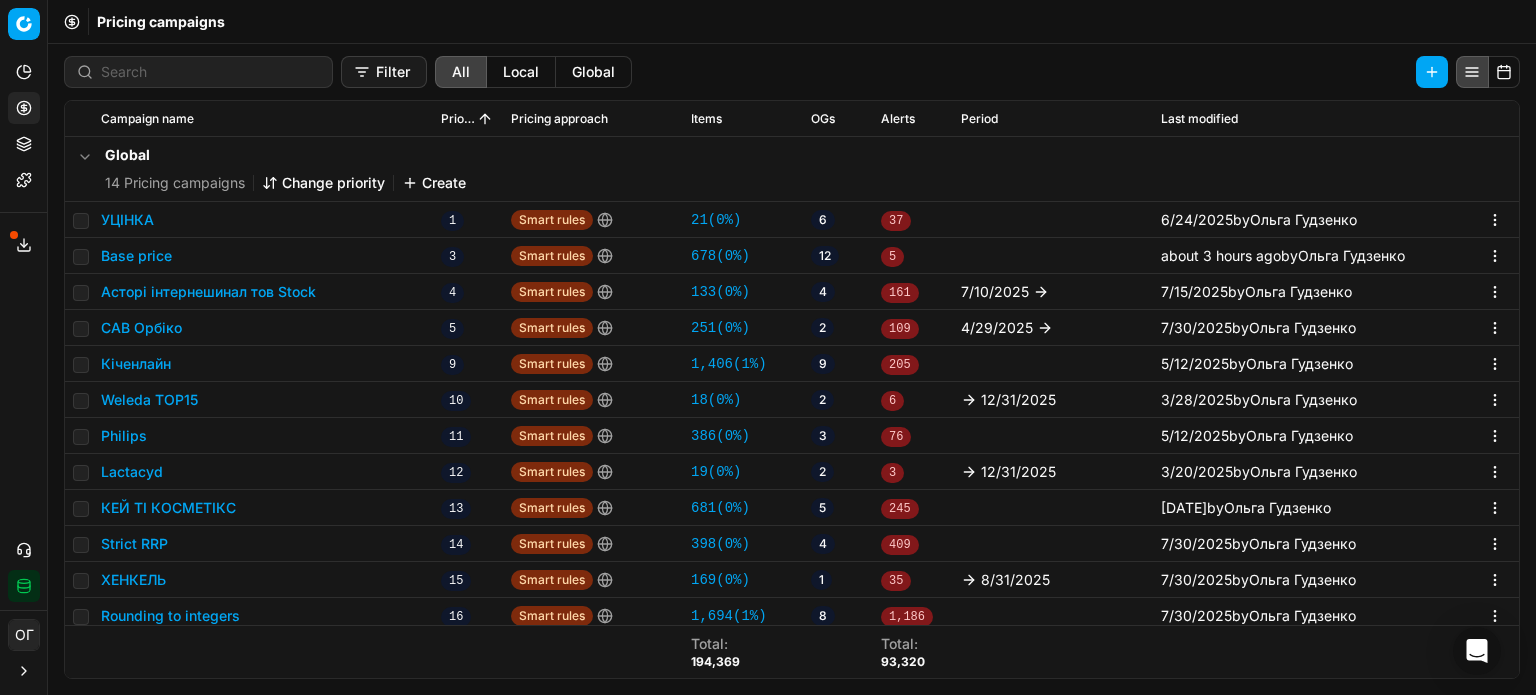 click on "Base price" at bounding box center [136, 256] 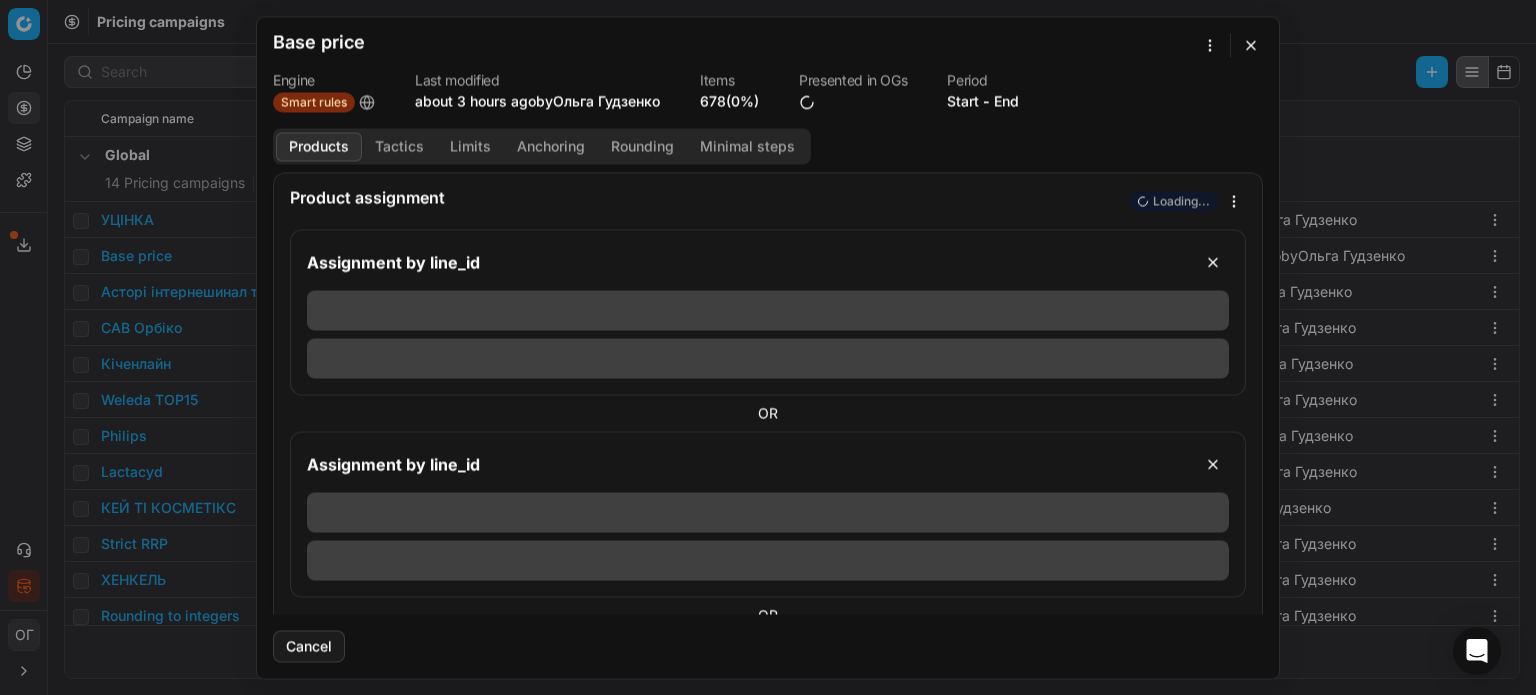 click on "678  (0%)" at bounding box center [729, 101] 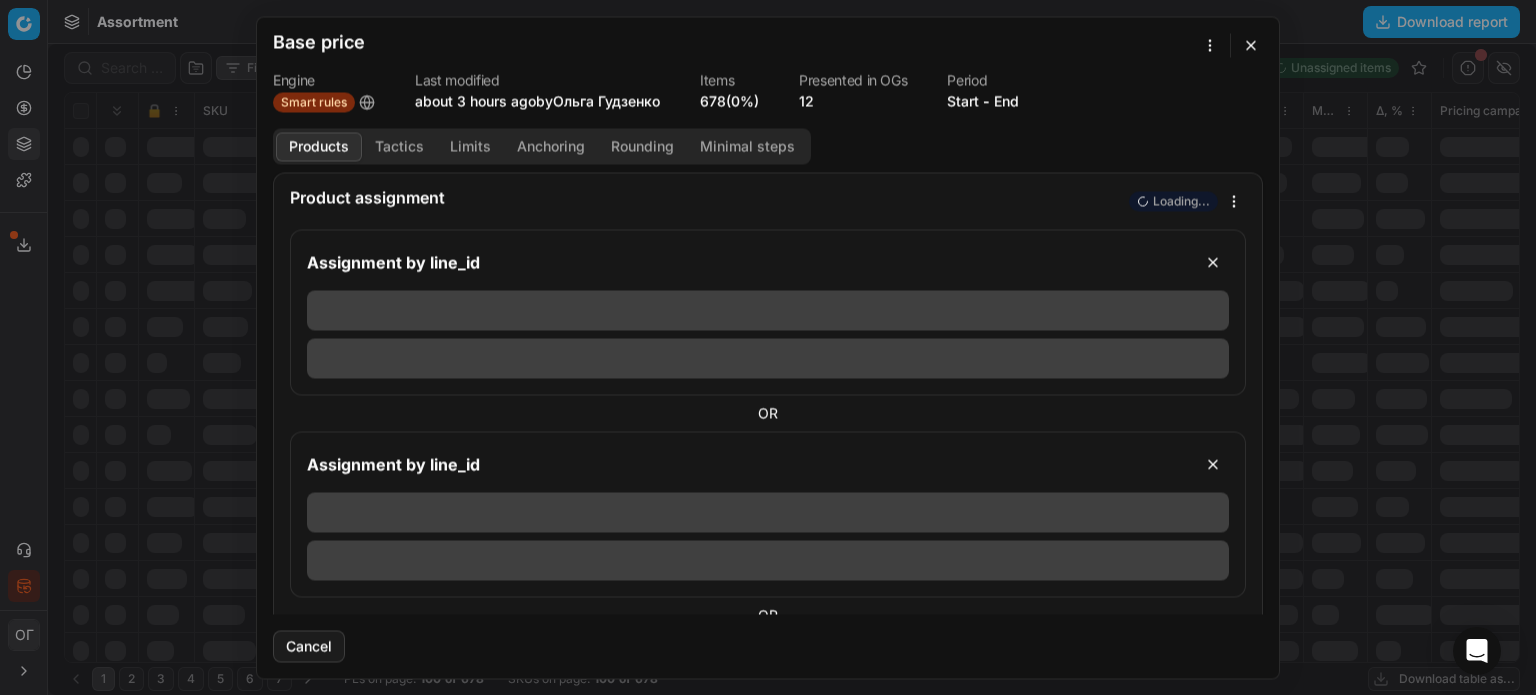 click at bounding box center [1251, 45] 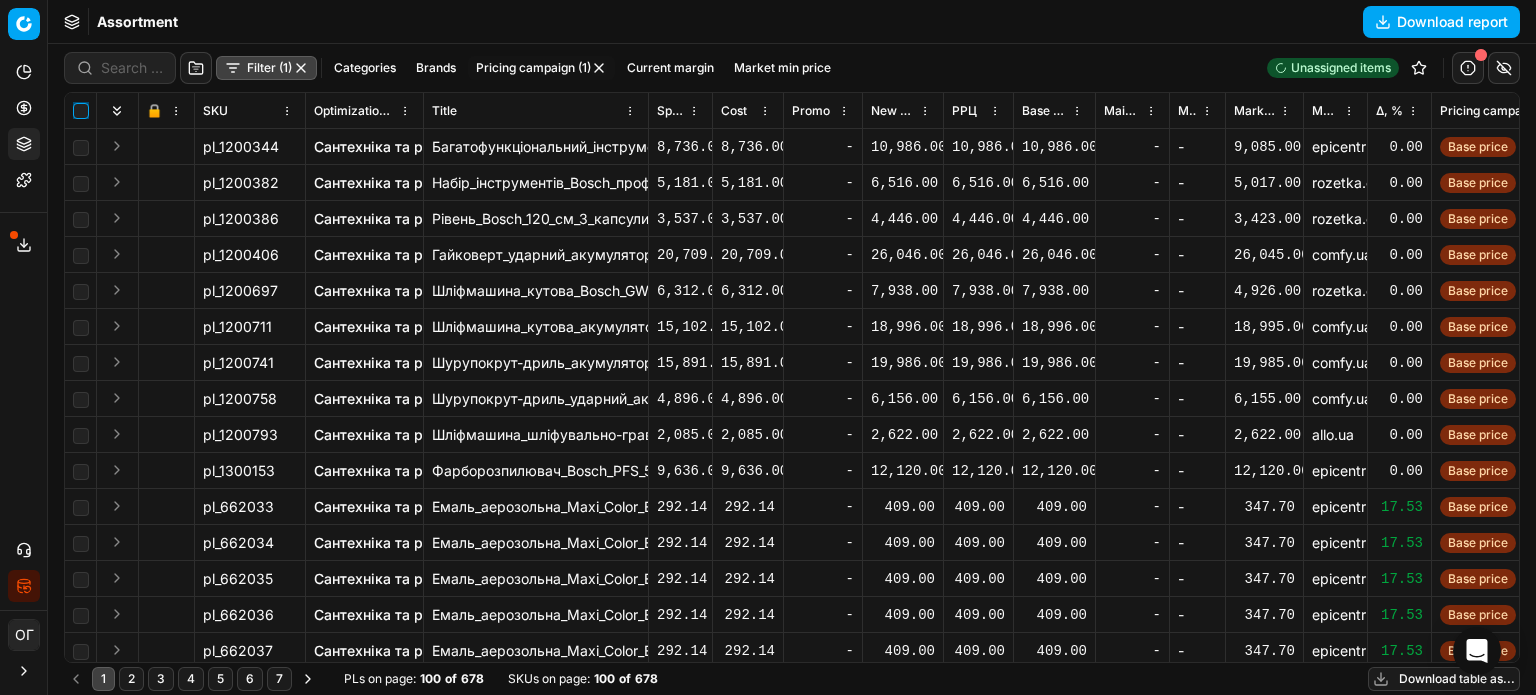 click at bounding box center (81, 111) 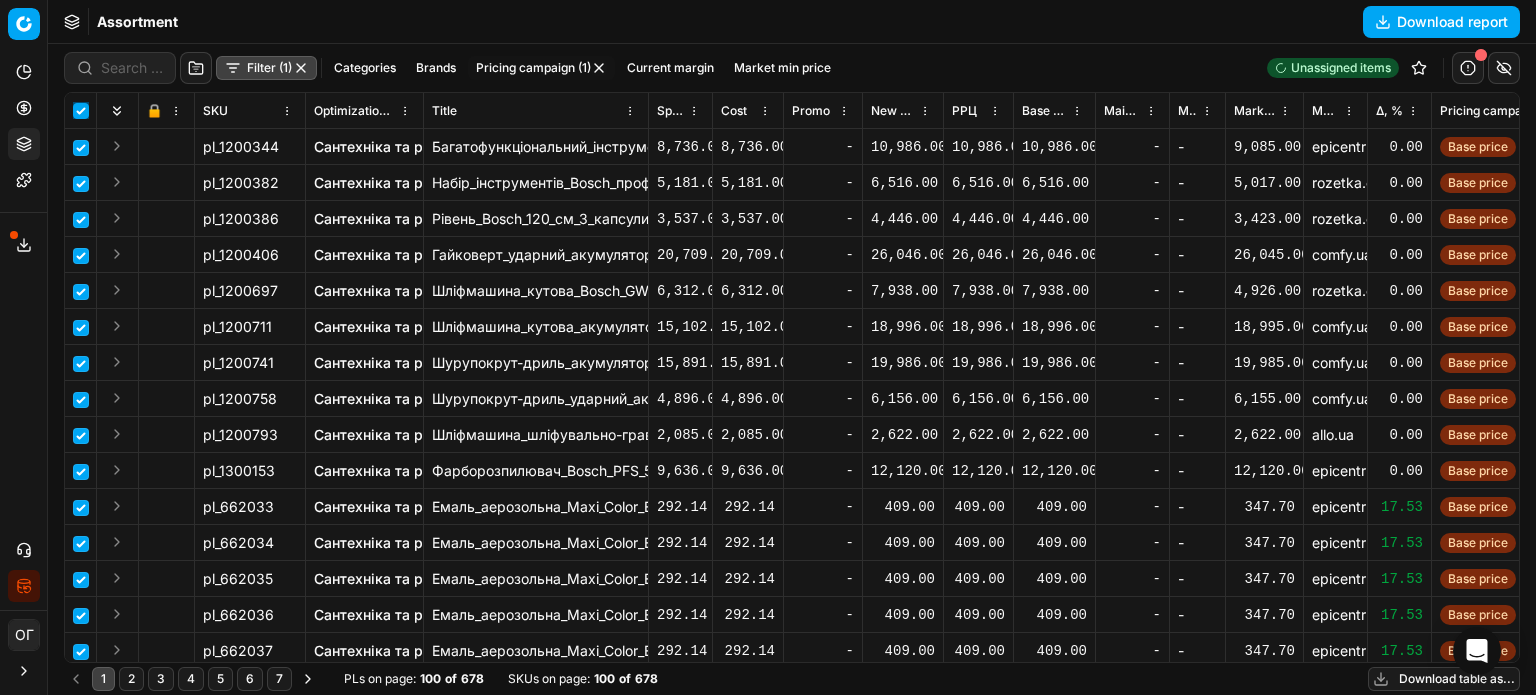 checkbox on "true" 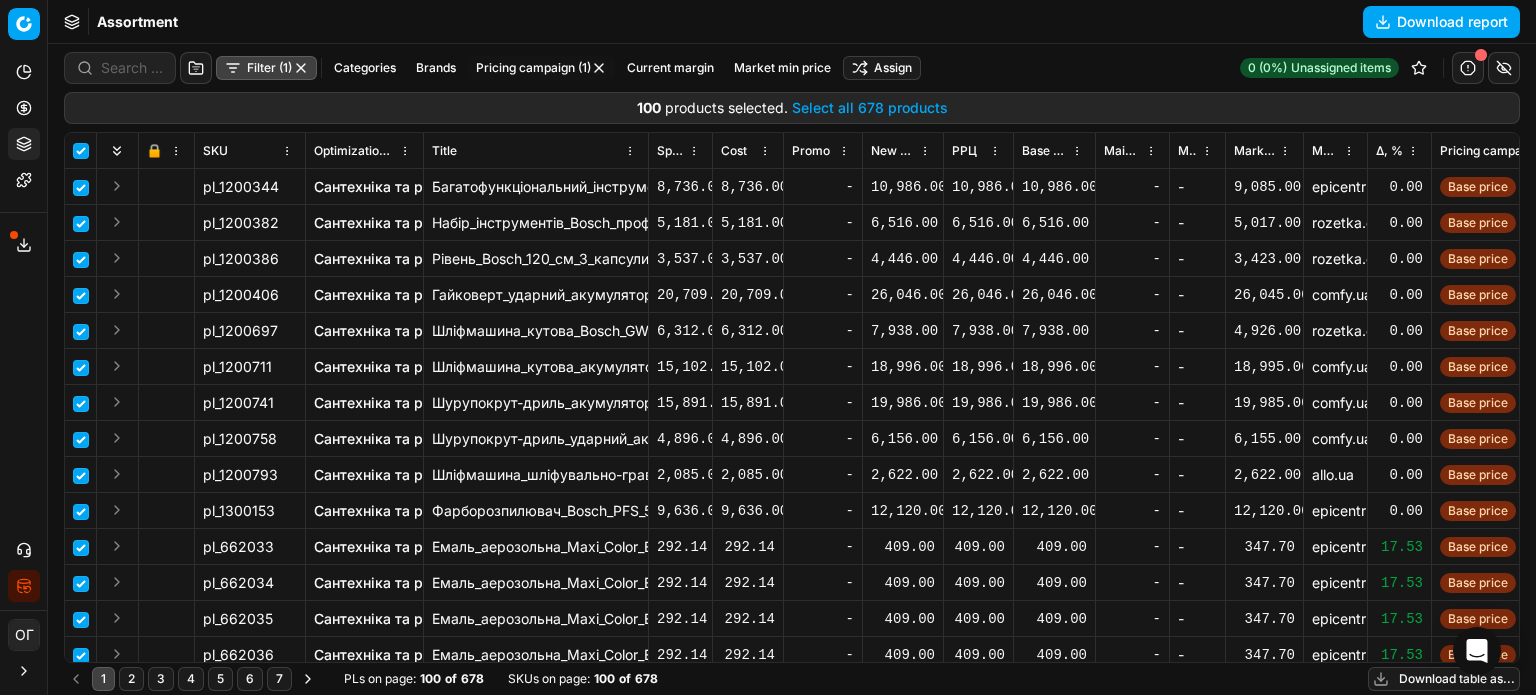 click on "Select all 678 products" at bounding box center (870, 108) 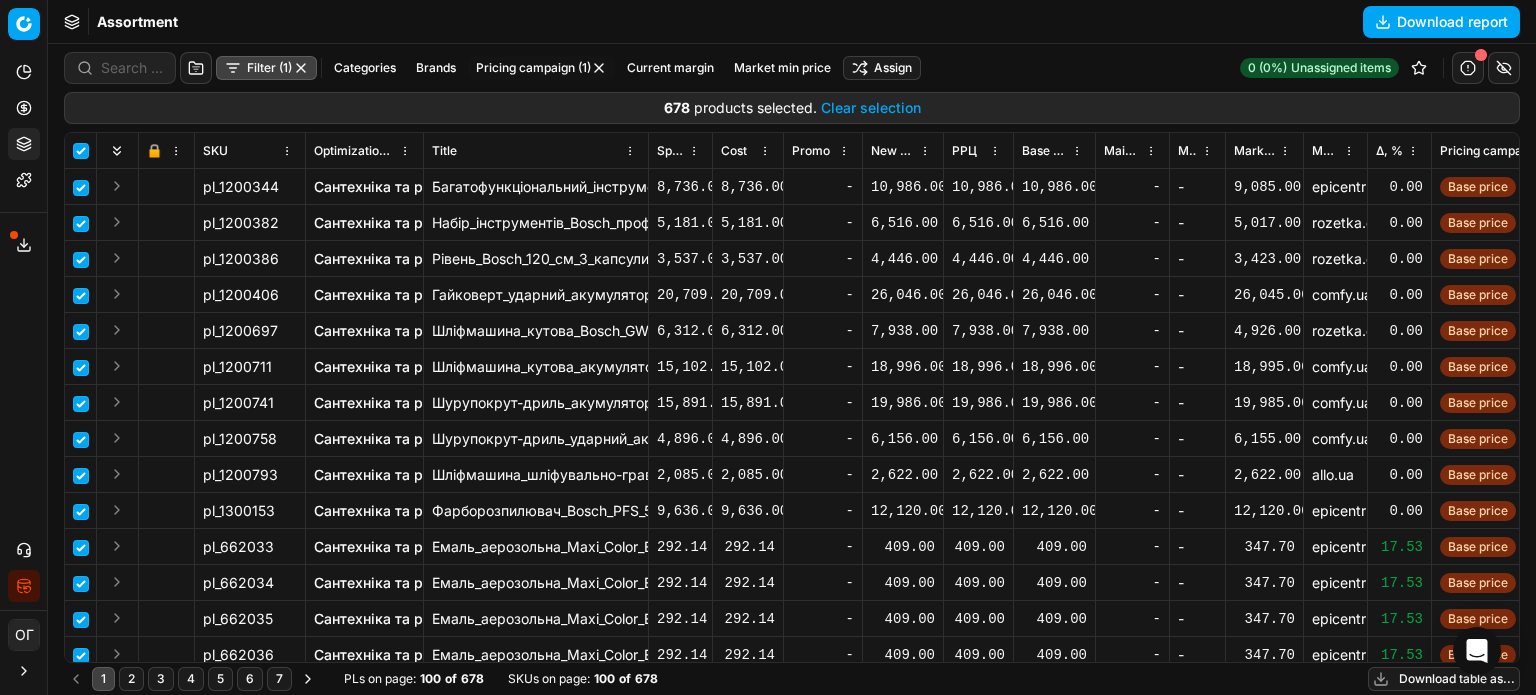 click on "Pricing platform Analytics Pricing Product portfolio Templates Export service 174 Contact support Integration status ОГ Ольга Гудзенко o.gudzenko@maudau.com.ua Close menu Command Palette Search for a command to run... Assortment Download report Filter   (1) Categories   Brands   Pricing campaign (1)   Current margin   Market min price   Assign 0 (0%) Unassigned items 678 products selected . Clear selection 🔒 SKU Optimization group Title Specification Cost Cost Promo New promo price РРЦ Base price Main CD min price Main CD min price competitor name Market min price Market min price competitor name Δ, % Pricing campaign Current promo price Optimization status RRP mandatority Total stock quantity Aging stock (викл. дні без продажів) Середня кількість продажів за 5 днів, шт Оборотність, днів (викл. дні без продажів) Target promo margin Target margin Product line ID Current price New price New discount Δ, abs" at bounding box center [768, 347] 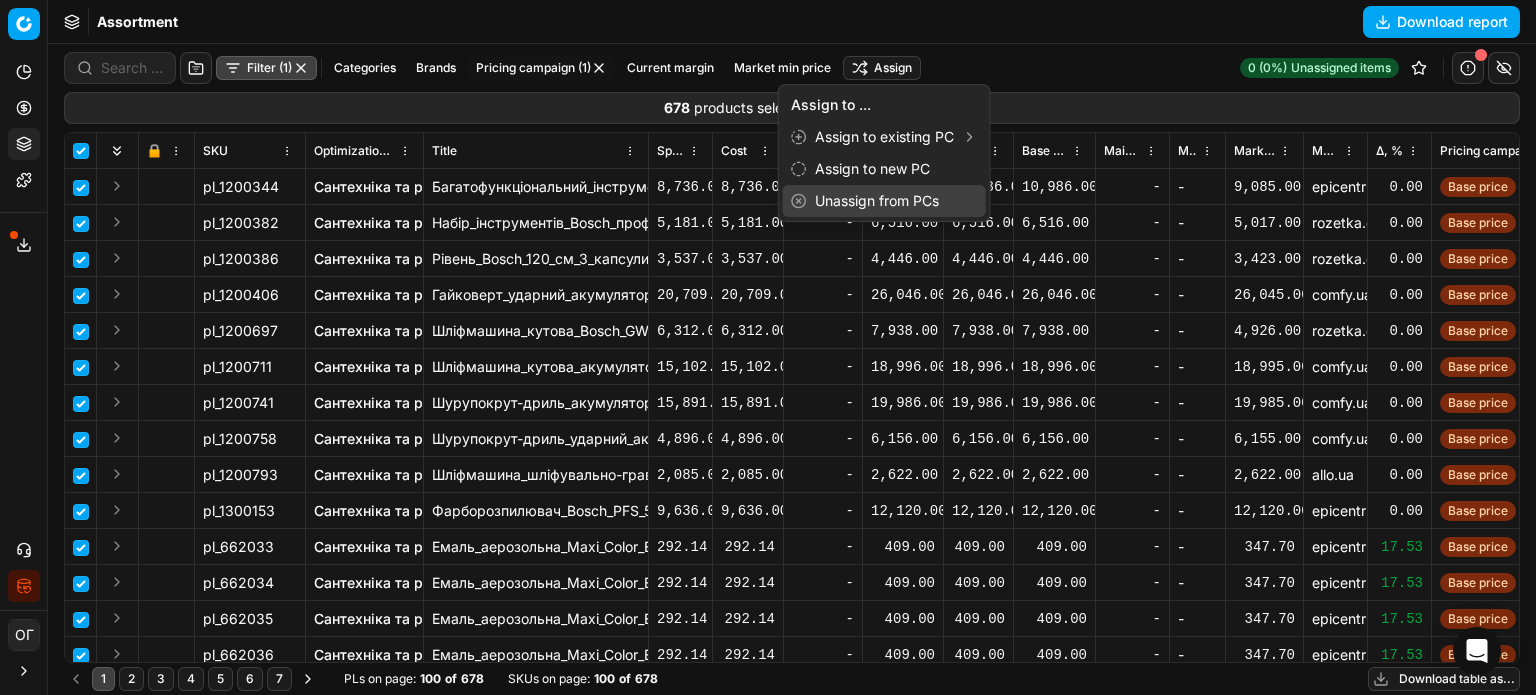 click on "Unassign from PCs" at bounding box center (884, 201) 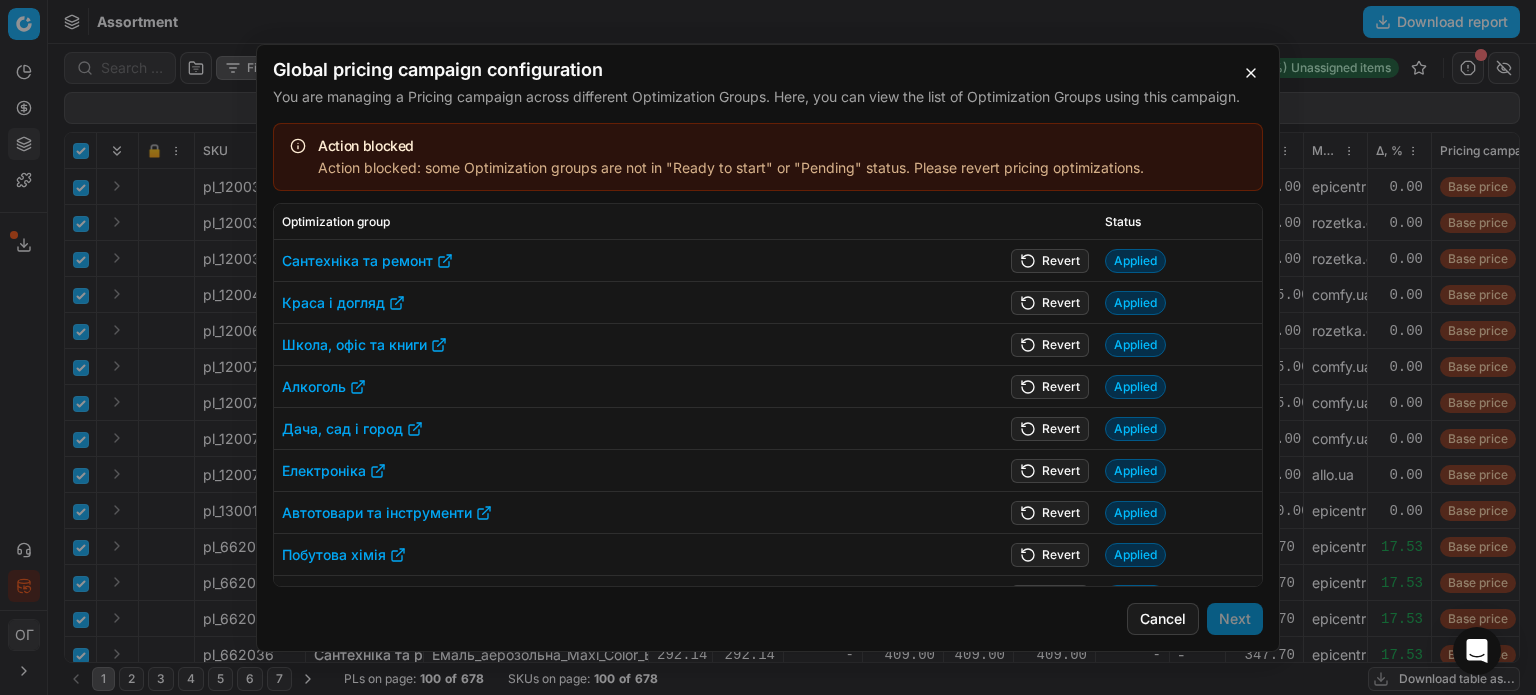click on "Revert" at bounding box center [1050, 260] 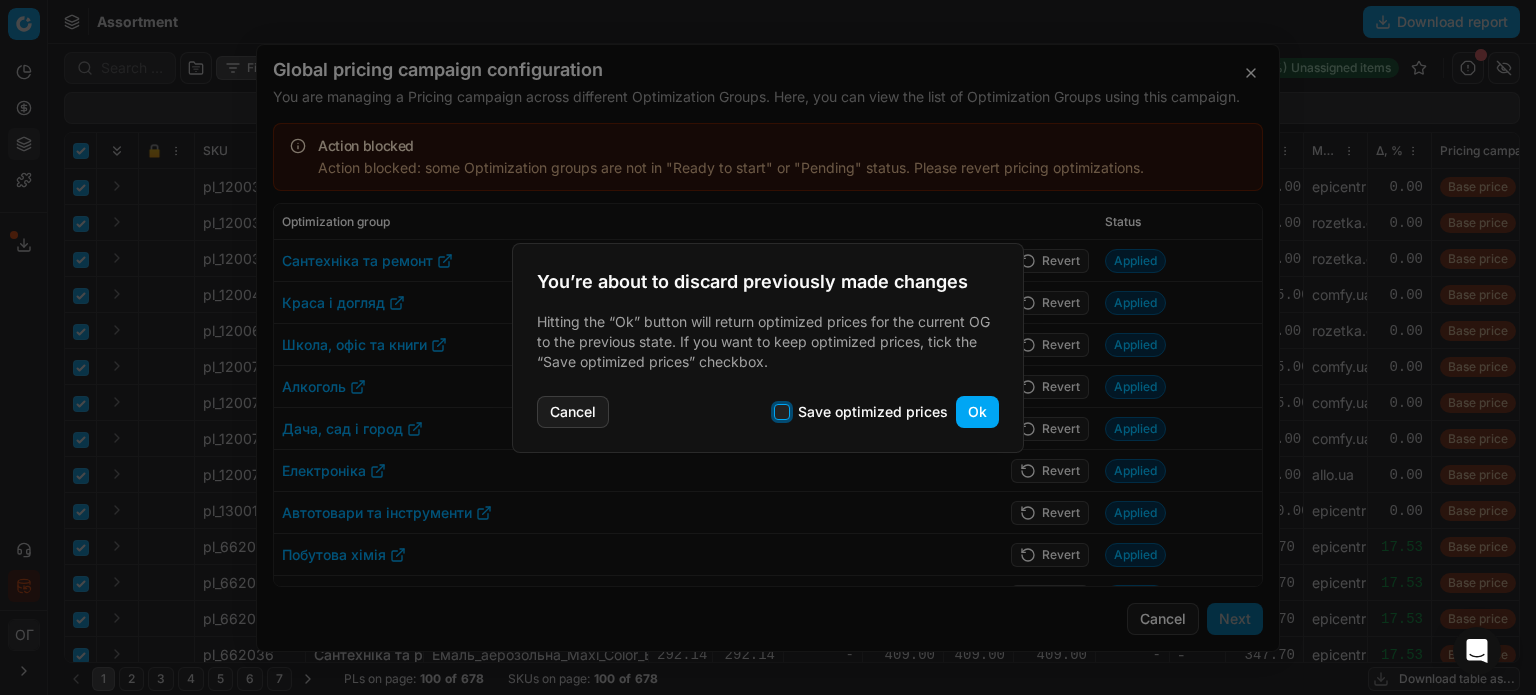 click on "Save optimized prices" at bounding box center (782, 412) 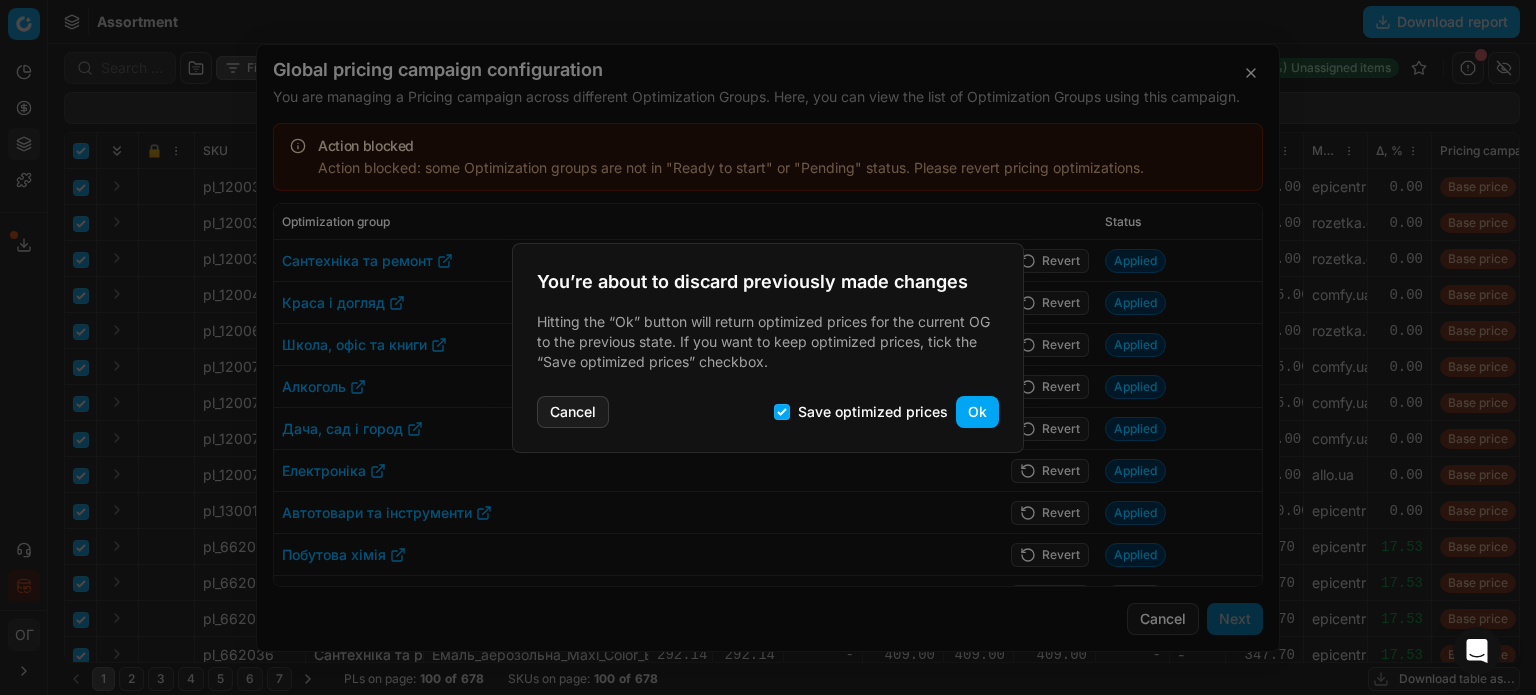 click on "Ok" at bounding box center (977, 412) 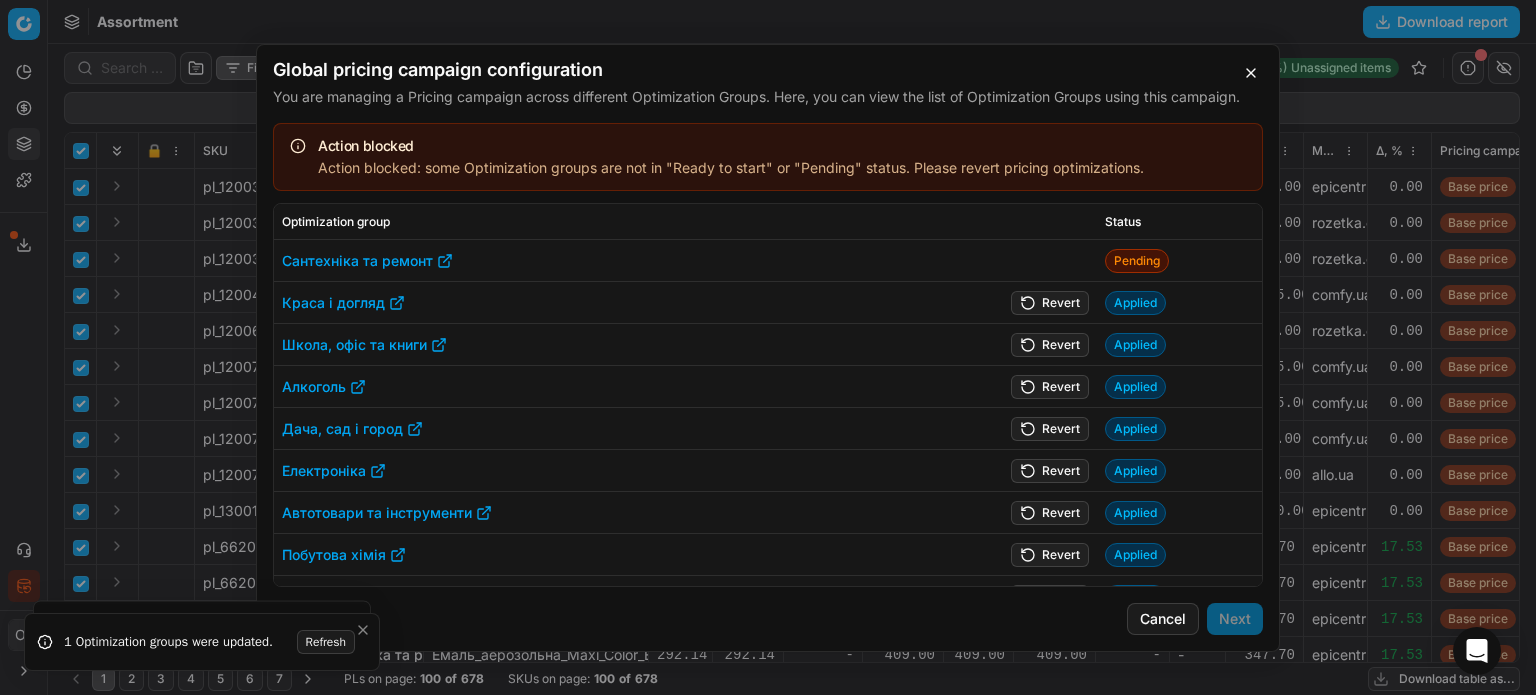 click on "Revert" at bounding box center (1050, 554) 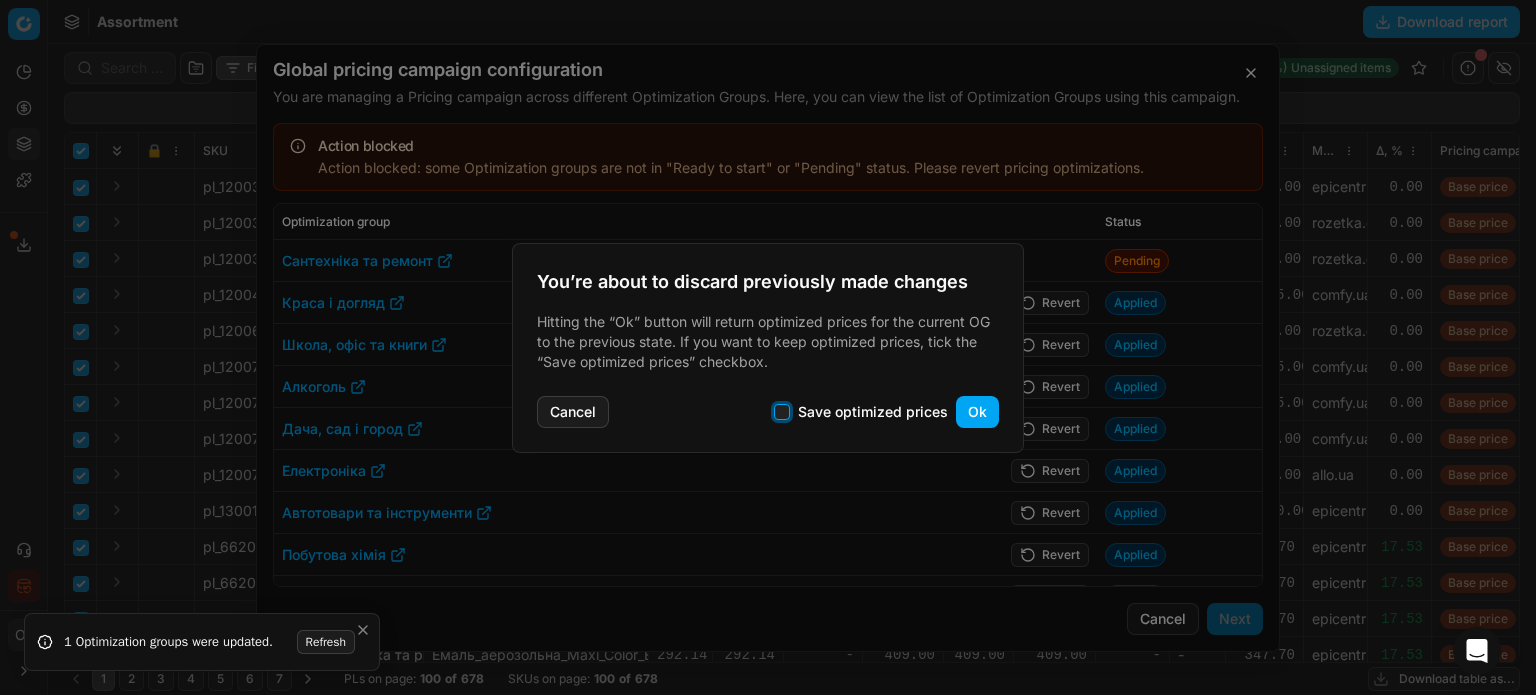 click on "Save optimized prices" at bounding box center [782, 412] 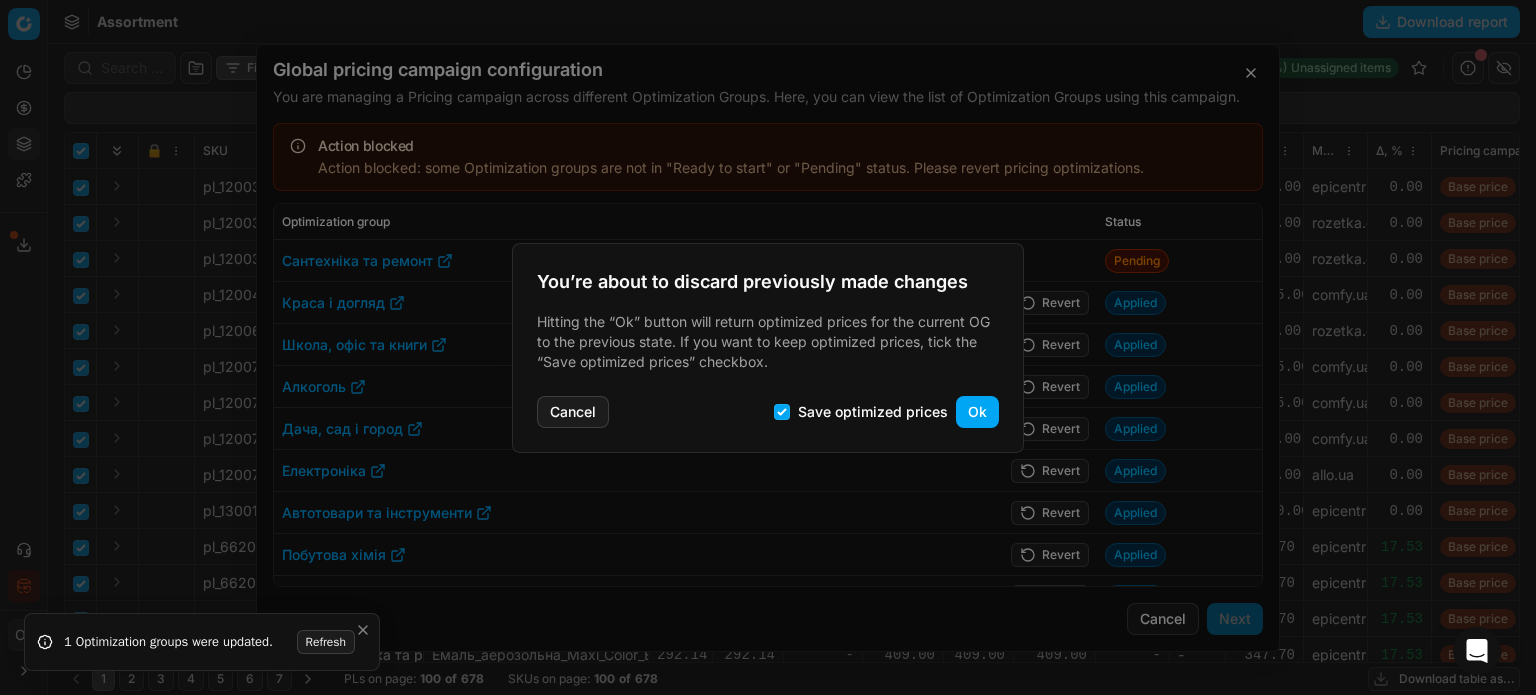click on "Ok" at bounding box center (977, 412) 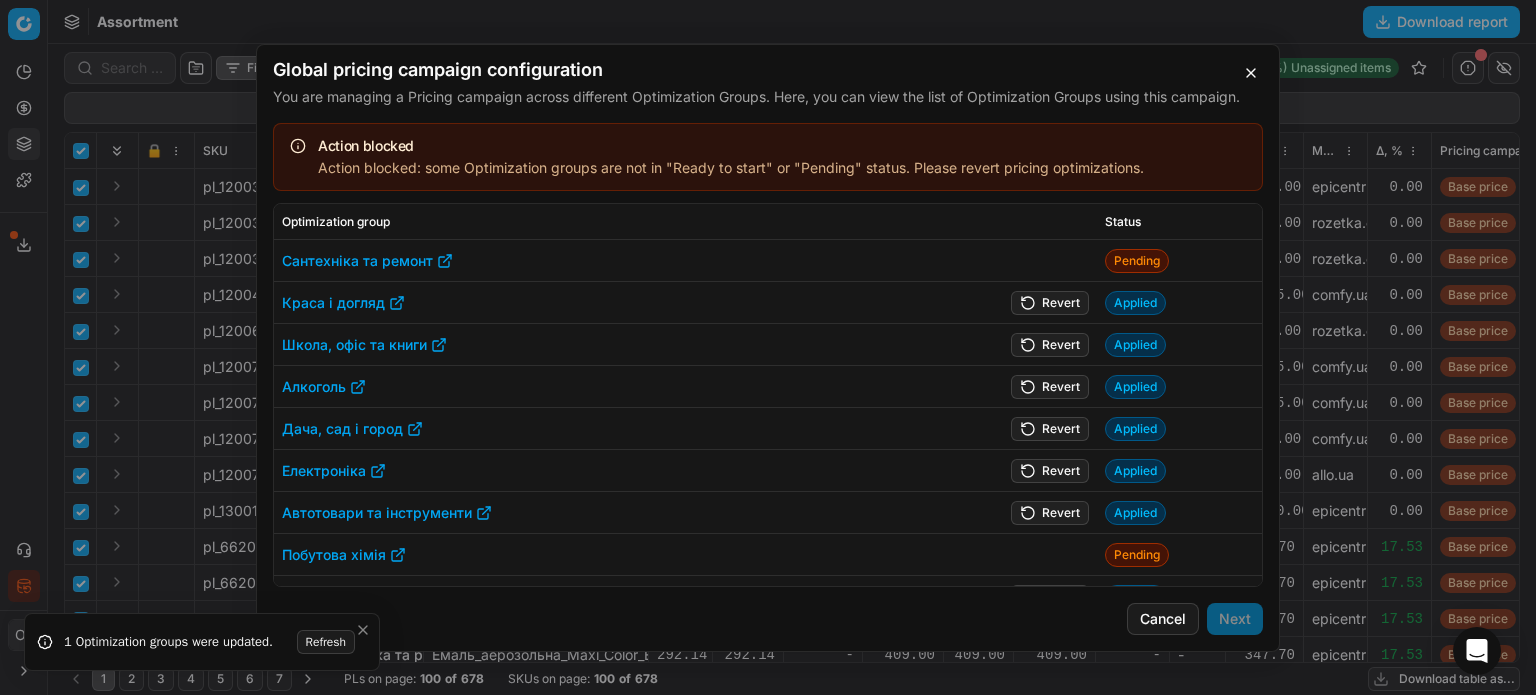 click on "Revert" at bounding box center [1050, 512] 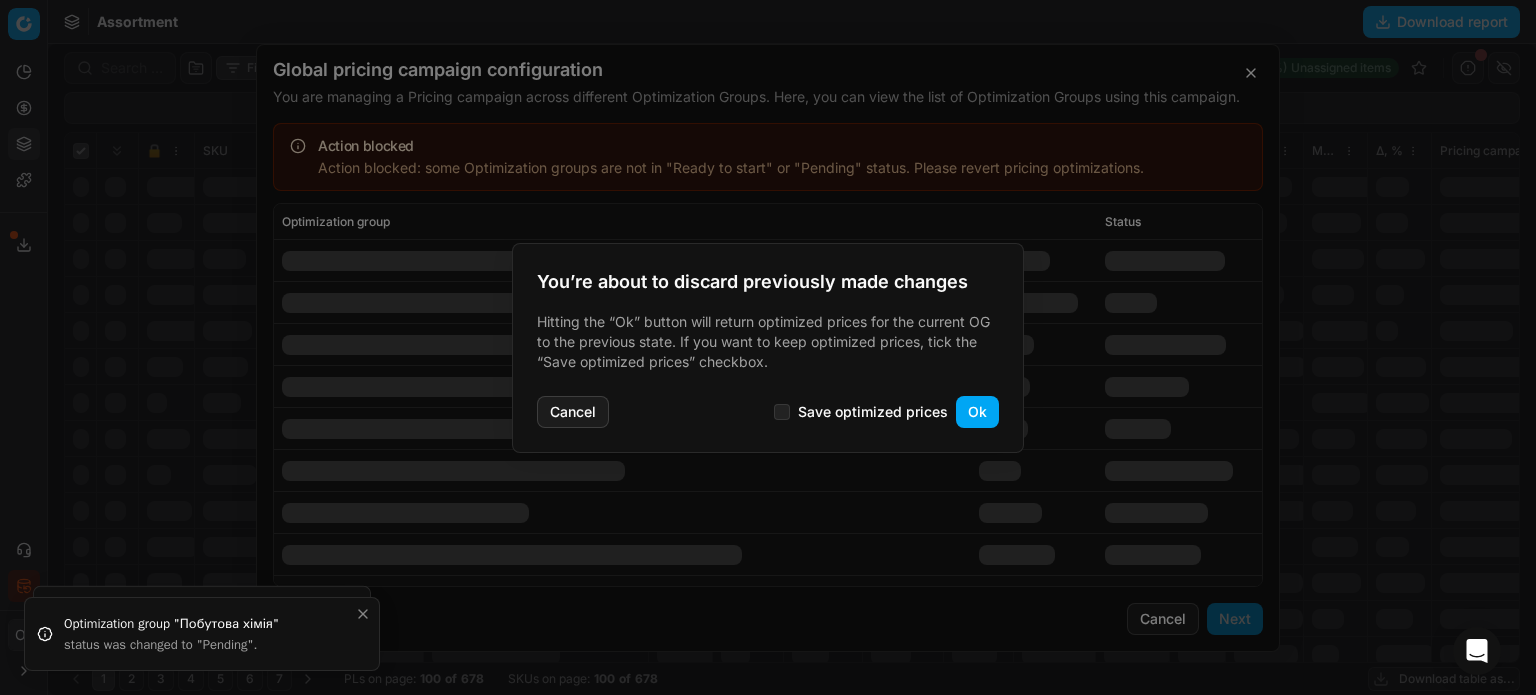 click on "Cancel Save optimized prices Ok" at bounding box center [768, 408] 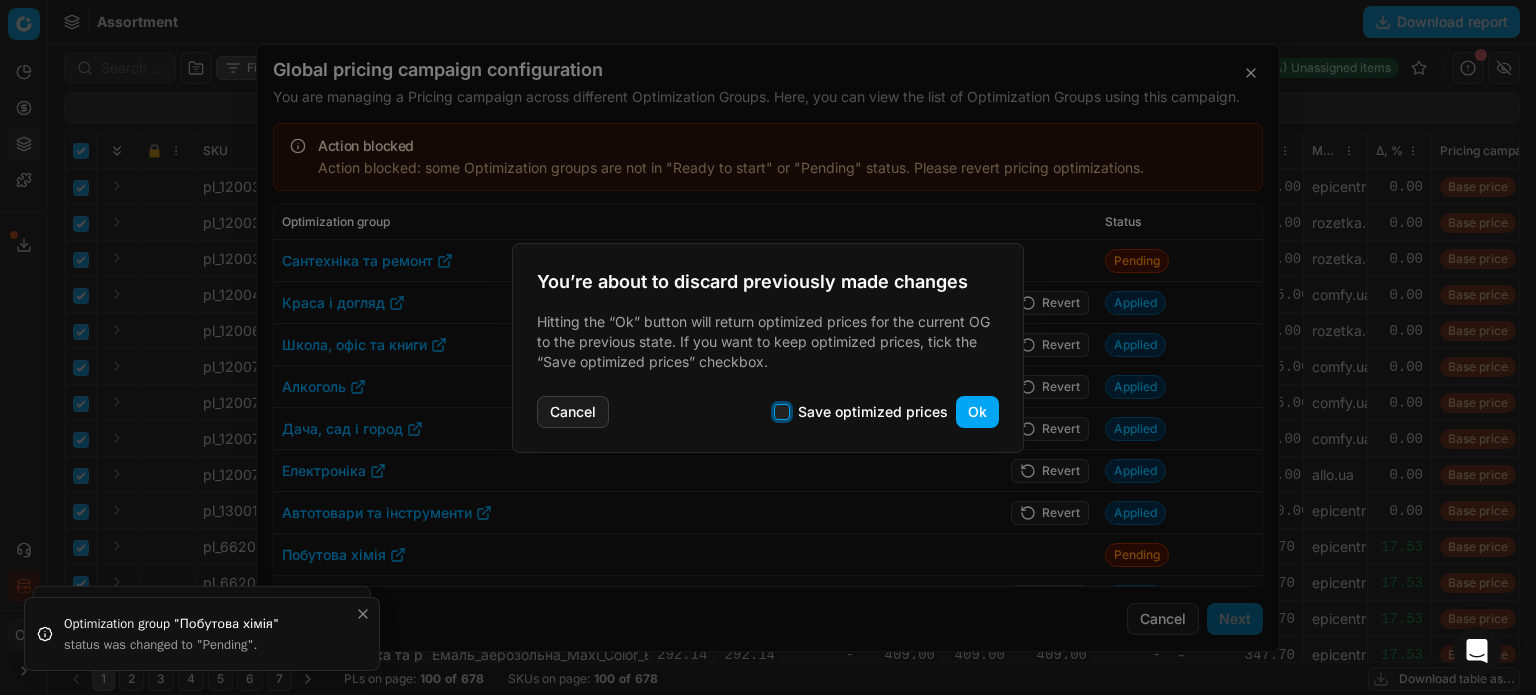 click on "Save optimized prices" at bounding box center [782, 412] 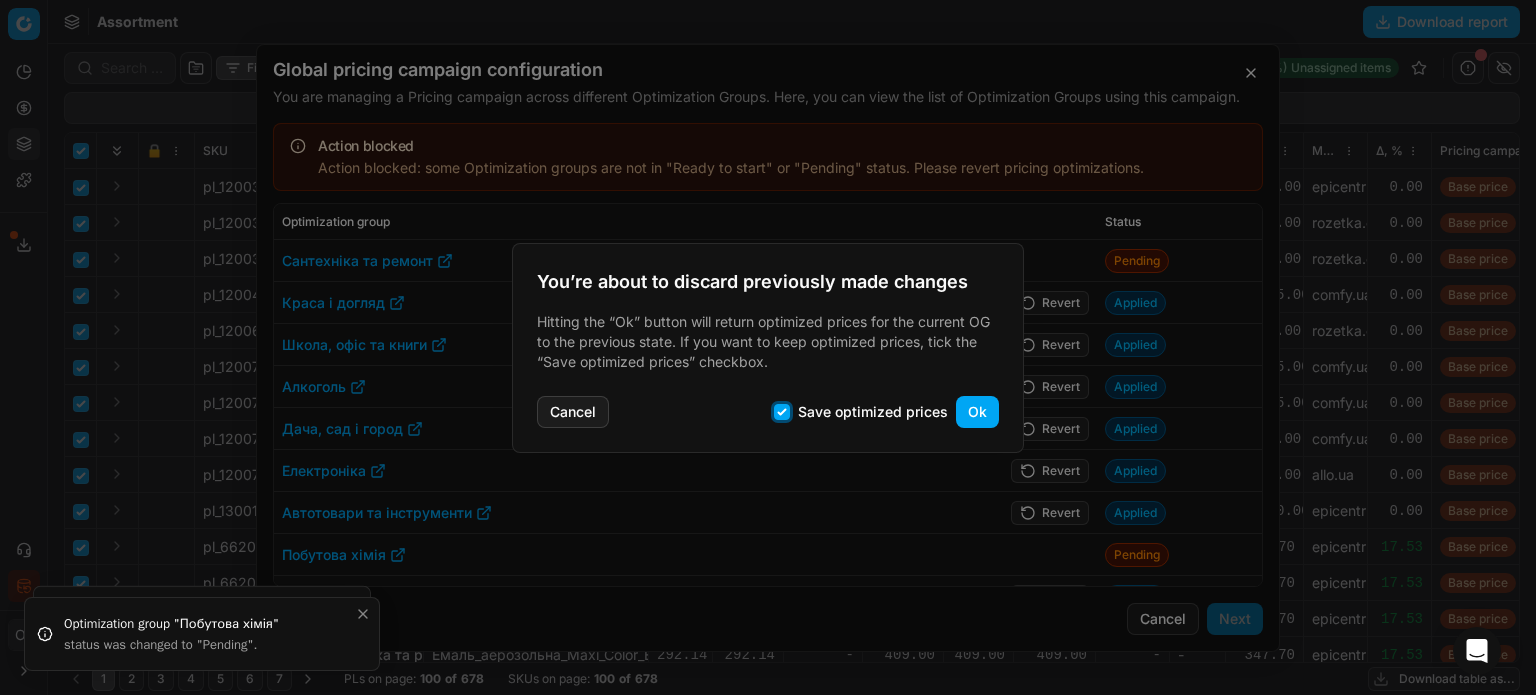 checkbox on "true" 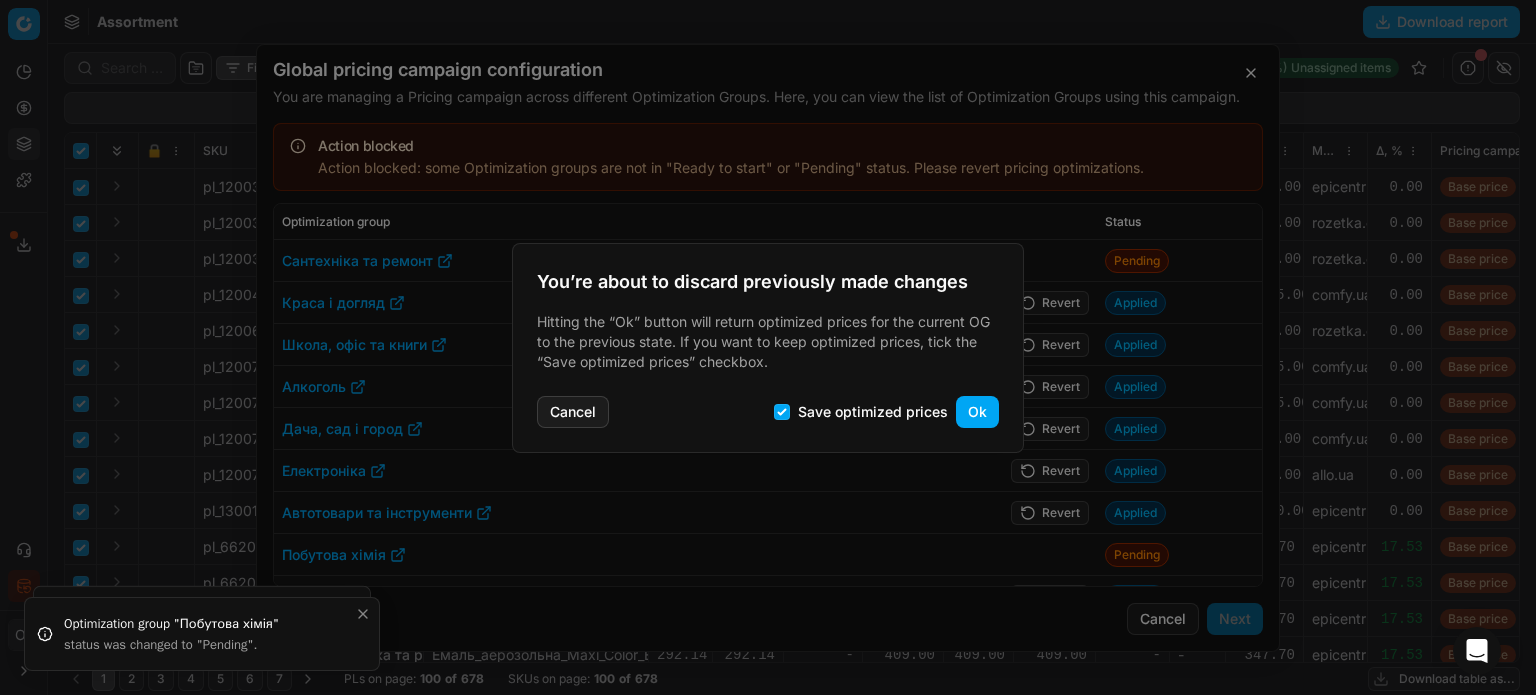click on "Ok" at bounding box center (977, 412) 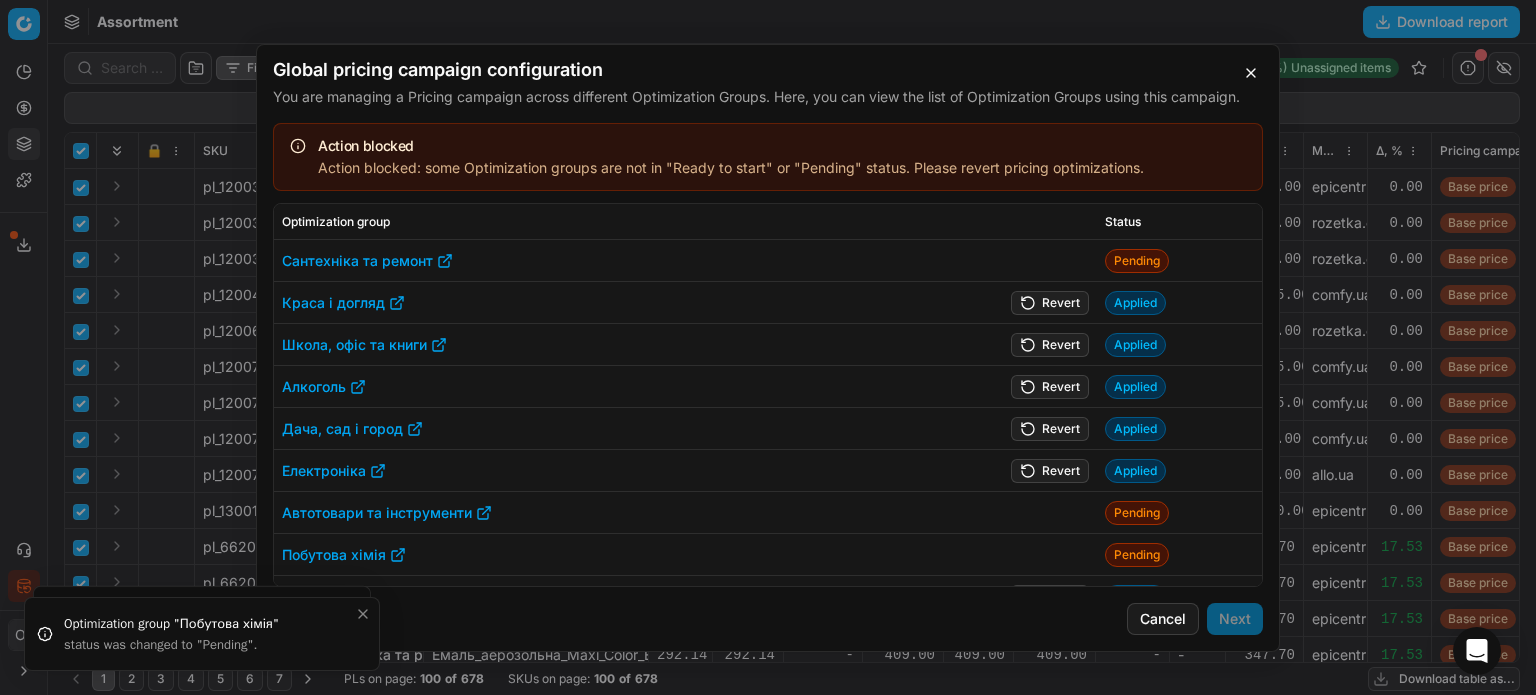 click on "Revert" at bounding box center [1050, 470] 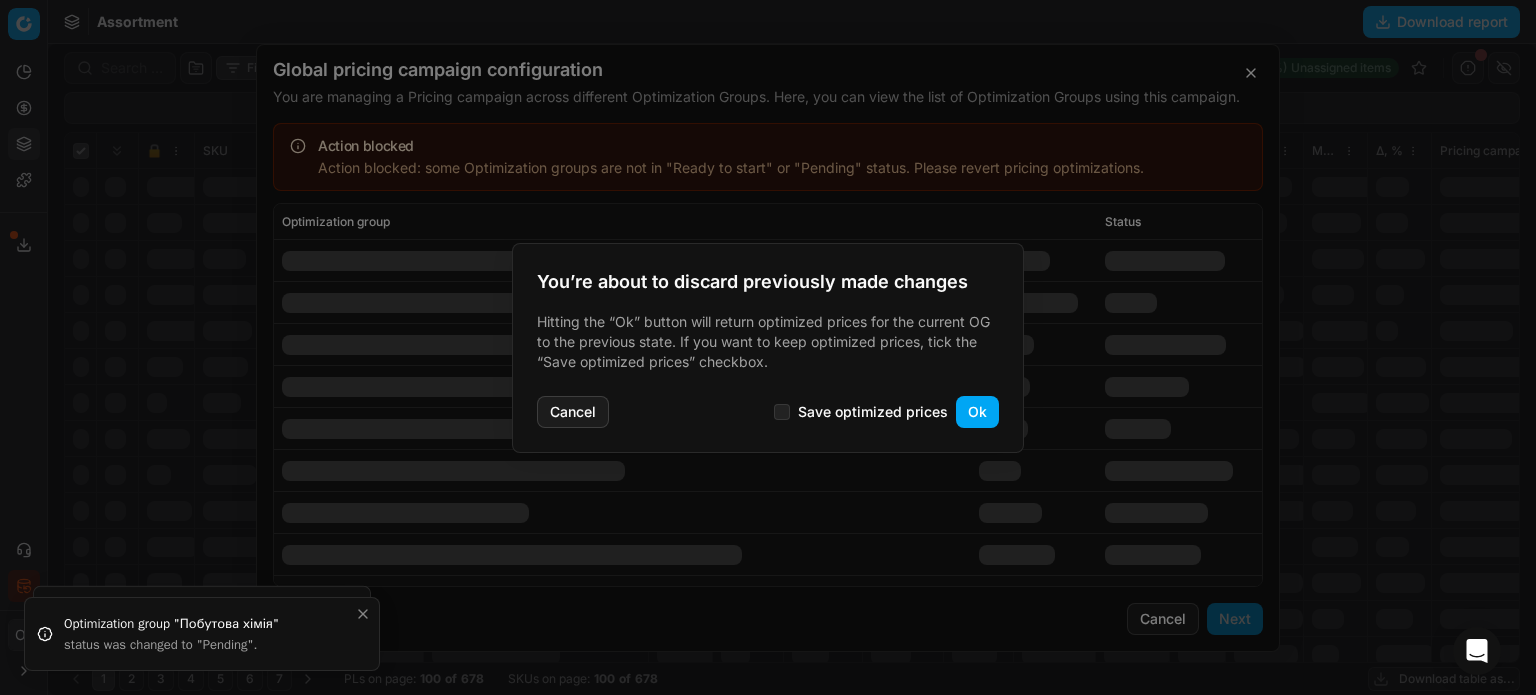 click on "Ok" at bounding box center [977, 412] 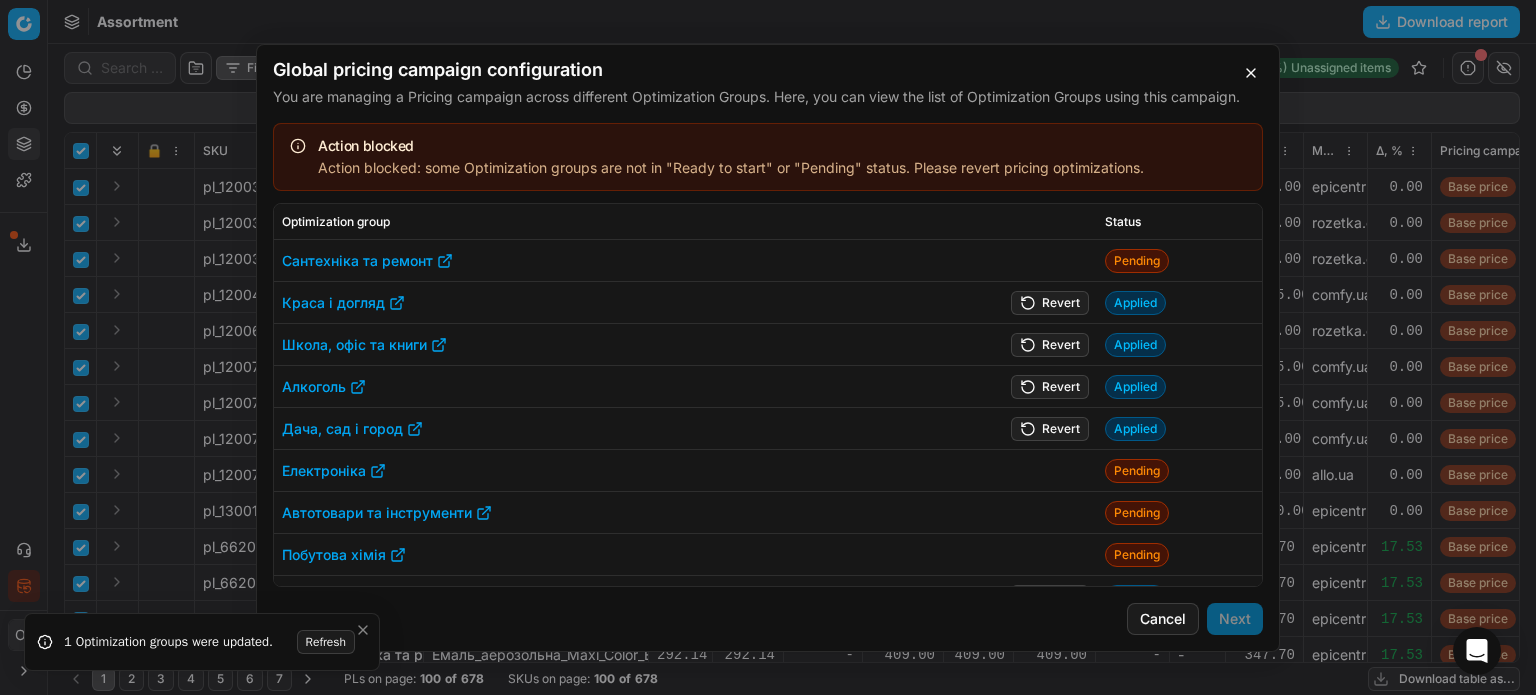 click on "Revert" at bounding box center (1050, 428) 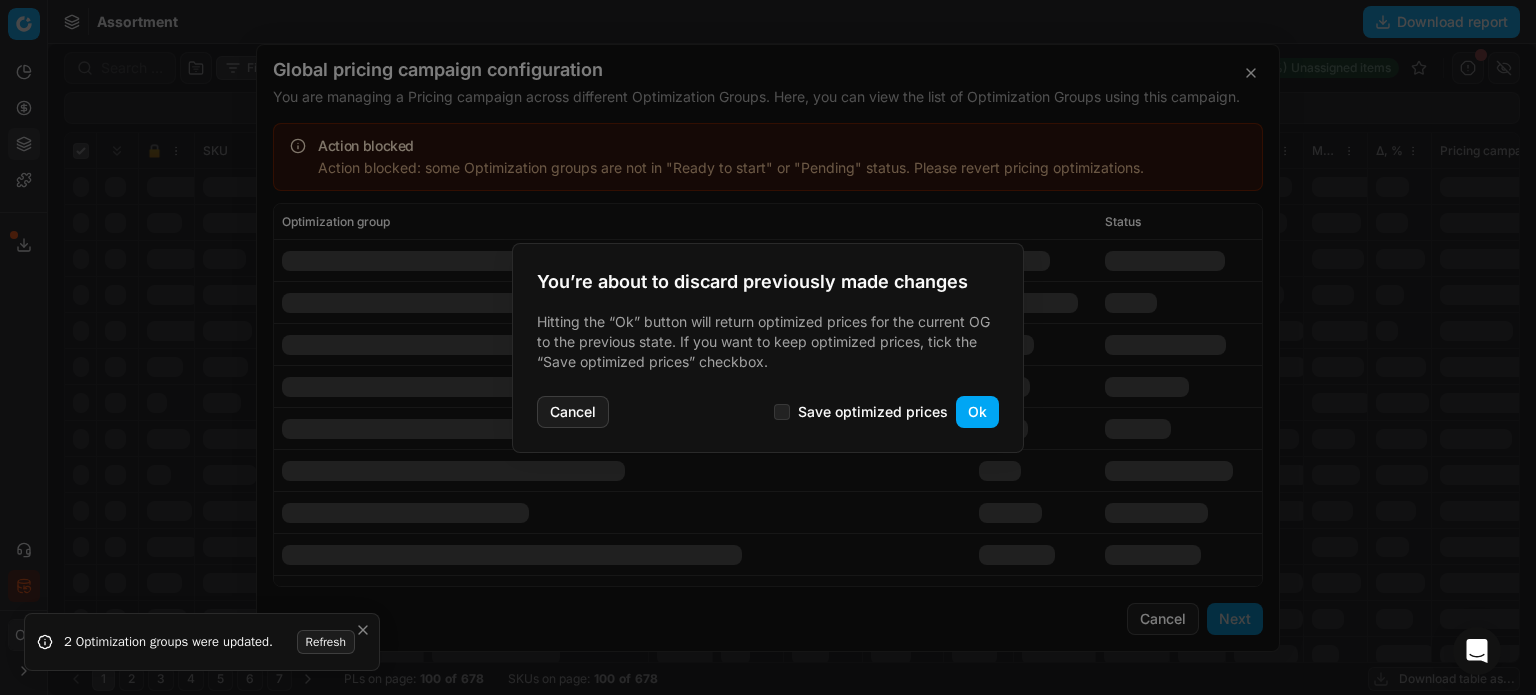 click on "Ok" at bounding box center (977, 412) 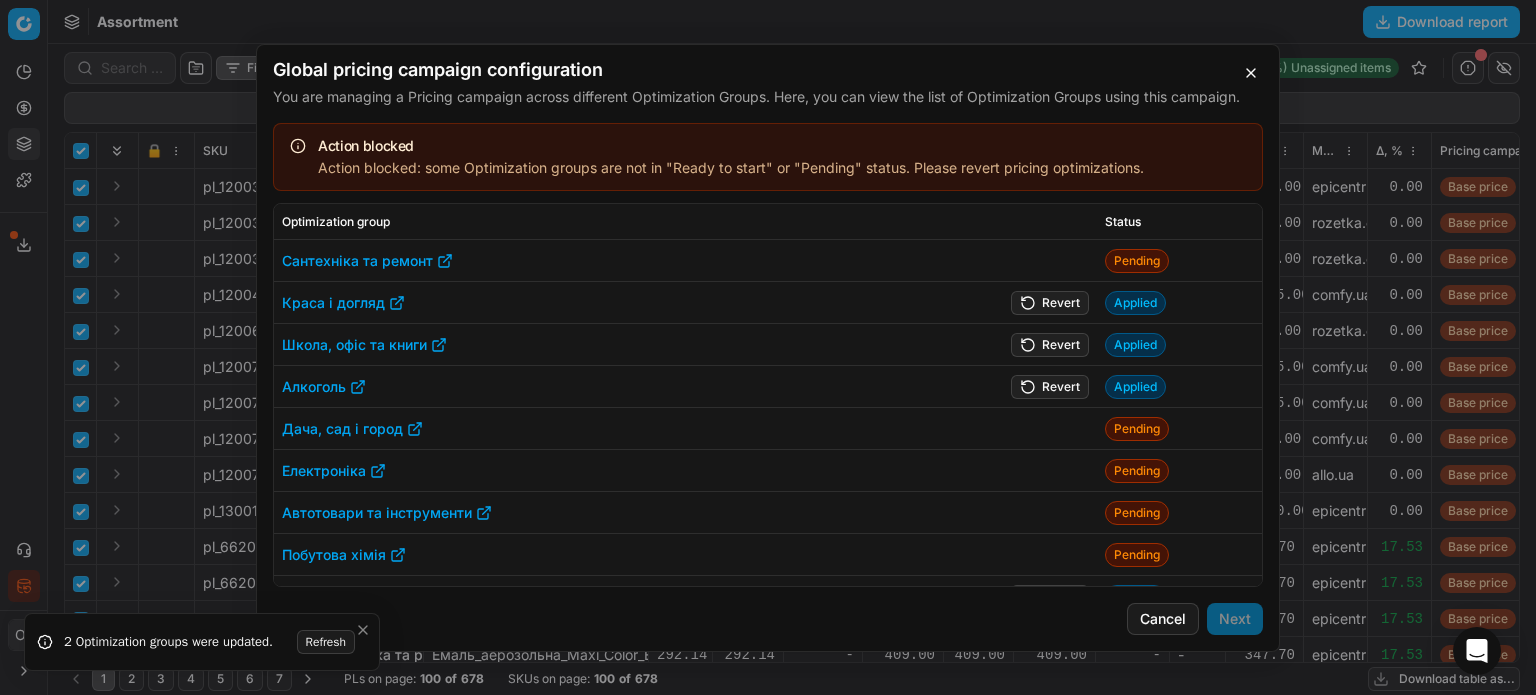 click on "Revert" at bounding box center [1050, 386] 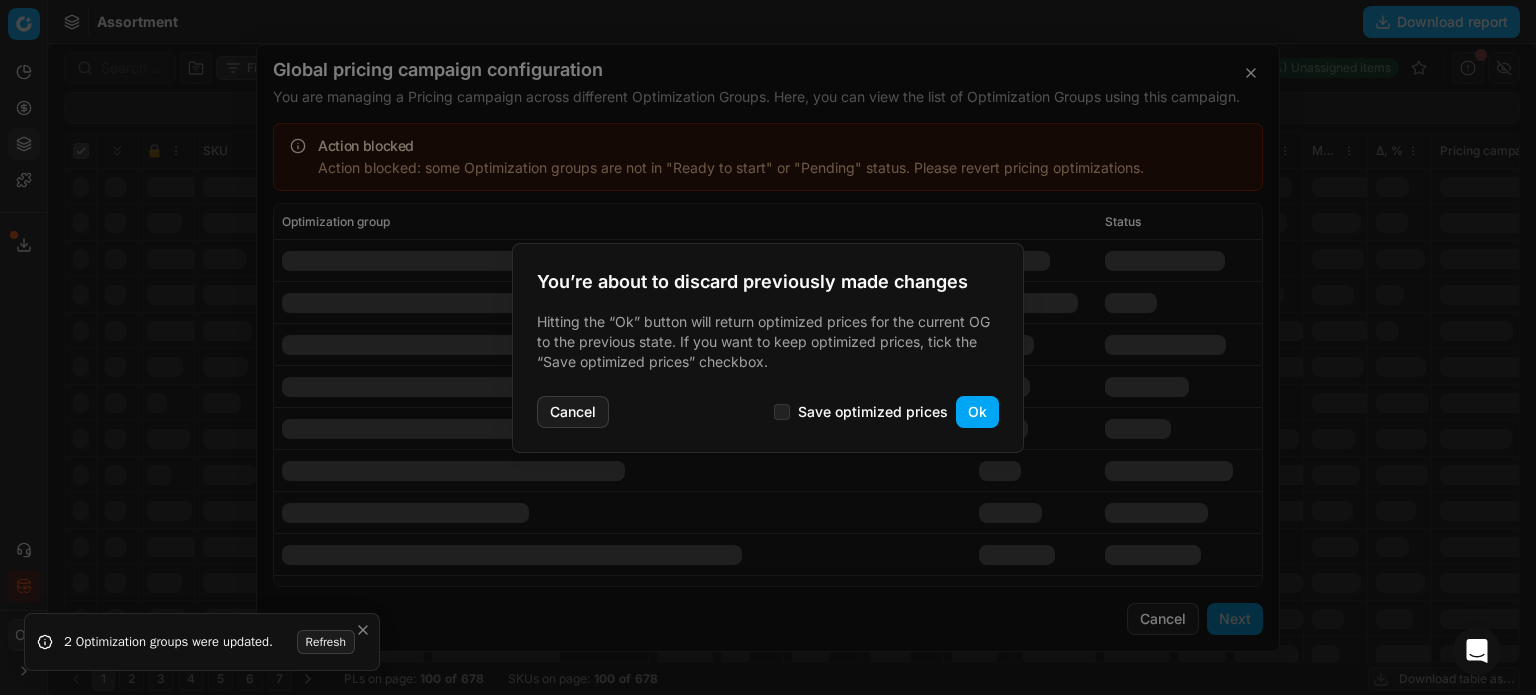 click on "Ok" at bounding box center [977, 412] 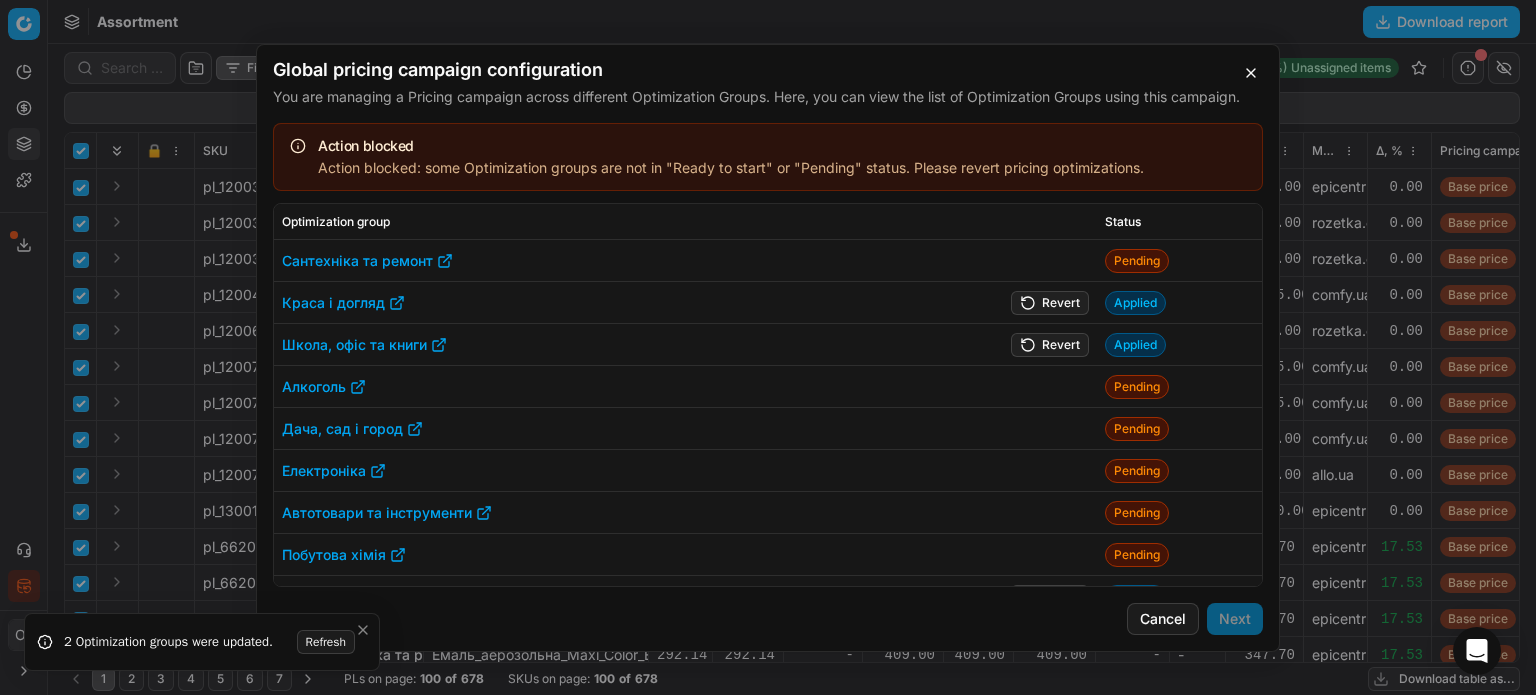 click on "Revert" at bounding box center [1050, 344] 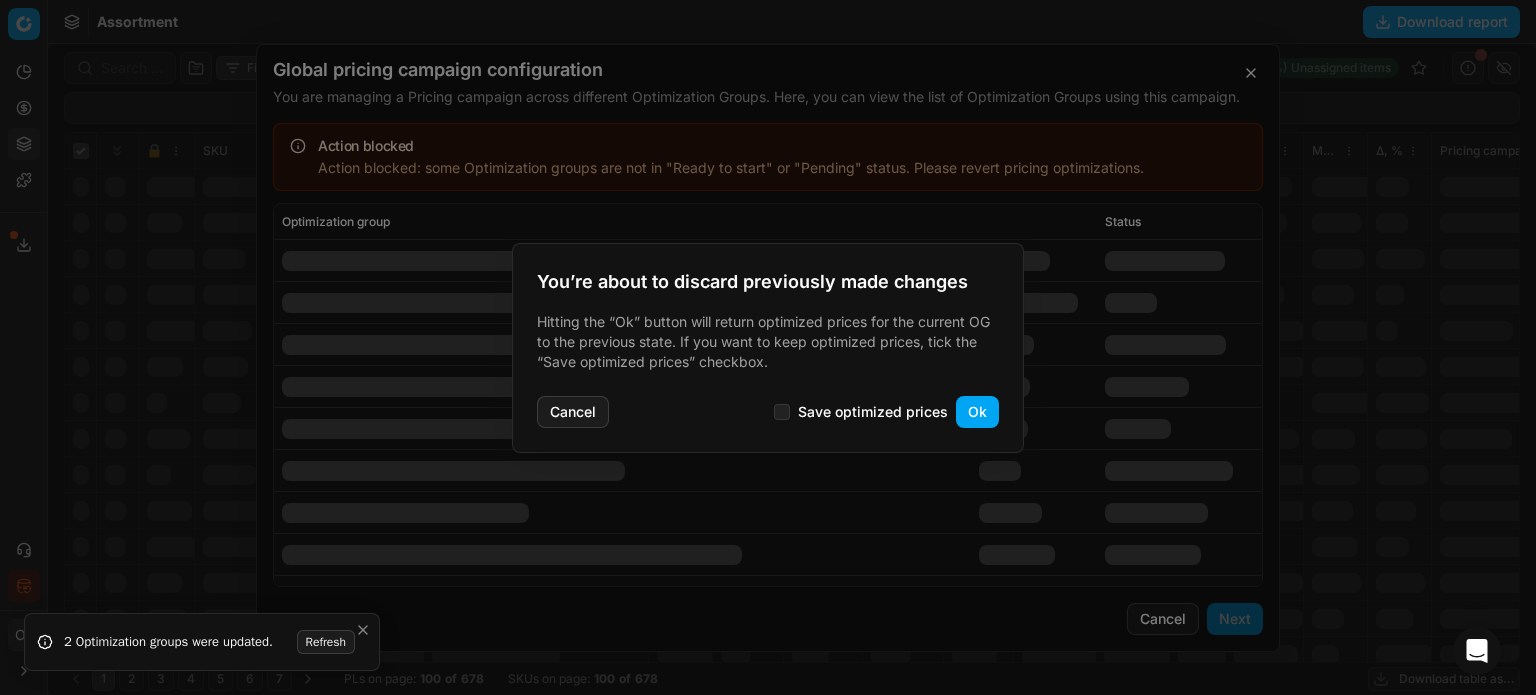 click on "Ok" at bounding box center (977, 412) 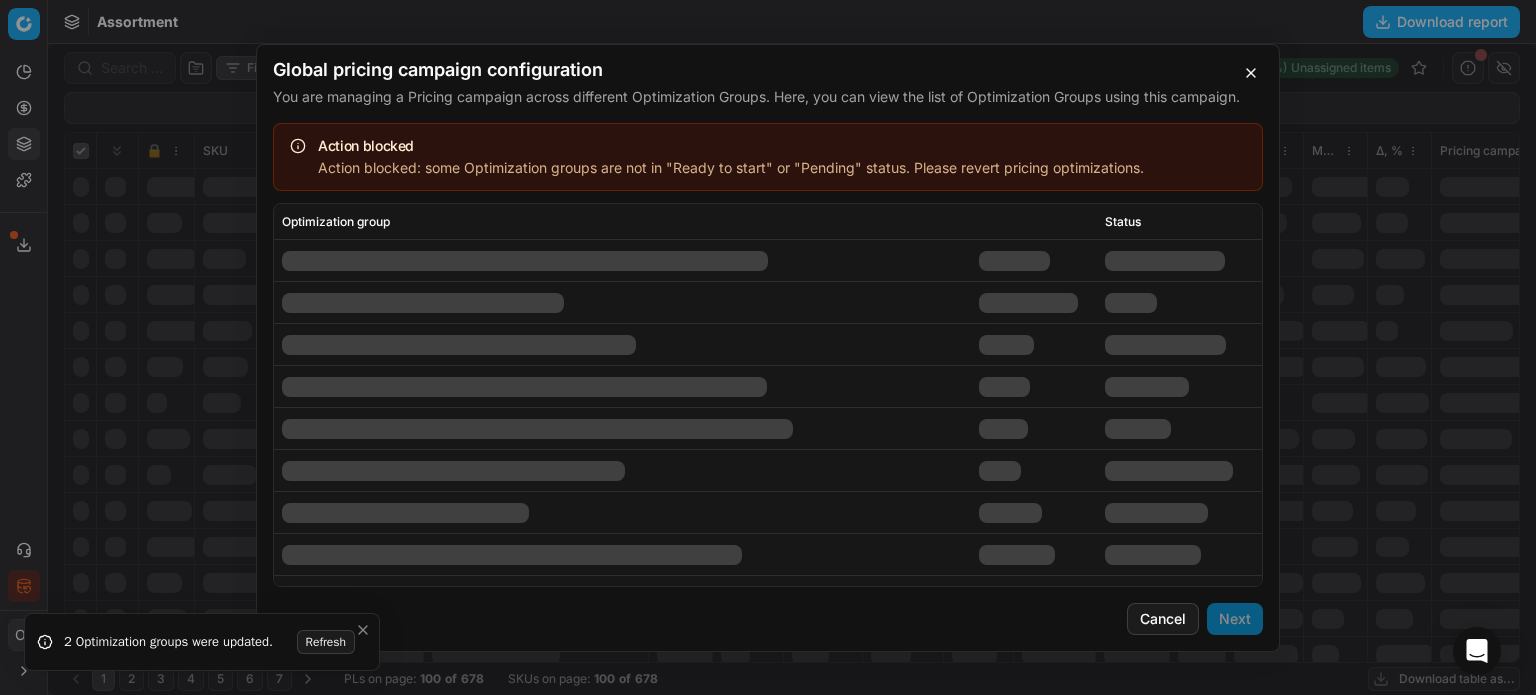 click at bounding box center (1028, 302) 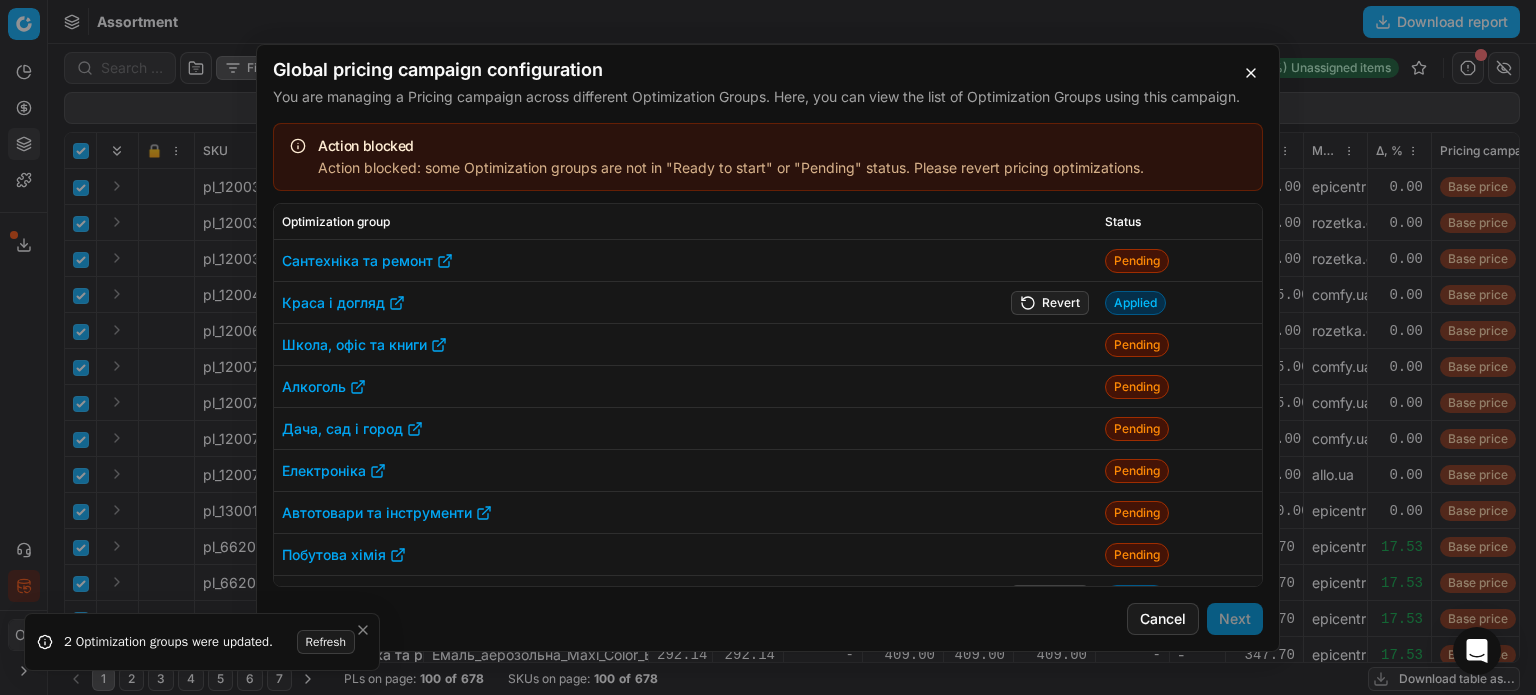 click on "Revert" at bounding box center [1050, 302] 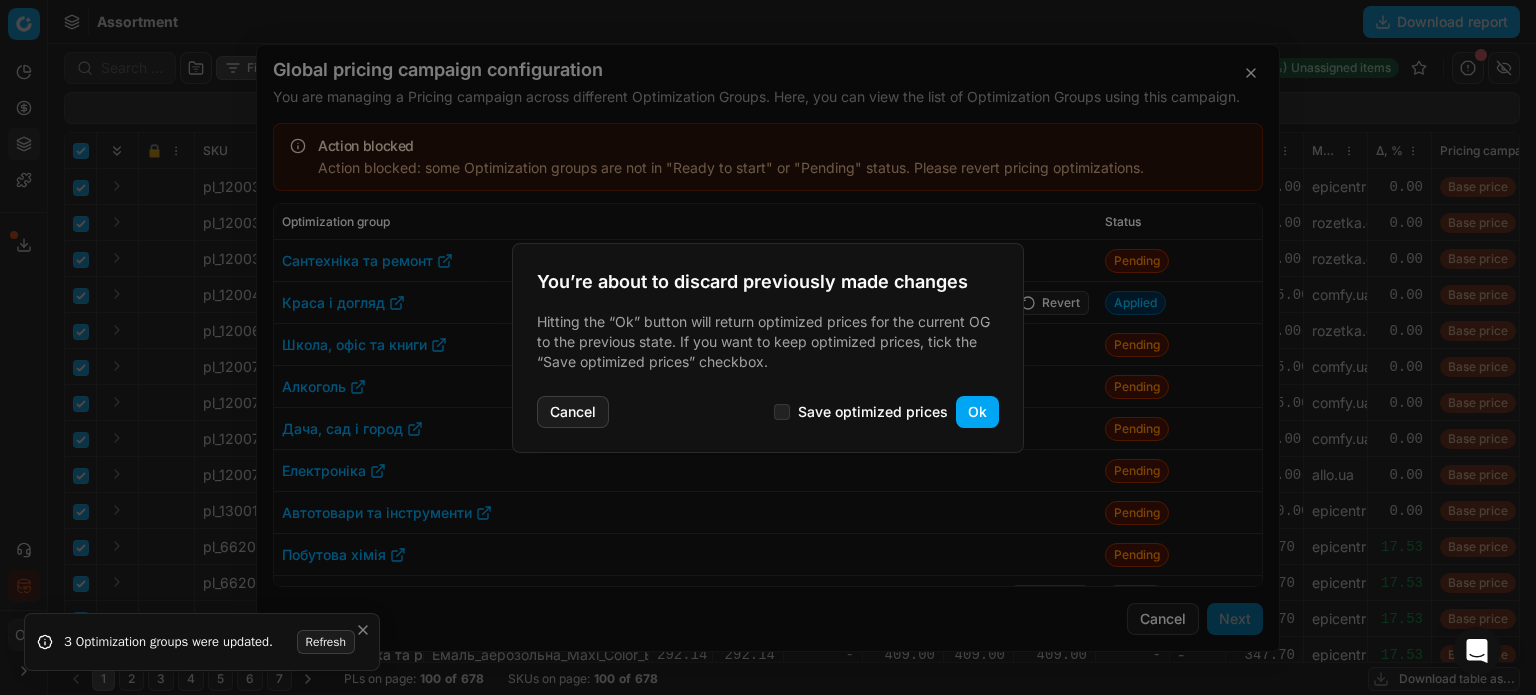 click on "Ok" at bounding box center [977, 412] 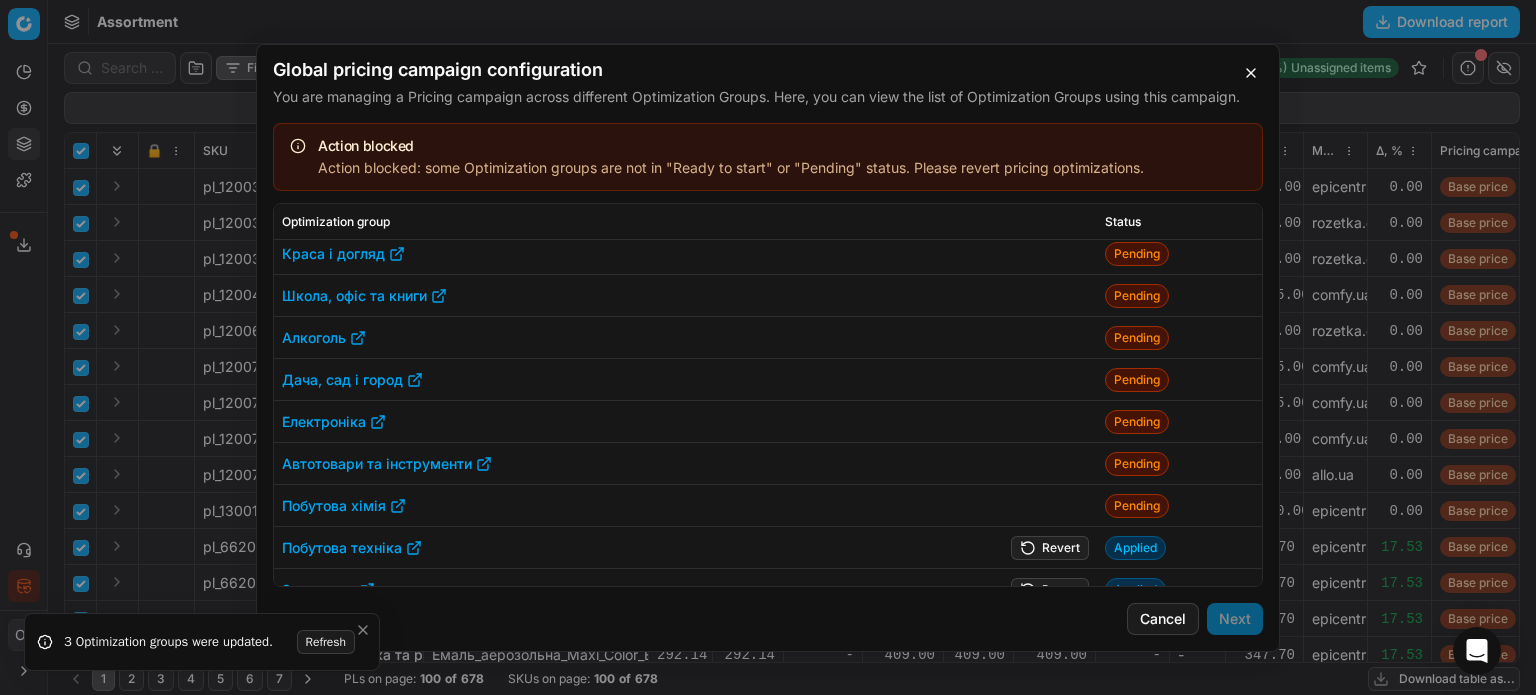 scroll, scrollTop: 157, scrollLeft: 0, axis: vertical 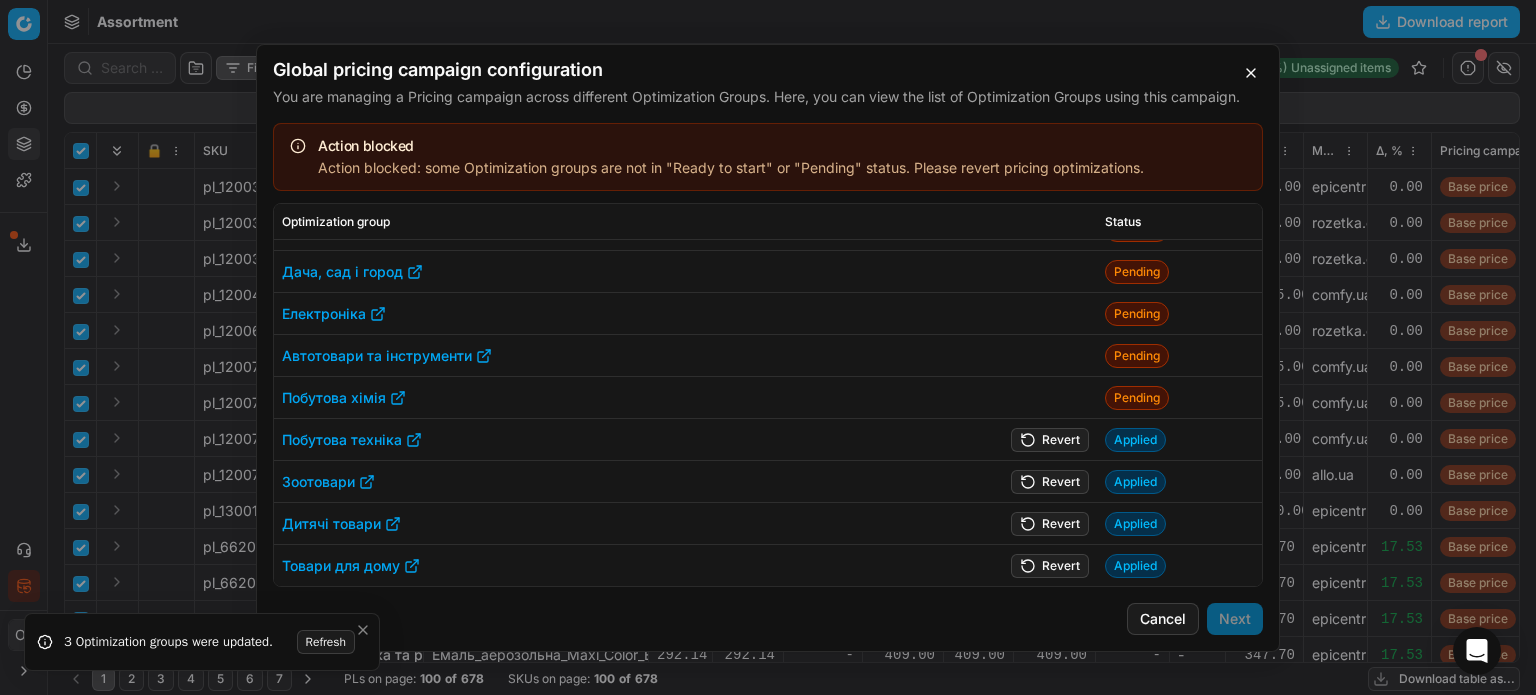click on "Revert" at bounding box center (1050, 565) 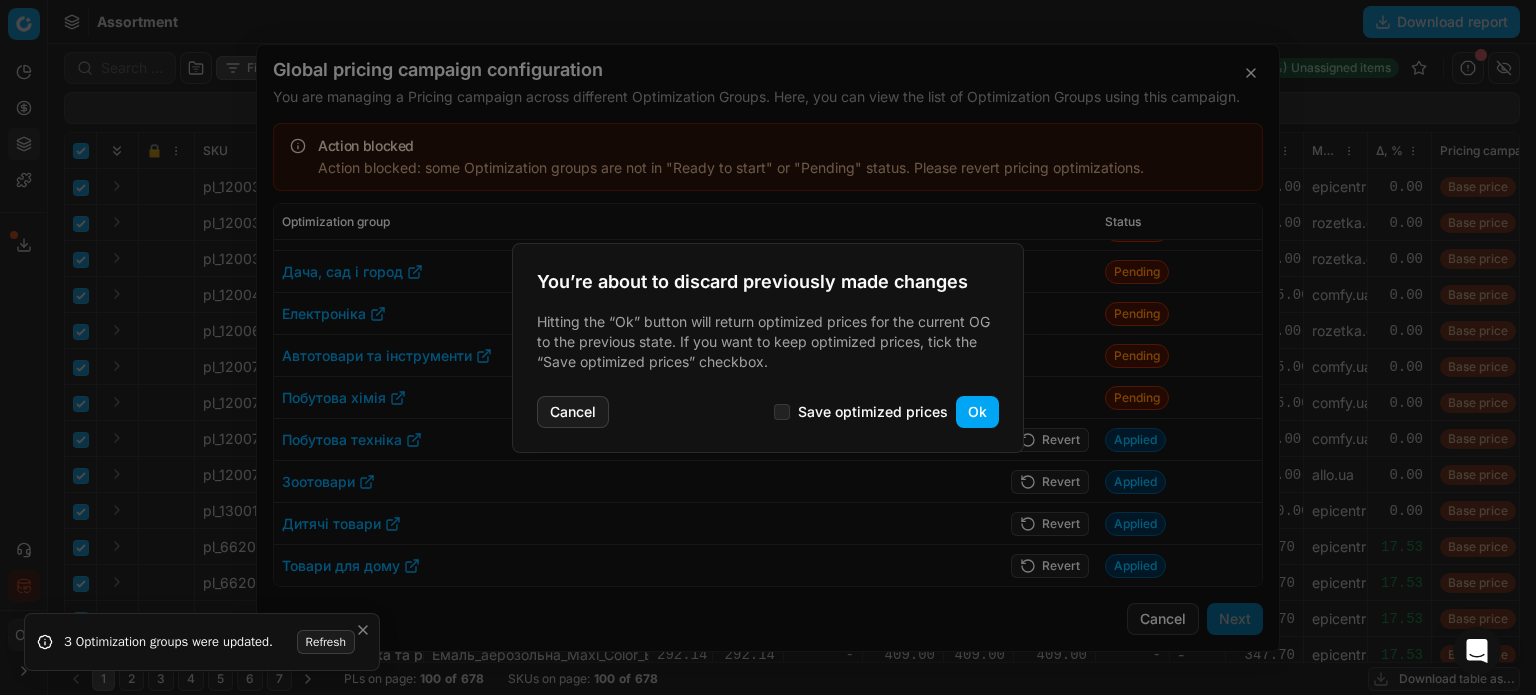 click on "Ok" at bounding box center [977, 412] 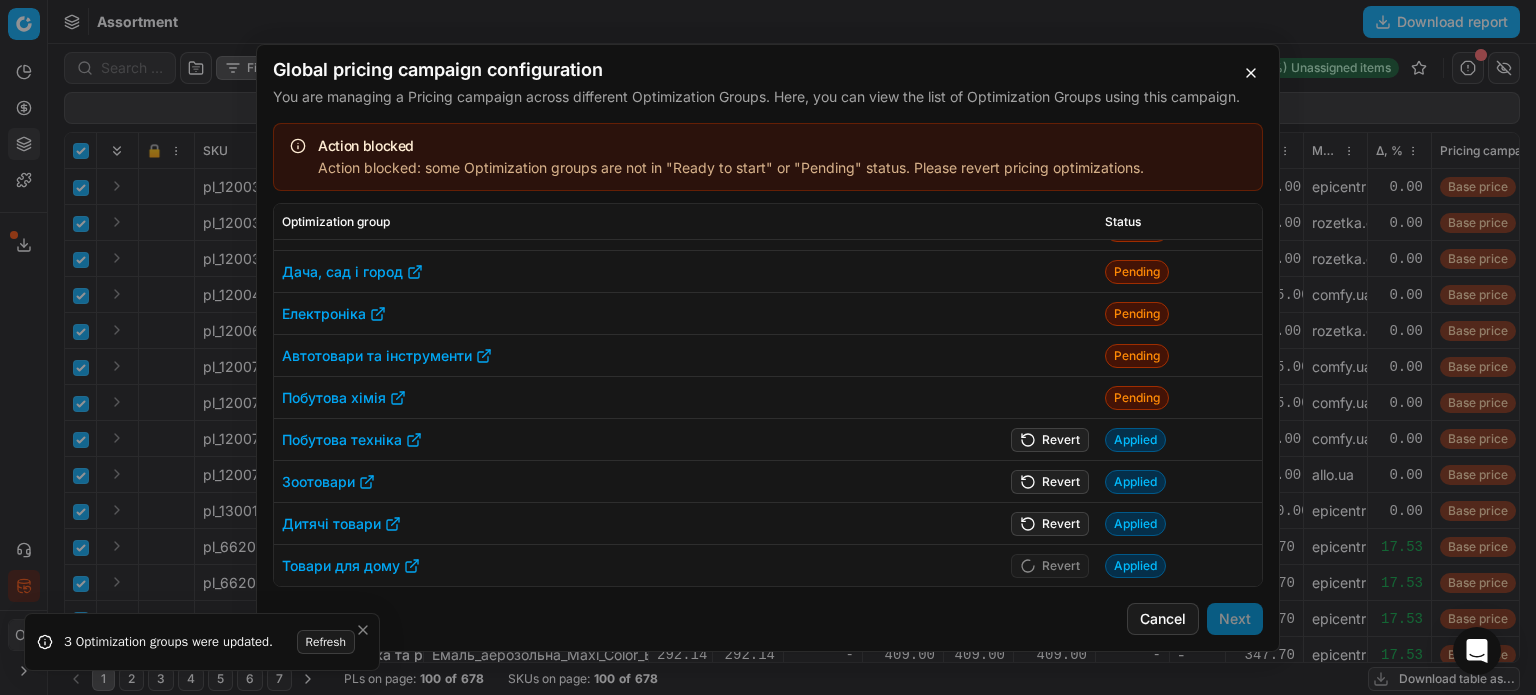 click on "Revert" at bounding box center (1050, 523) 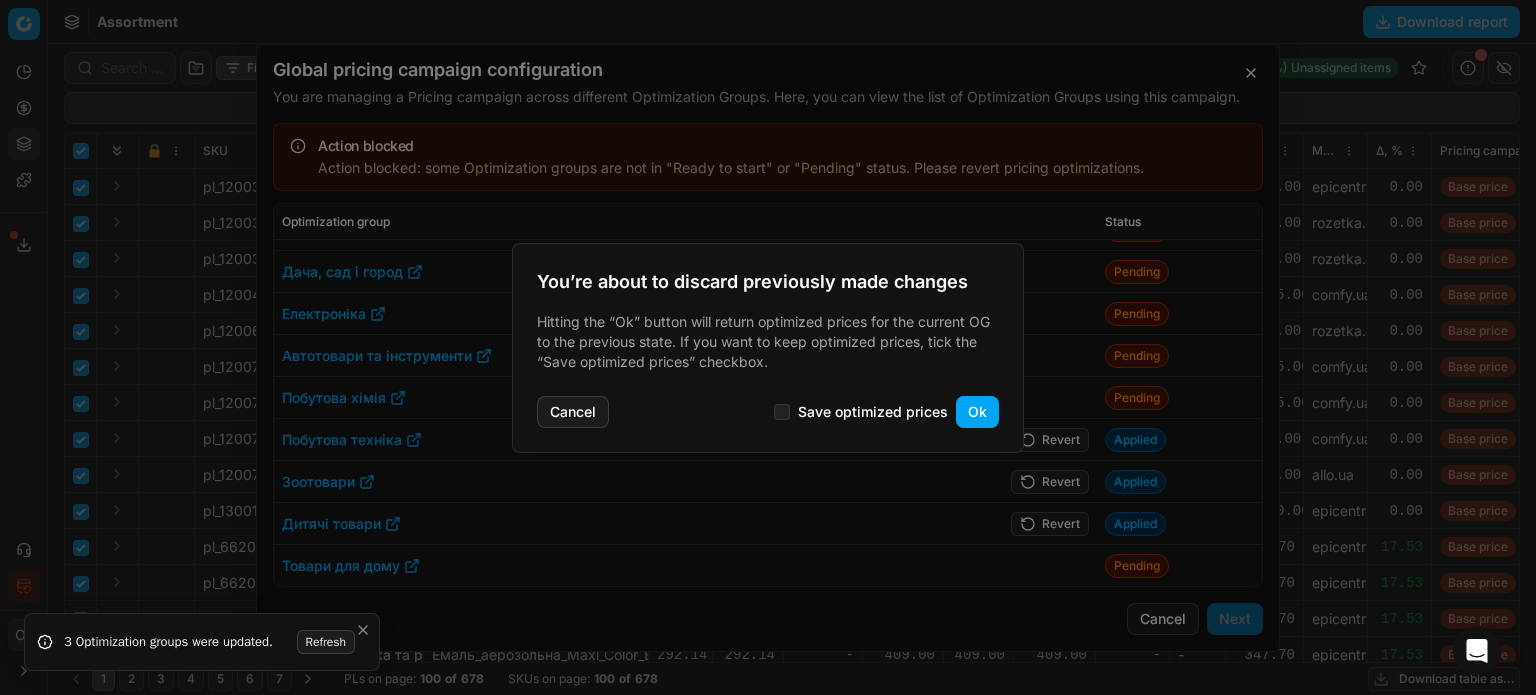 click on "Ok" at bounding box center (977, 412) 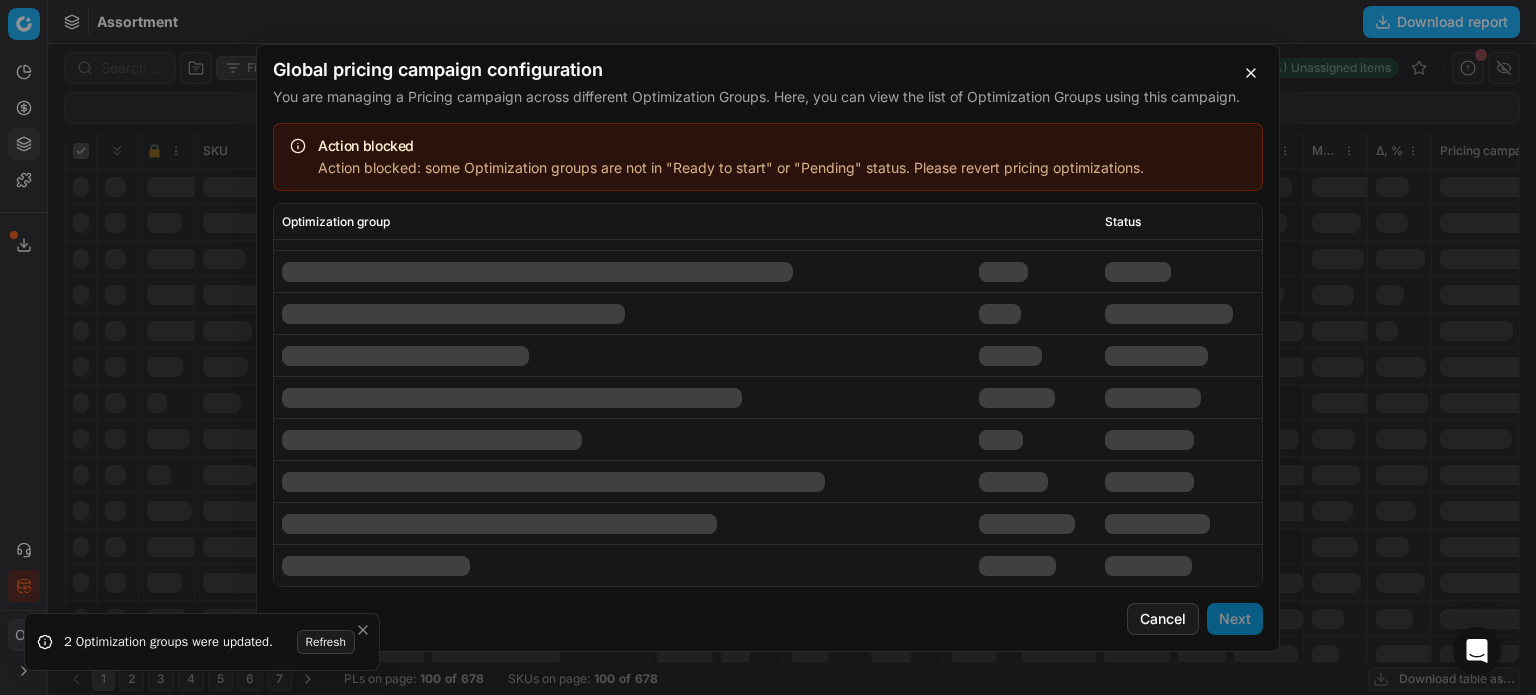 click at bounding box center [1013, 481] 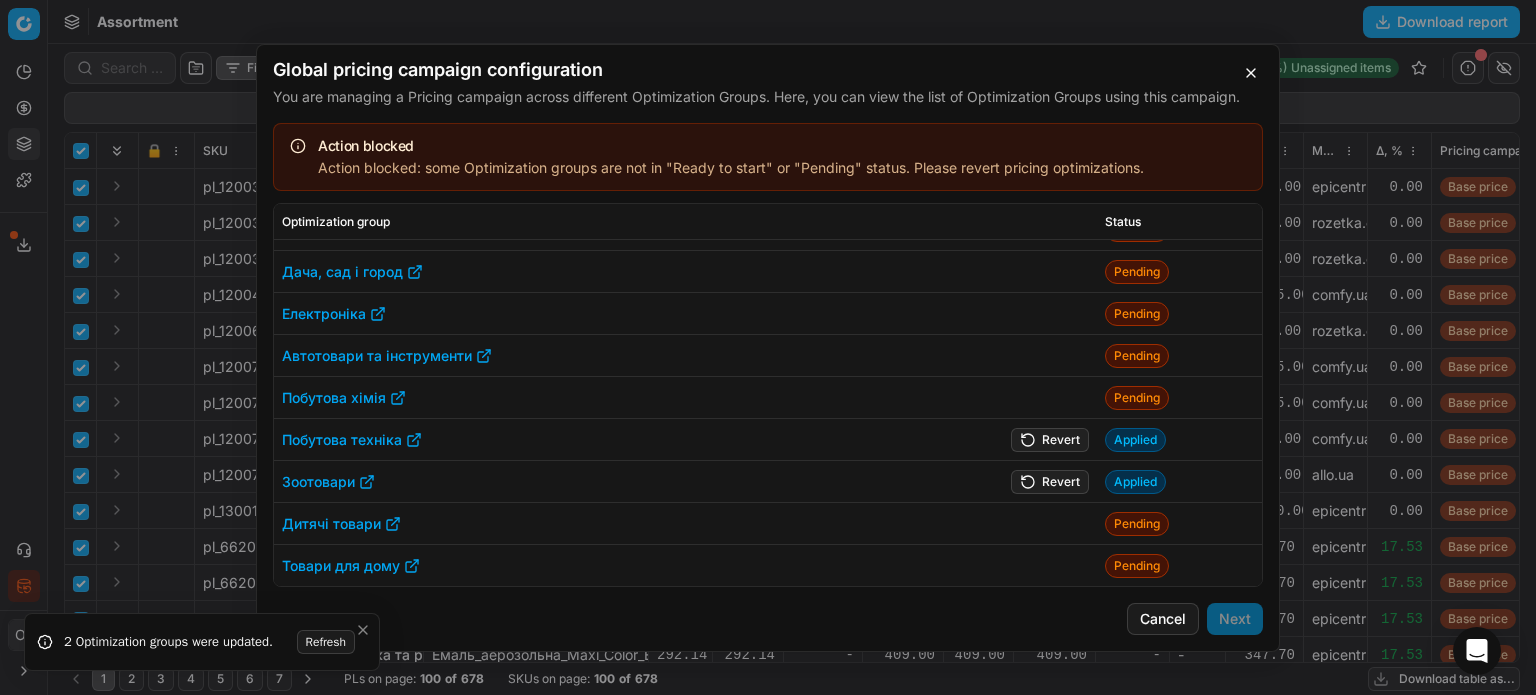 click on "Revert" at bounding box center [1050, 481] 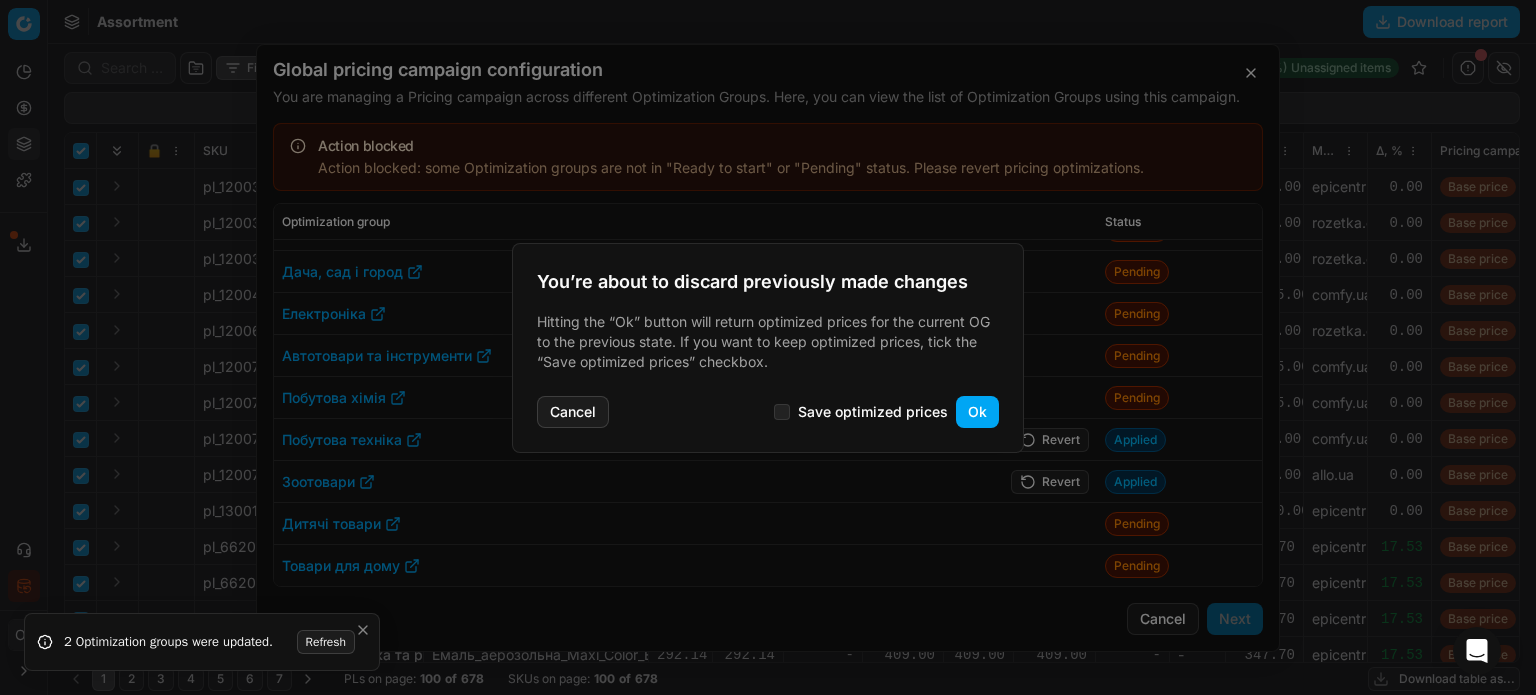 click on "Ok" at bounding box center [977, 412] 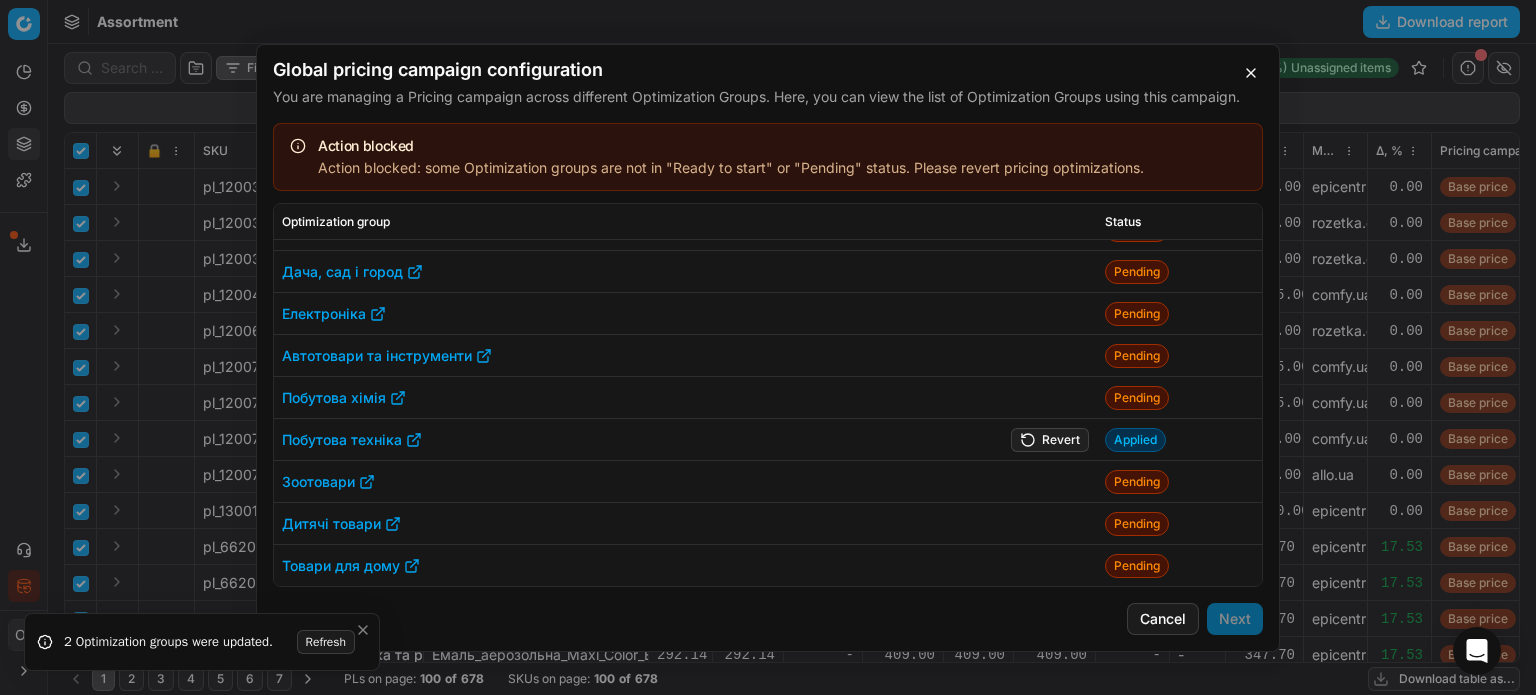 click on "Revert" at bounding box center (1050, 439) 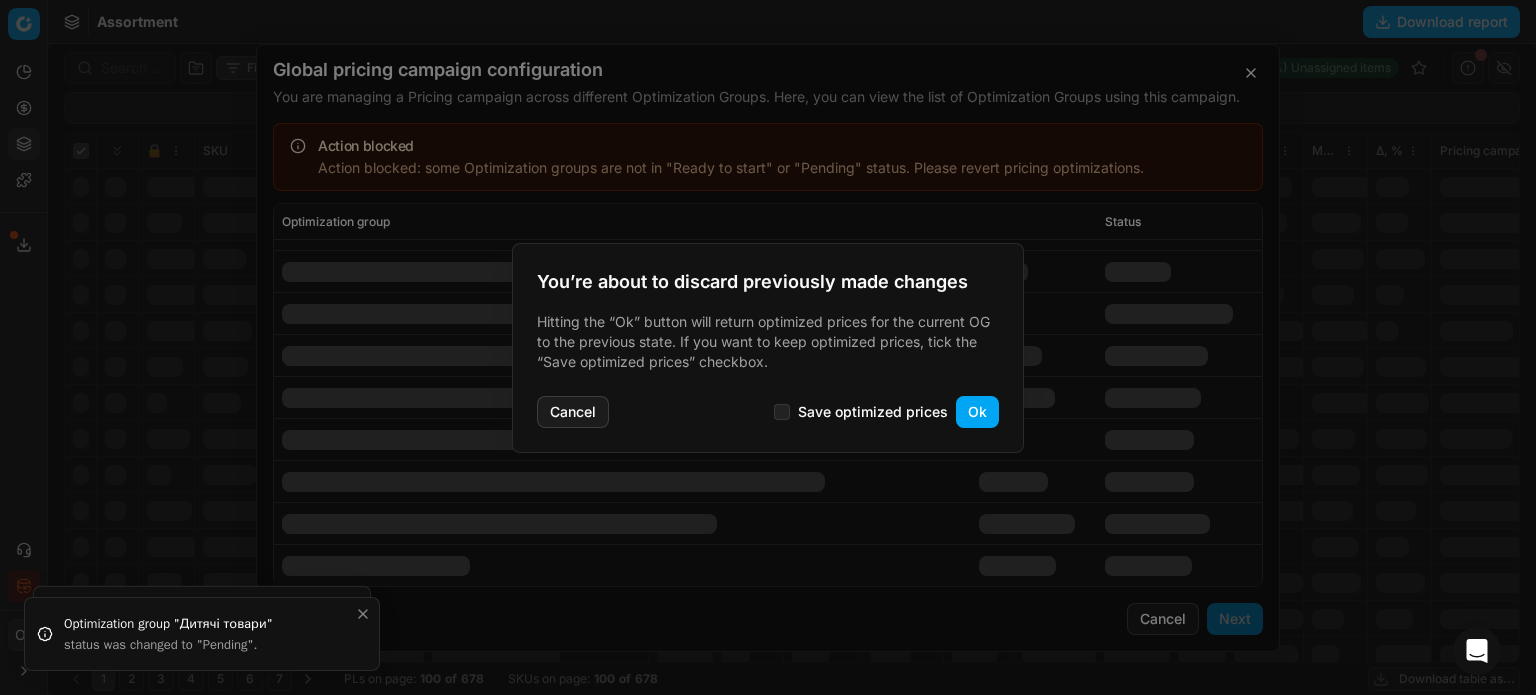 click on "You’re about to discard previously made changes Hitting the “Ok” button will return optimized prices for the current OG to the previous state. If you want to keep optimized prices, tick the “Save optimized prices” checkbox. Cancel Save optimized prices Ok" at bounding box center [768, 348] 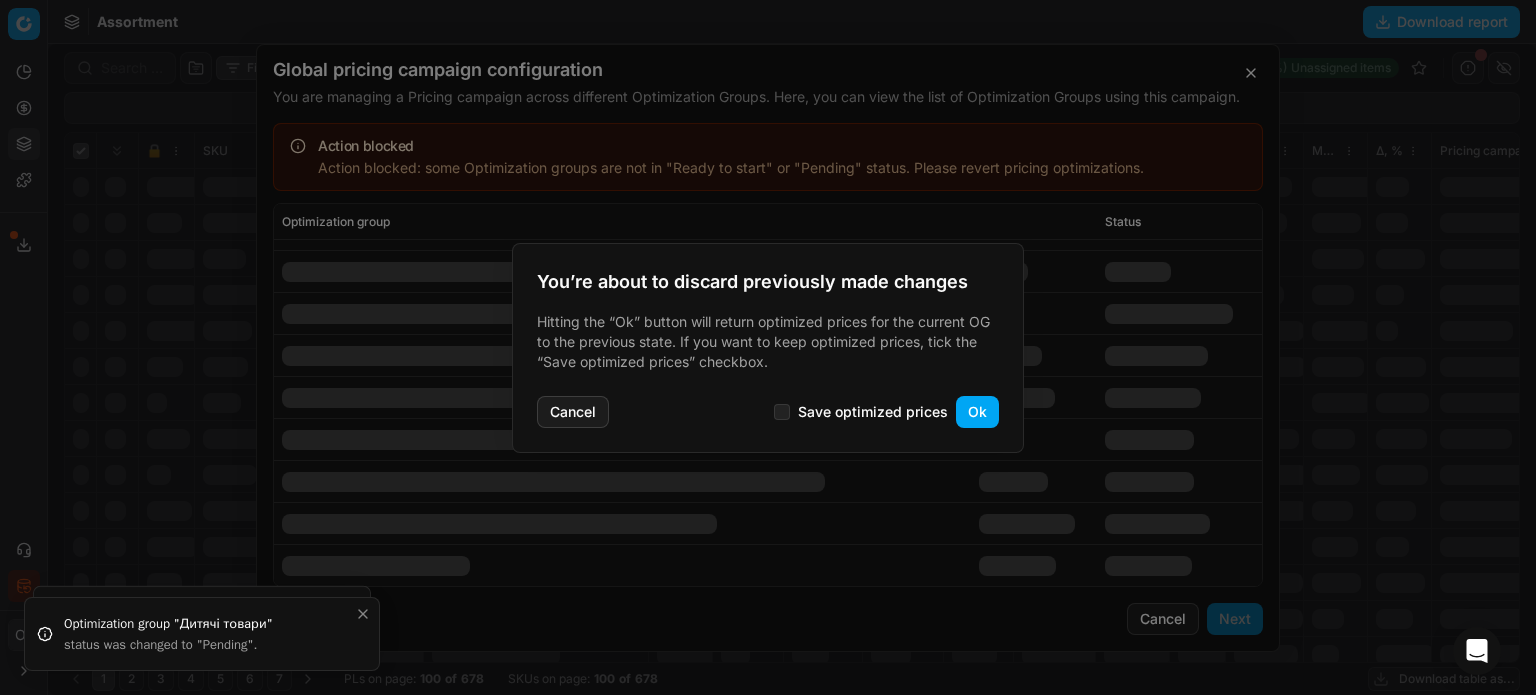 click on "You’re about to discard previously made changes Hitting the “Ok” button will return optimized prices for the current OG to the previous state. If you want to keep optimized prices, tick the “Save optimized prices” checkbox. Cancel Save optimized prices Ok" at bounding box center (768, 348) 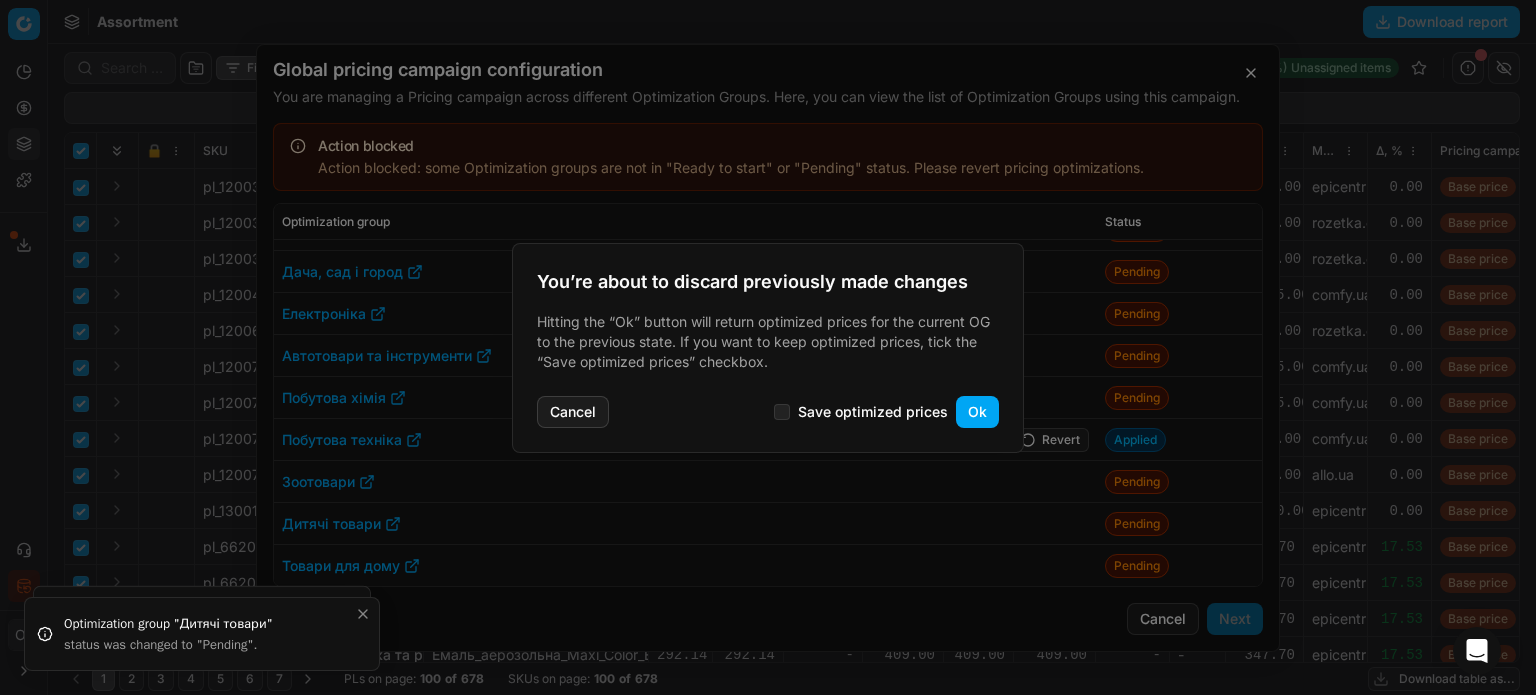 click on "Ok" at bounding box center (977, 412) 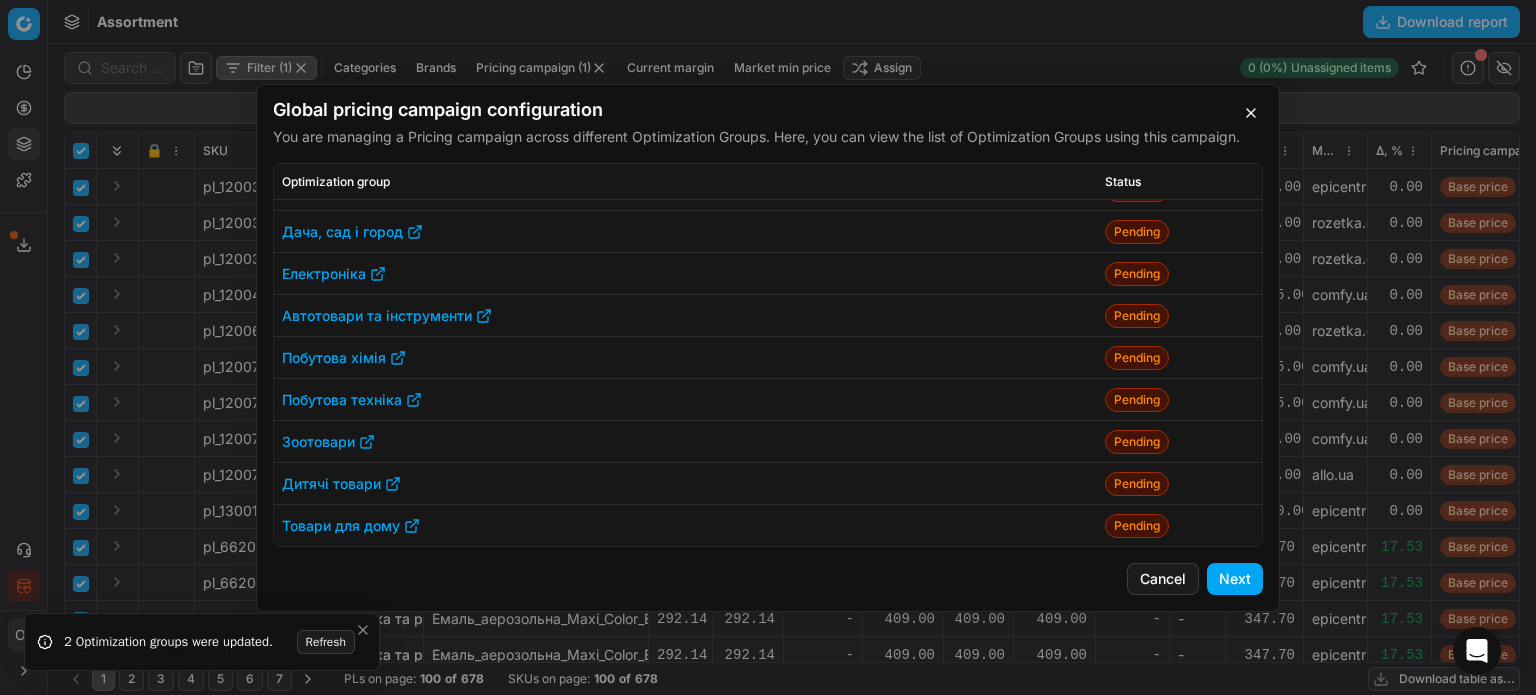 scroll, scrollTop: 0, scrollLeft: 0, axis: both 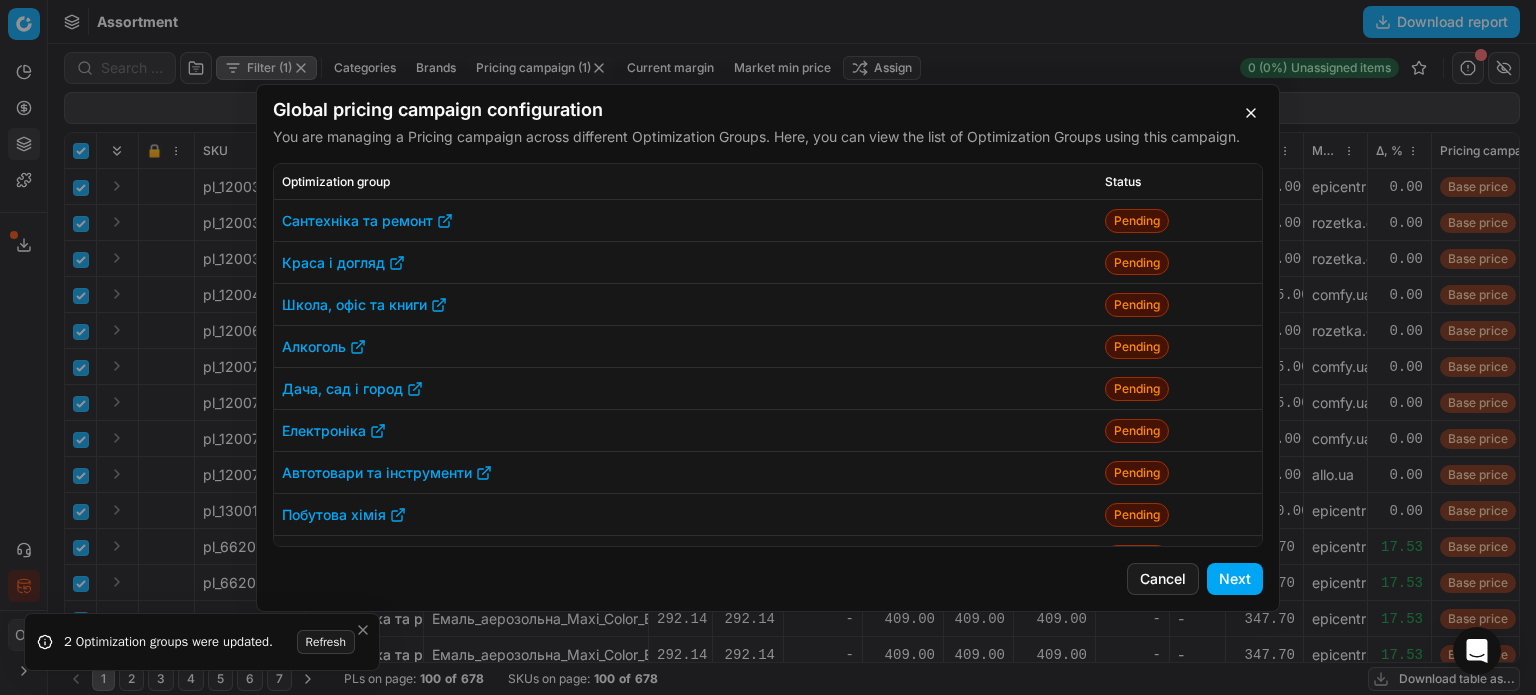 click on "Next" at bounding box center [1235, 579] 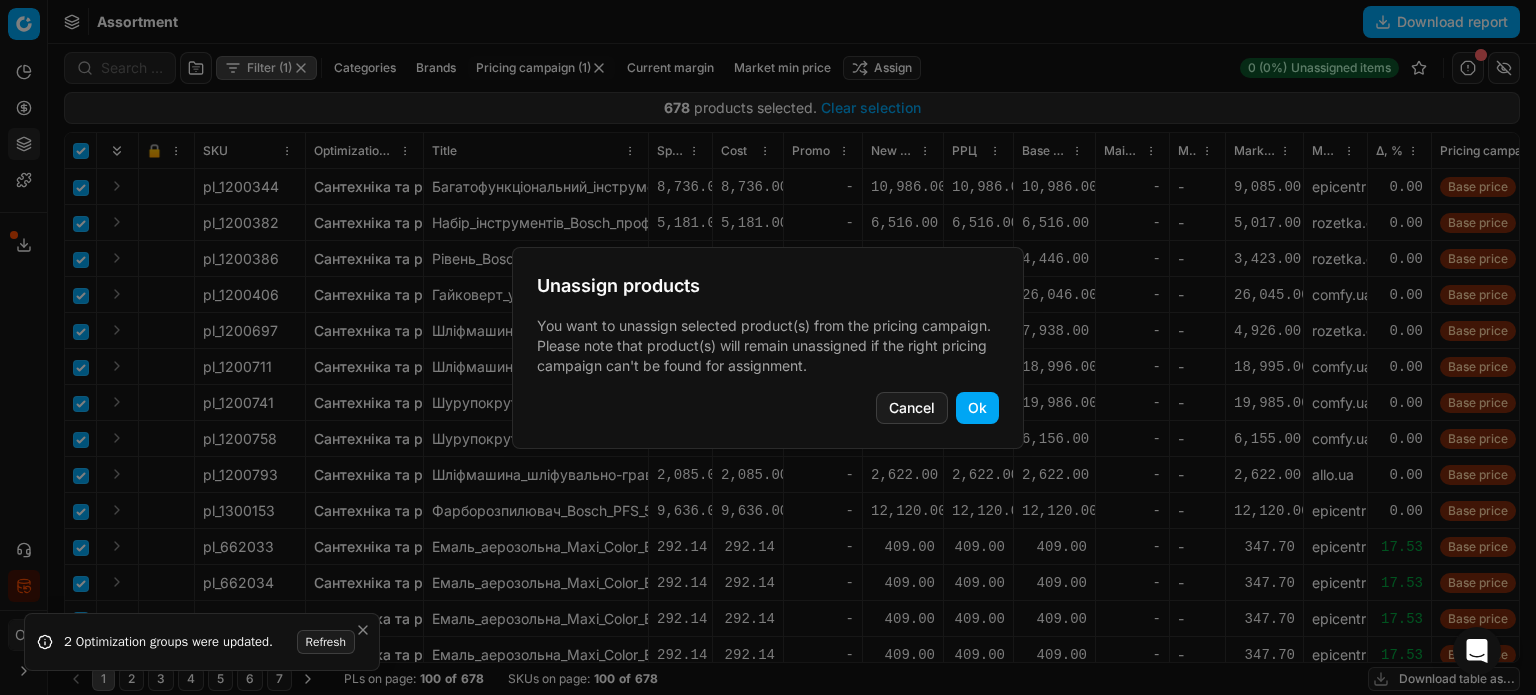 click on "Ok" at bounding box center [977, 408] 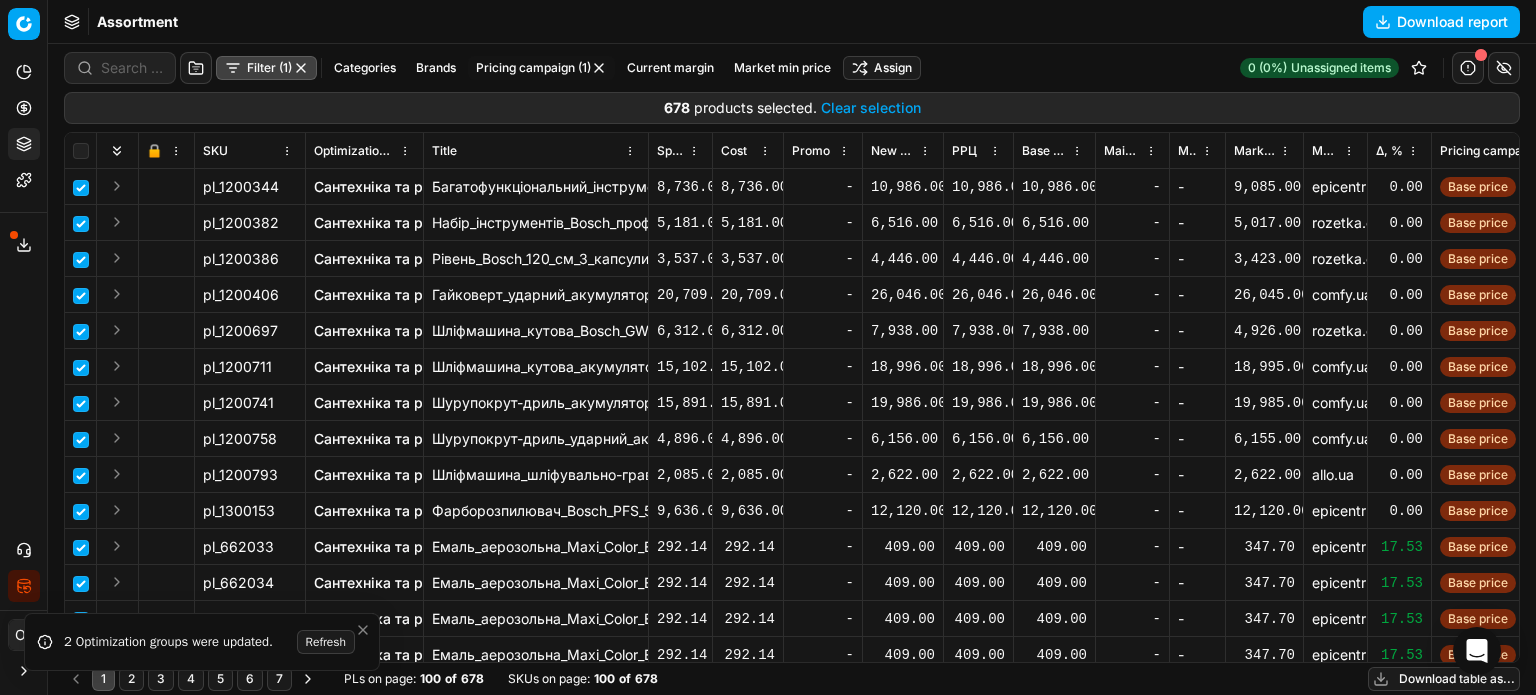 checkbox on "false" 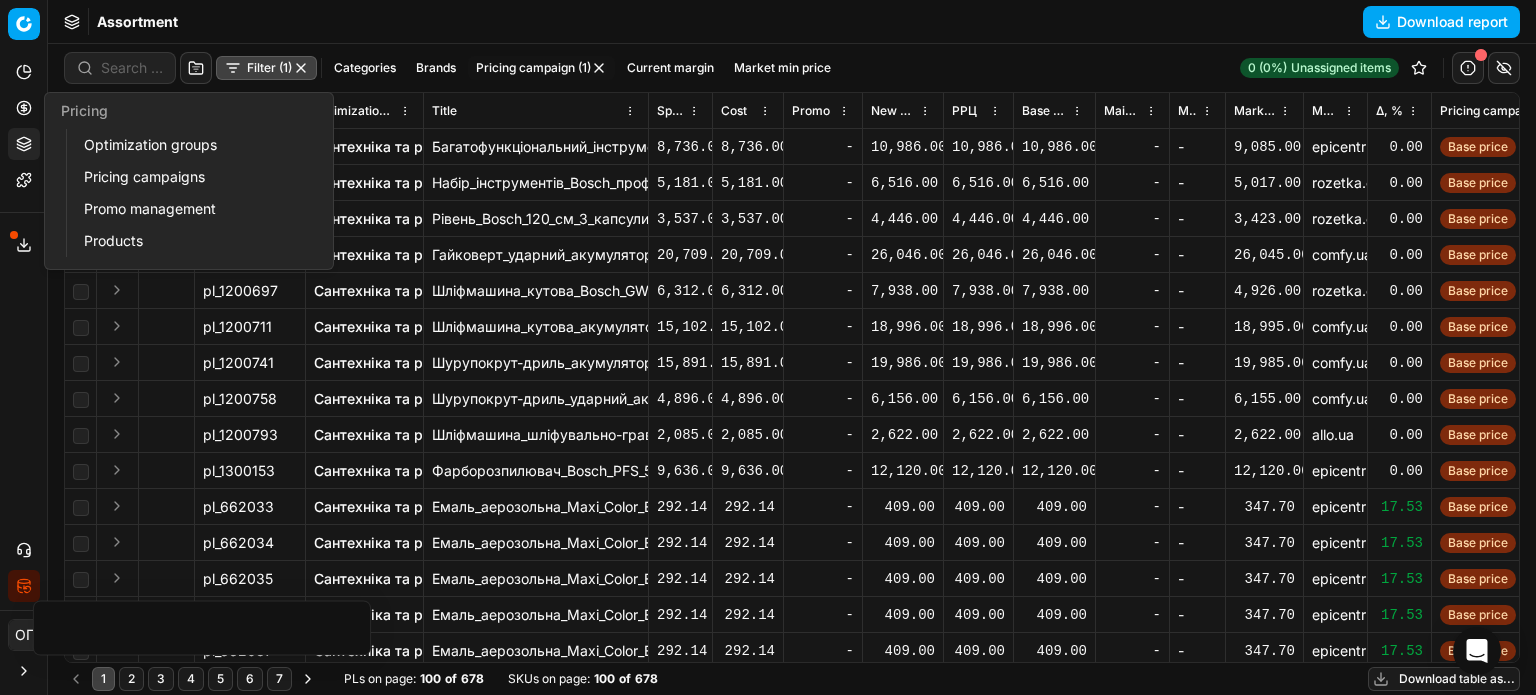 click on "Optimization groups" at bounding box center (192, 145) 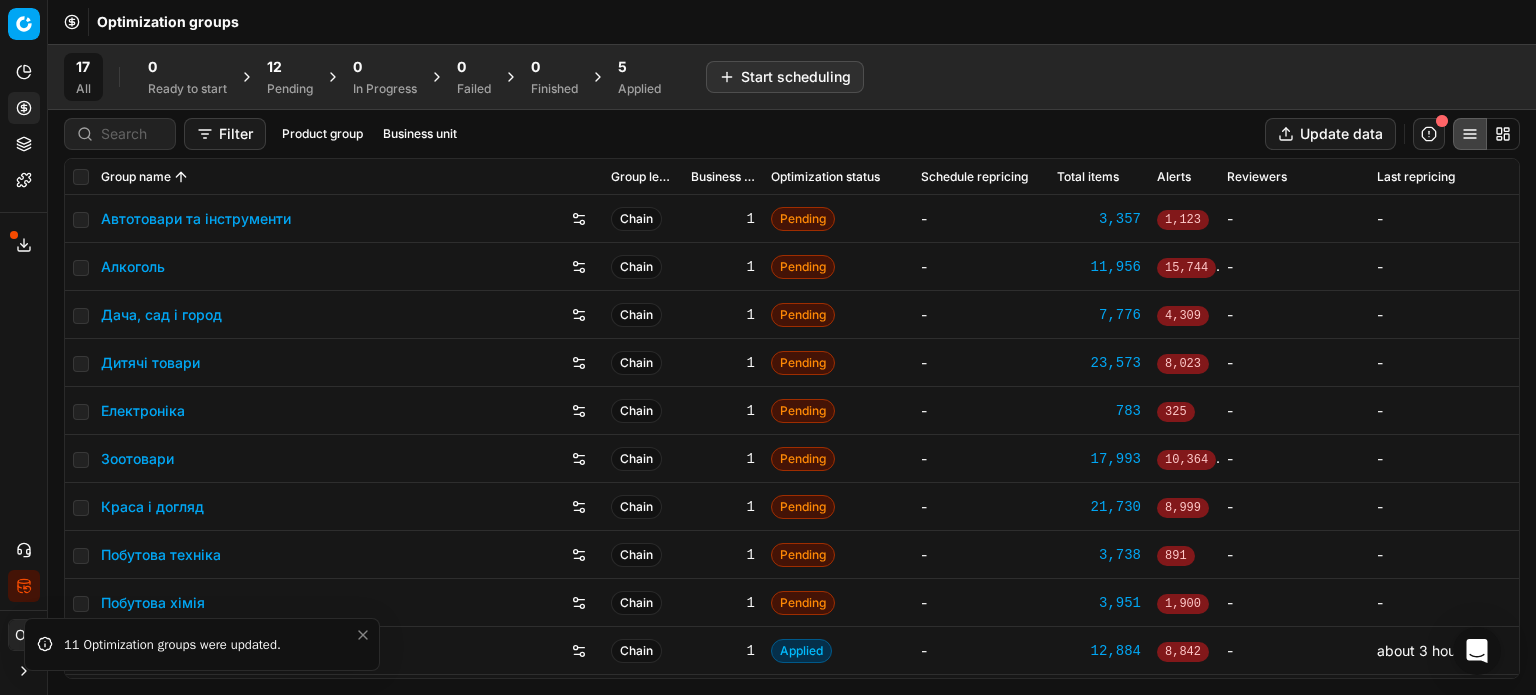 click on "12" at bounding box center [274, 67] 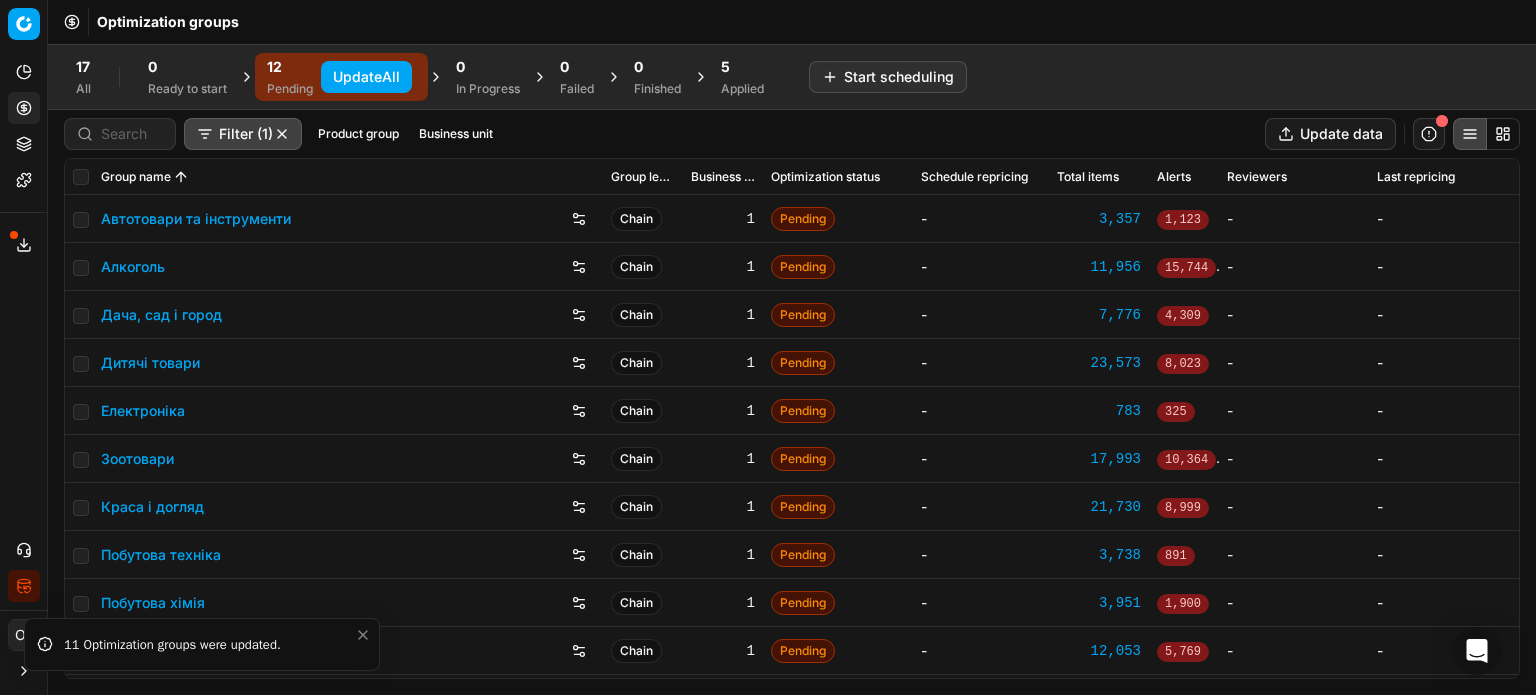 click on "Update  All" at bounding box center [366, 77] 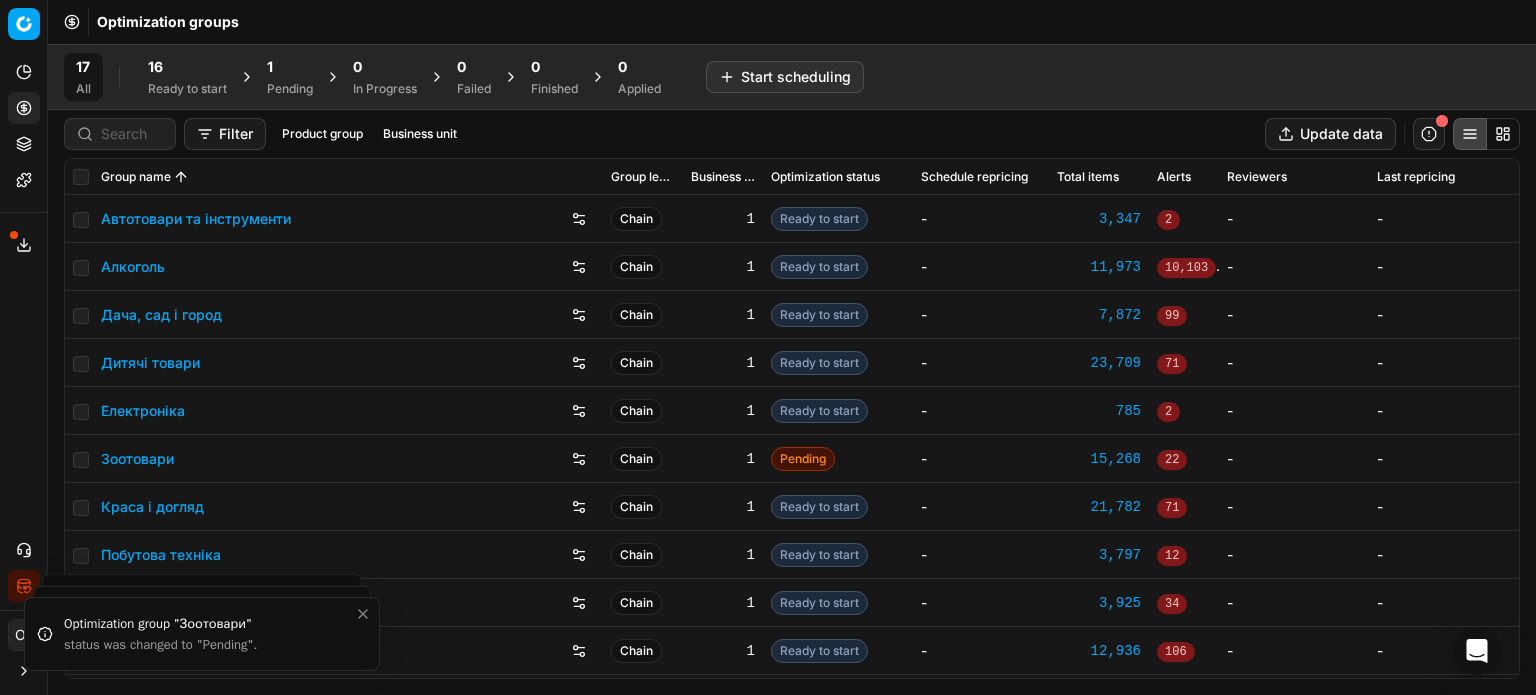 click on "1" at bounding box center [290, 67] 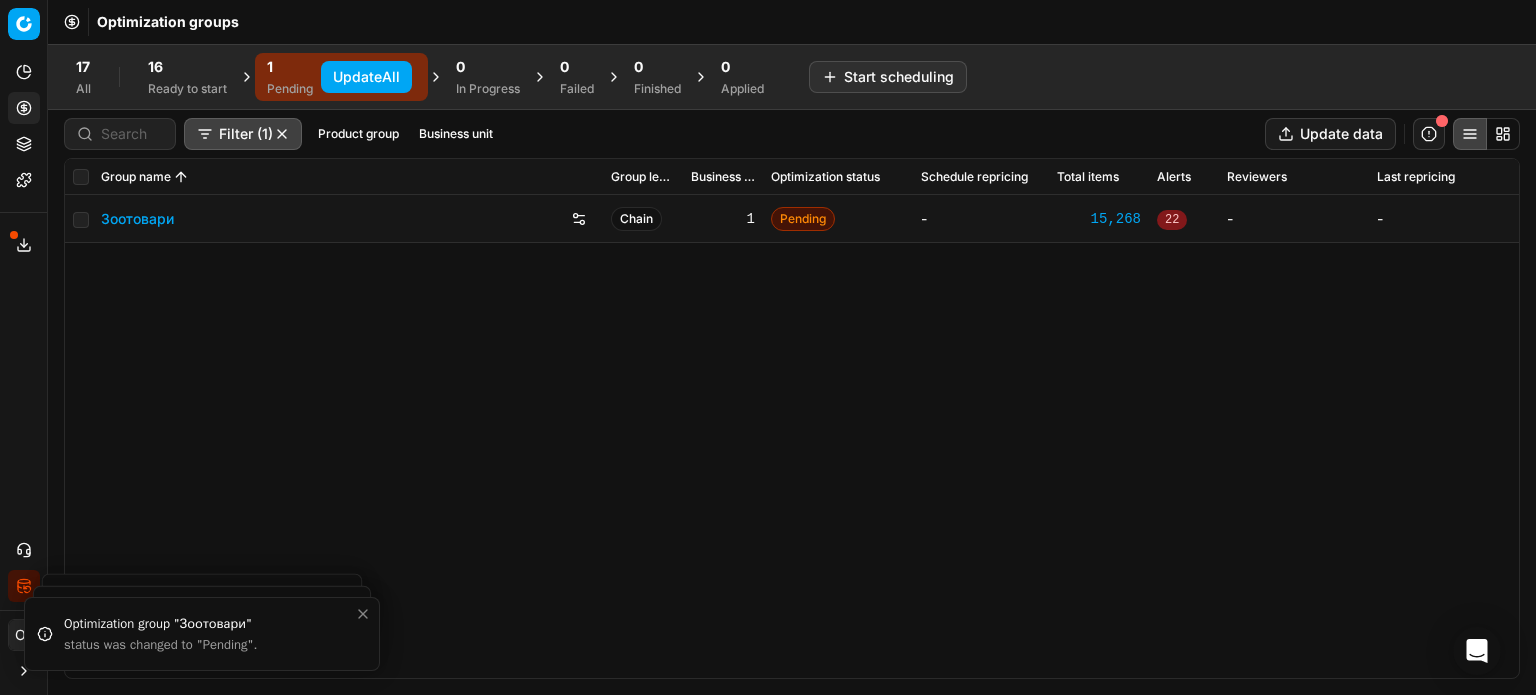 click on "Зоотовари" at bounding box center [137, 219] 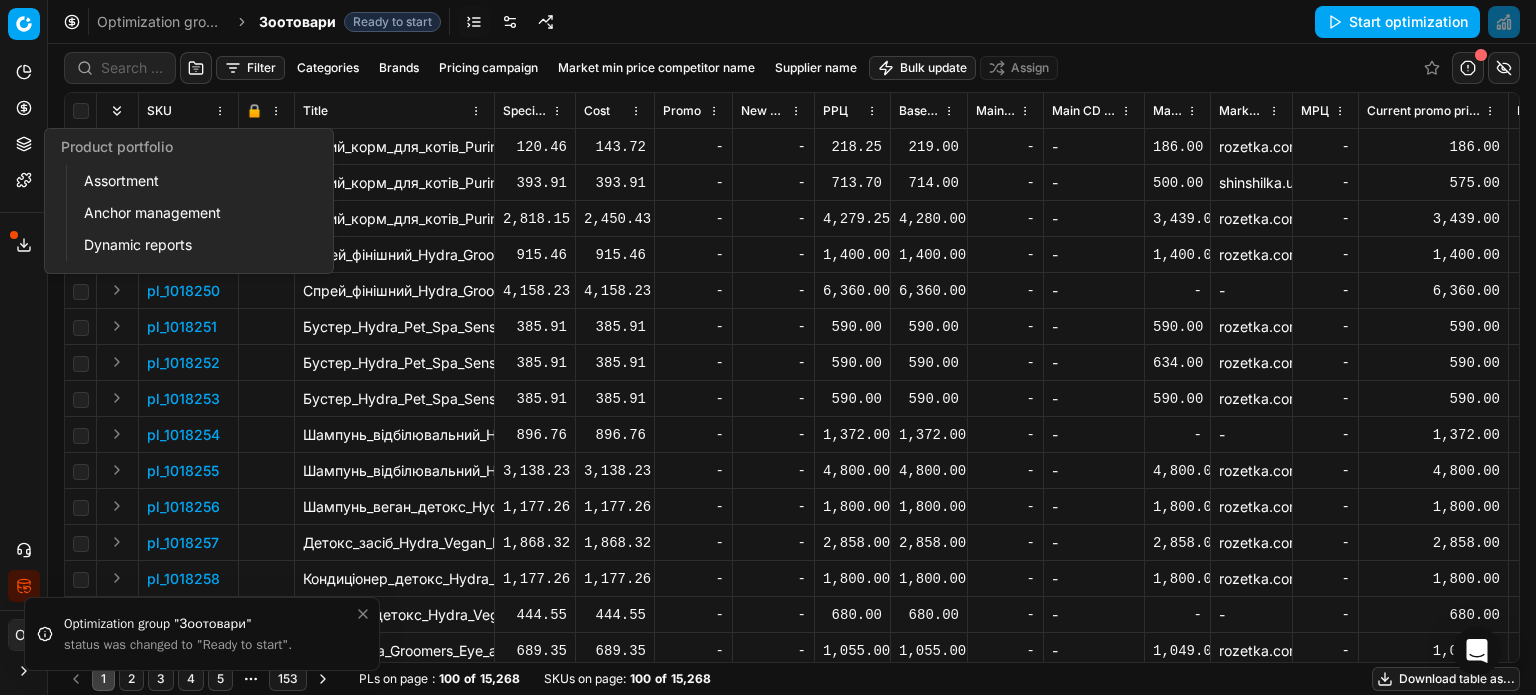 click on "Product portfolio" at bounding box center (24, 144) 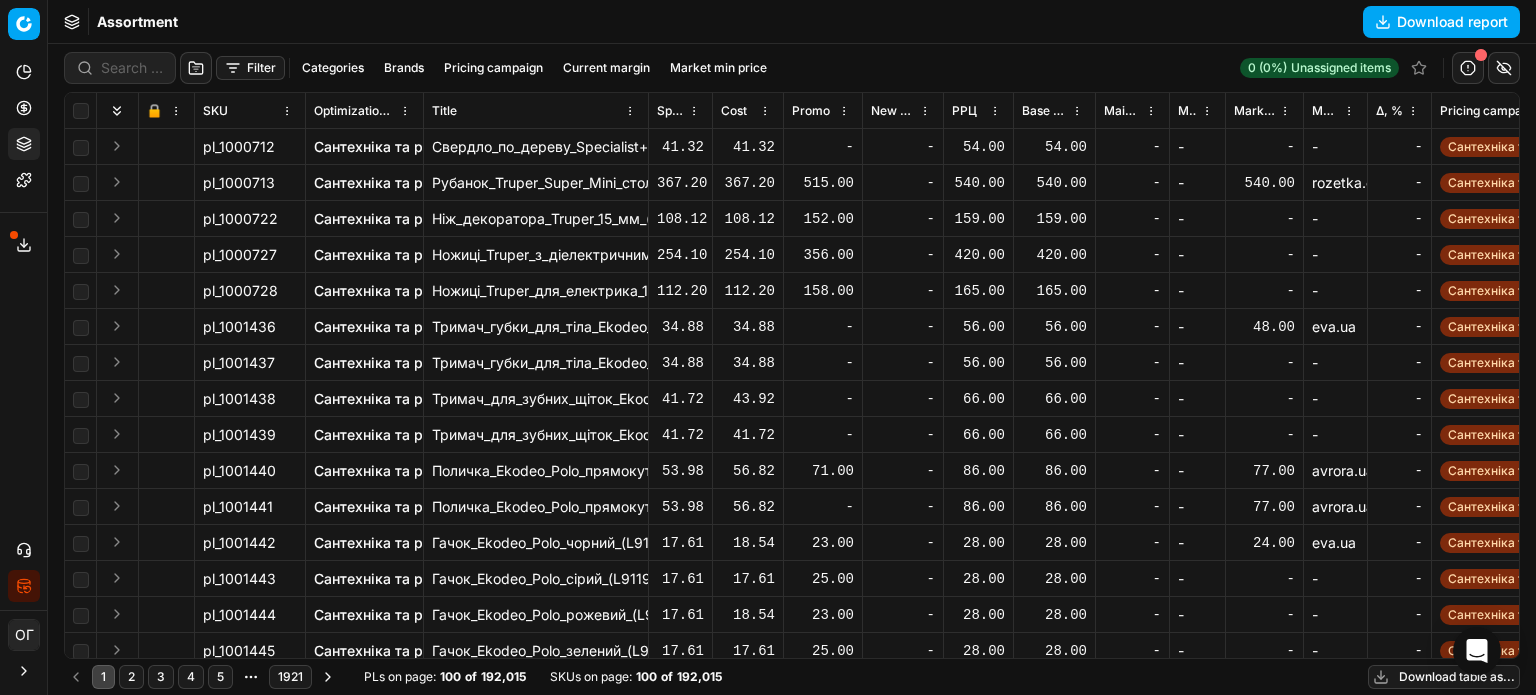 click on "Filter" at bounding box center (250, 68) 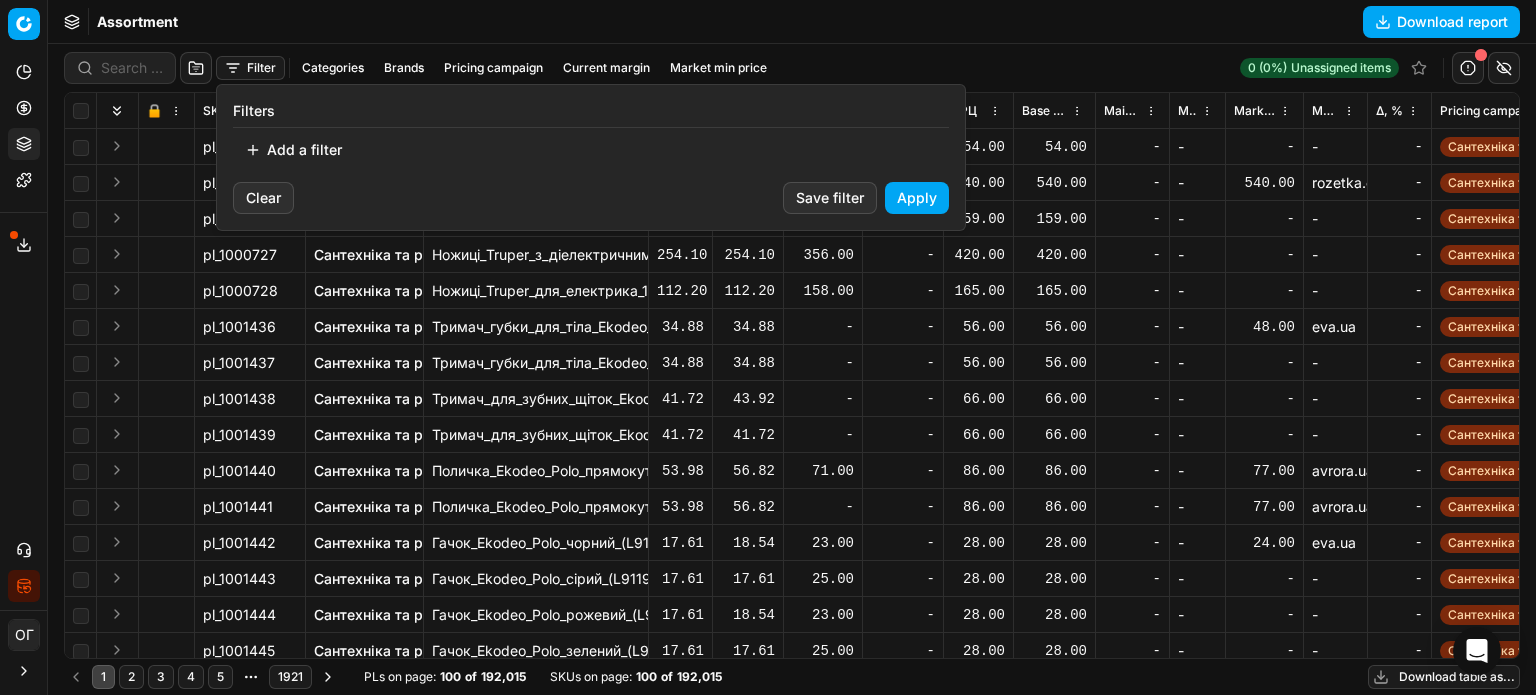 click on "Add a filter" at bounding box center [293, 150] 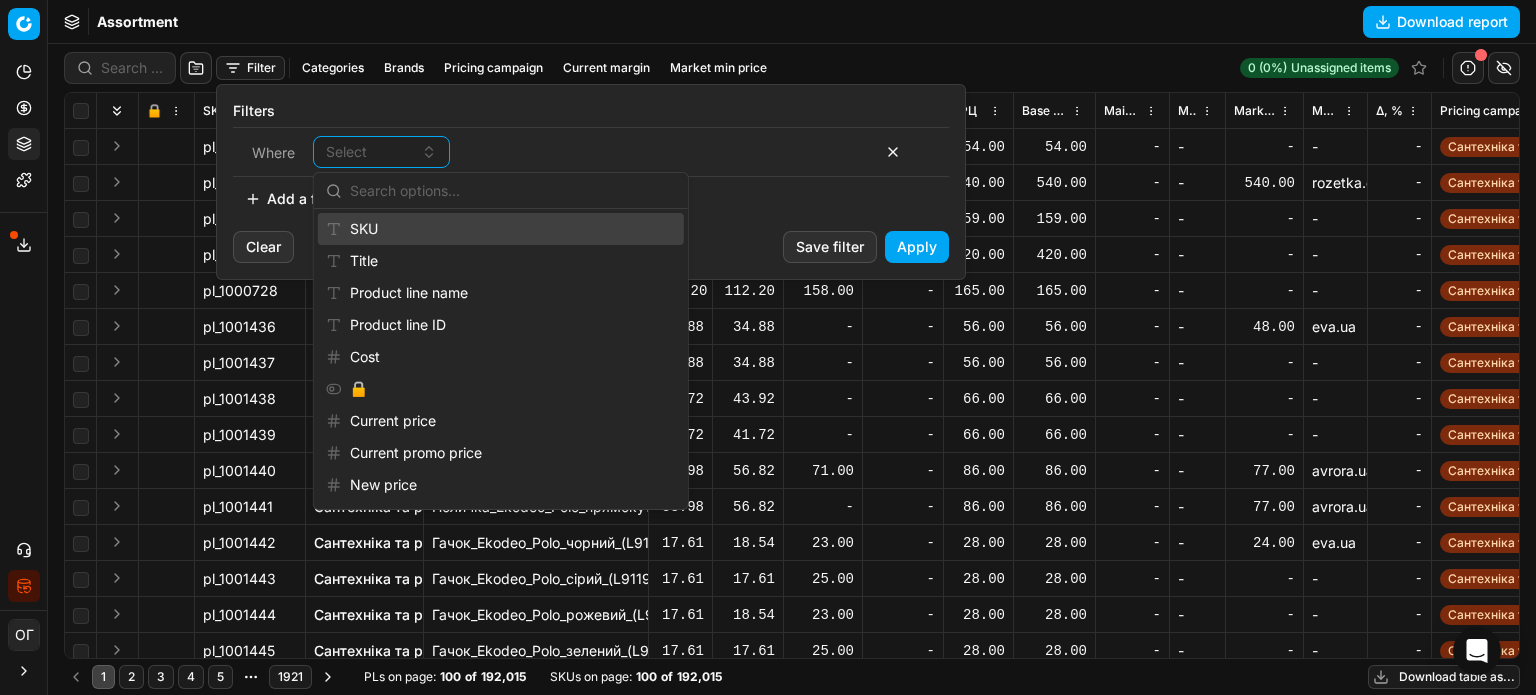 click on "SKU" at bounding box center [501, 229] 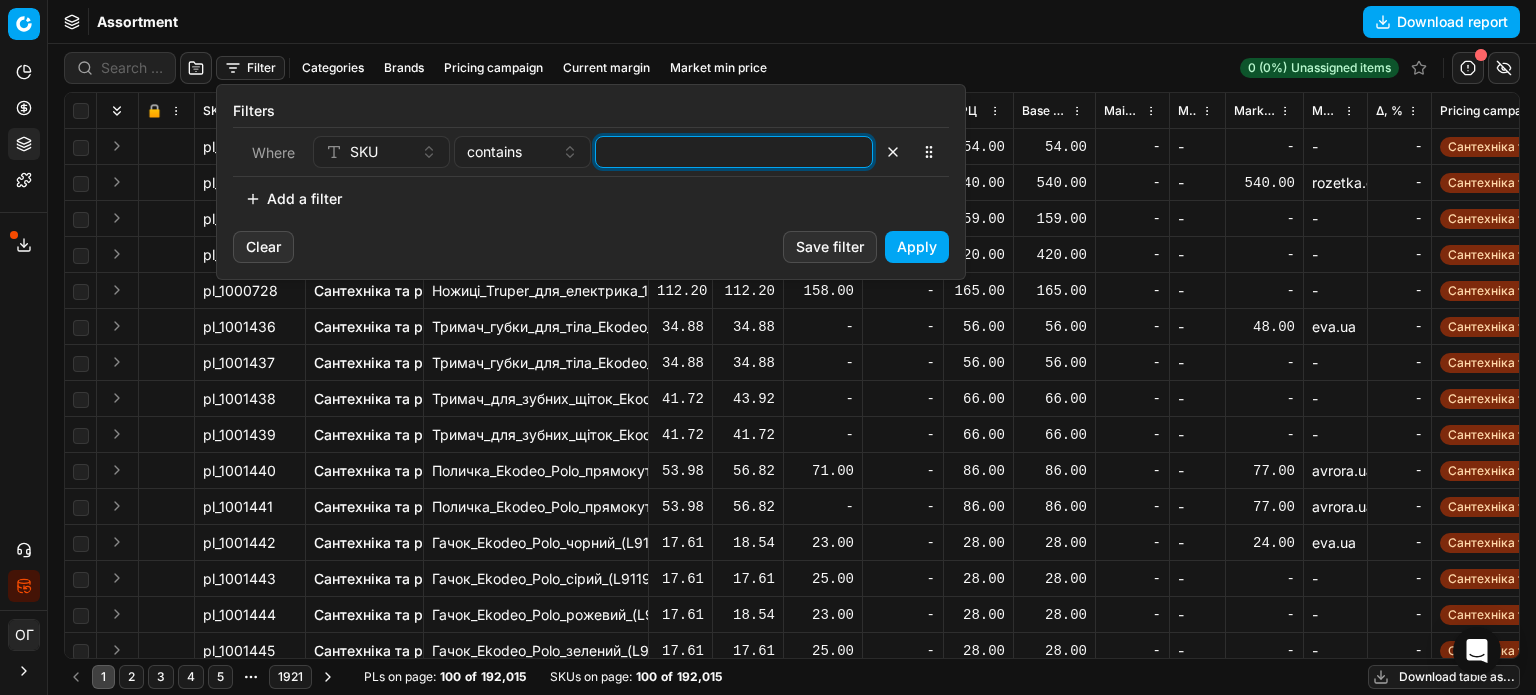 click at bounding box center (734, 152) 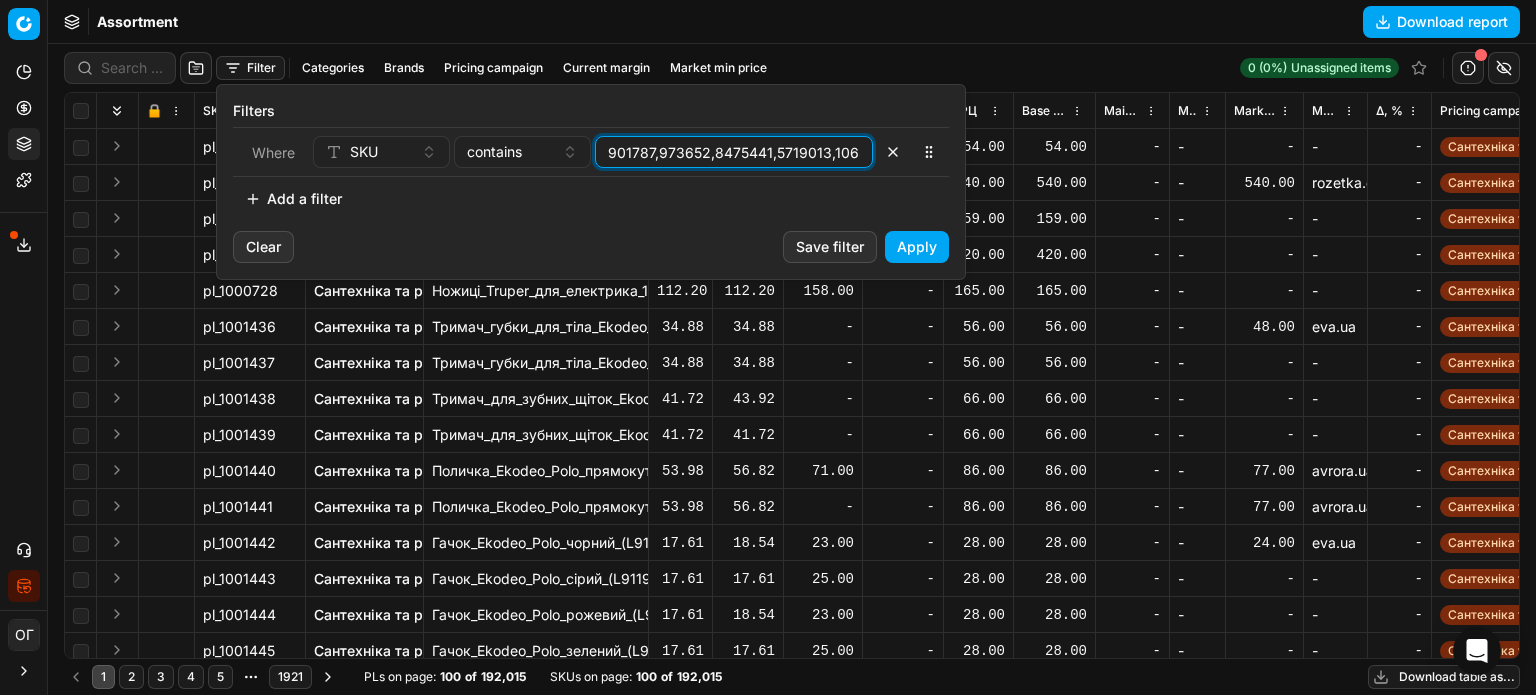 scroll, scrollTop: 0, scrollLeft: 34248, axis: horizontal 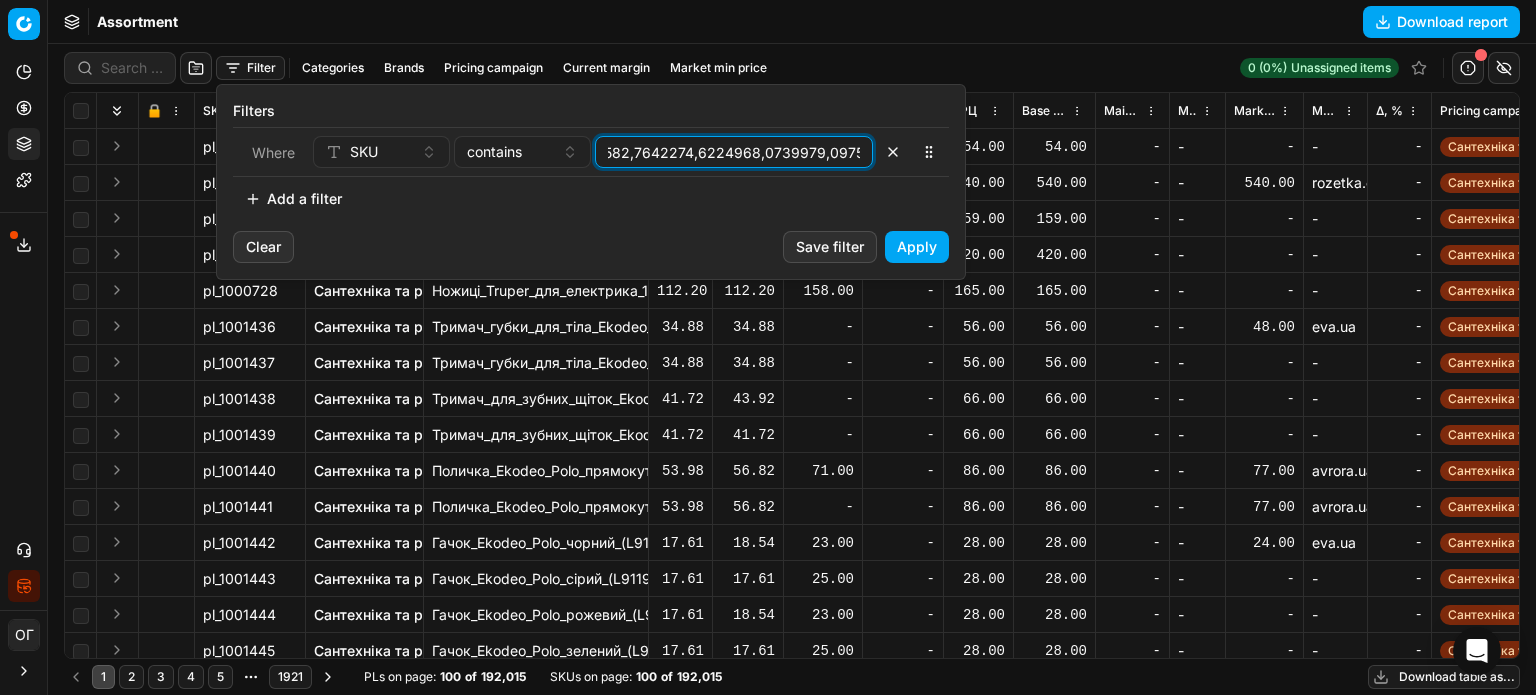 type on "706148,706156,1200696,1200700,899287,899286,421058,483727,40484,69900,140838,187794,192252,224552,317098,477259,477261,477262,477263,477264,477267,477272,477273,477274,477280,477281,477282,477284,477285,477287,477292,477295,477296,477298,477300,477302,477303,477304,477305,477307,477311,477312,477317,477319,477322,477325,477326,477328,477329,477330,477335,477336,477337,477339,477342,477343,477346,477348,477349,477350,477351,477353,477354,477355,477356,477358,477359,477360,477361,477366,477367,477368,477369,477372,477379,477381,477383,477386,477387,477392,477393,477394,477395,477396,477397,477398,477400,477401,477402,477403,477404,477407,477408,477409,477412,477413,477414,477415,477416,477417,477419,477420,477421,477422,477426,477427,477429,477430,477431,477432,477433,477434,477435,477436,477437,477438,477439,477440,477441,477442,477443,477444,477445,477446,477447,477448,477449,477450,477451,477452,477453,477454,477455,477456,477457,477458,477459,477460,477461,477462,477463,477464,477465,477466,477467,477468..." 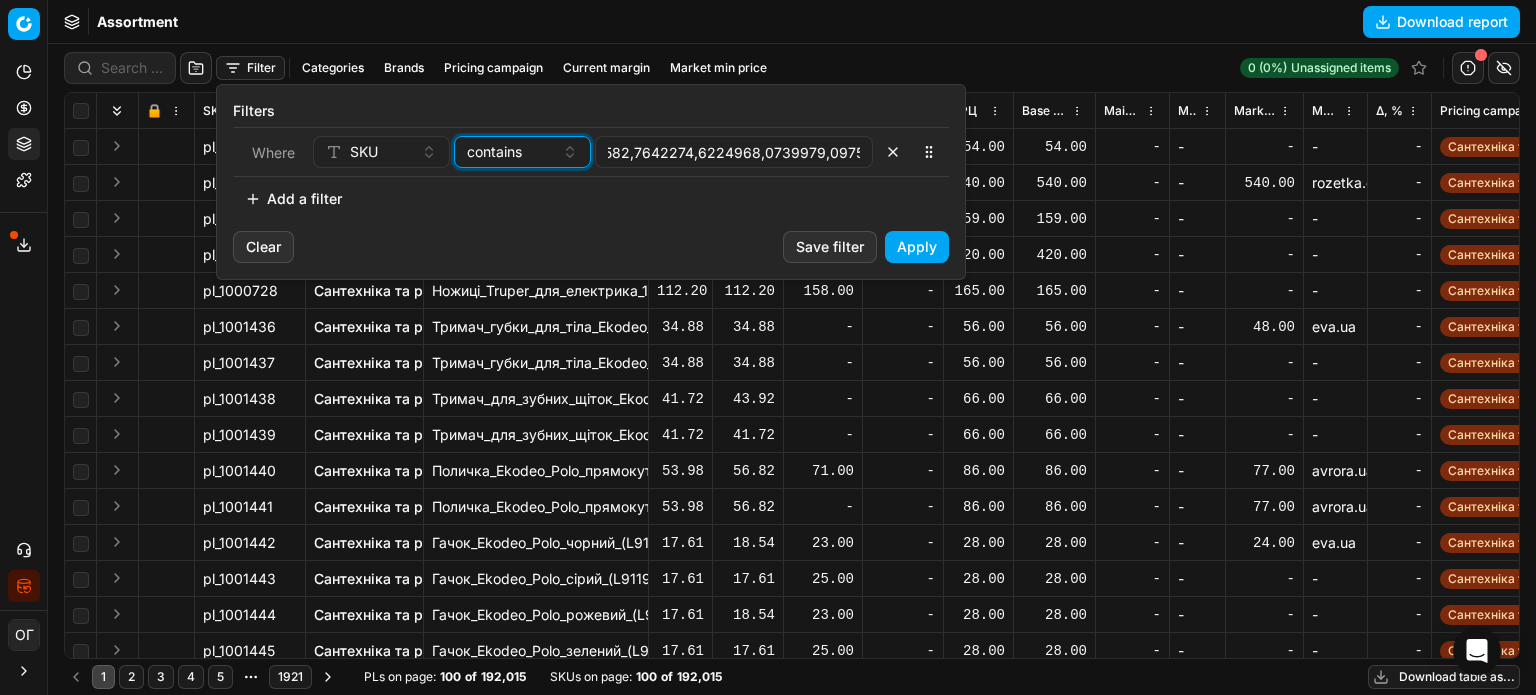 click on "contains" at bounding box center [510, 152] 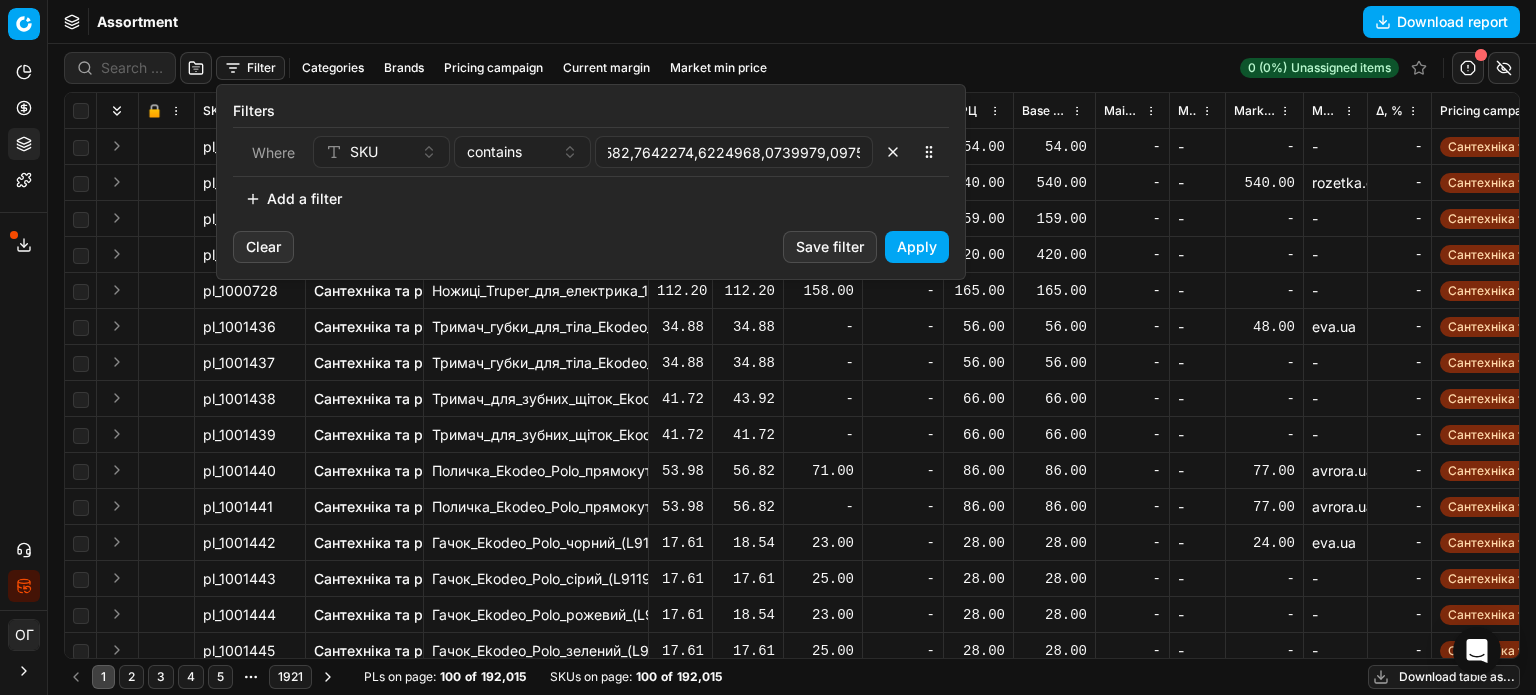 scroll, scrollTop: 0, scrollLeft: 0, axis: both 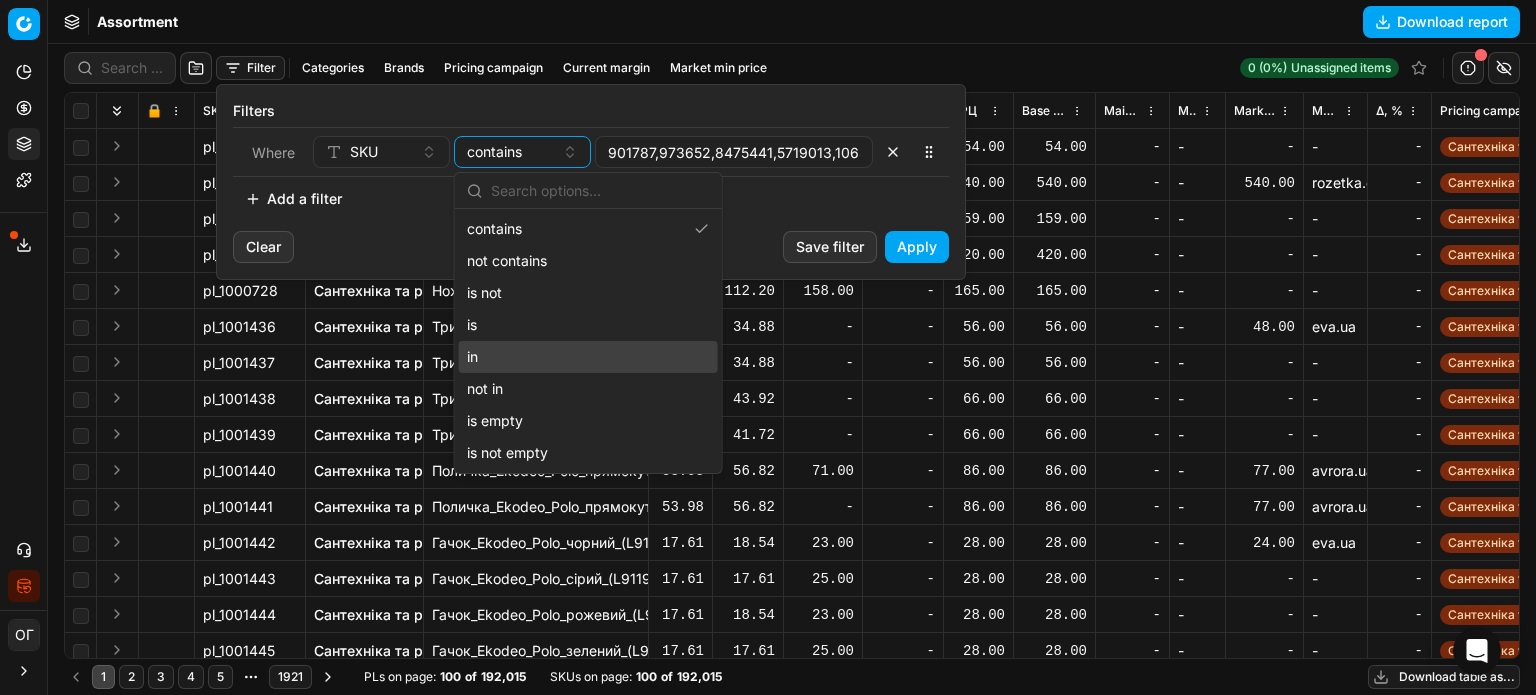 drag, startPoint x: 504, startPoint y: 355, endPoint x: 831, endPoint y: 328, distance: 328.1128 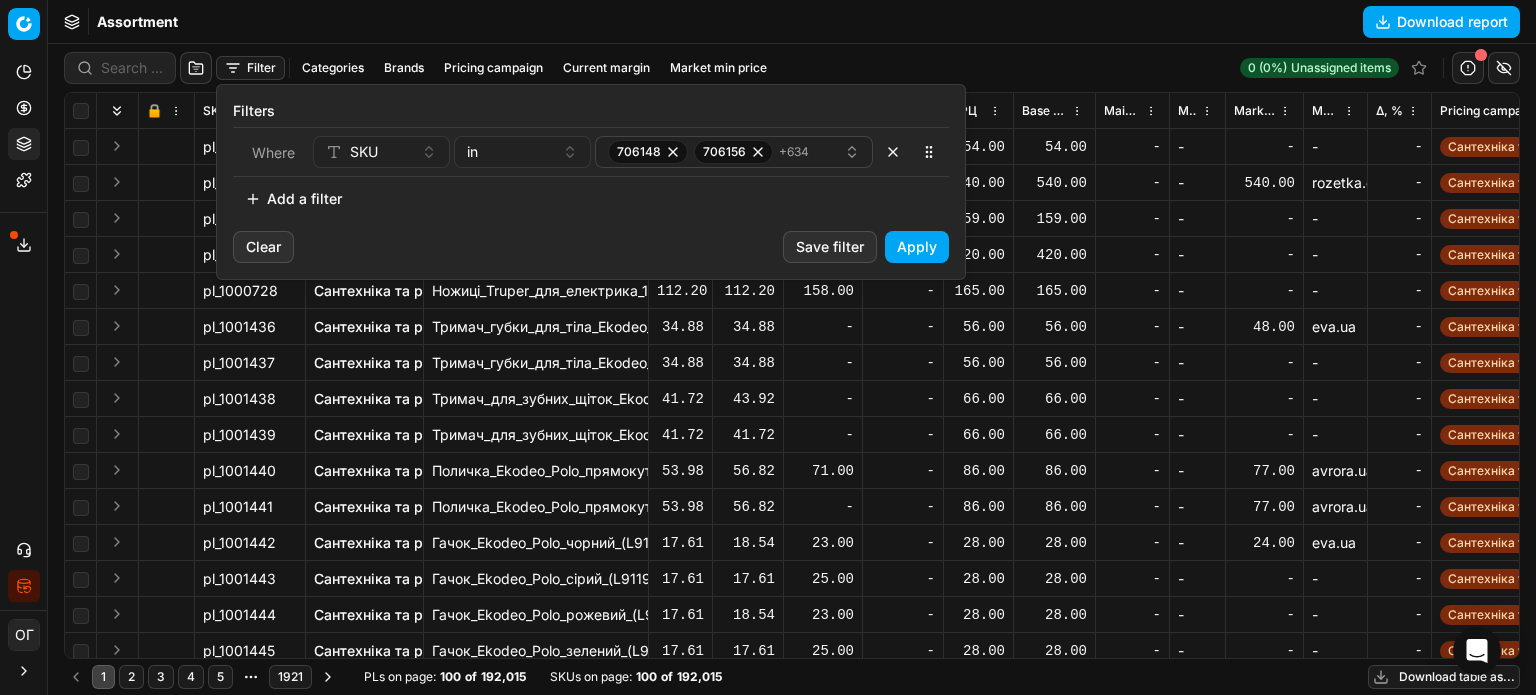 click on "Apply" at bounding box center (917, 247) 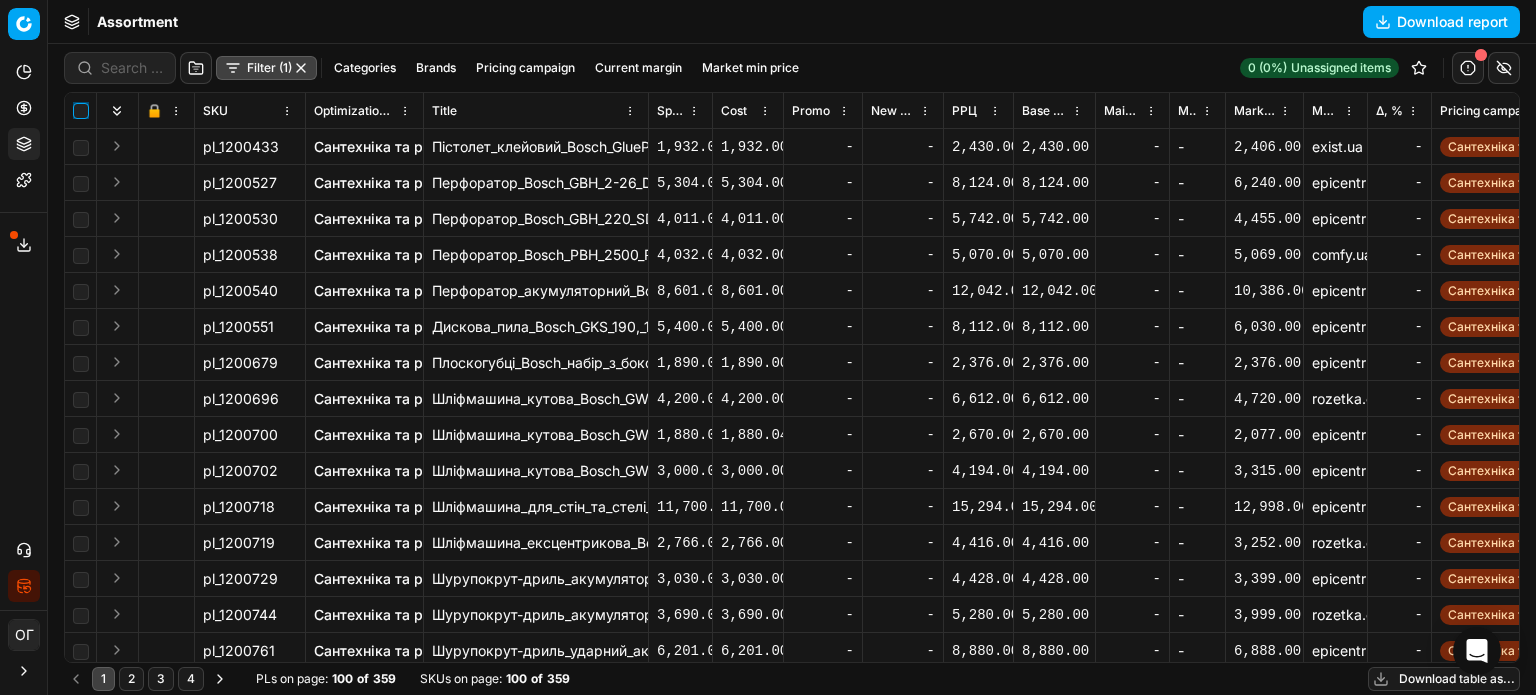click at bounding box center [81, 111] 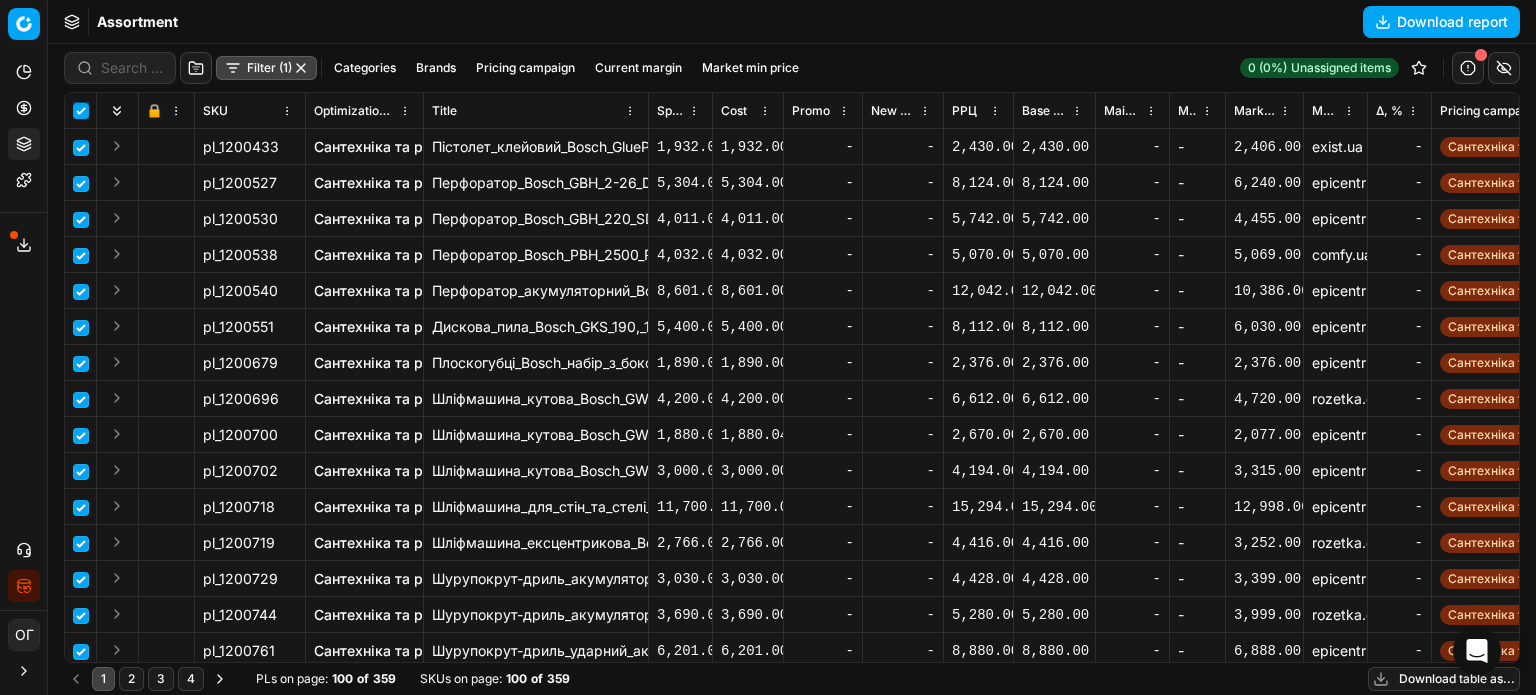 checkbox on "true" 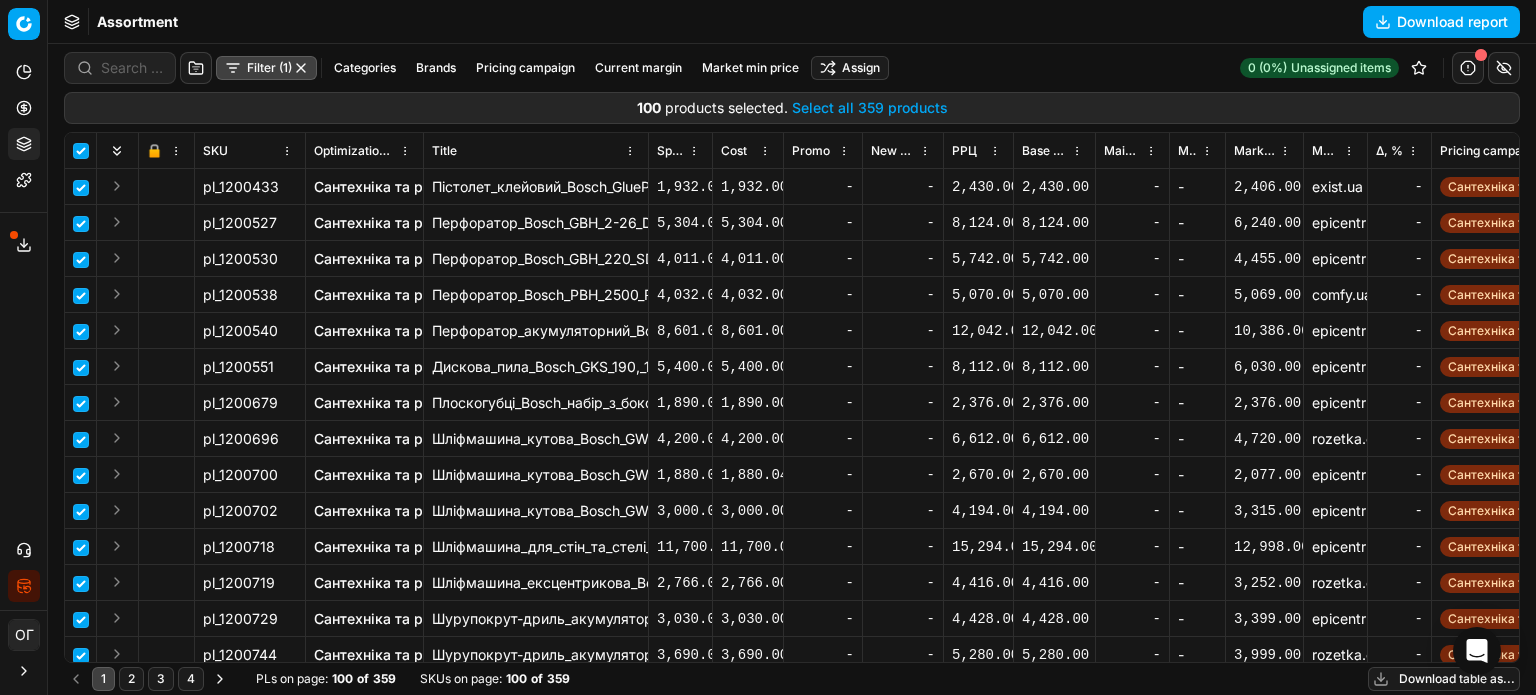 click on "Select all 359 products" at bounding box center (870, 108) 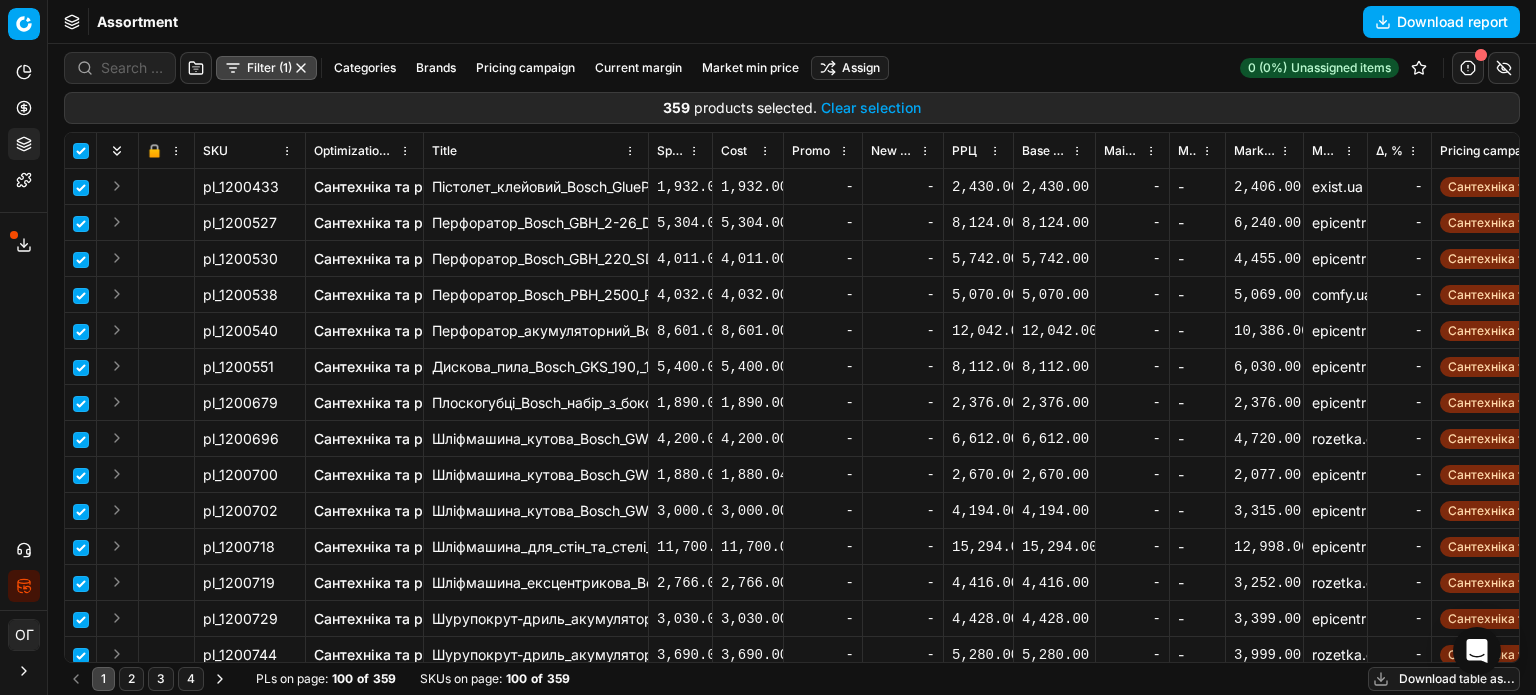 click on "Pricing platform Analytics Pricing Product portfolio Templates Export service 174 Contact support Integration status ОГ Ольга Гудзенко o.gudzenko@maudau.com.ua Close menu Command Palette Search for a command to run... Assortment Download report Filter   (1) Categories   Brands   Pricing campaign   Current margin   Market min price   Assign 0 (0%) Unassigned items 359 products selected . Clear selection 🔒 SKU Optimization group Title Specification Cost Cost Promo New promo price РРЦ Base price Main CD min price Main CD min price competitor name Market min price Market min price competitor name Δ, % Pricing campaign Current promo price Optimization status RRP mandatority Total stock quantity Aging stock (викл. дні без продажів) Середня кількість продажів за 5 днів, шт Оборотність, днів (викл. дні без продажів) Target promo margin Target margin Product line ID Current price New price New discount Δ, abs KVI" at bounding box center [768, 347] 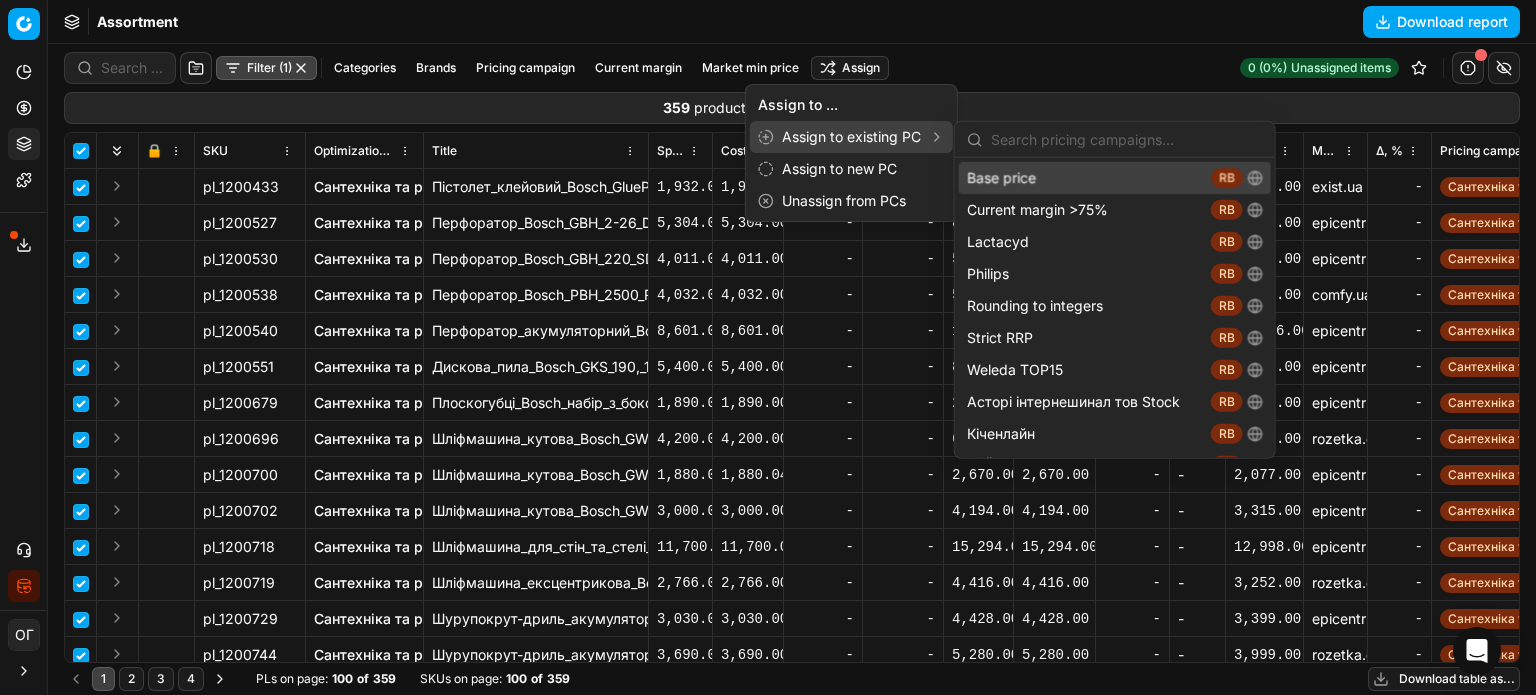 click on "Base price RB" at bounding box center (1115, 178) 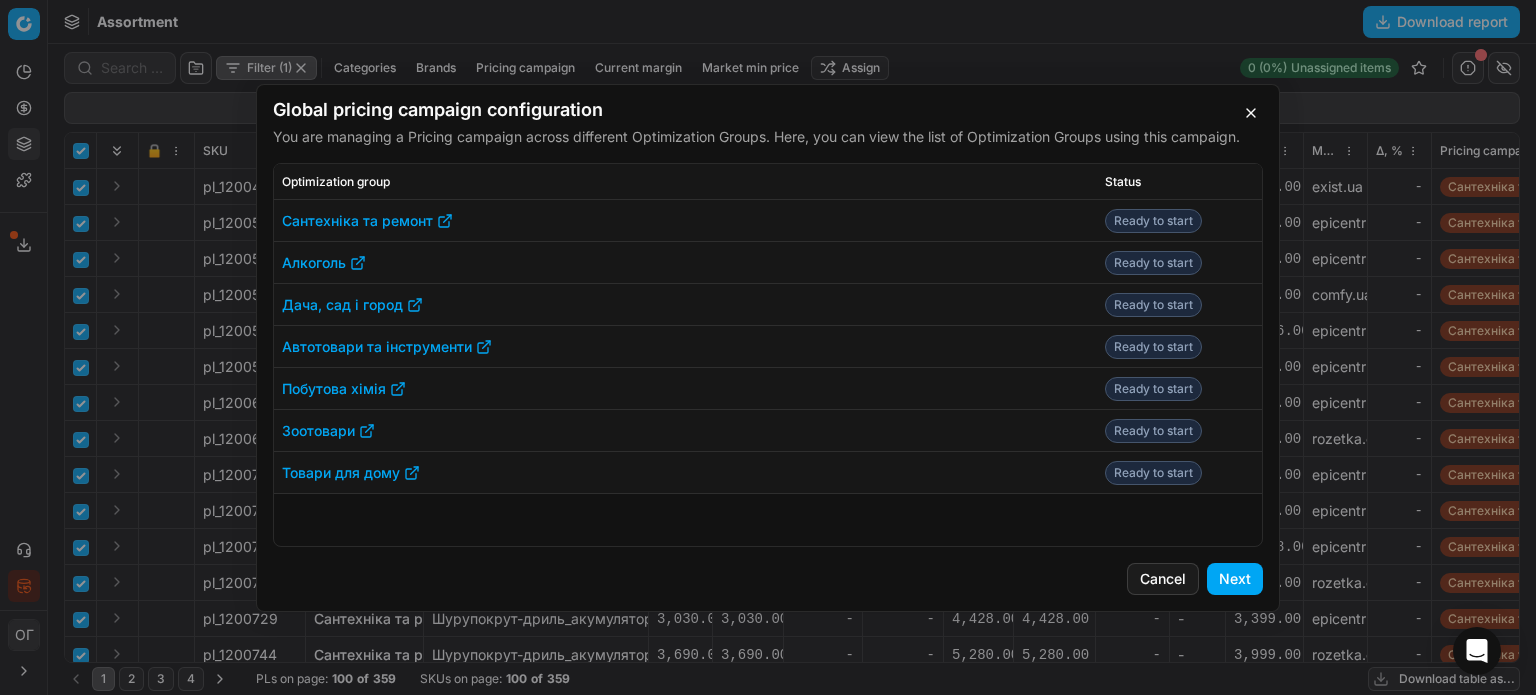 click on "Next" at bounding box center [1235, 579] 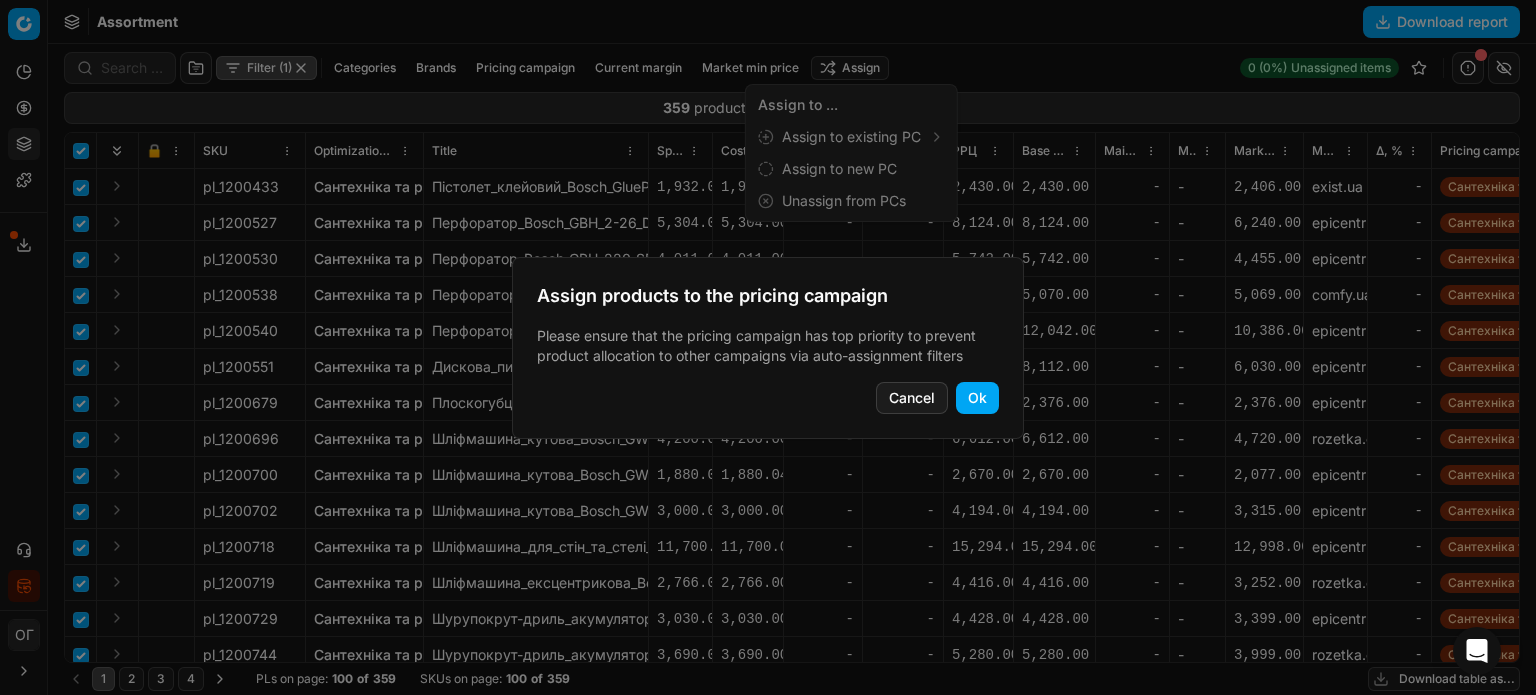 click on "Ok" at bounding box center (977, 398) 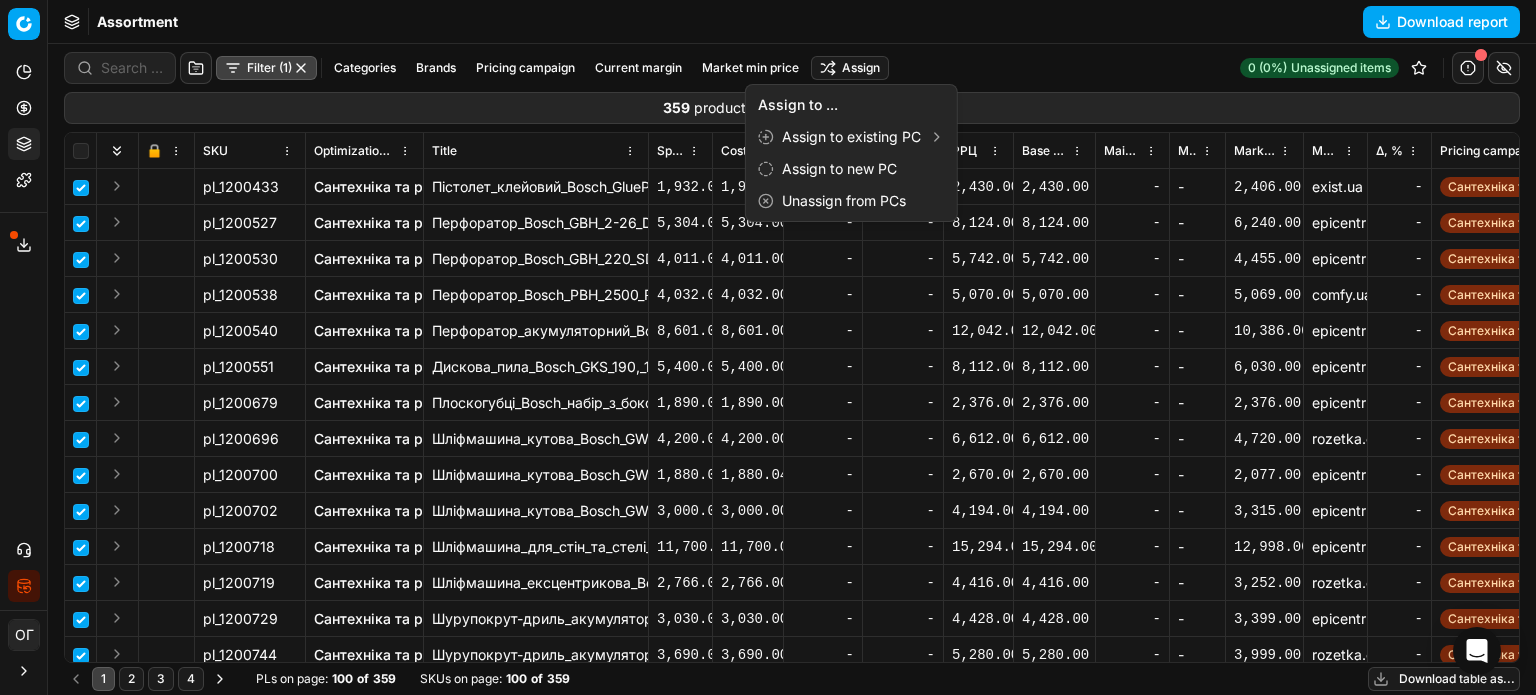 checkbox on "false" 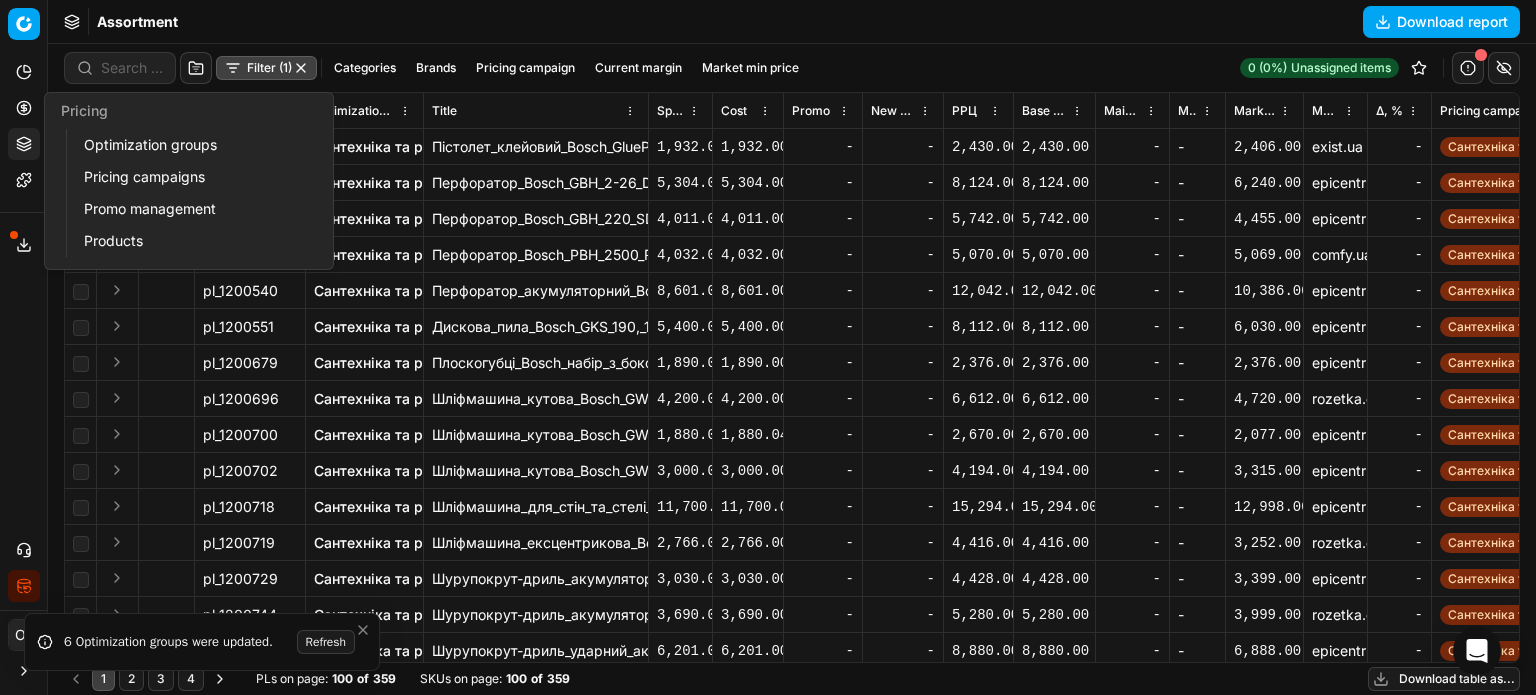 click on "Pricing" at bounding box center (24, 108) 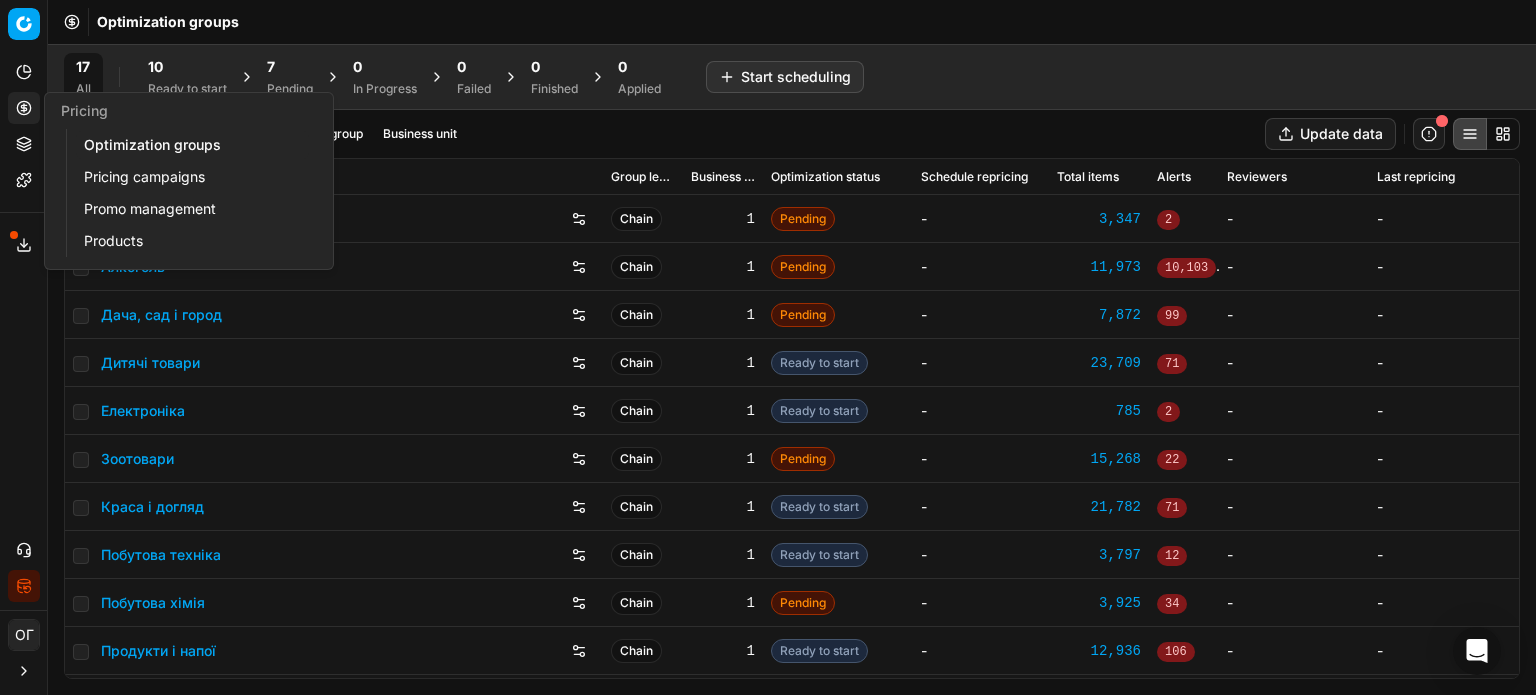 click on "Ready to start" at bounding box center (187, 89) 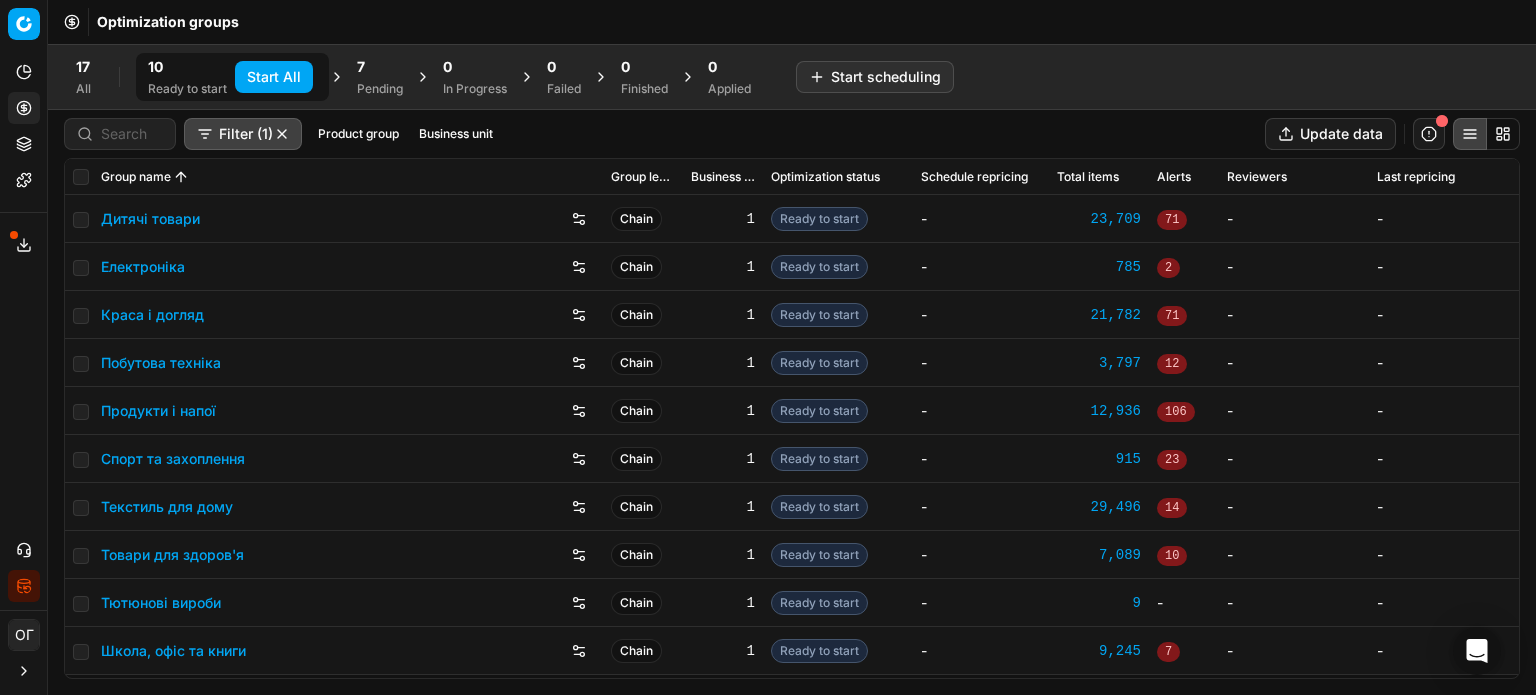 click on "Start   All" at bounding box center [274, 77] 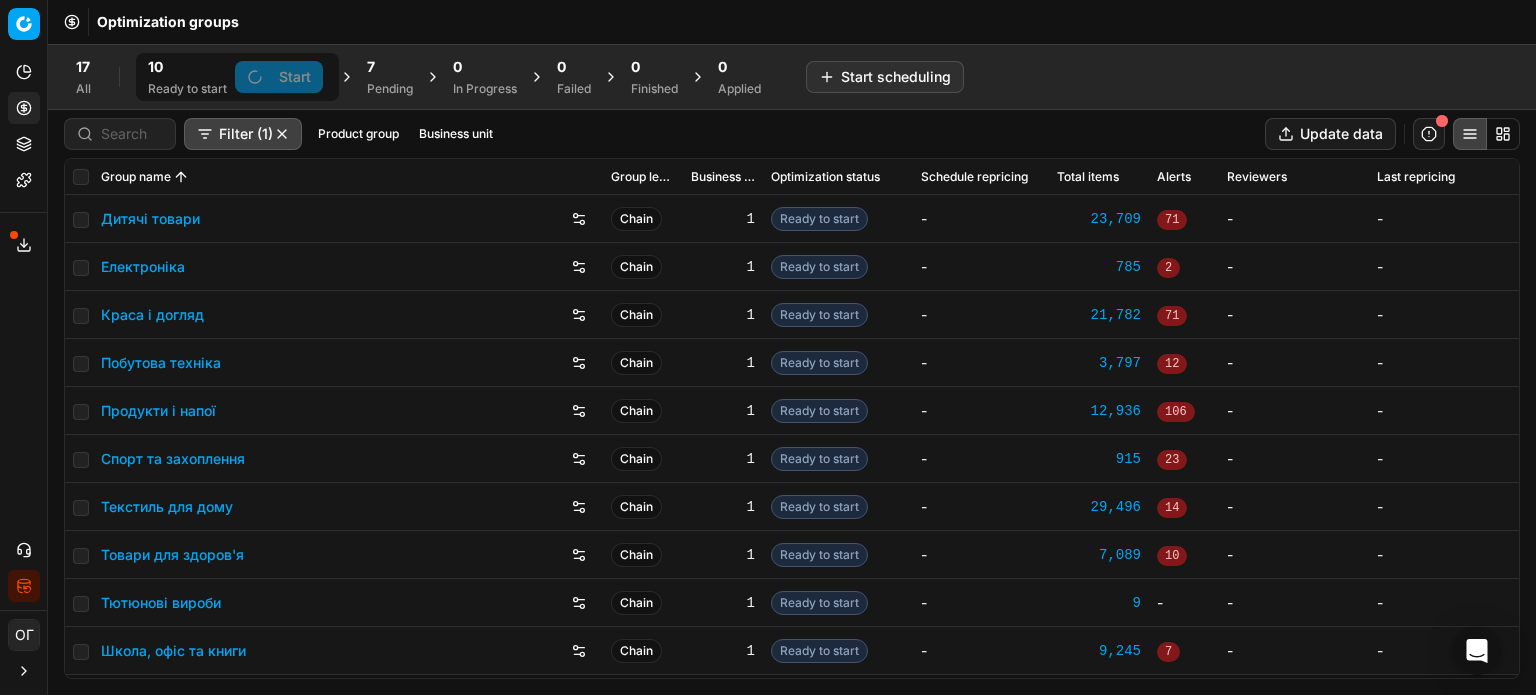 click on "7" at bounding box center [371, 67] 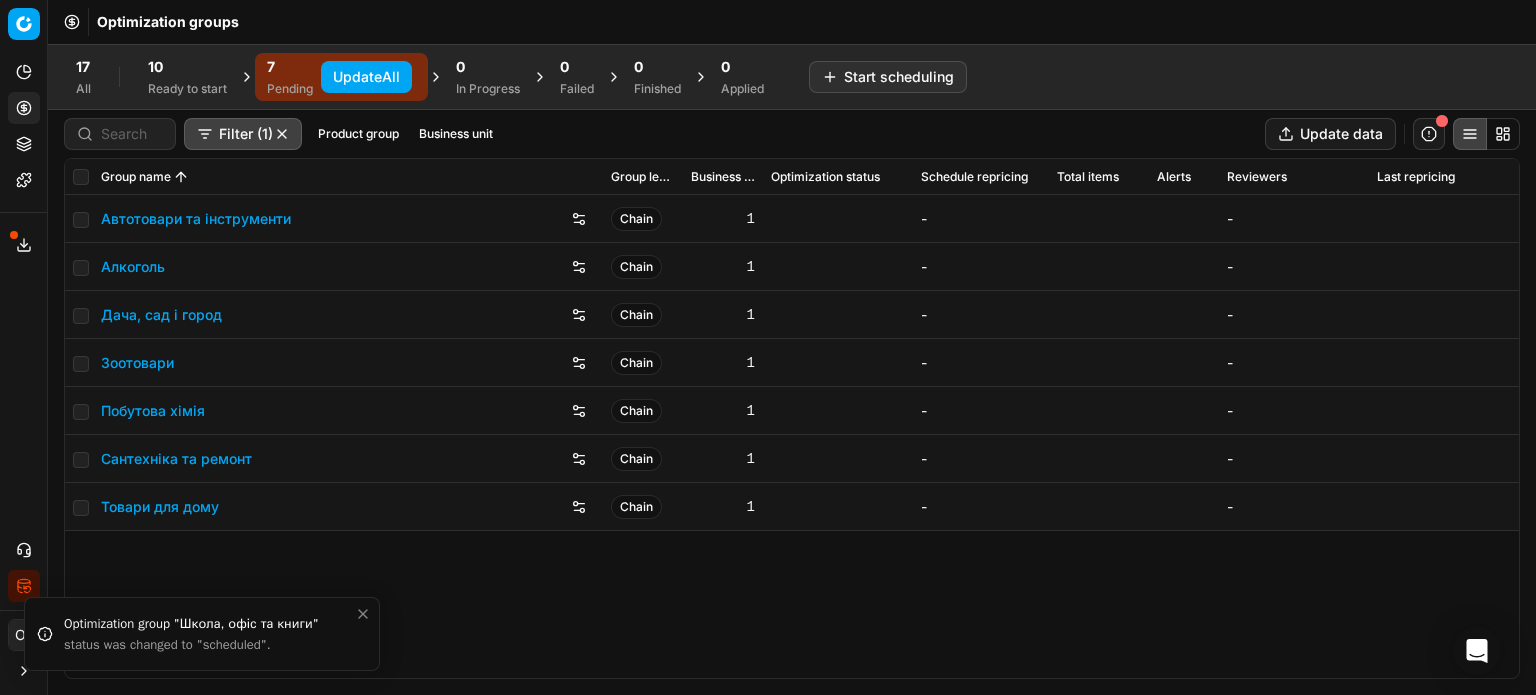 click on "Update  All" at bounding box center (366, 77) 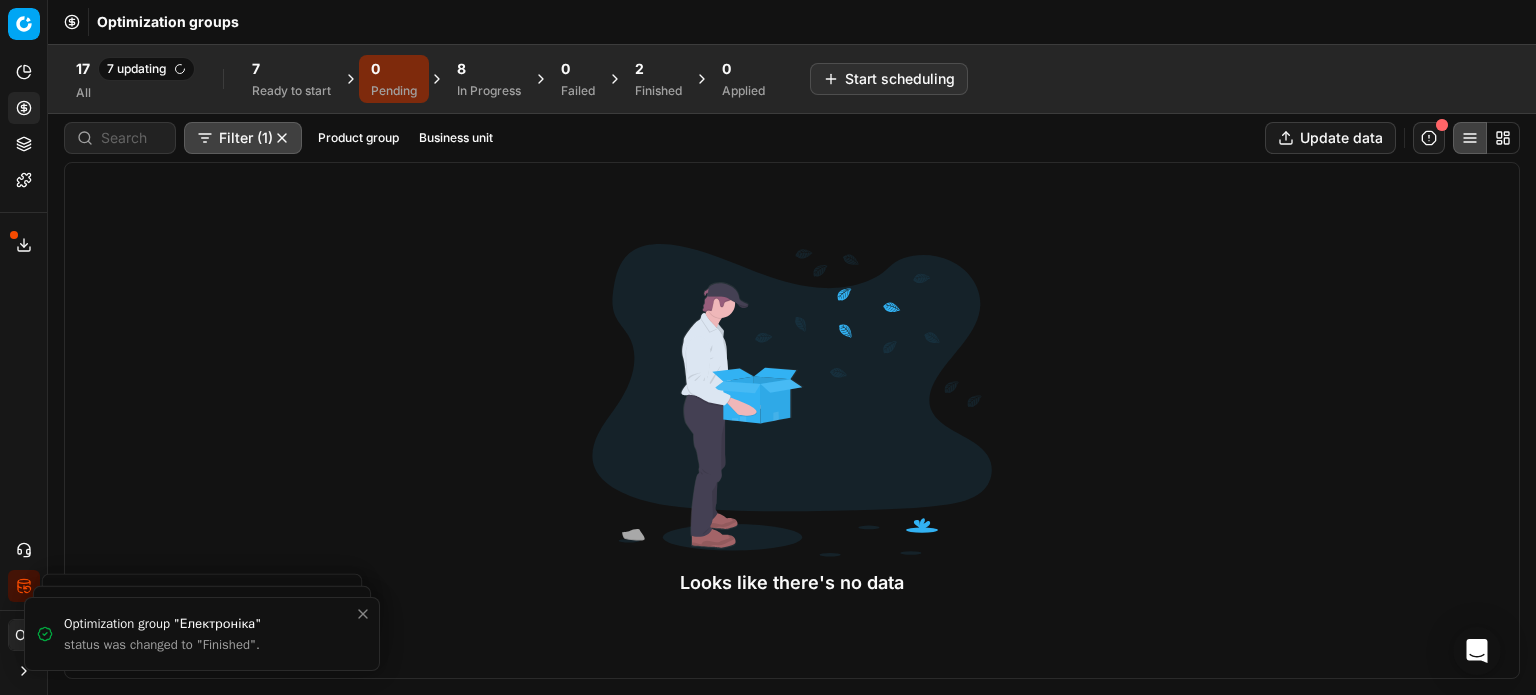 click on "7 Ready to start" at bounding box center (291, 79) 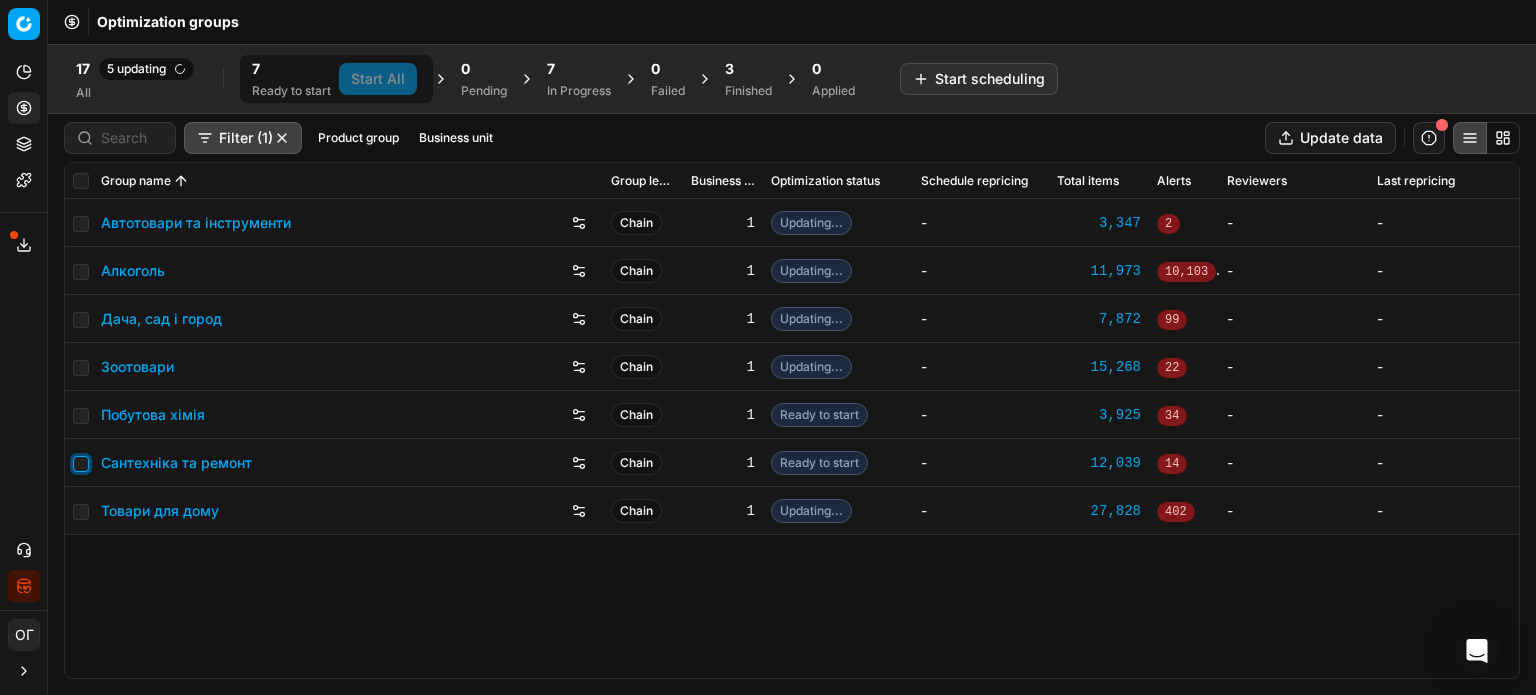 click at bounding box center [81, 464] 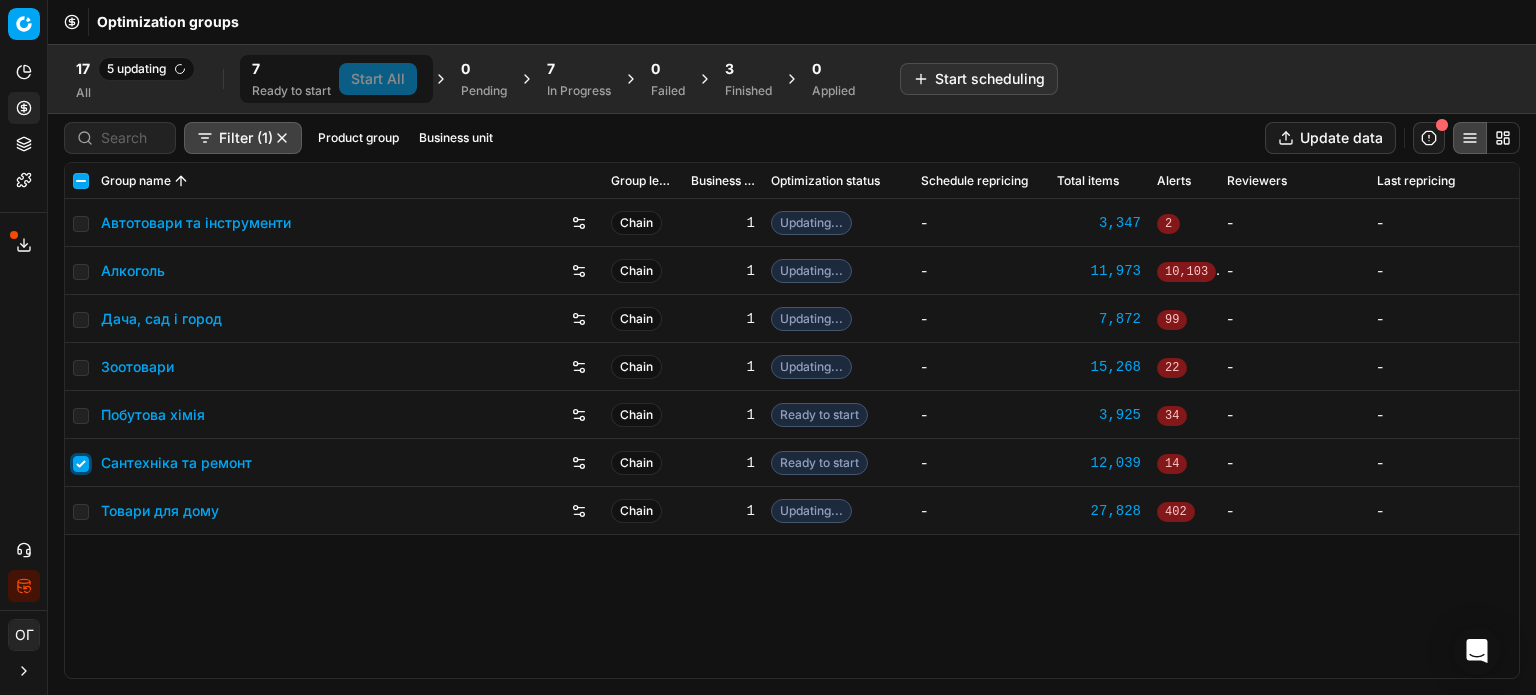 checkbox on "true" 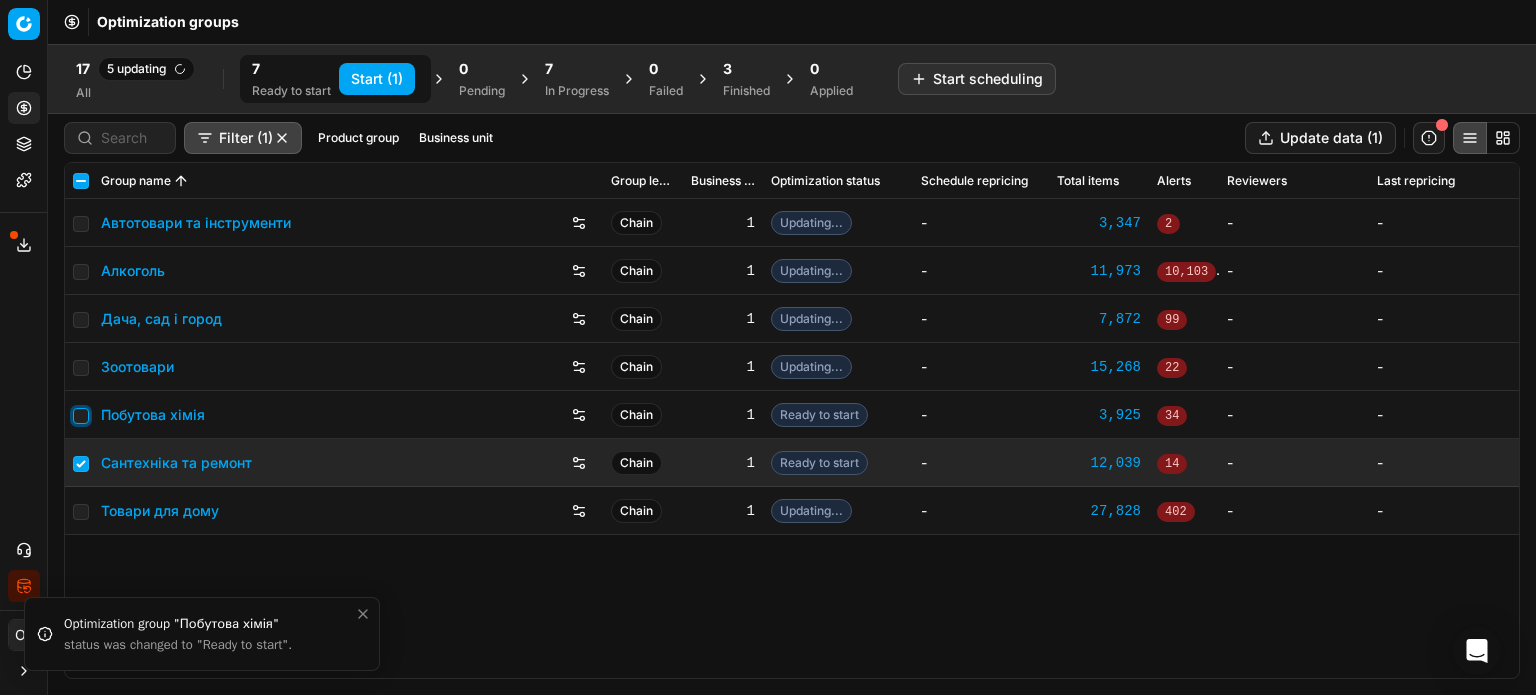 click at bounding box center [81, 416] 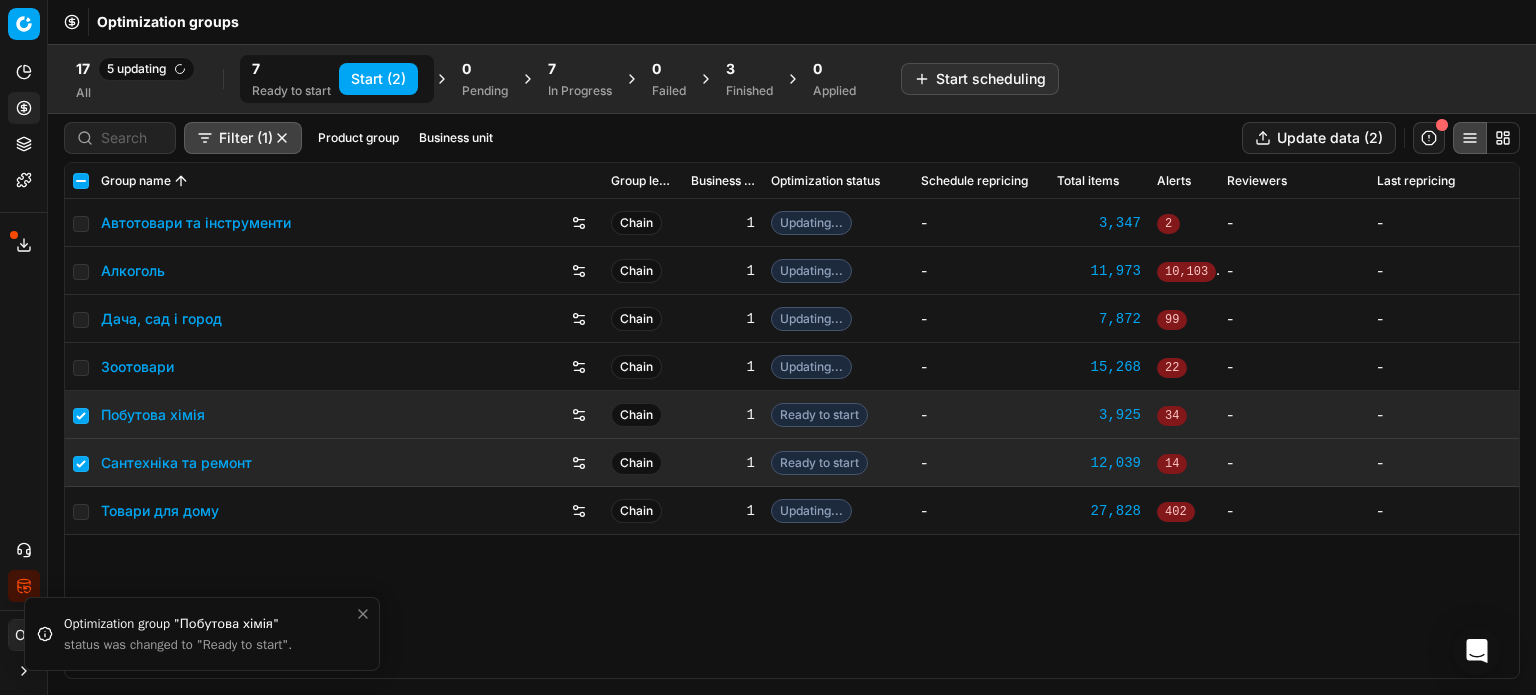click on "Start   (2)" at bounding box center [378, 79] 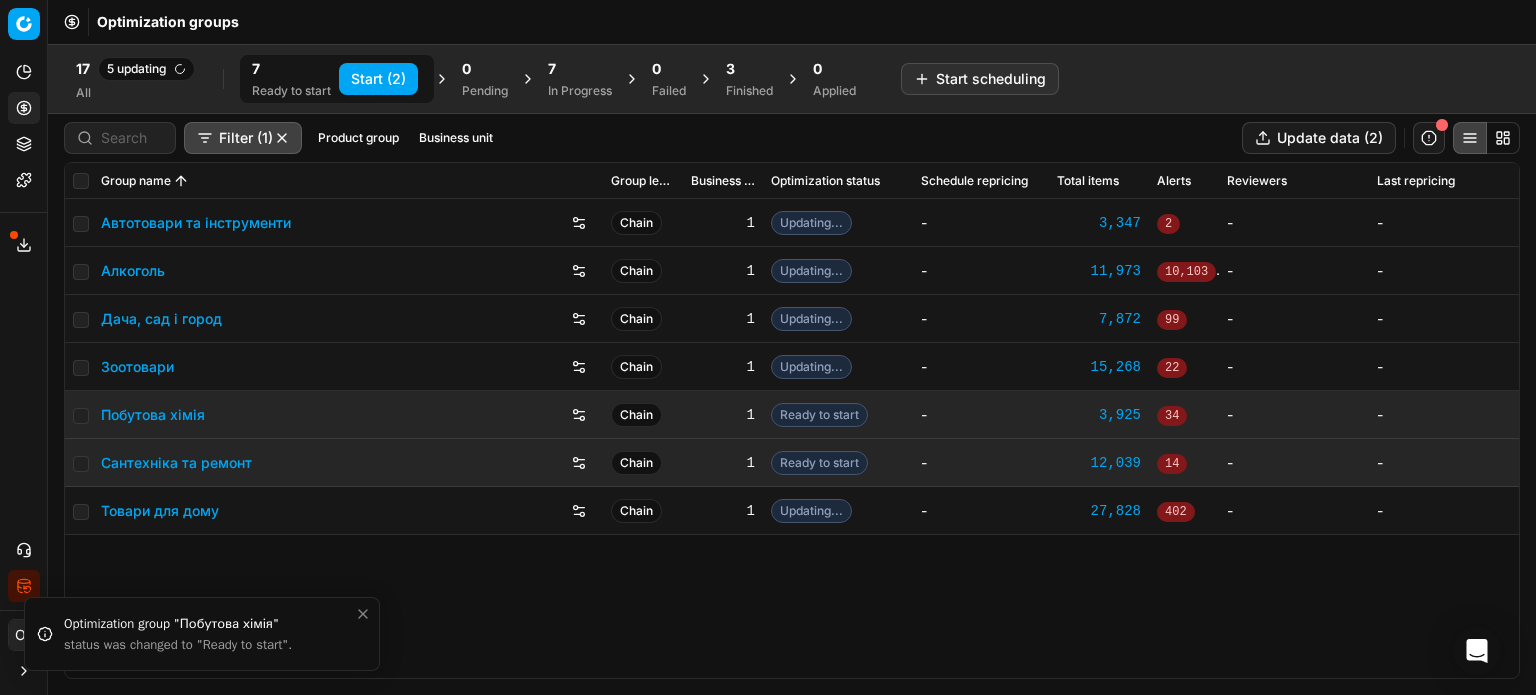 checkbox on "false" 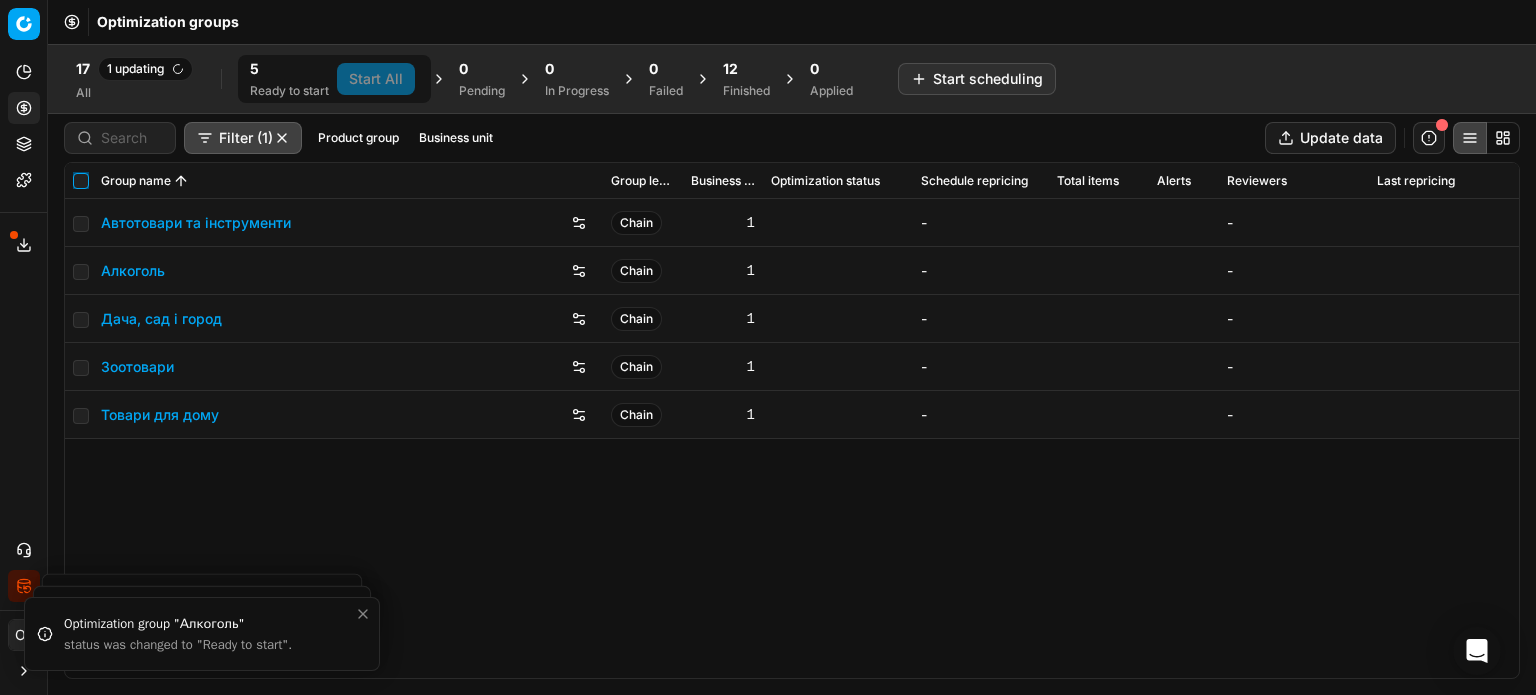 click at bounding box center (81, 181) 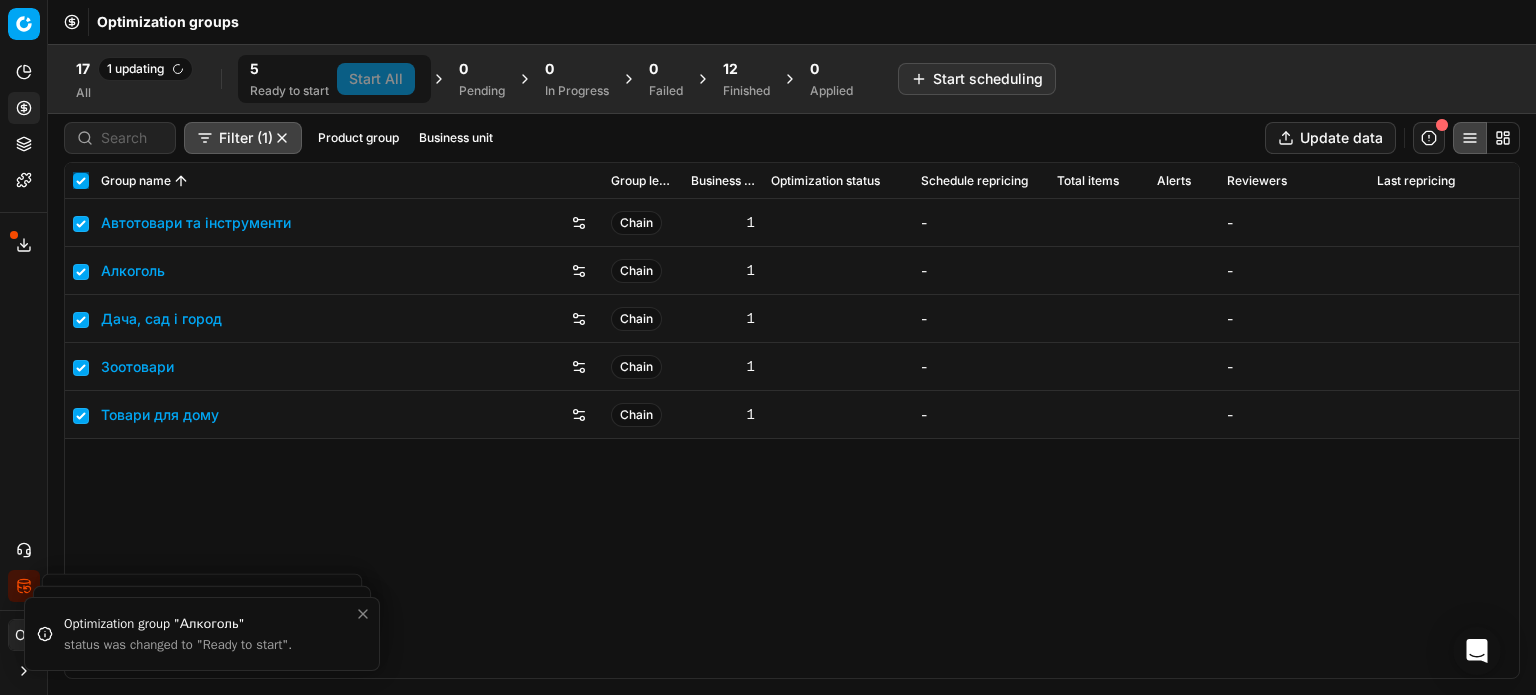checkbox on "true" 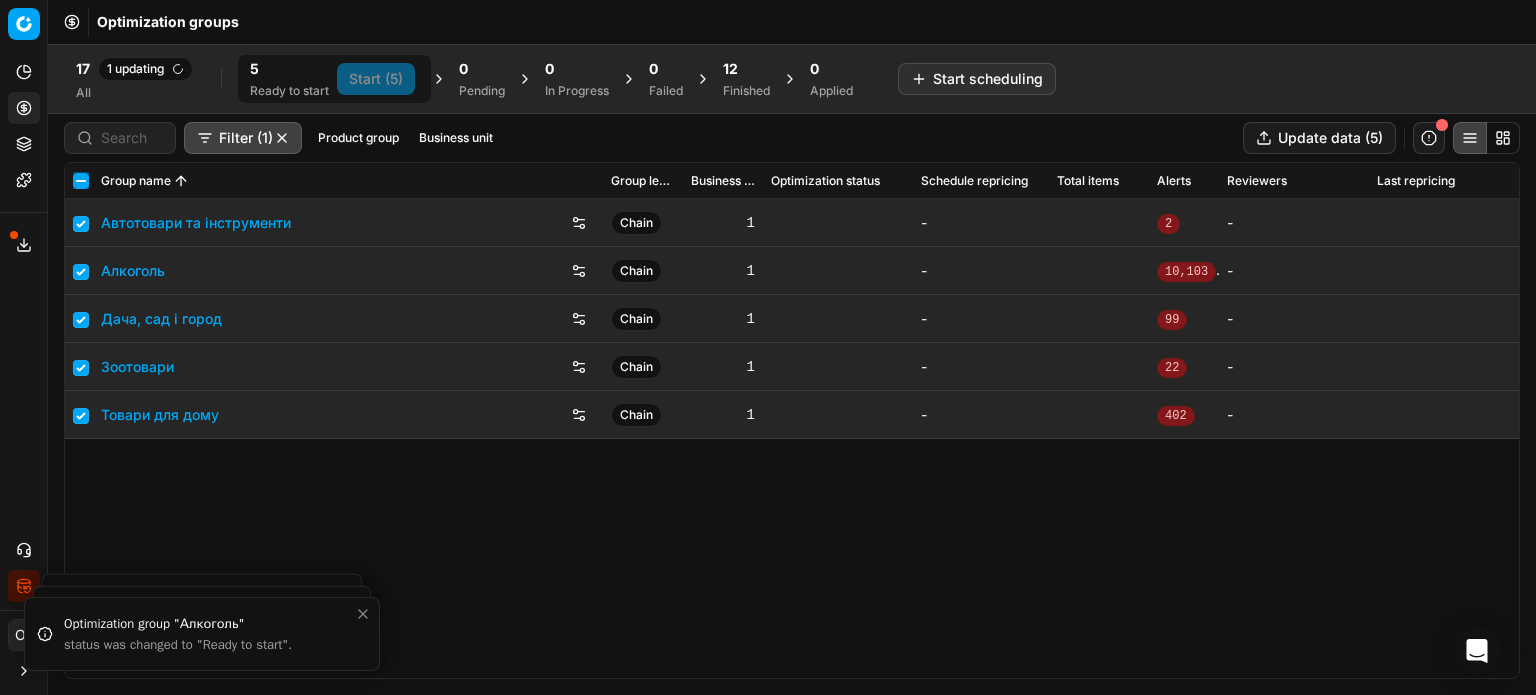 checkbox on "false" 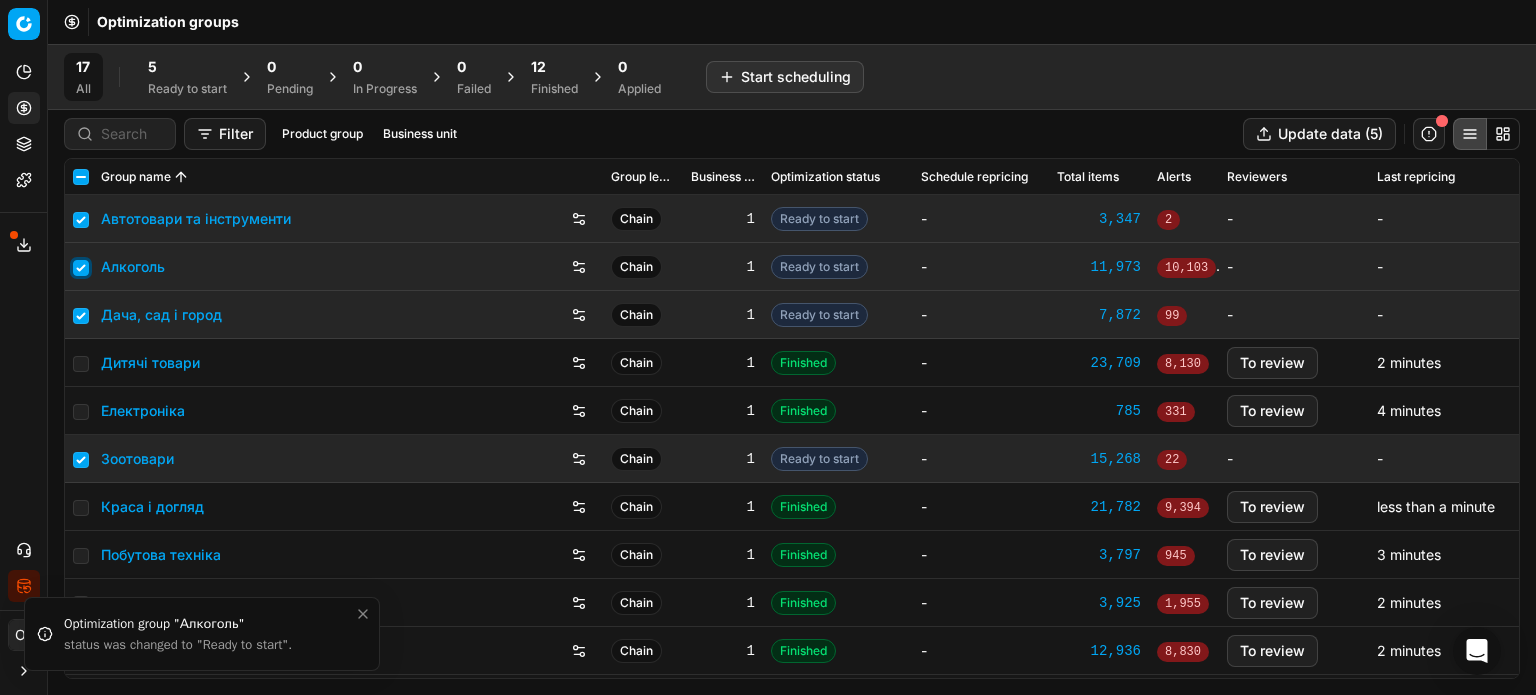 click at bounding box center [81, 268] 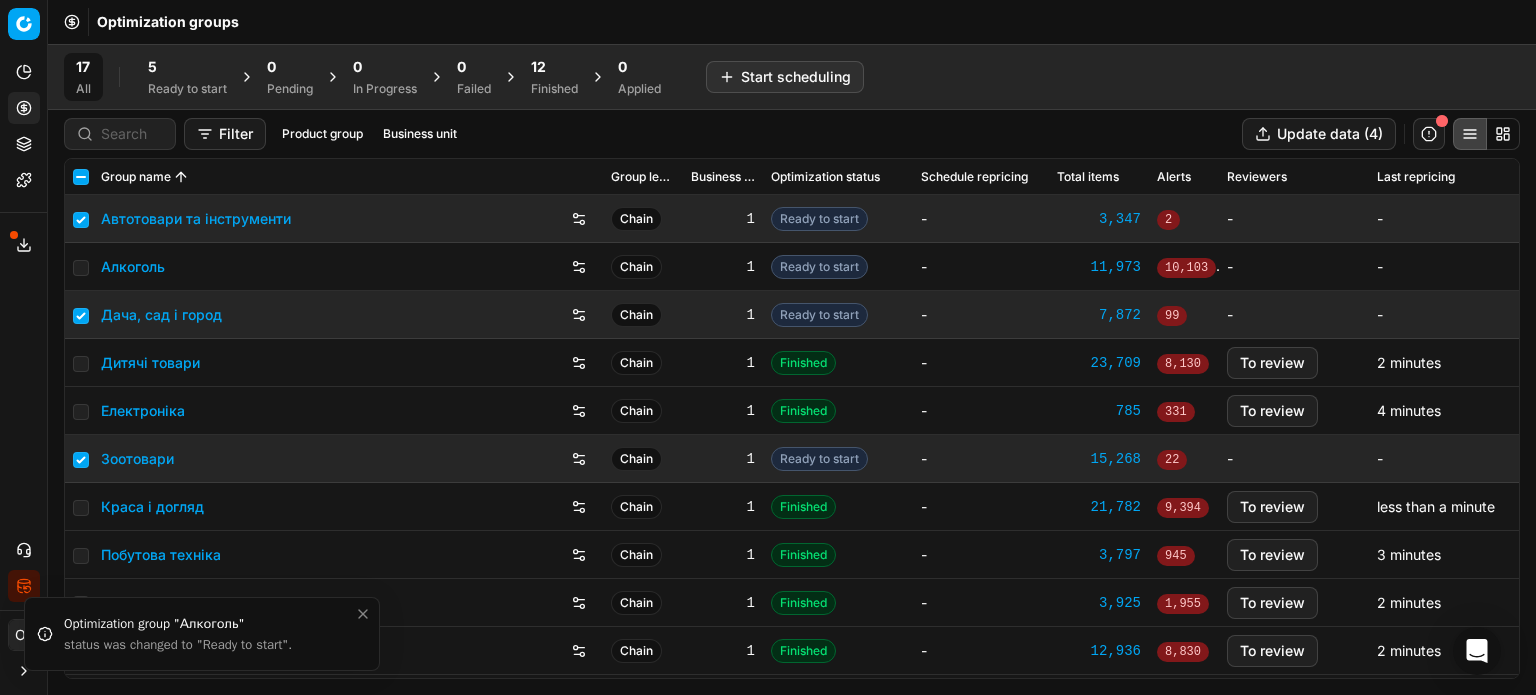 click on "5" at bounding box center (187, 67) 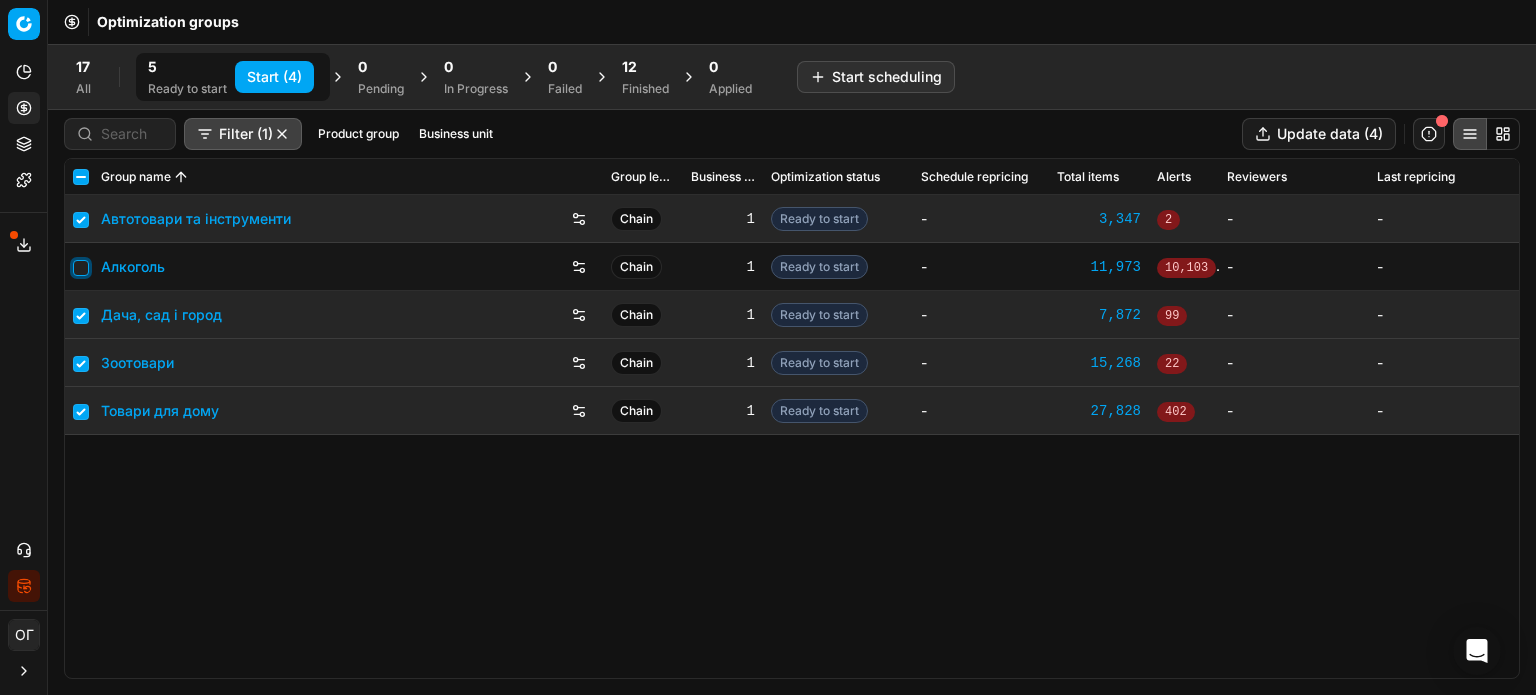 drag, startPoint x: 80, startPoint y: 261, endPoint x: 148, endPoint y: 243, distance: 70.34202 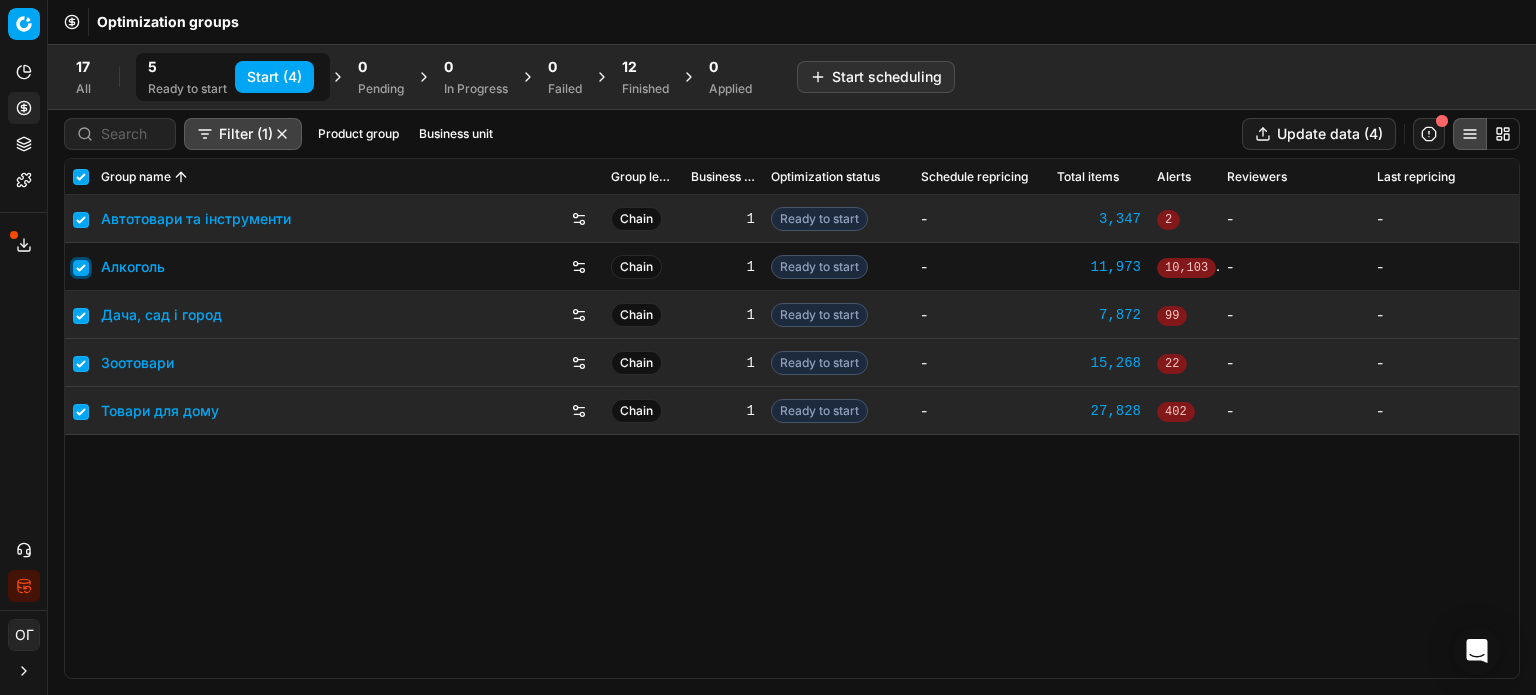 checkbox on "true" 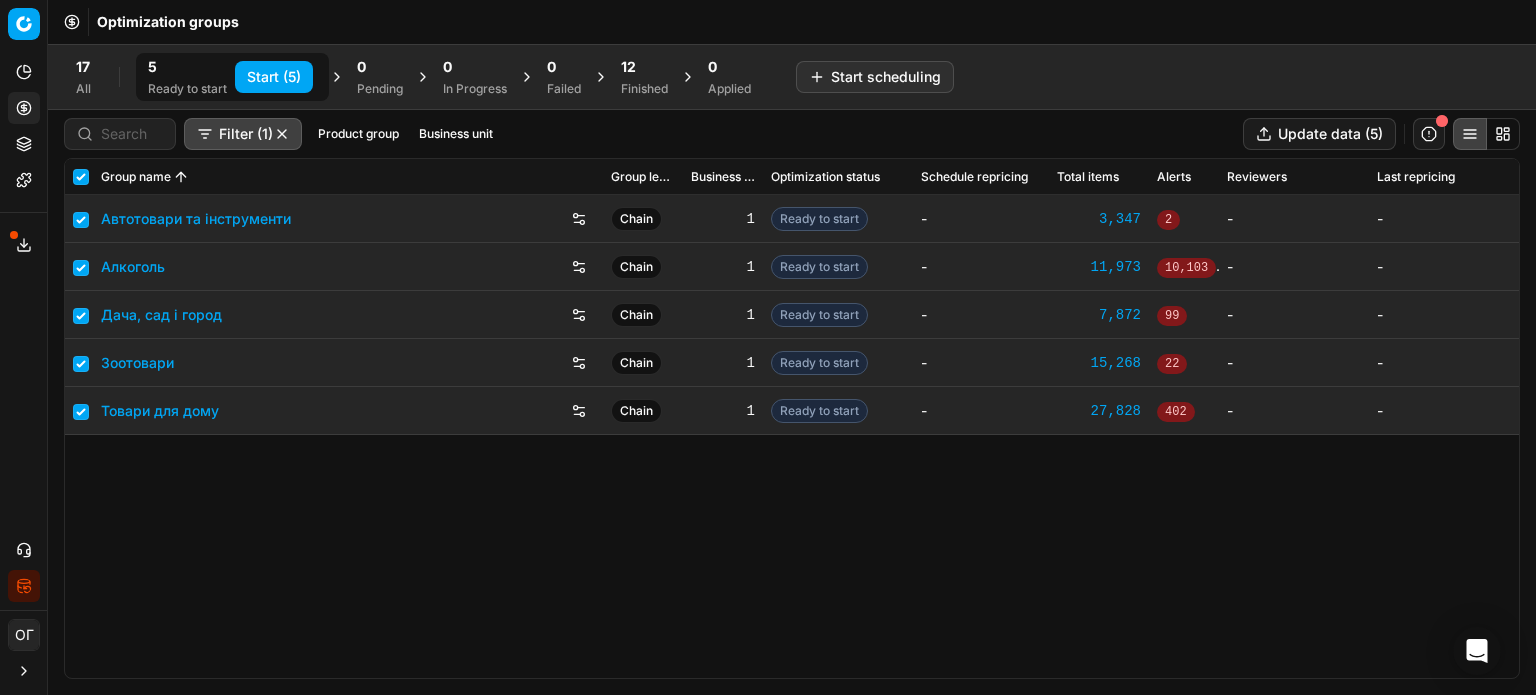 click on "Start   (5)" at bounding box center [274, 77] 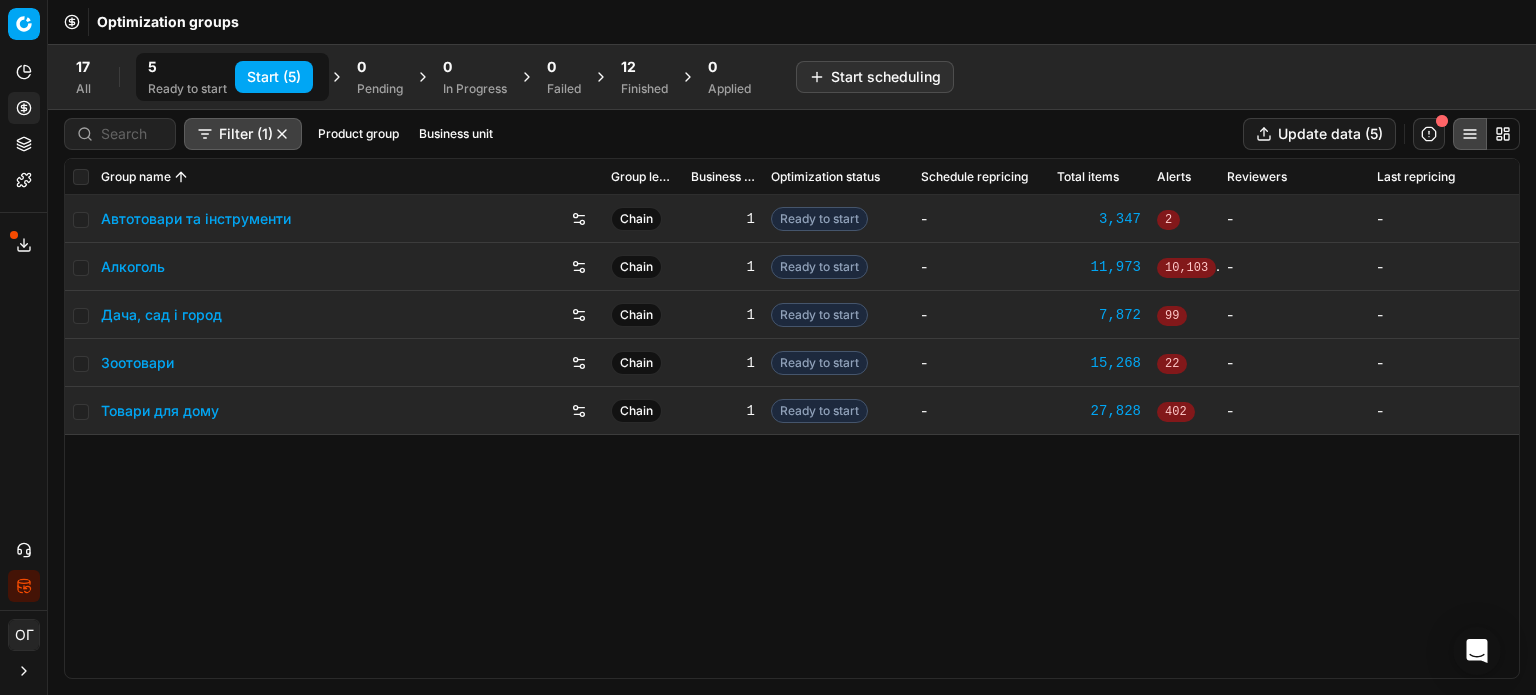 checkbox on "false" 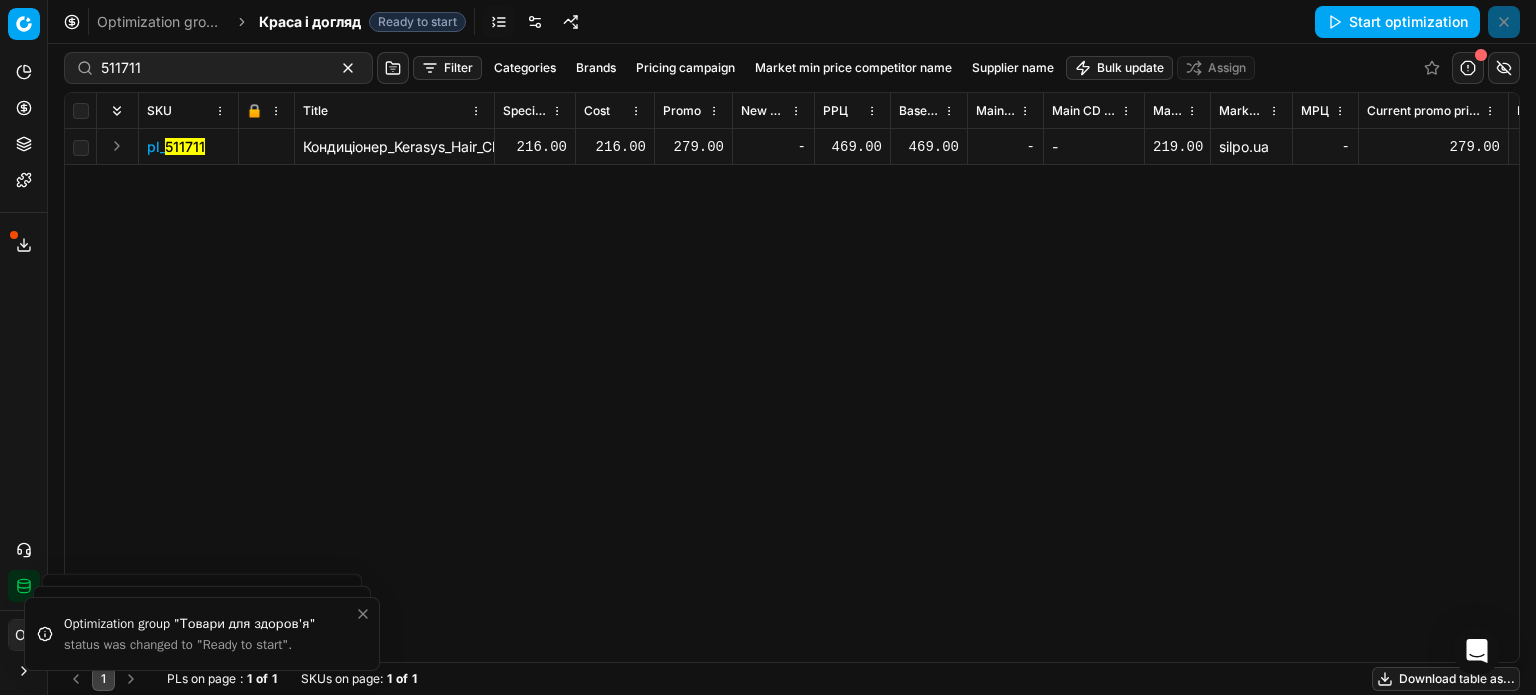 scroll, scrollTop: 0, scrollLeft: 0, axis: both 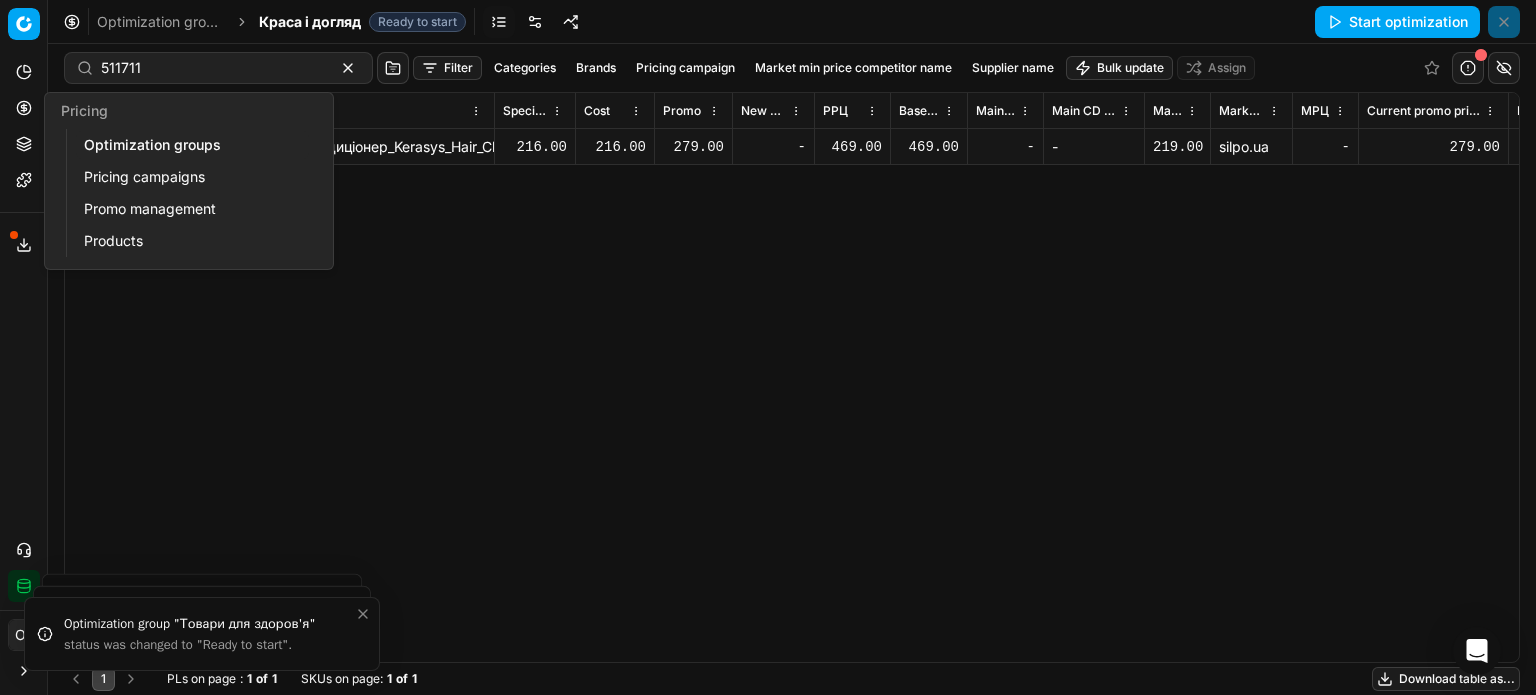 click 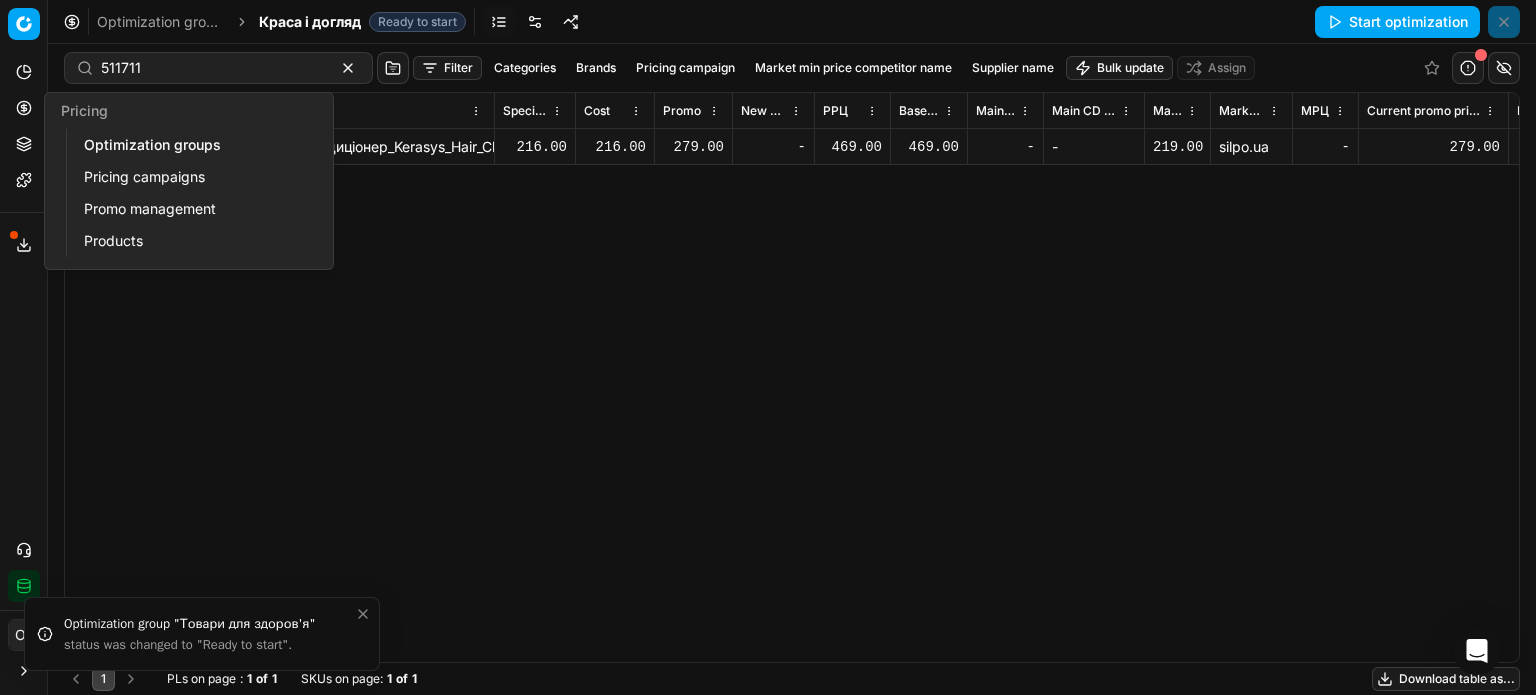 click on "Optimization groups" at bounding box center [192, 145] 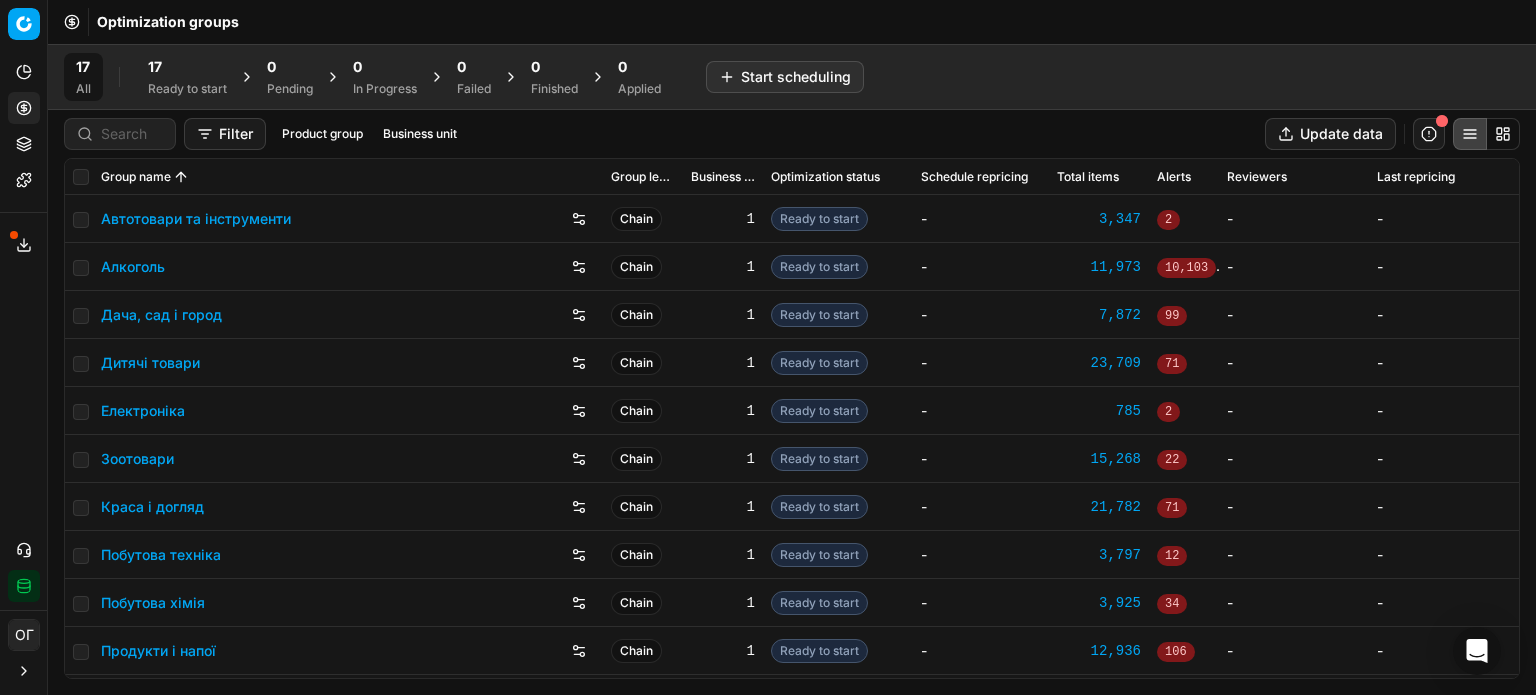 click on "17" at bounding box center [187, 67] 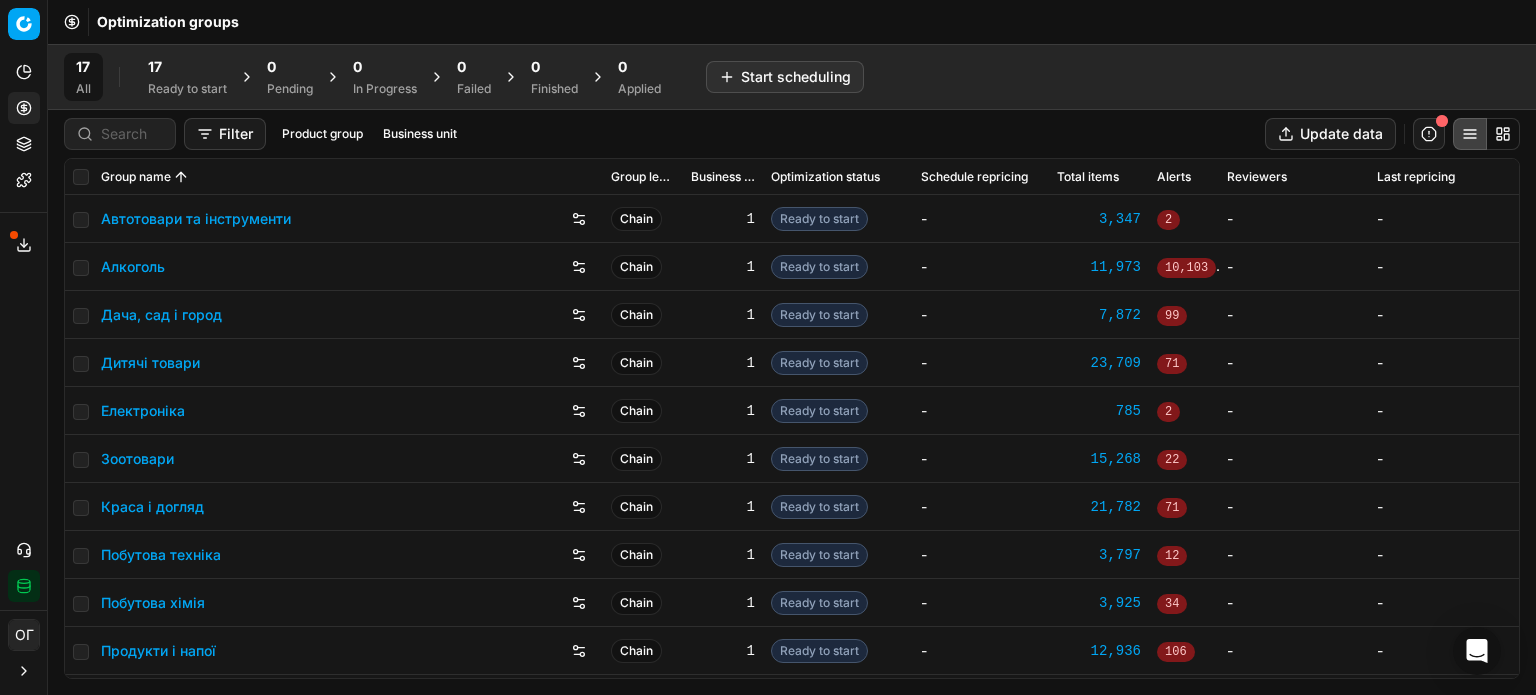 scroll, scrollTop: 0, scrollLeft: 0, axis: both 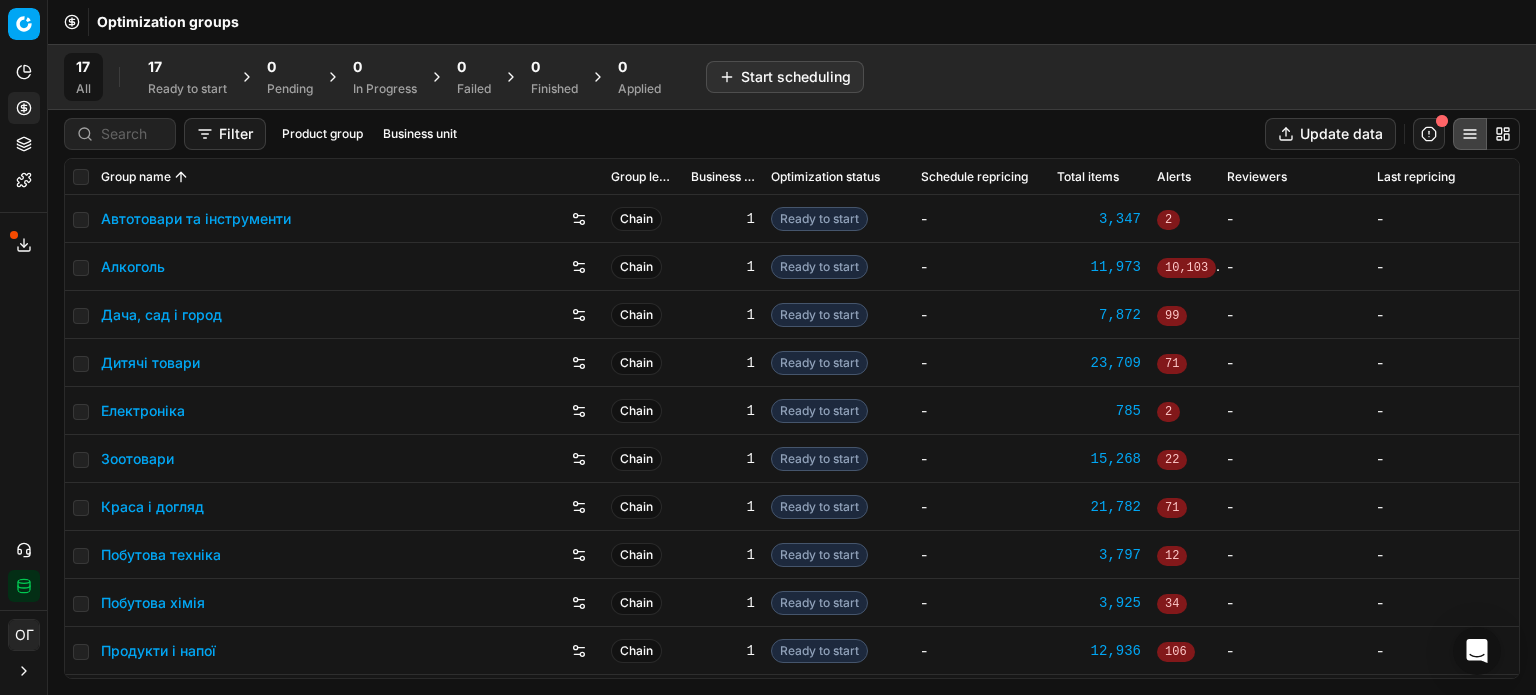 click on "Зоотовари" at bounding box center [137, 459] 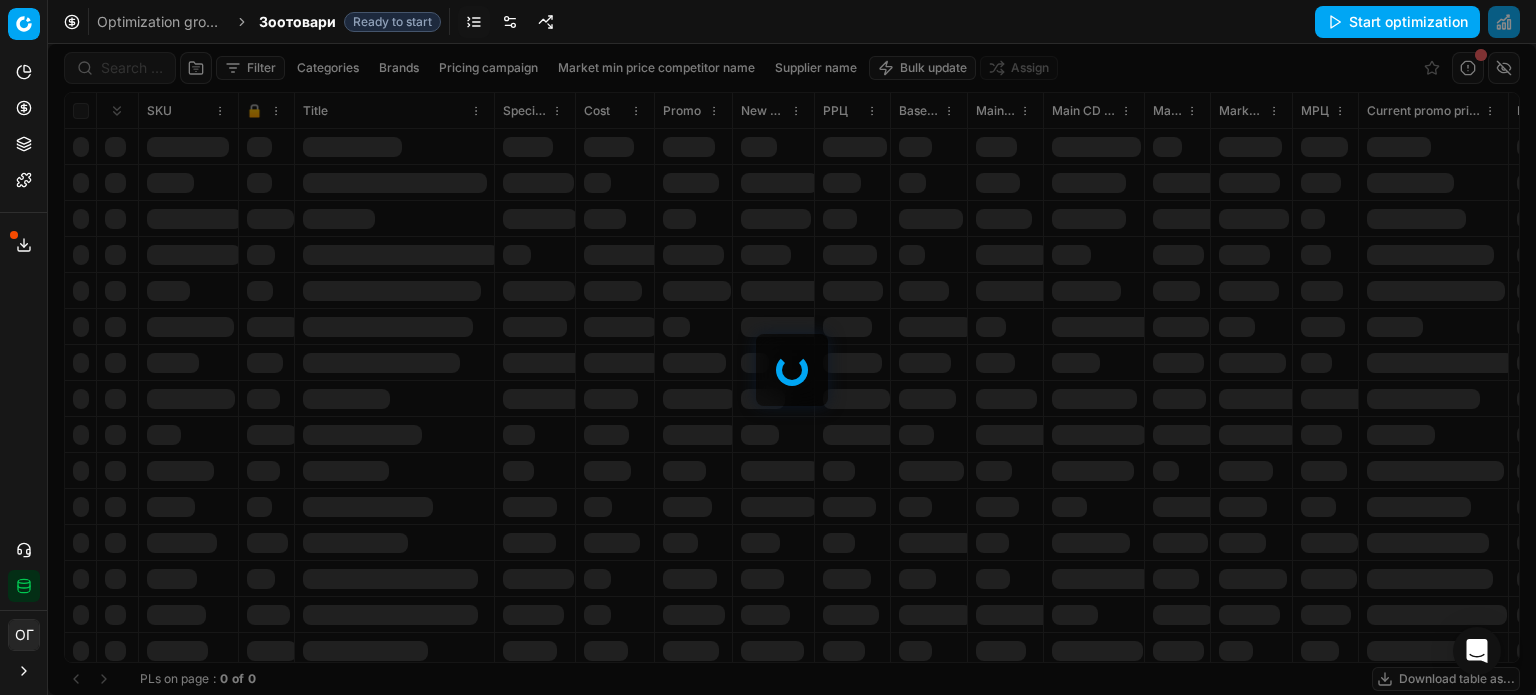 click at bounding box center [510, 22] 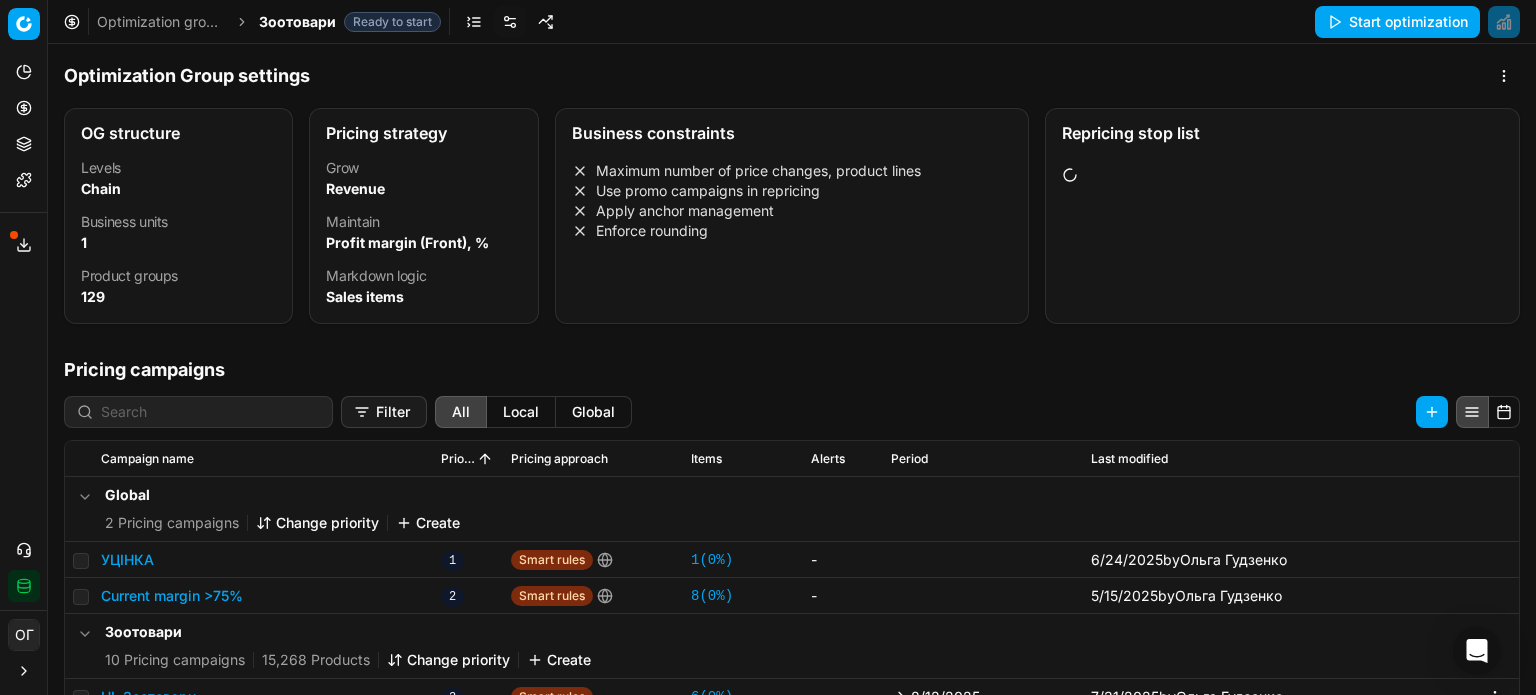 scroll, scrollTop: 308, scrollLeft: 0, axis: vertical 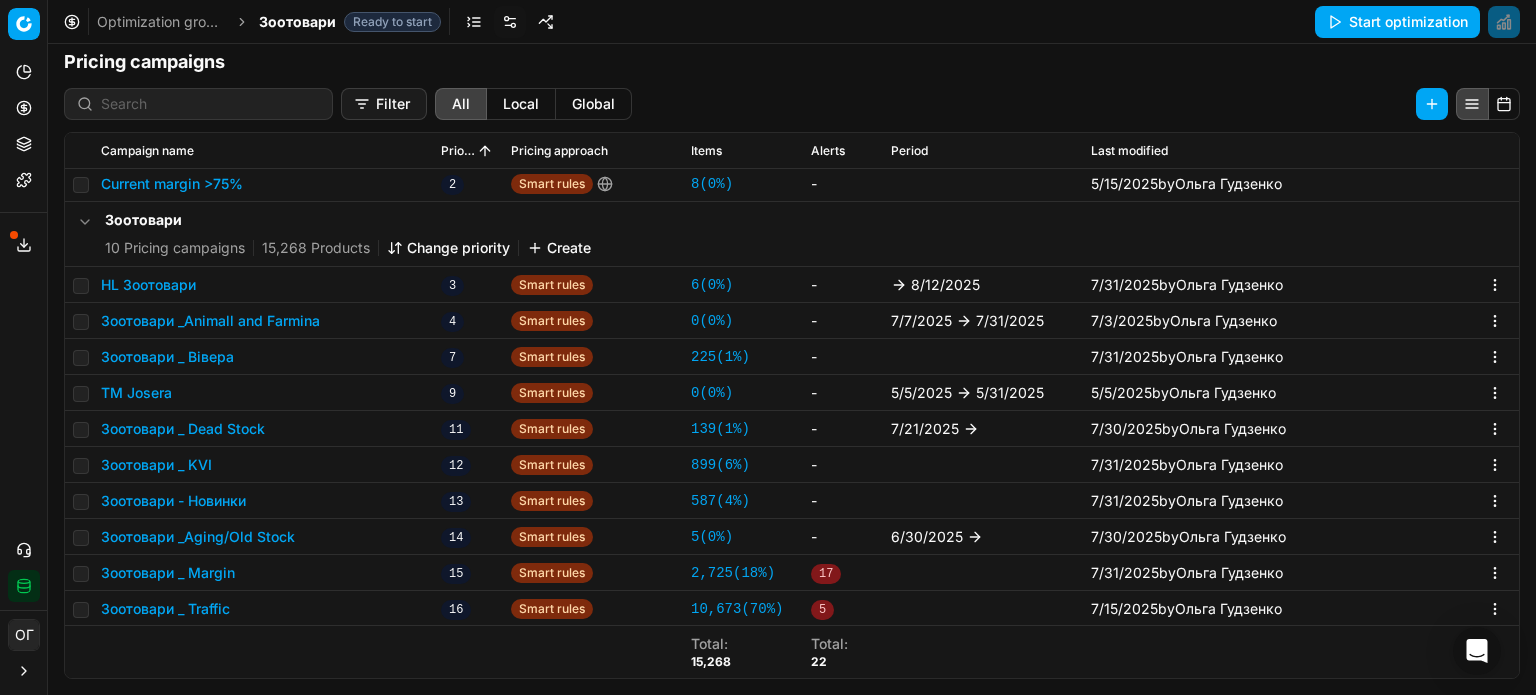 click on "Зоотовари _ Dead Stock" at bounding box center [183, 429] 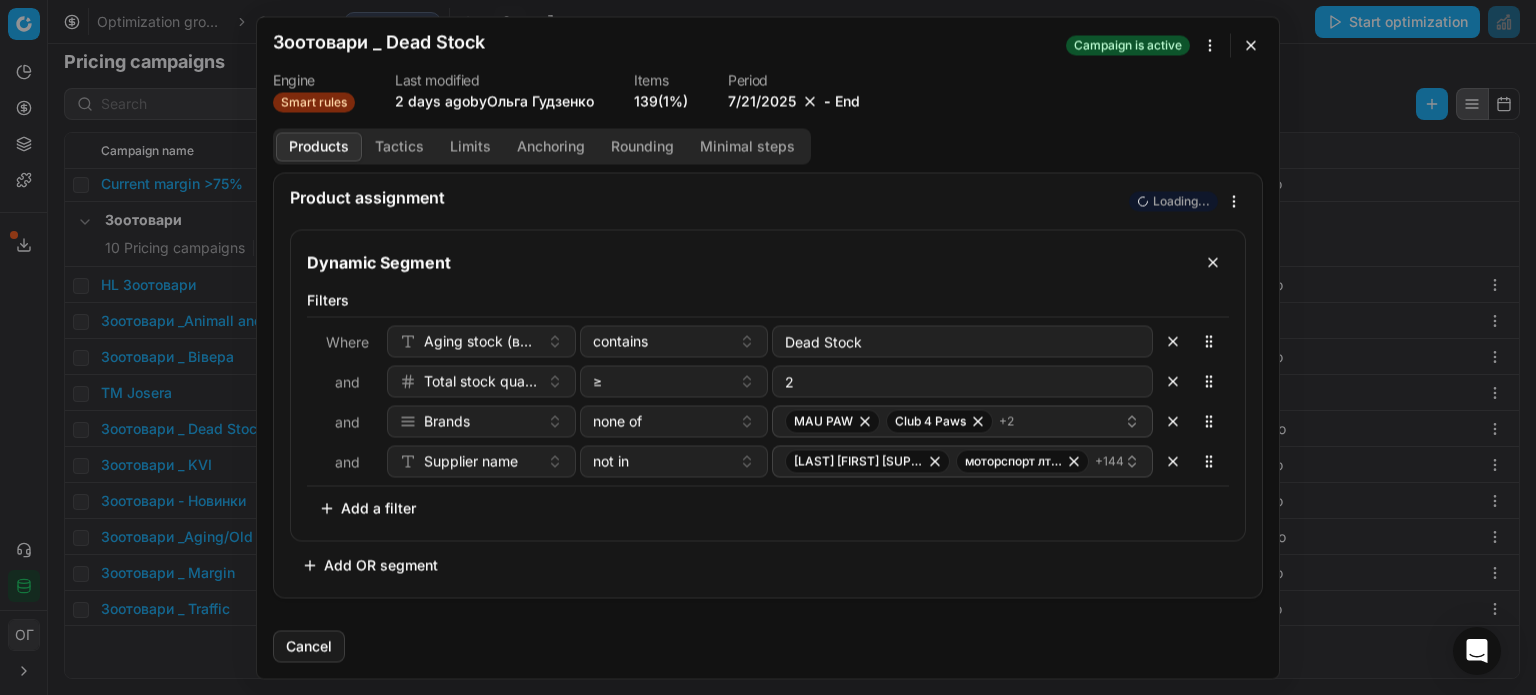 click on "7/21/2025" at bounding box center [762, 101] 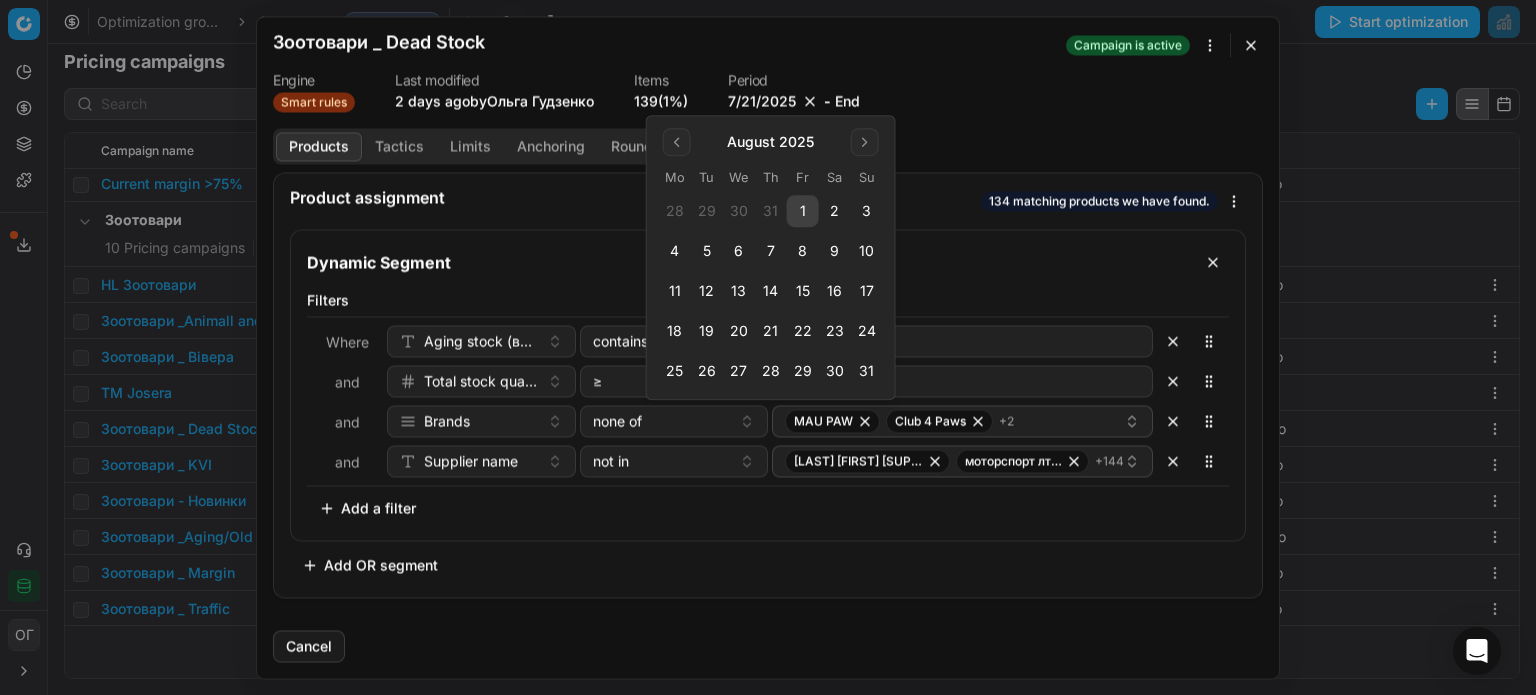 click on "4" at bounding box center (675, 251) 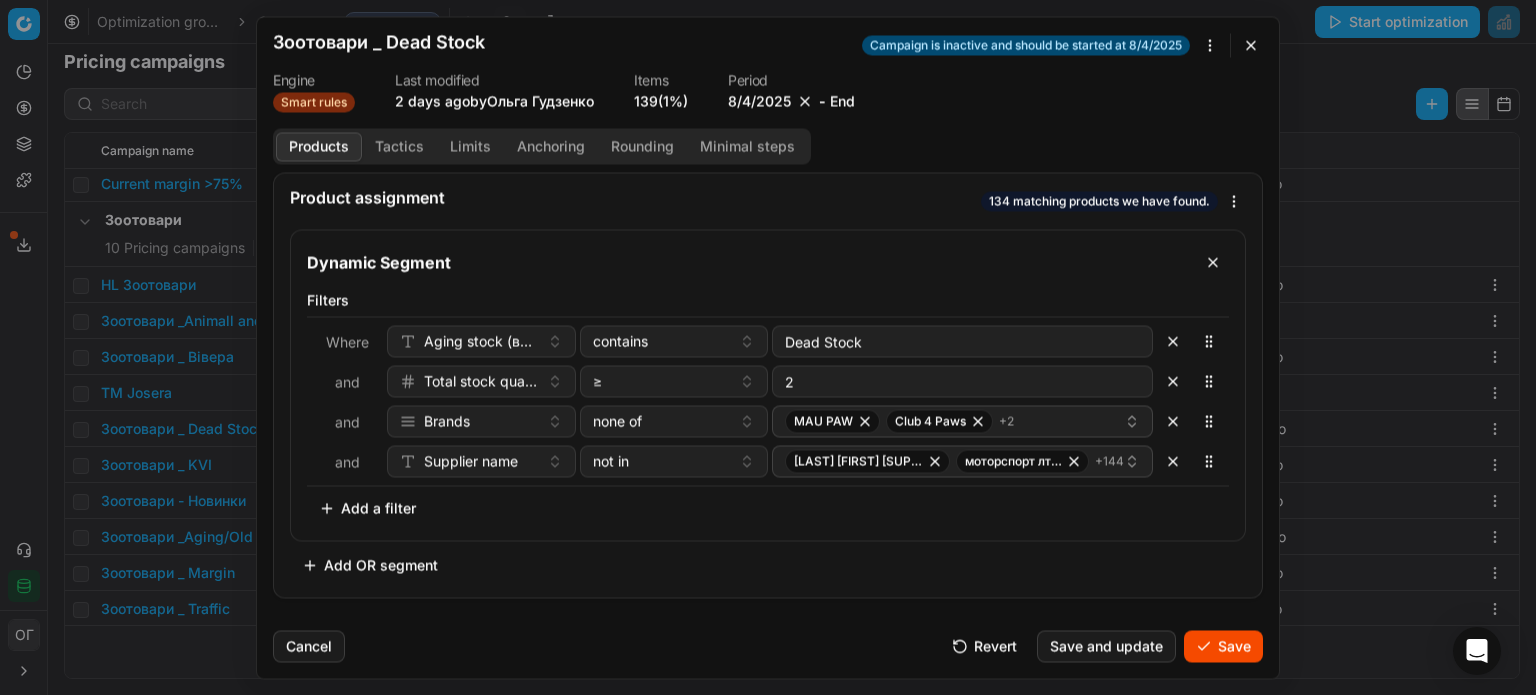 click on "Save" at bounding box center [1223, 646] 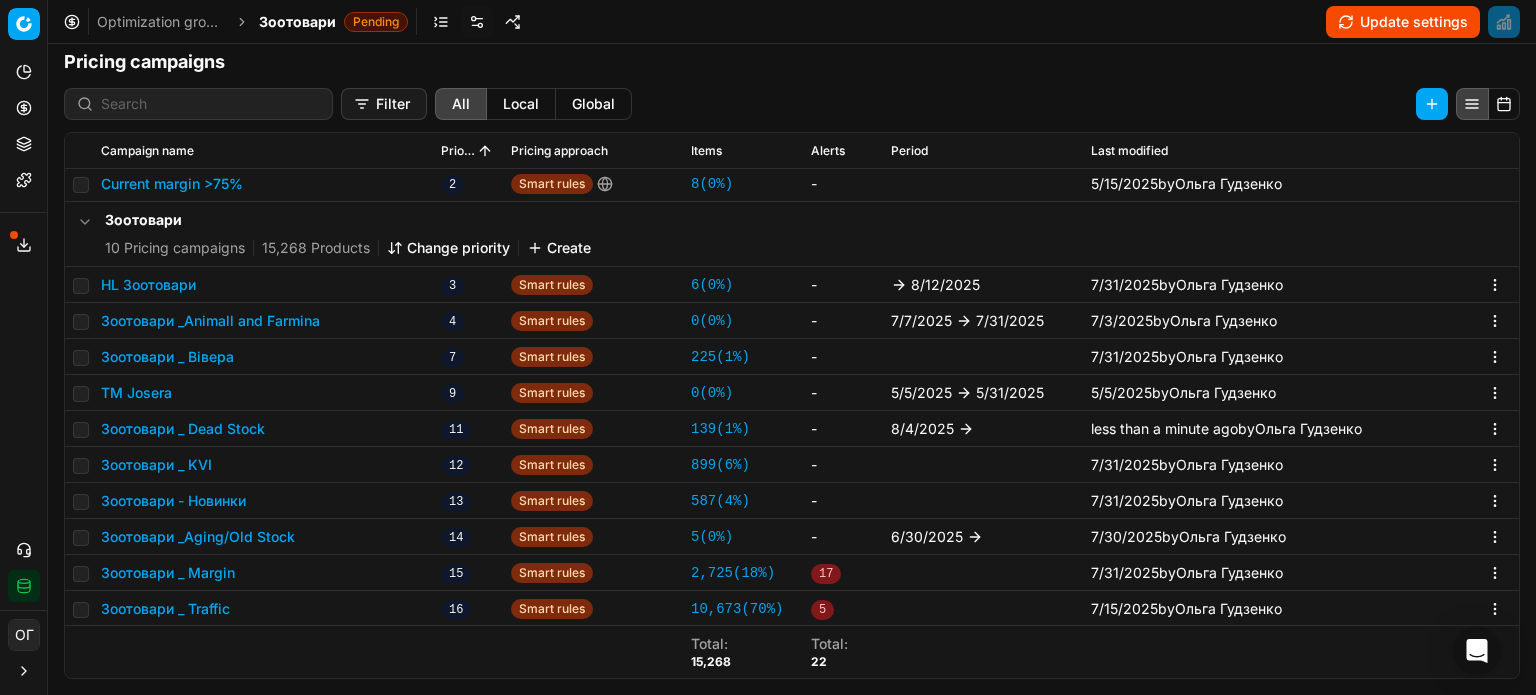 click on "Зоотовари _Aging/Old Stock" at bounding box center (198, 537) 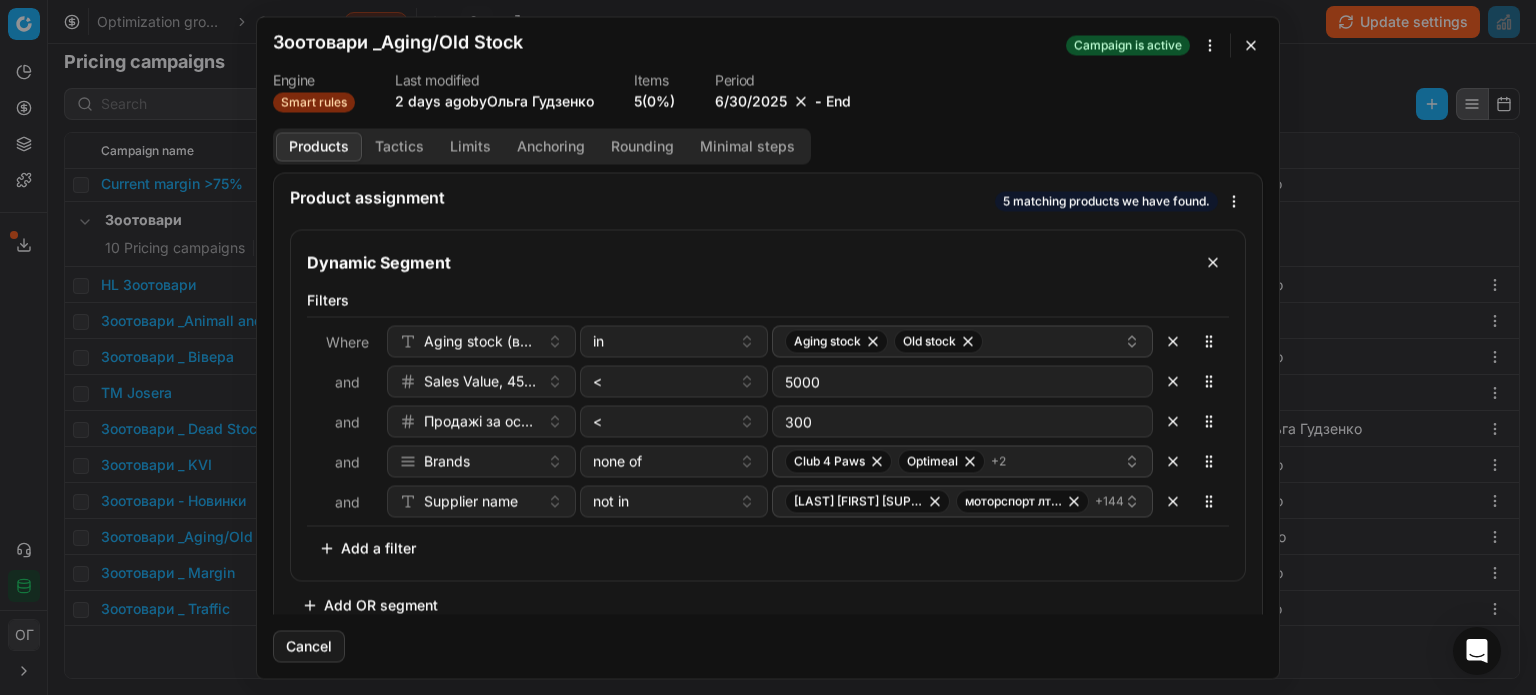 click on "6/30/2025" at bounding box center (751, 101) 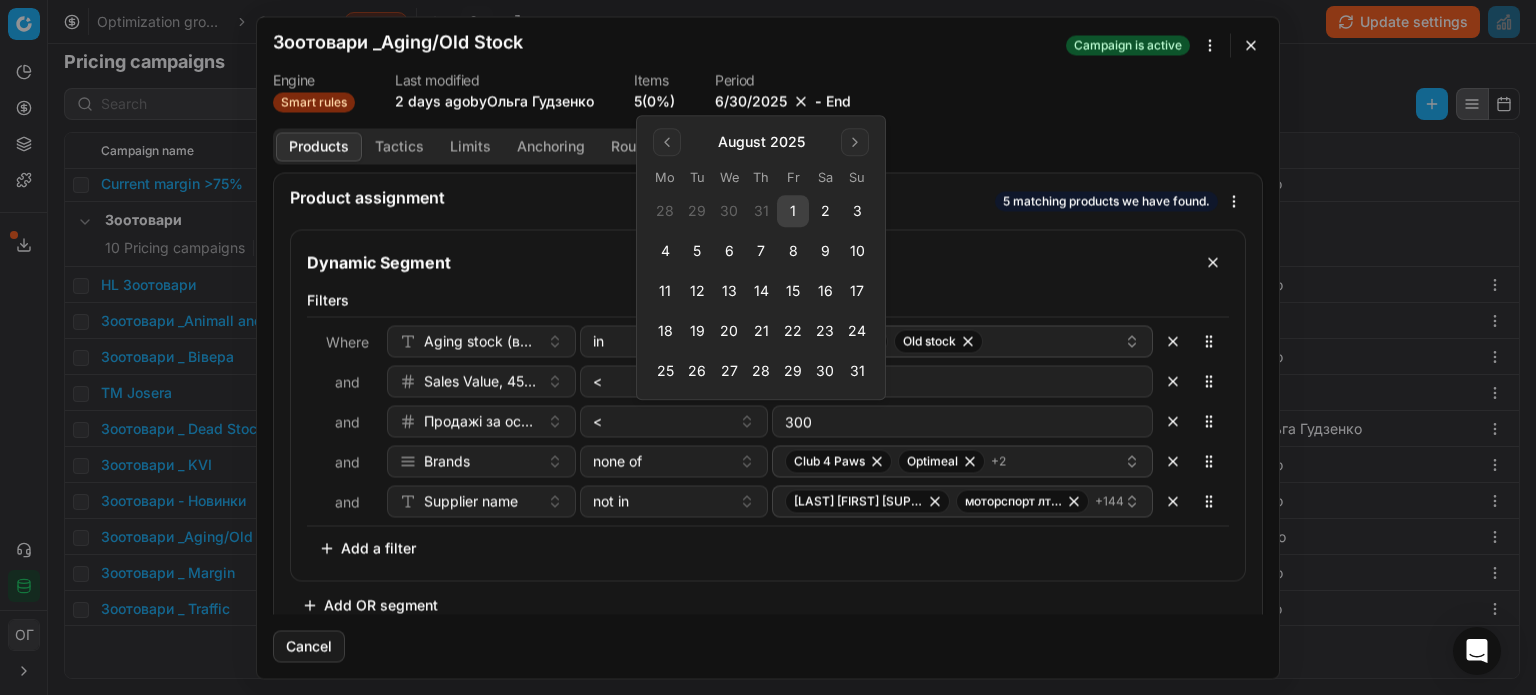 click on "4" at bounding box center [665, 251] 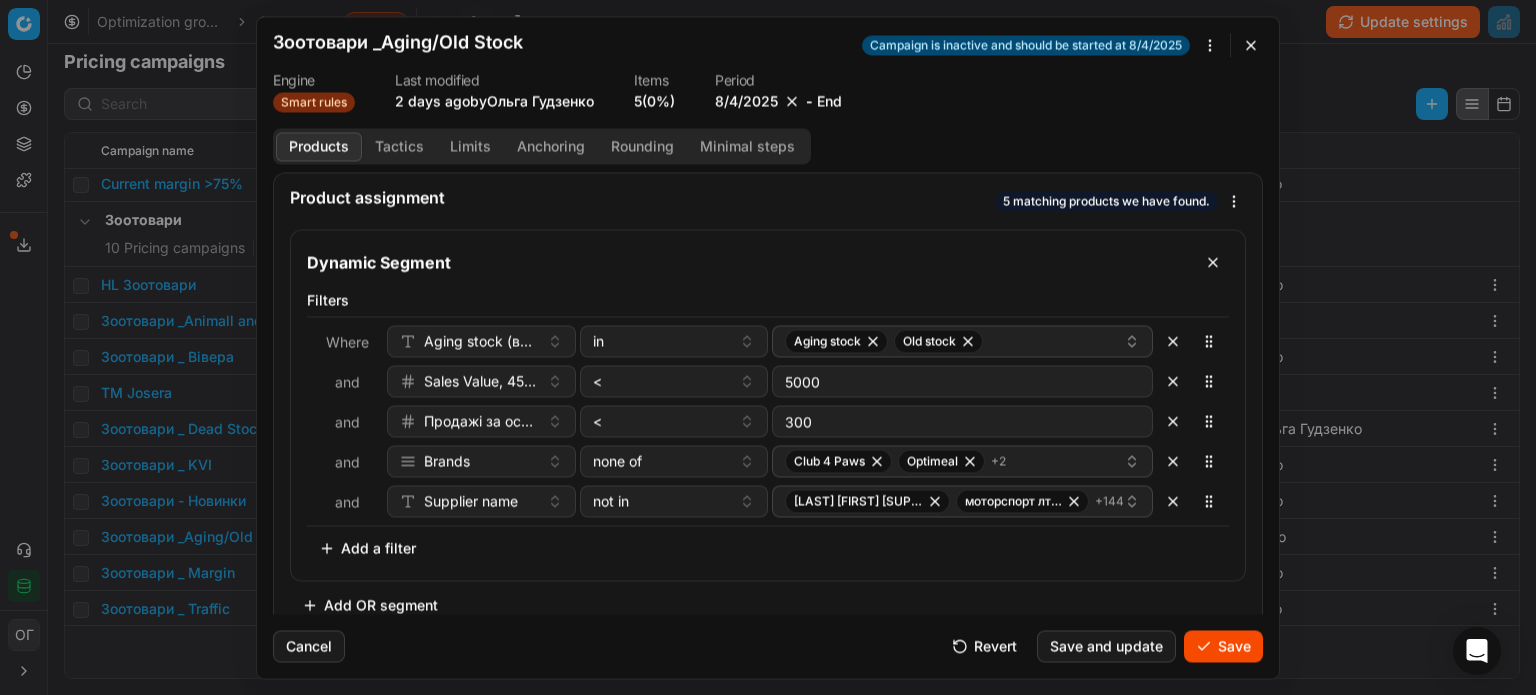 click on "Save" at bounding box center (1223, 646) 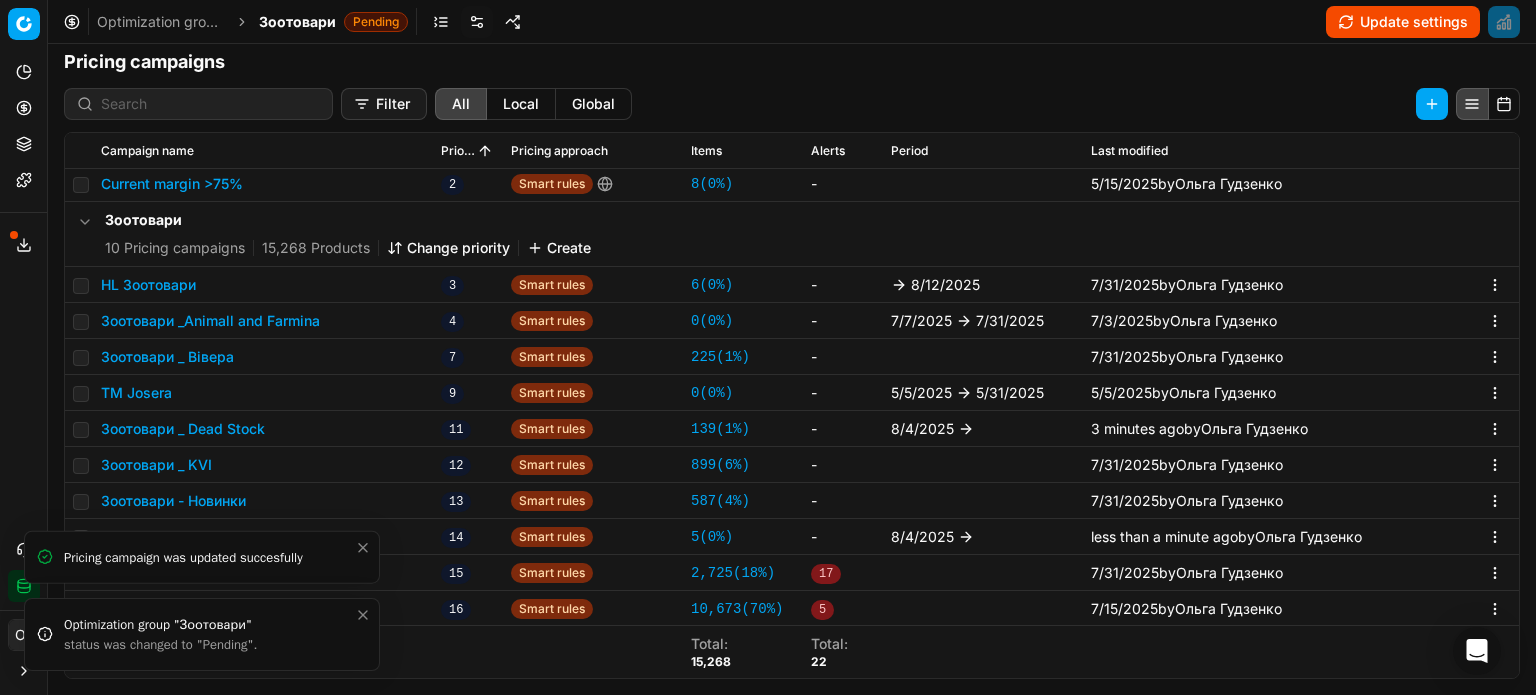 click 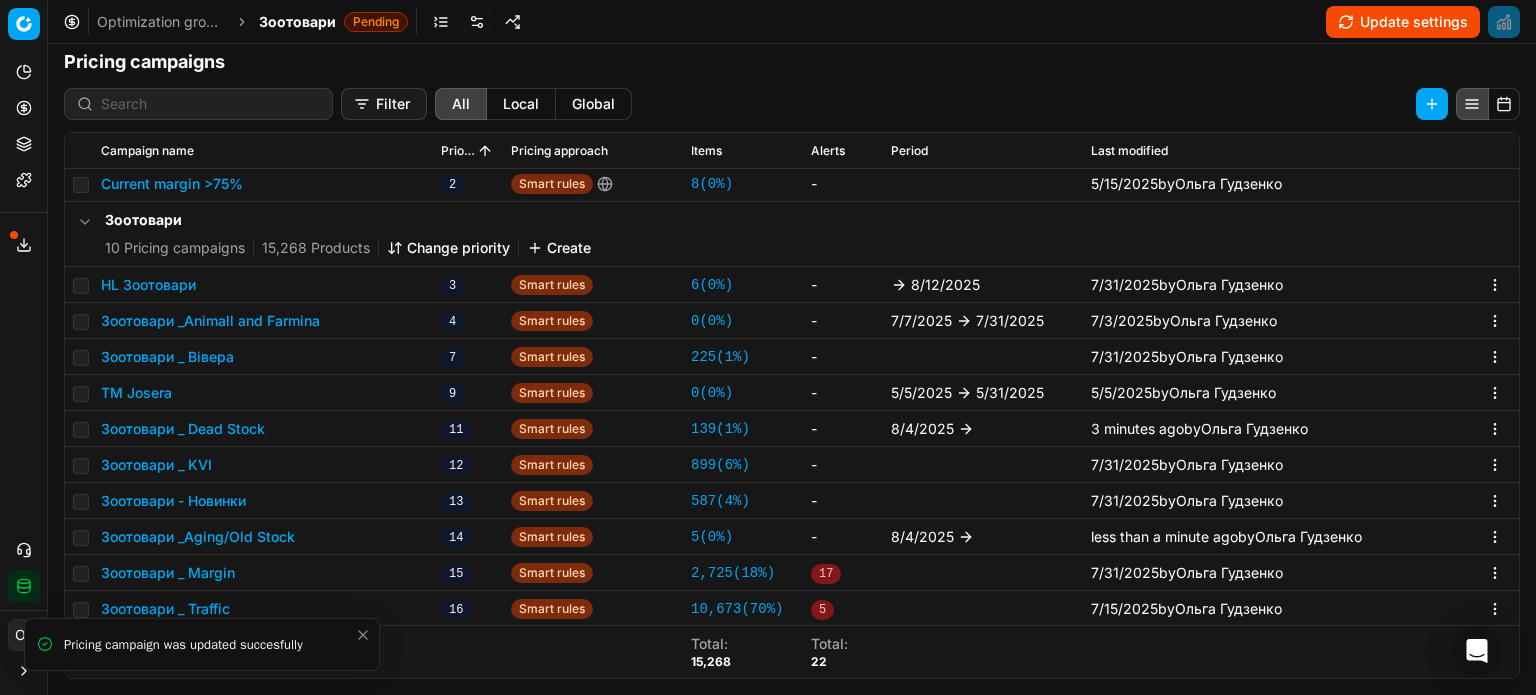 click 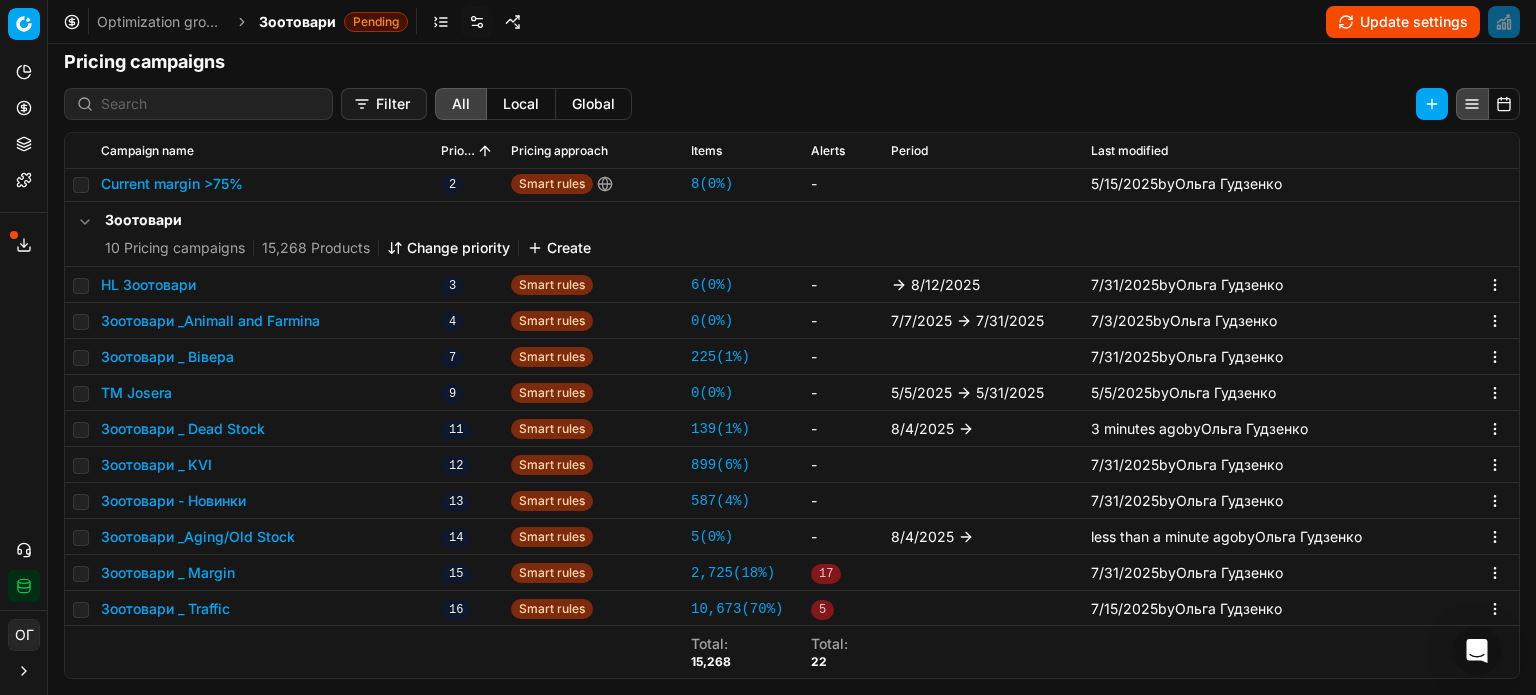 click on "Зоотовари _Aging/Old Stock" at bounding box center (198, 537) 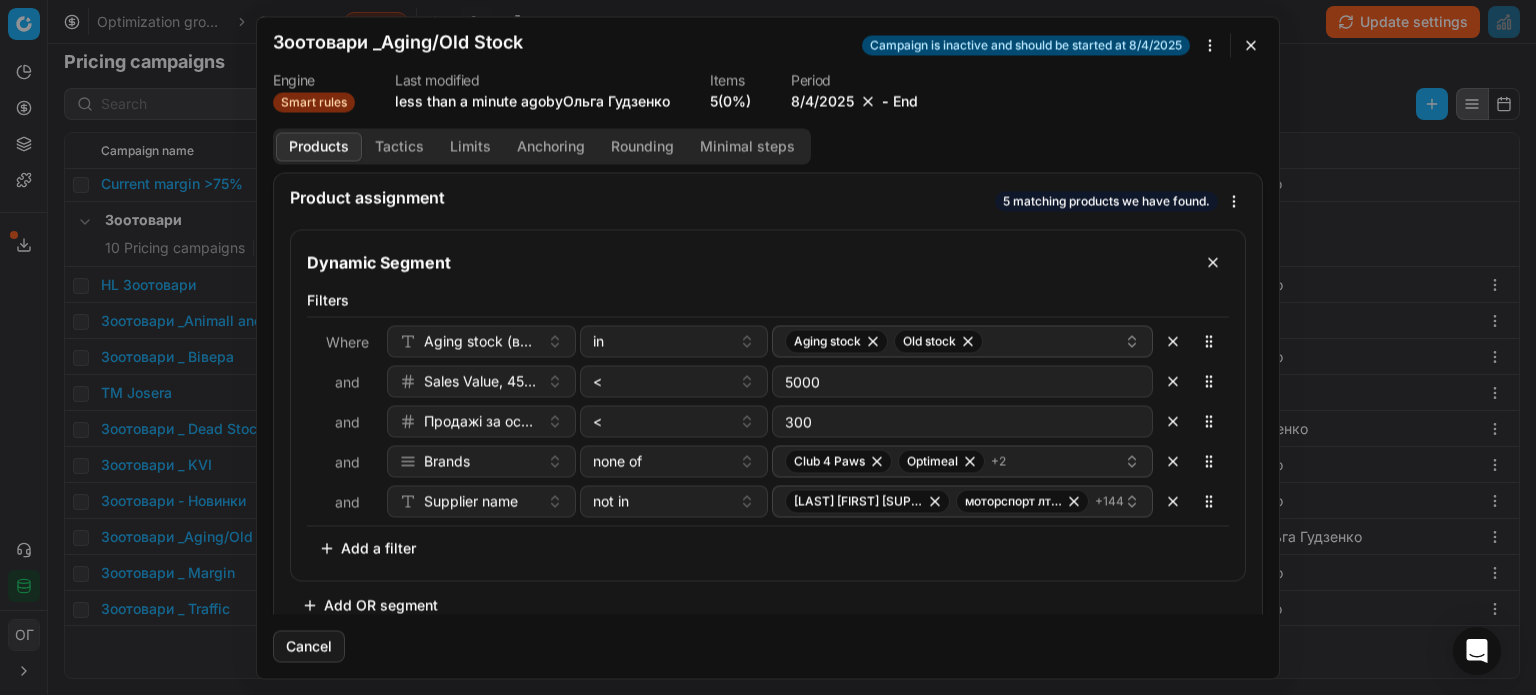 click at bounding box center [1251, 45] 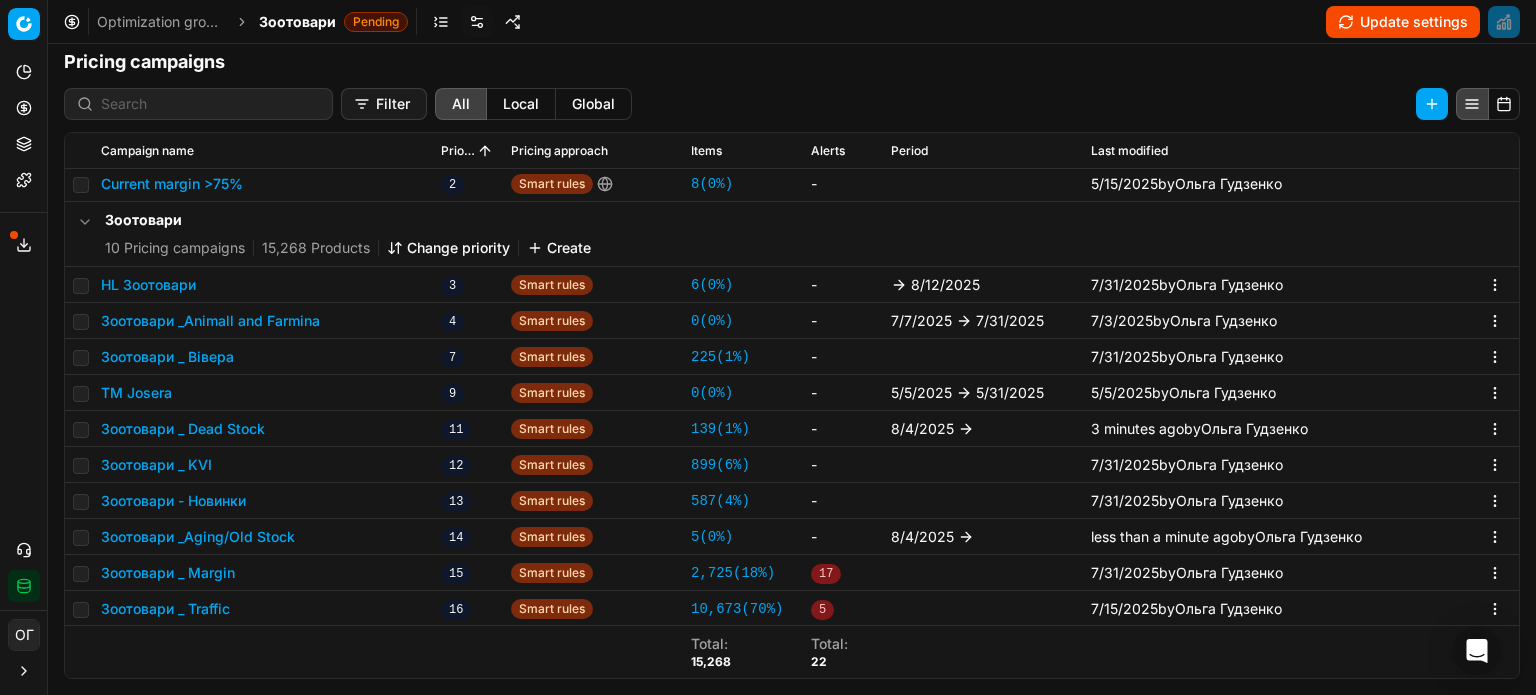 click on "Update settings" at bounding box center [1403, 22] 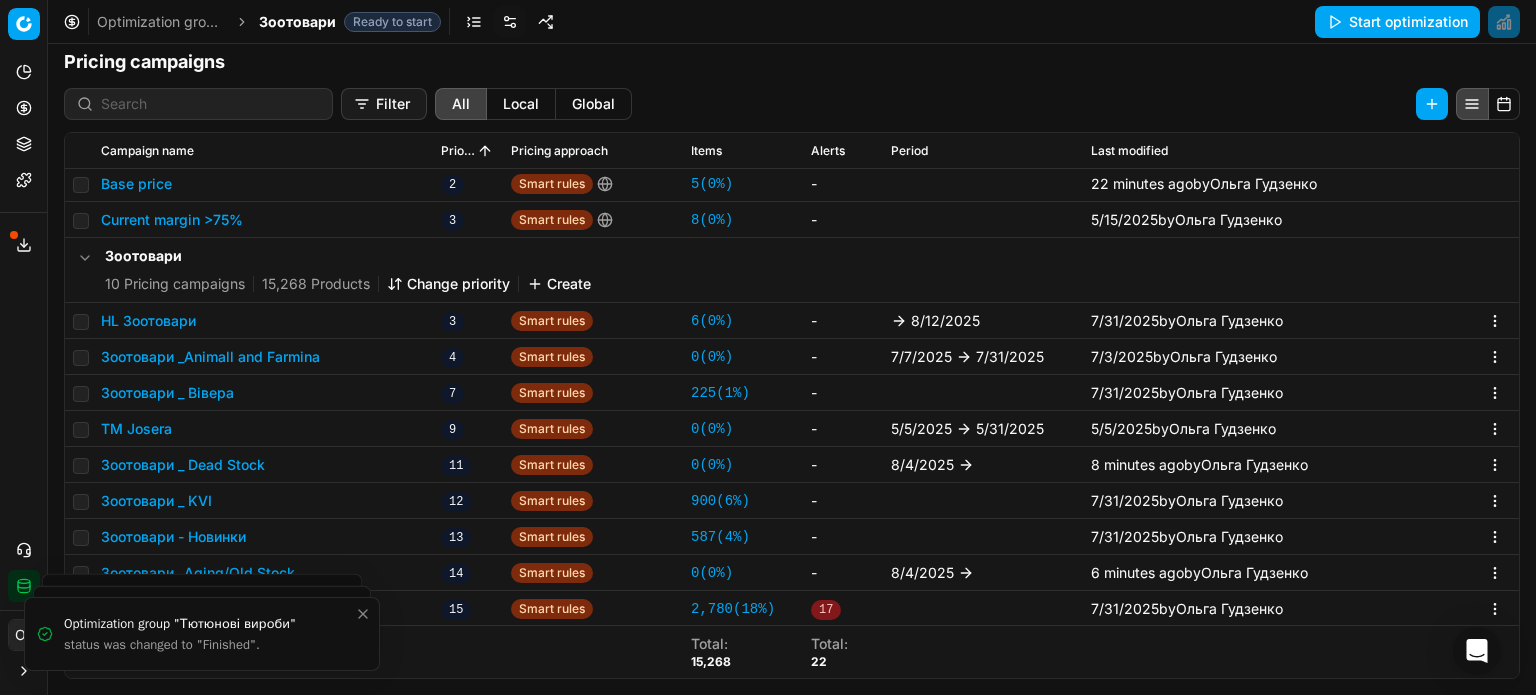 scroll, scrollTop: 0, scrollLeft: 0, axis: both 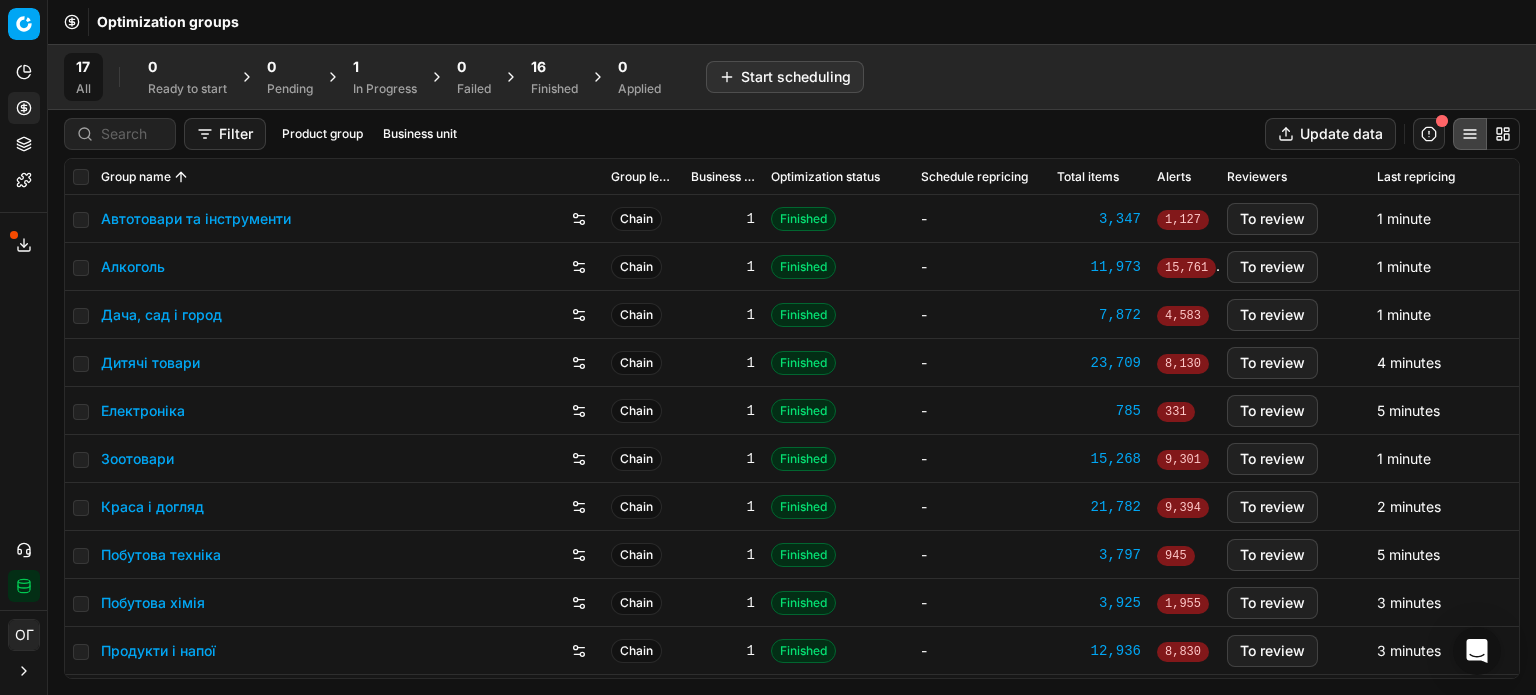 click on "1" at bounding box center (385, 67) 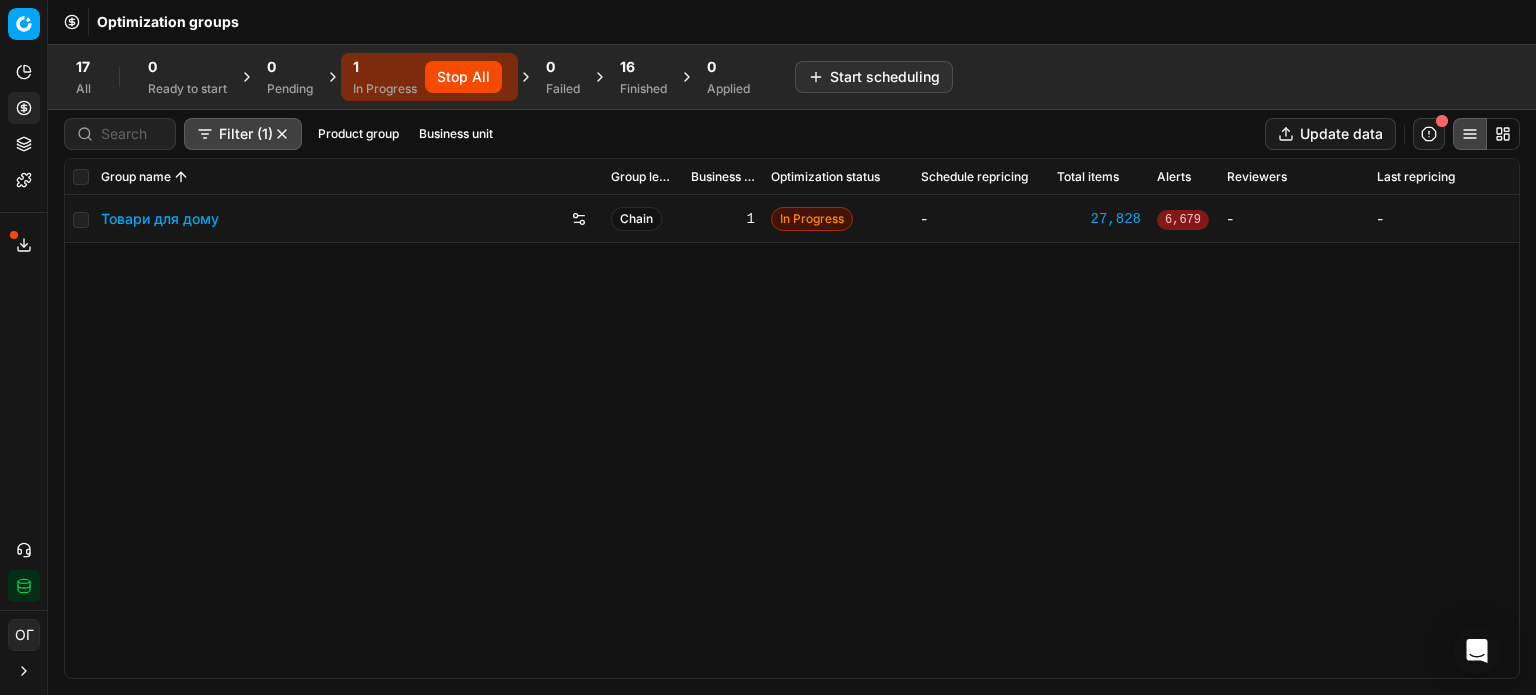 click on "16" at bounding box center [643, 67] 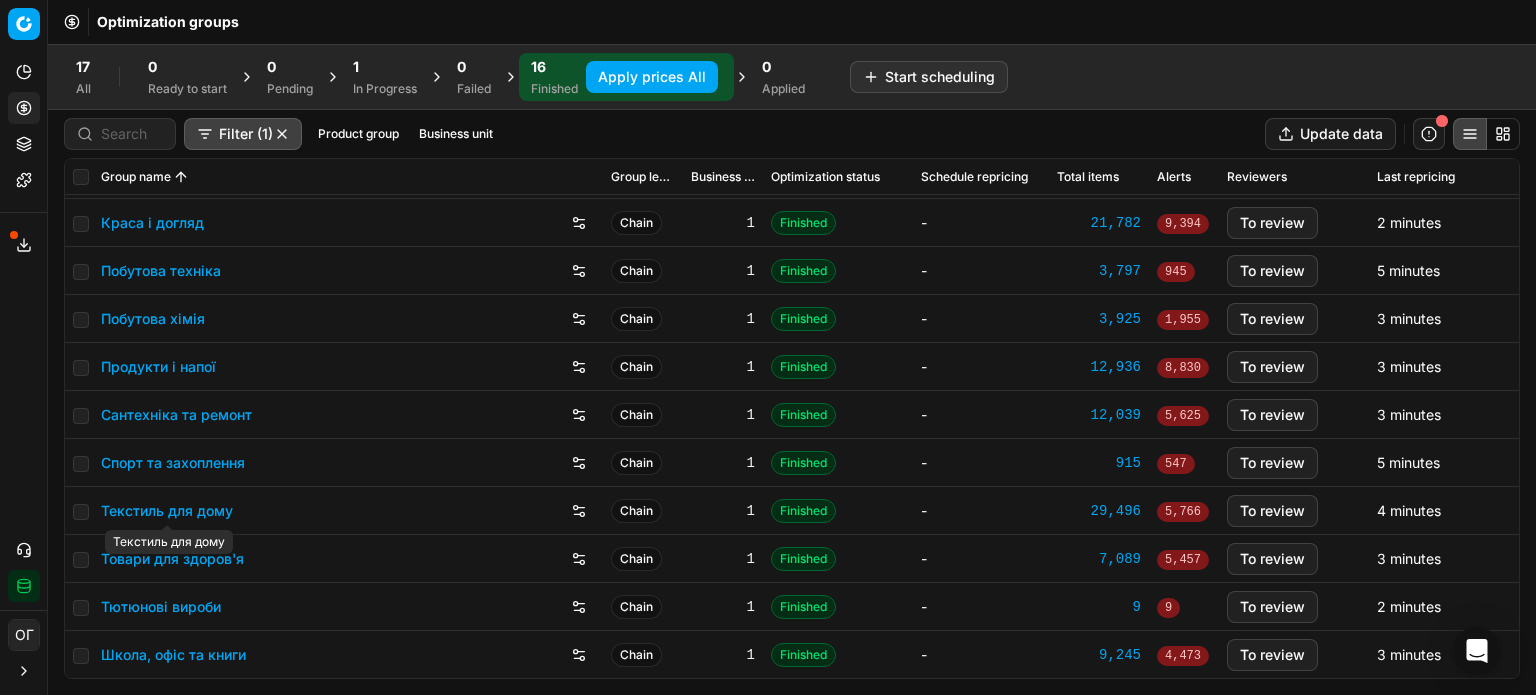 scroll, scrollTop: 0, scrollLeft: 0, axis: both 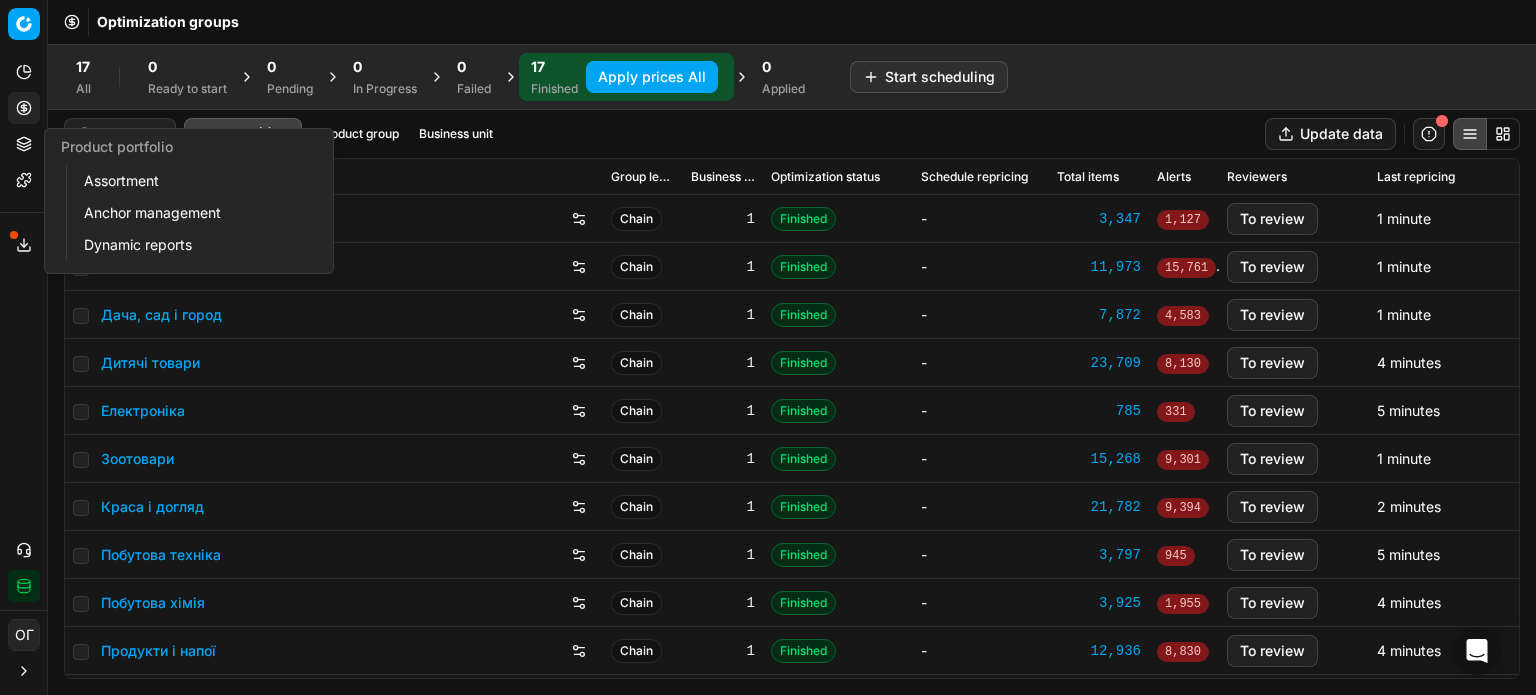 drag, startPoint x: 16, startPoint y: 151, endPoint x: 47, endPoint y: 151, distance: 31 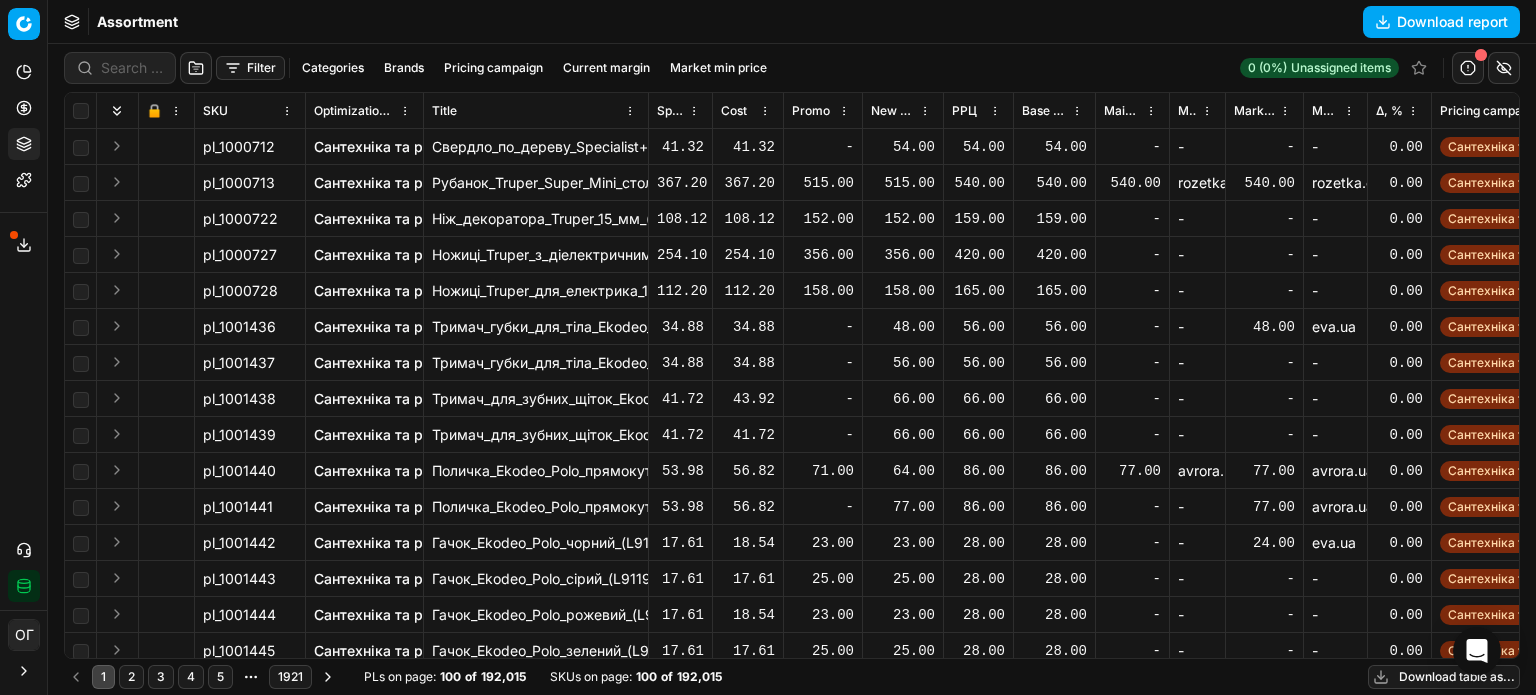 click on "Assortment Download report" at bounding box center (792, 22) 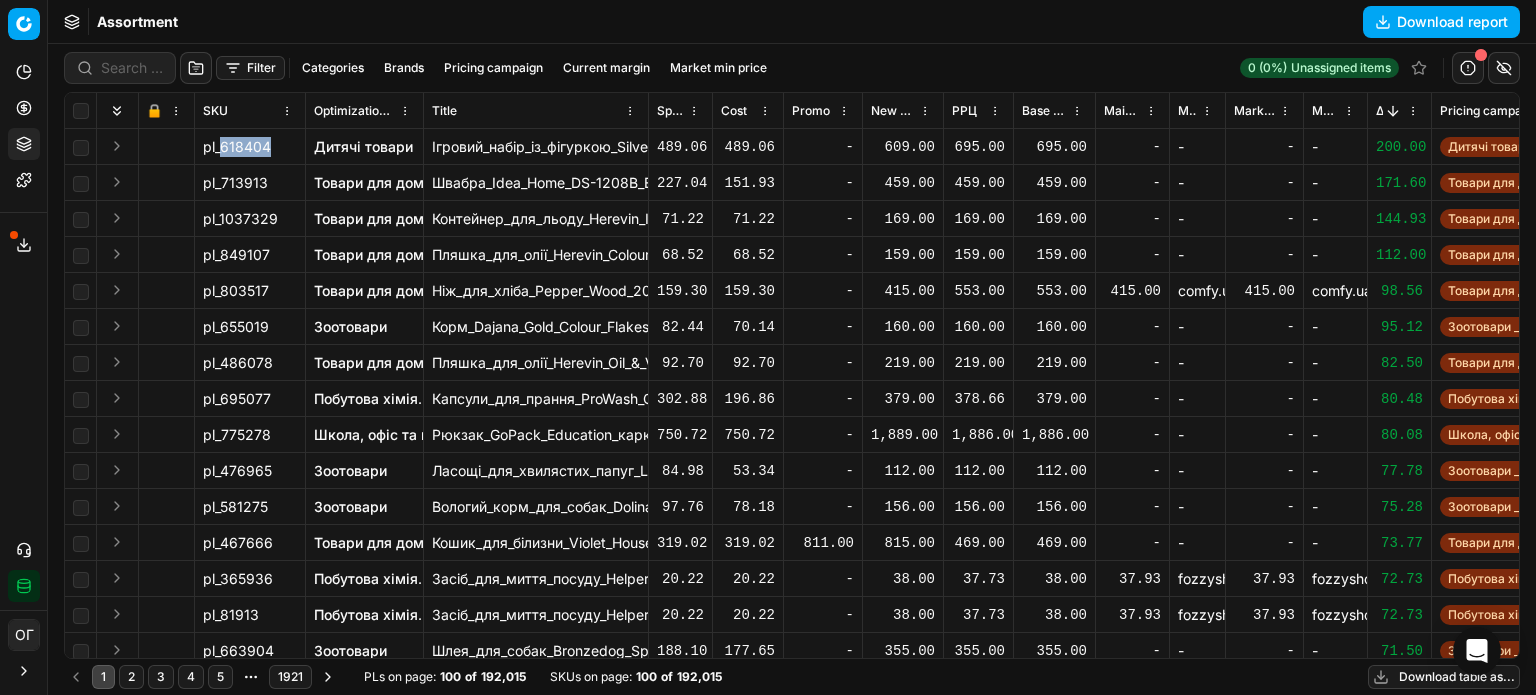 drag, startPoint x: 270, startPoint y: 151, endPoint x: 224, endPoint y: 146, distance: 46.270943 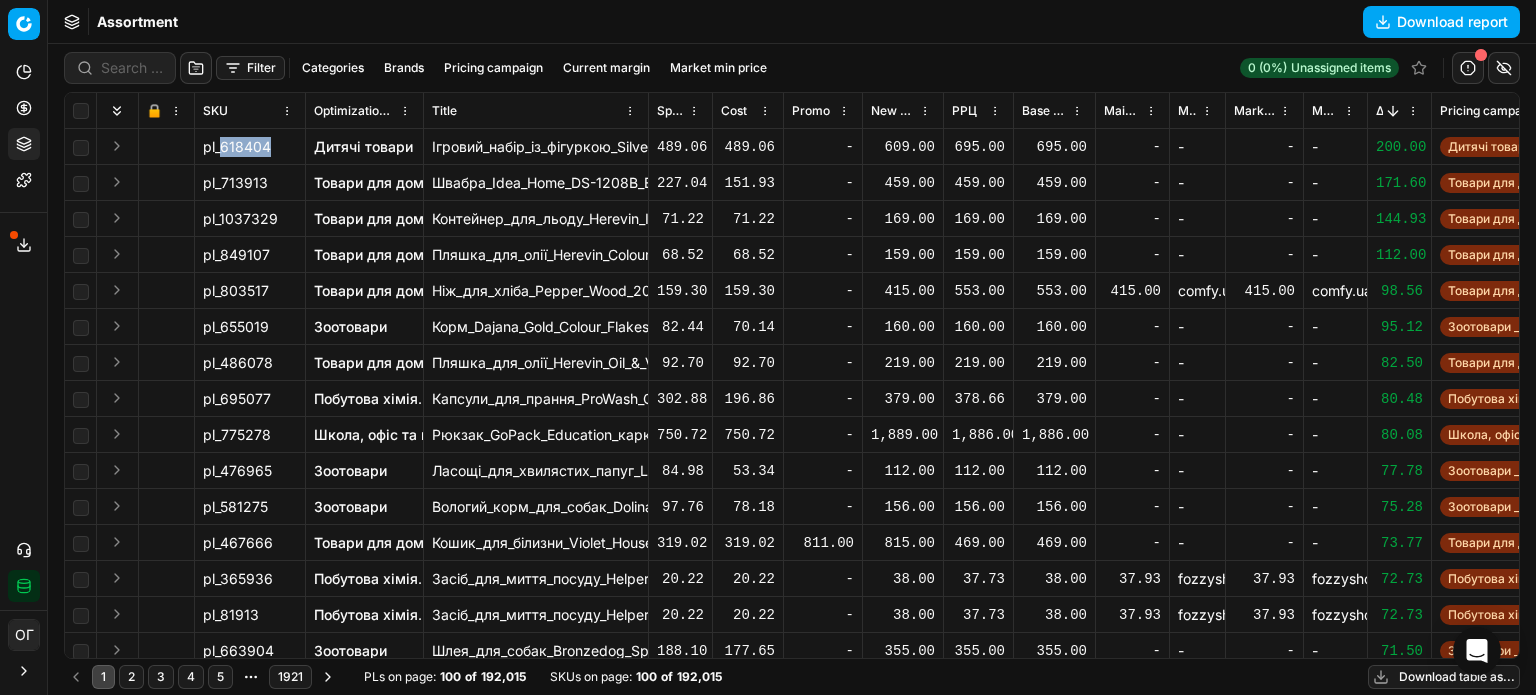 click on "pl_618404" at bounding box center [237, 147] 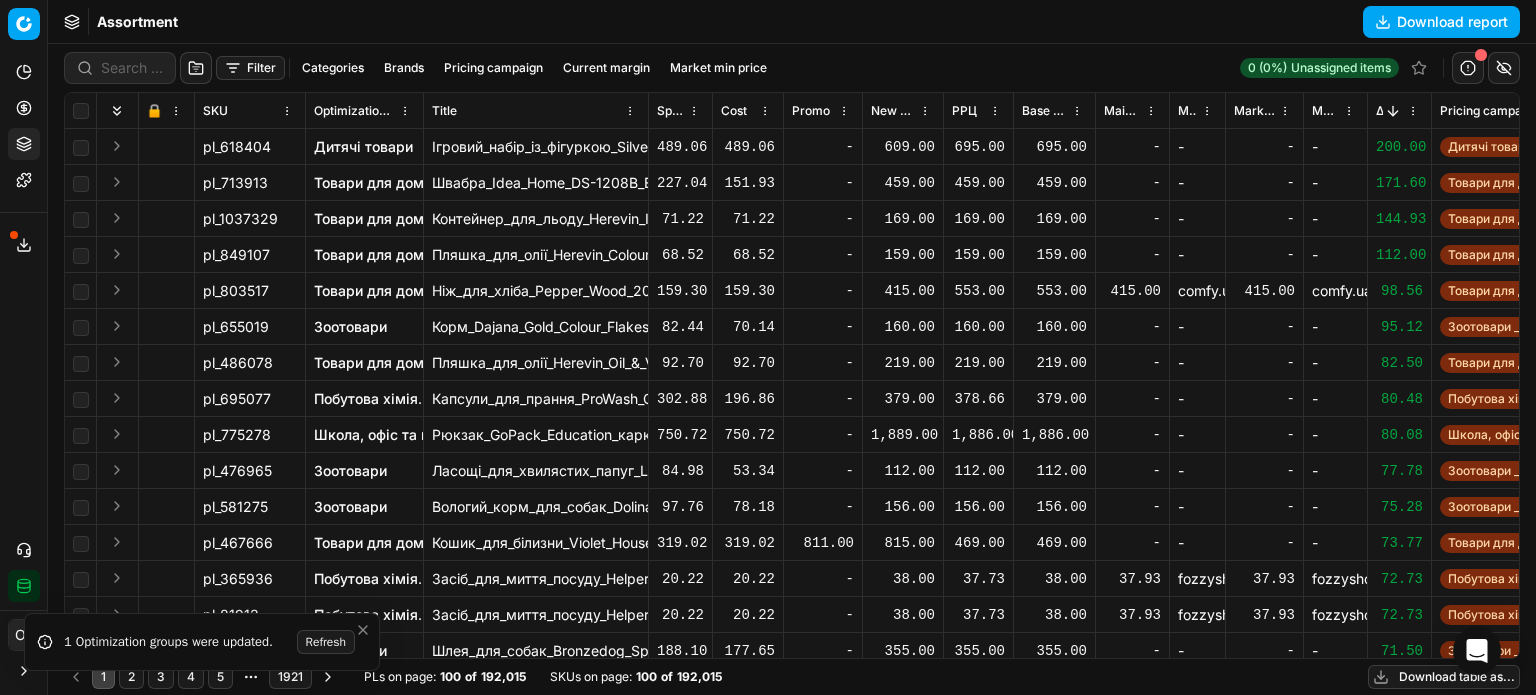 click at bounding box center (1393, 111) 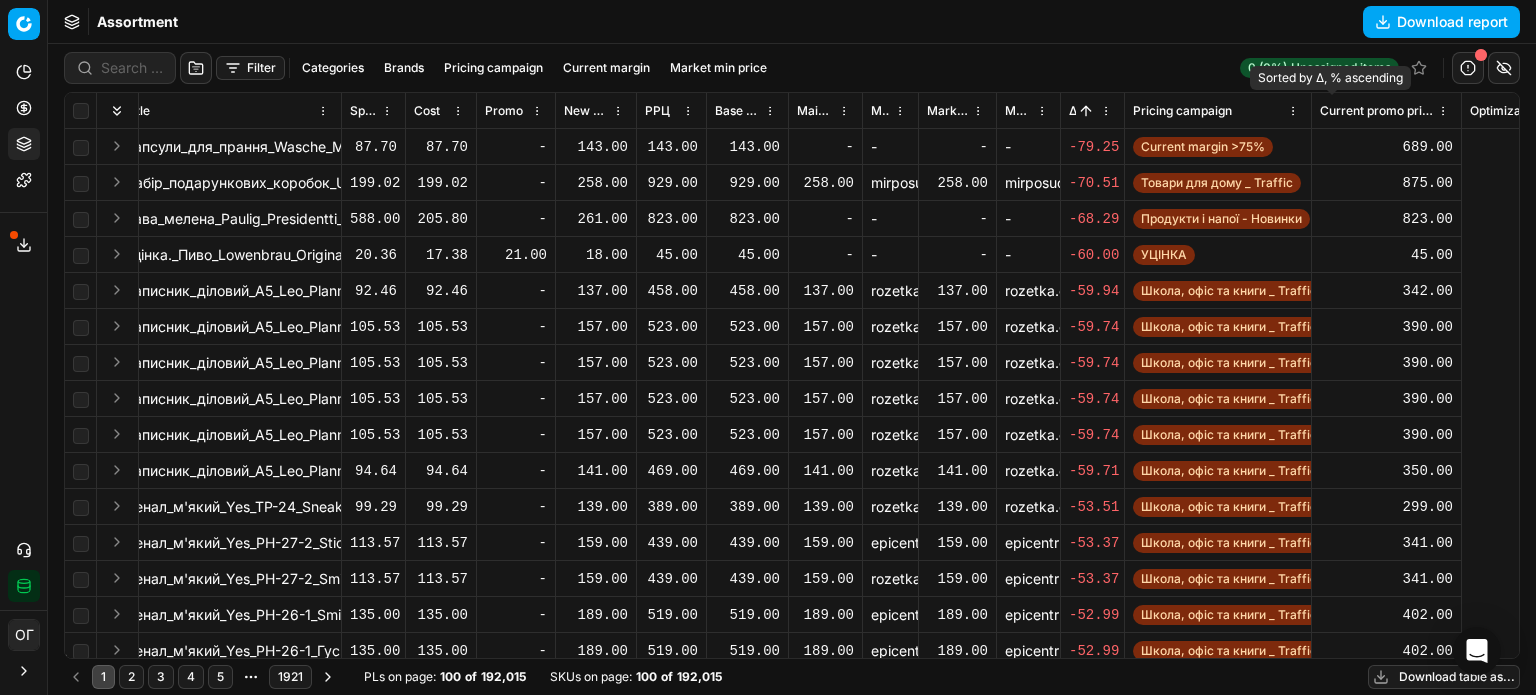 scroll, scrollTop: 0, scrollLeft: 0, axis: both 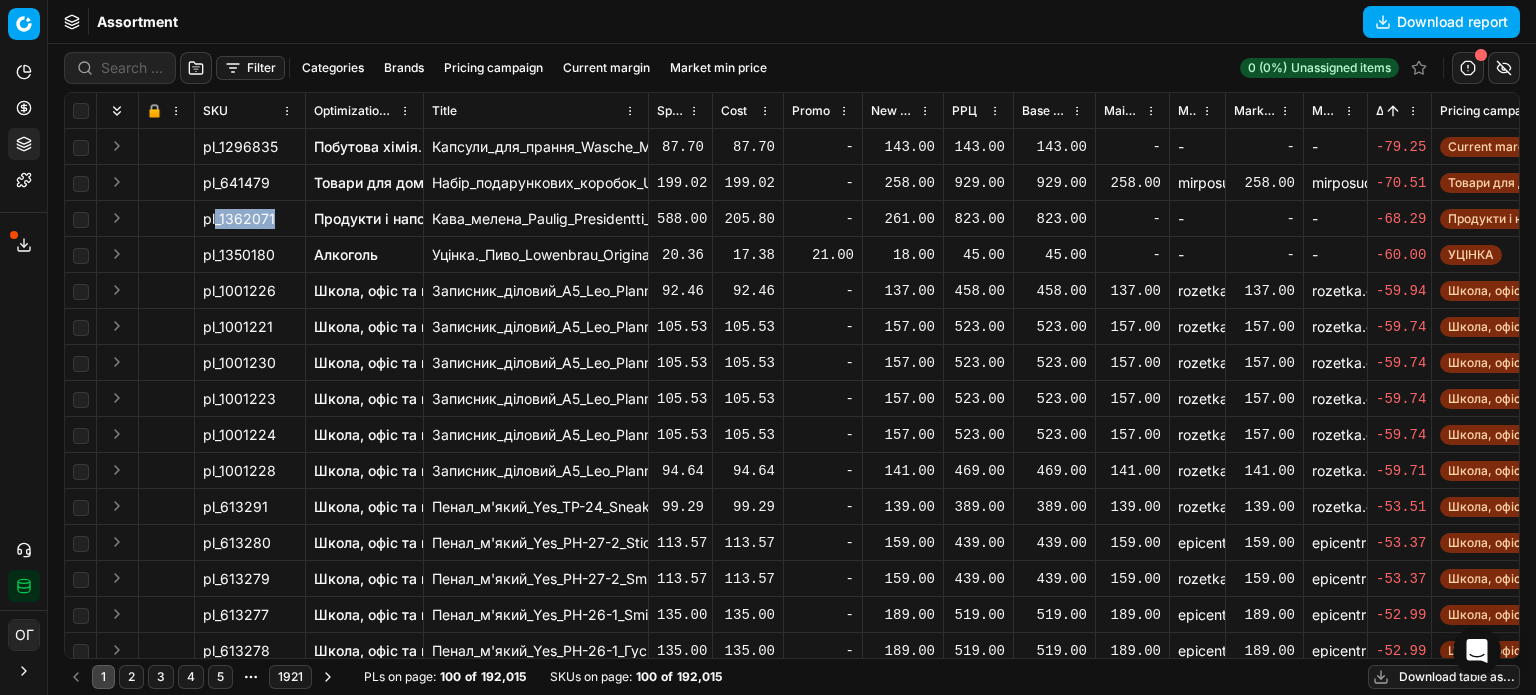 drag, startPoint x: 273, startPoint y: 221, endPoint x: 216, endPoint y: 223, distance: 57.035076 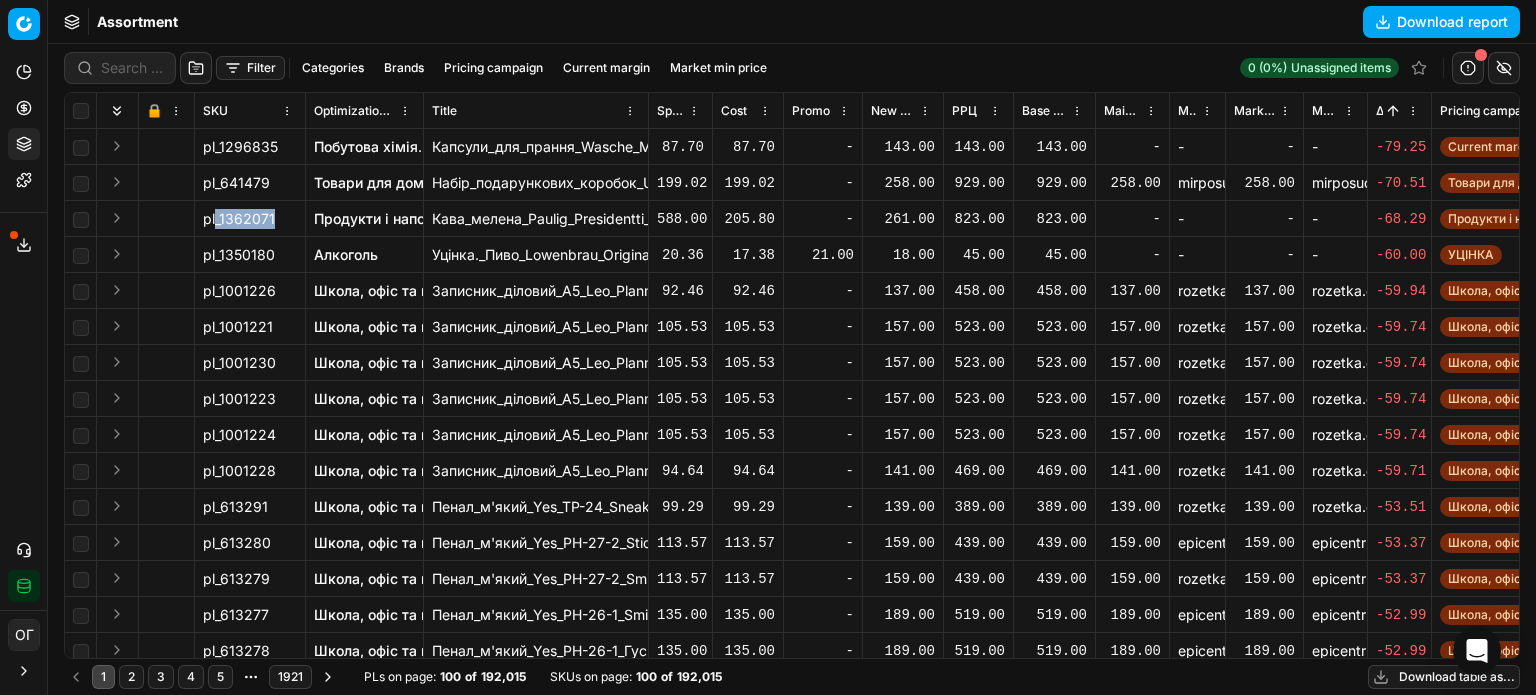 click on "pl_1362071" at bounding box center (250, 219) 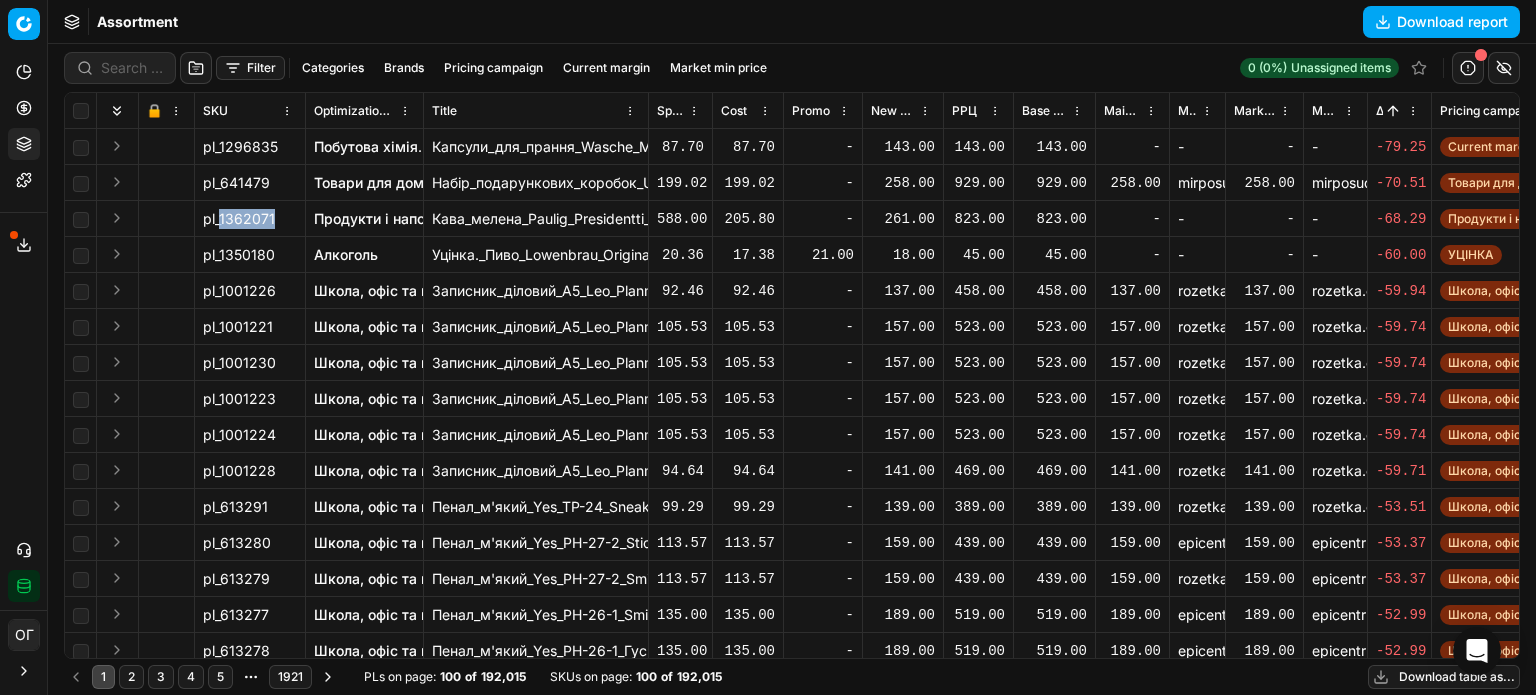 drag, startPoint x: 220, startPoint y: 216, endPoint x: 273, endPoint y: 221, distance: 53.235325 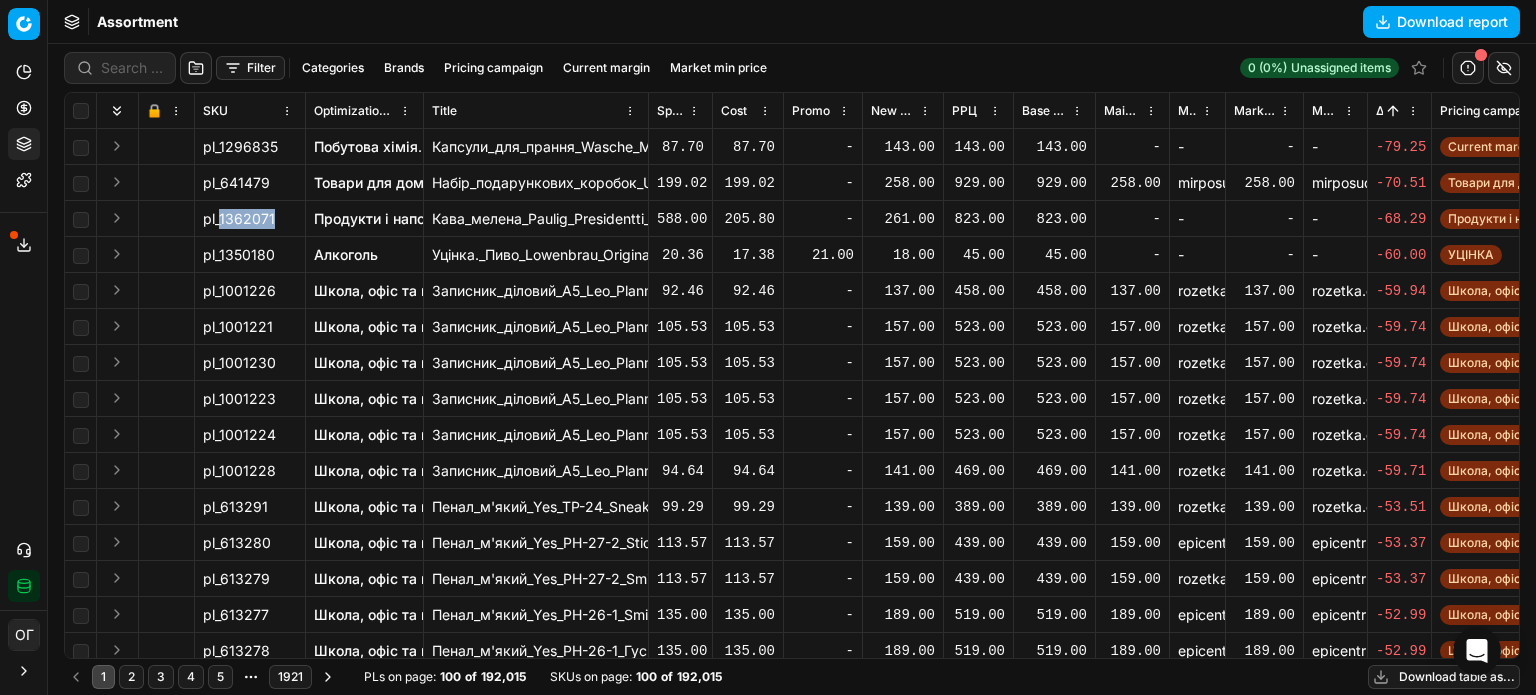 click on "pl_1362071" at bounding box center [250, 219] 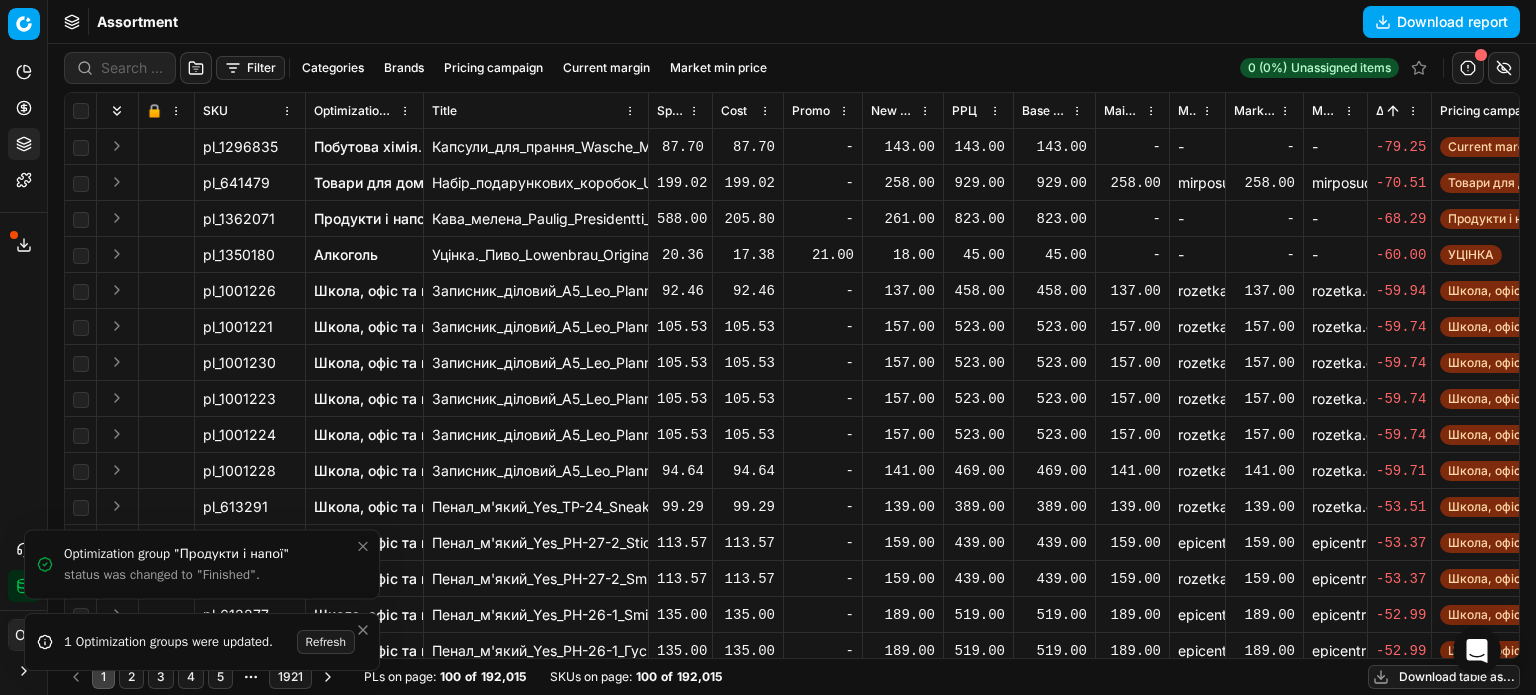 click 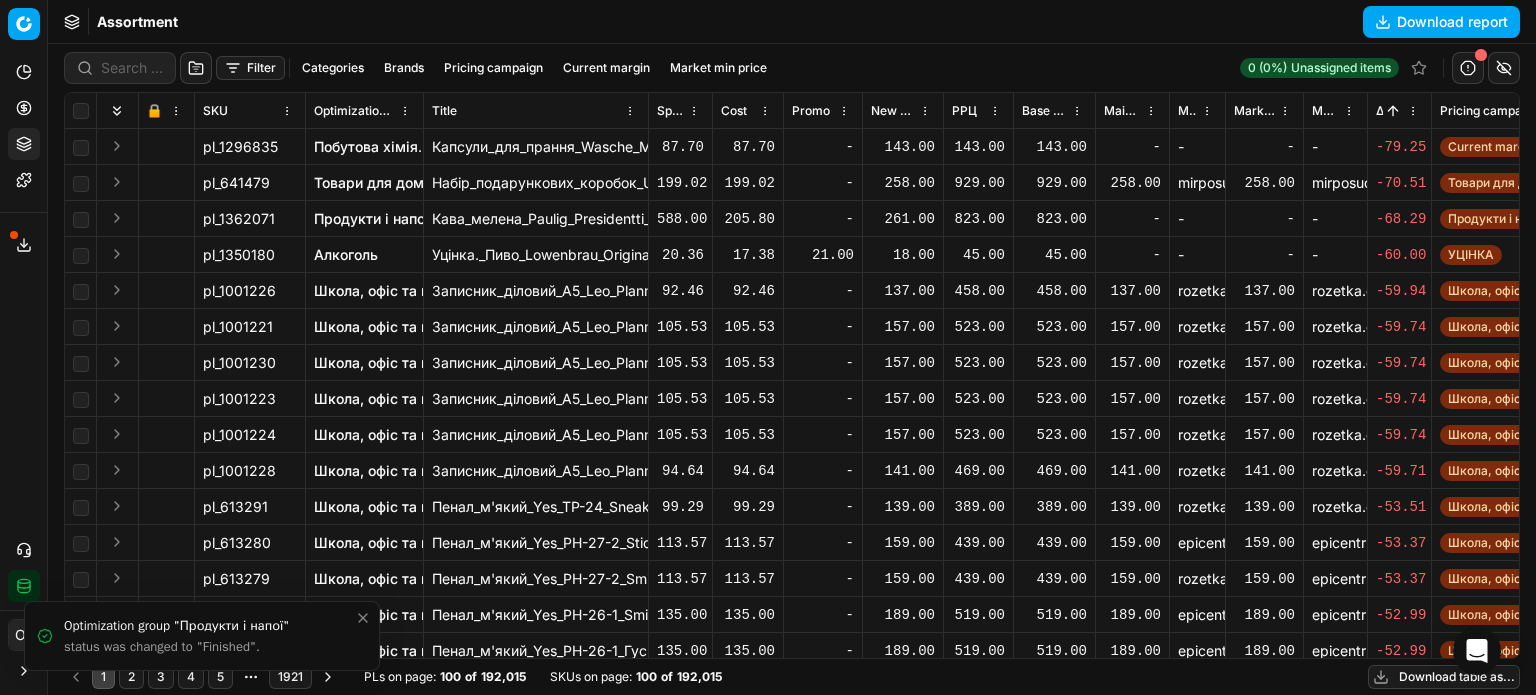 click 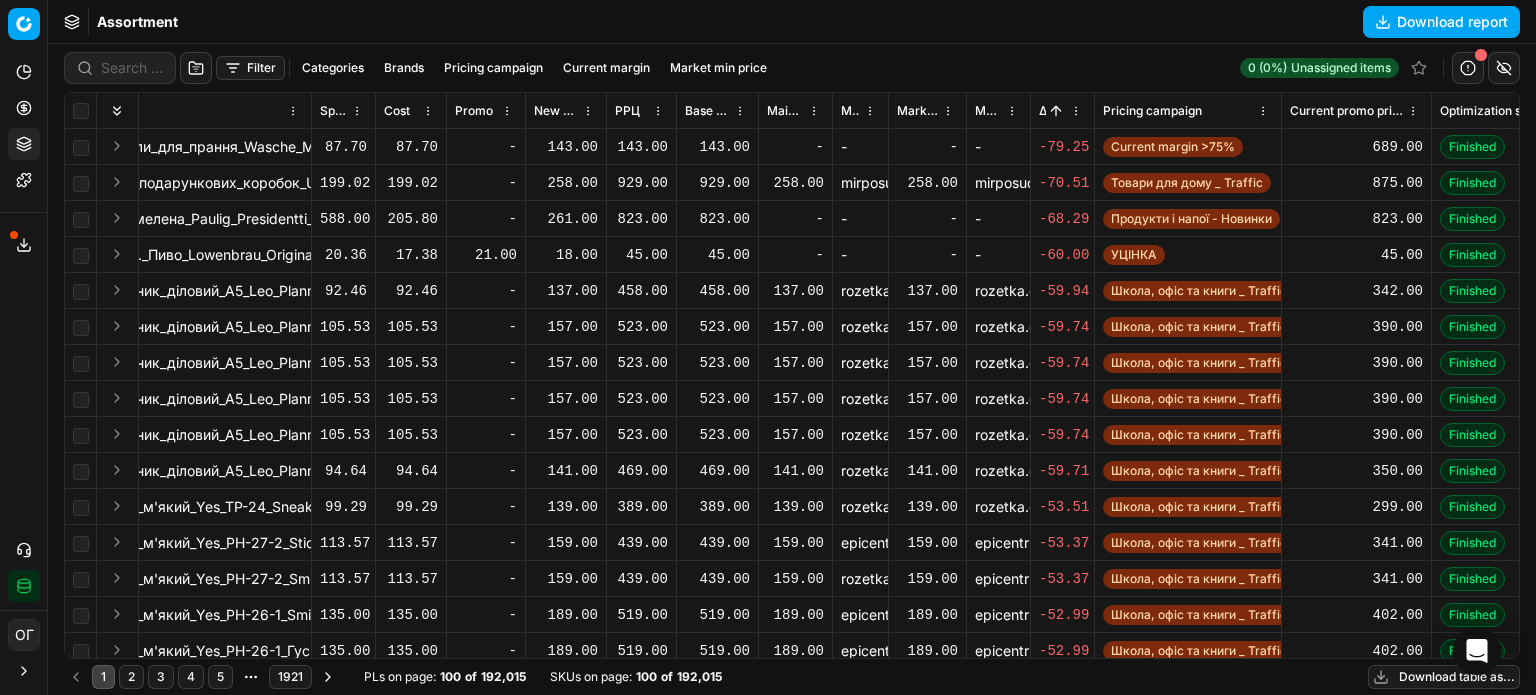 scroll, scrollTop: 0, scrollLeft: 0, axis: both 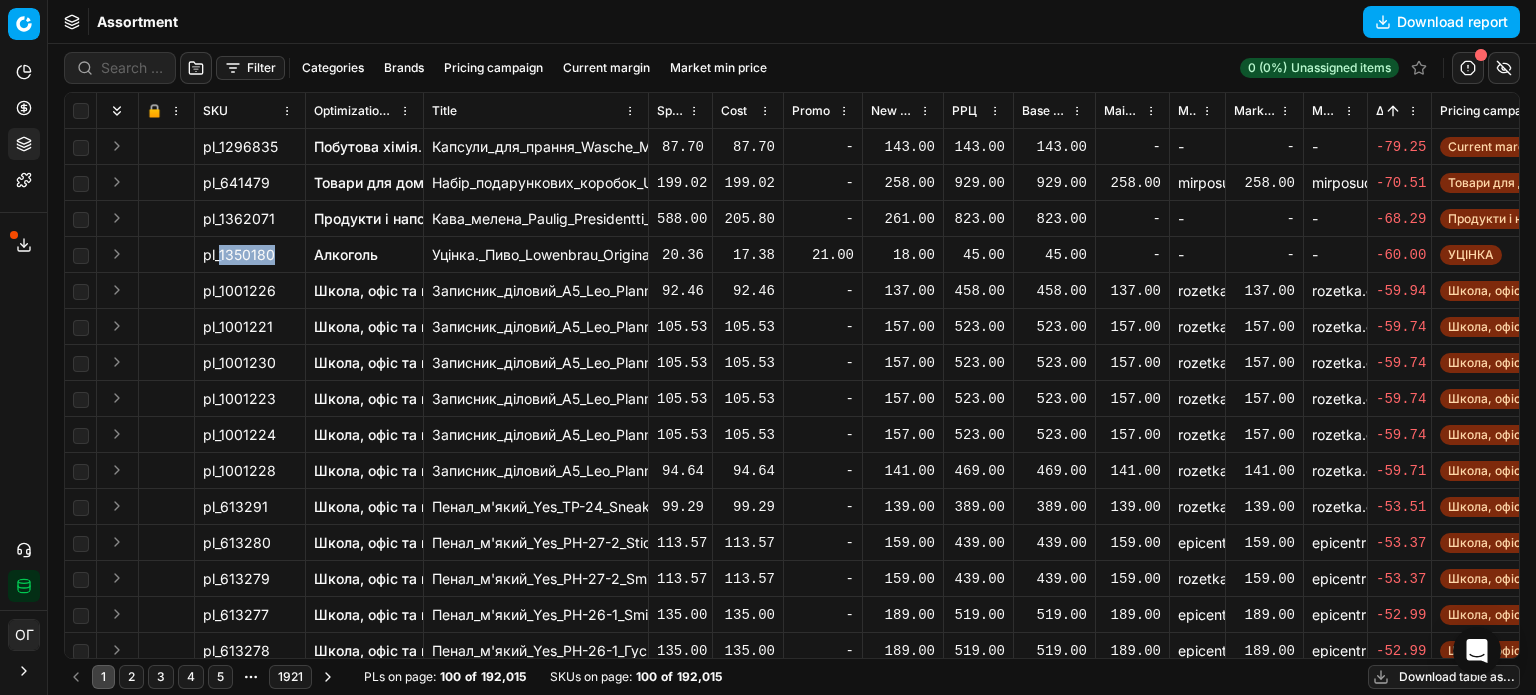 drag, startPoint x: 275, startPoint y: 255, endPoint x: 220, endPoint y: 255, distance: 55 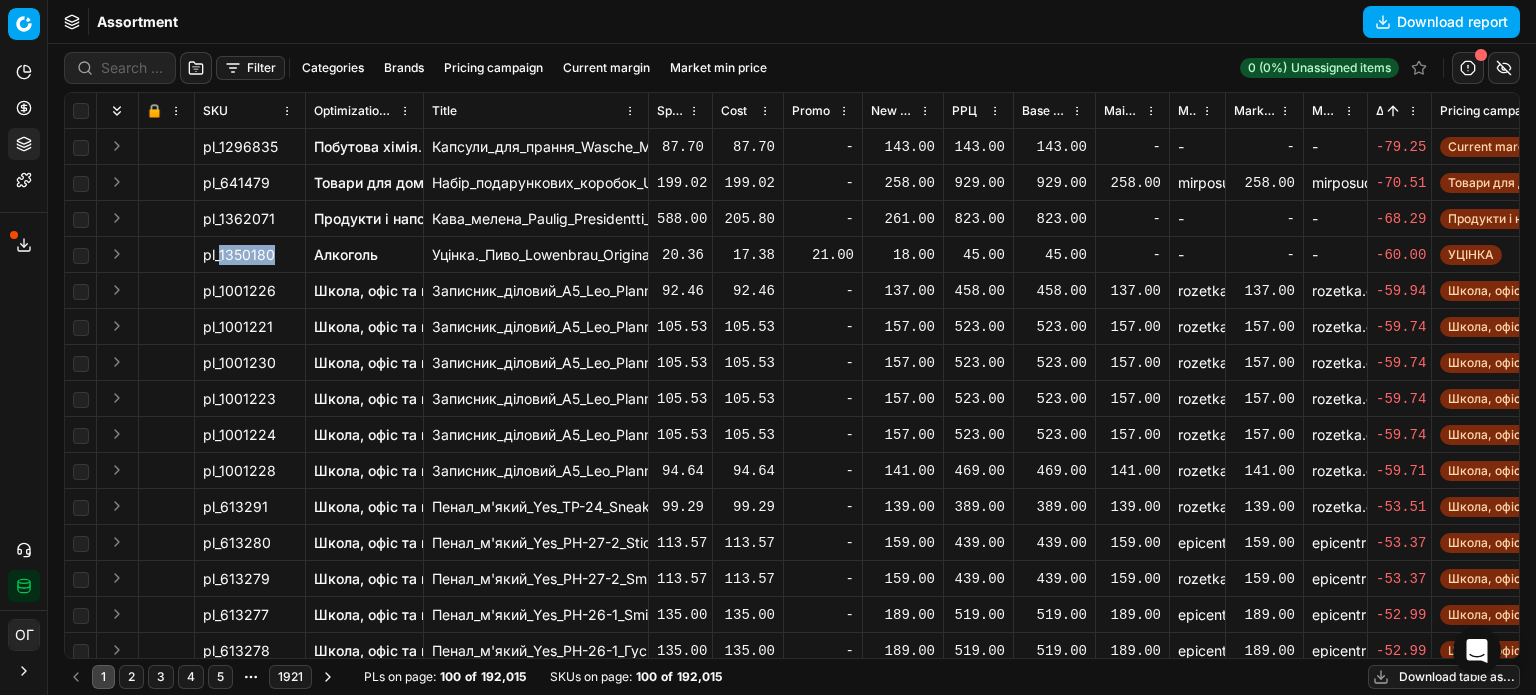 click on "pl_1350180" at bounding box center [250, 255] 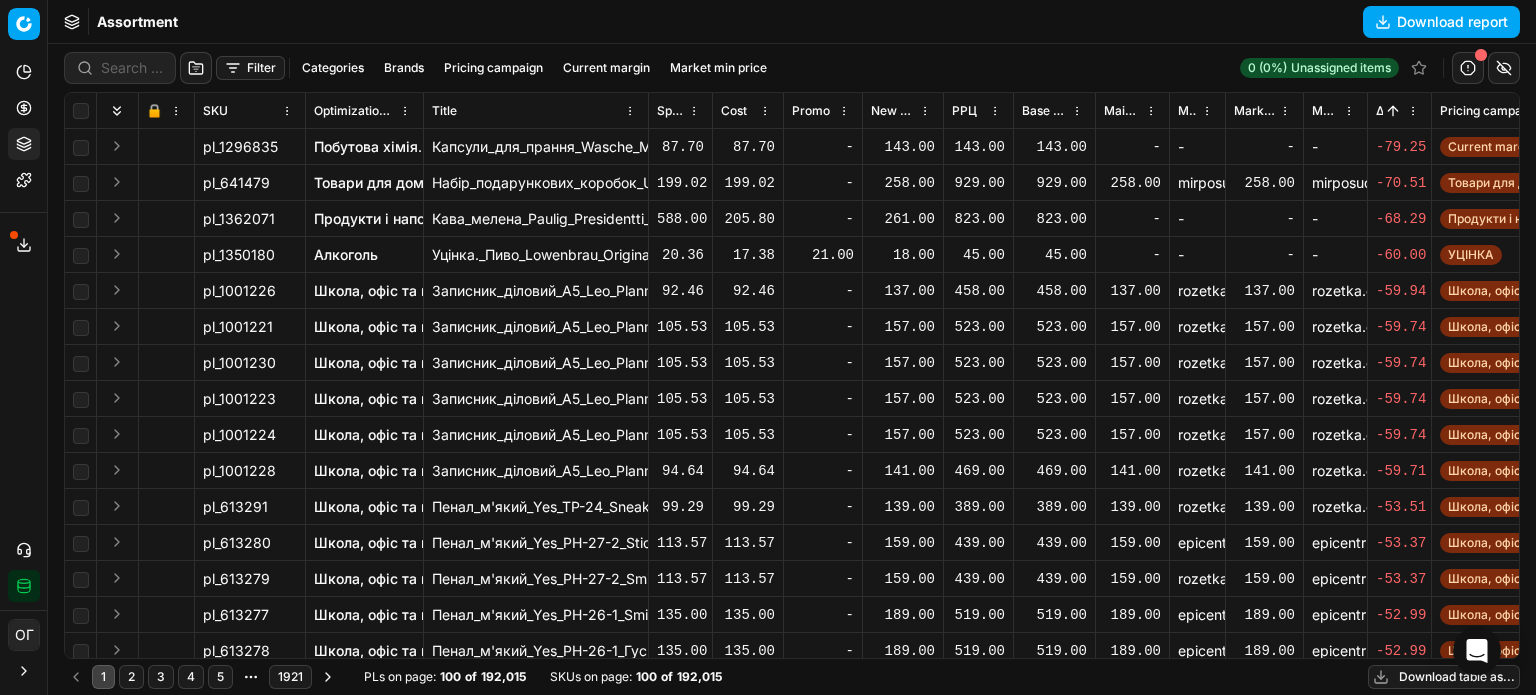 click on "Assortment Download report" at bounding box center (792, 22) 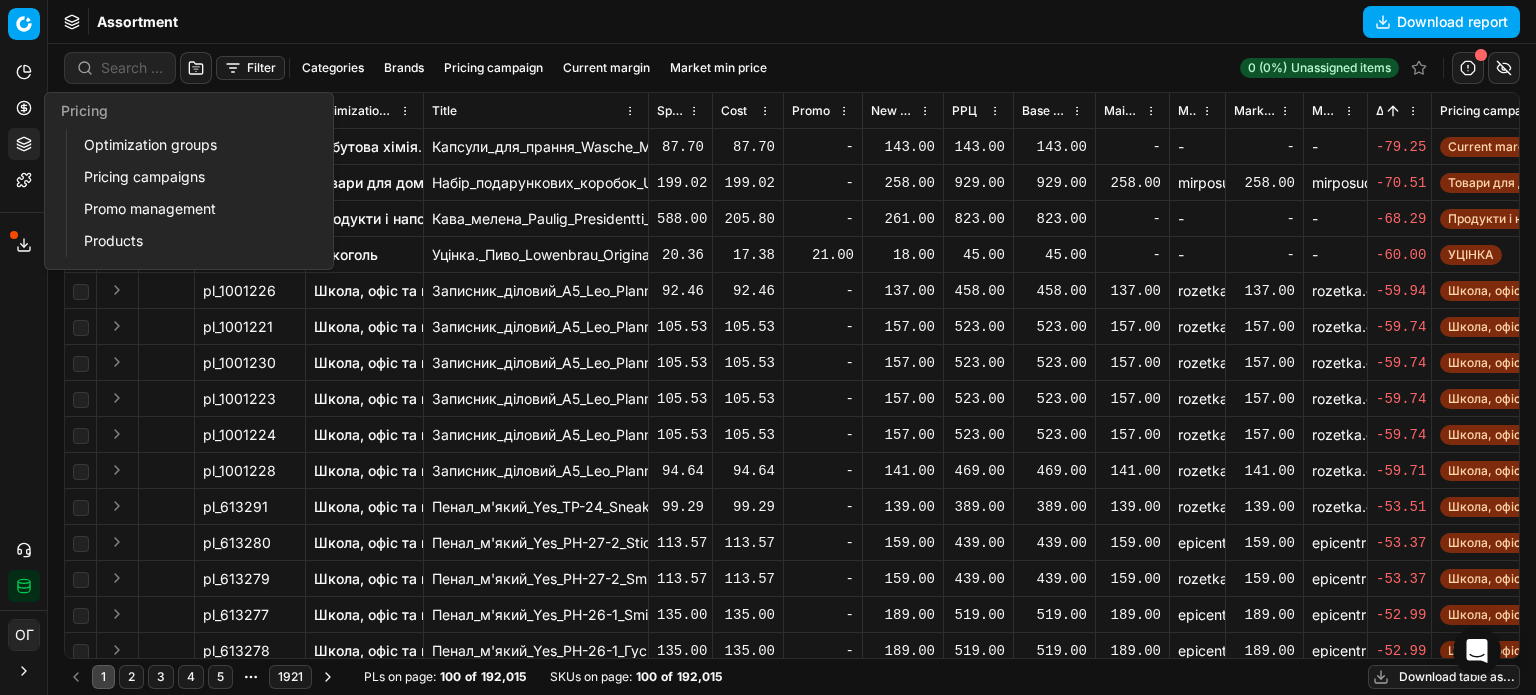 click 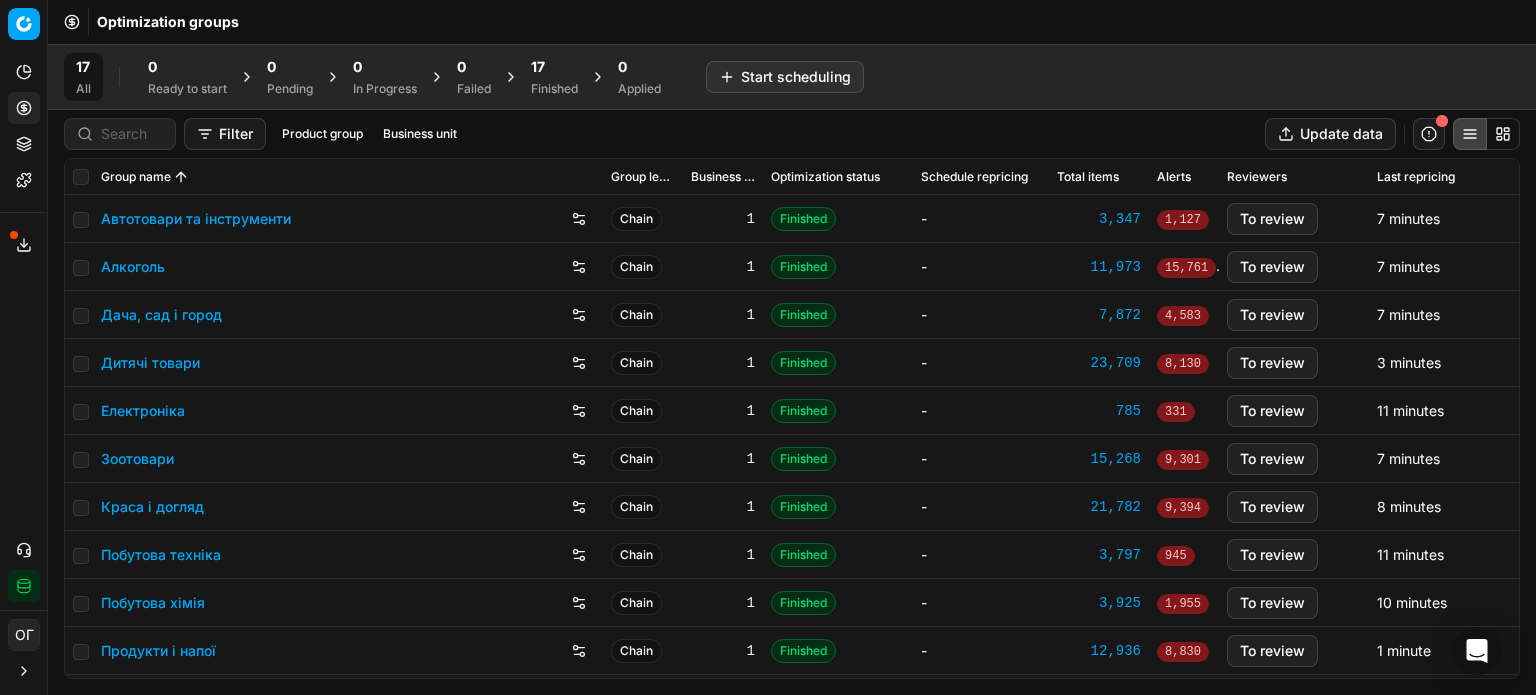 click 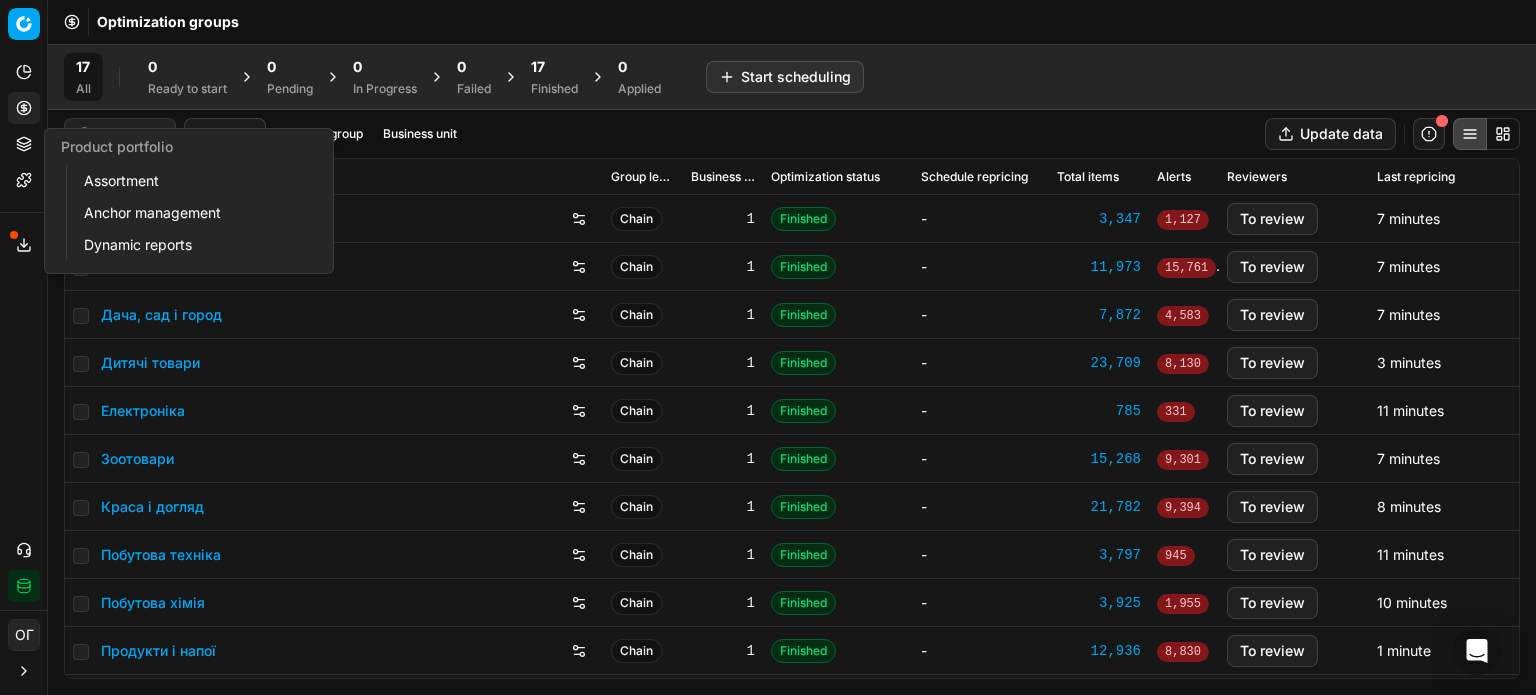click on "Assortment" at bounding box center [192, 181] 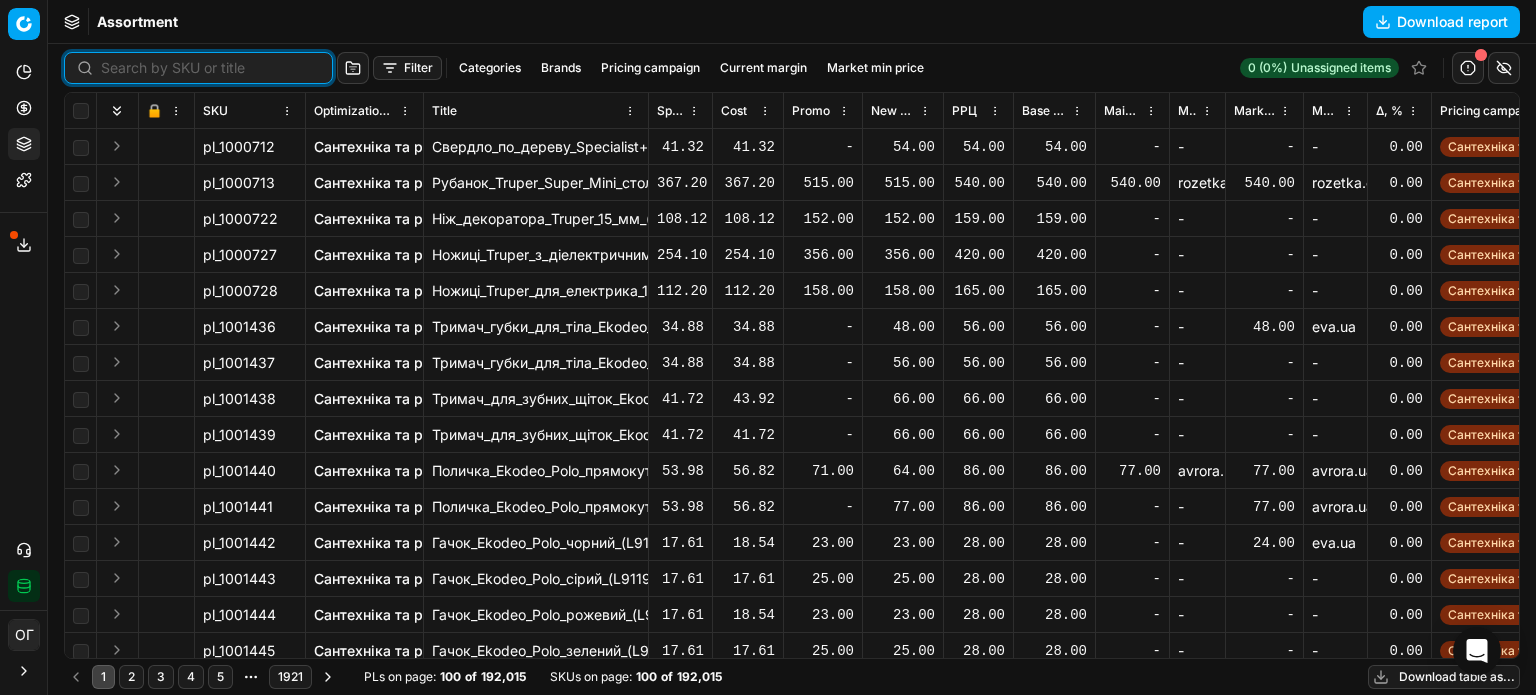 click at bounding box center (210, 68) 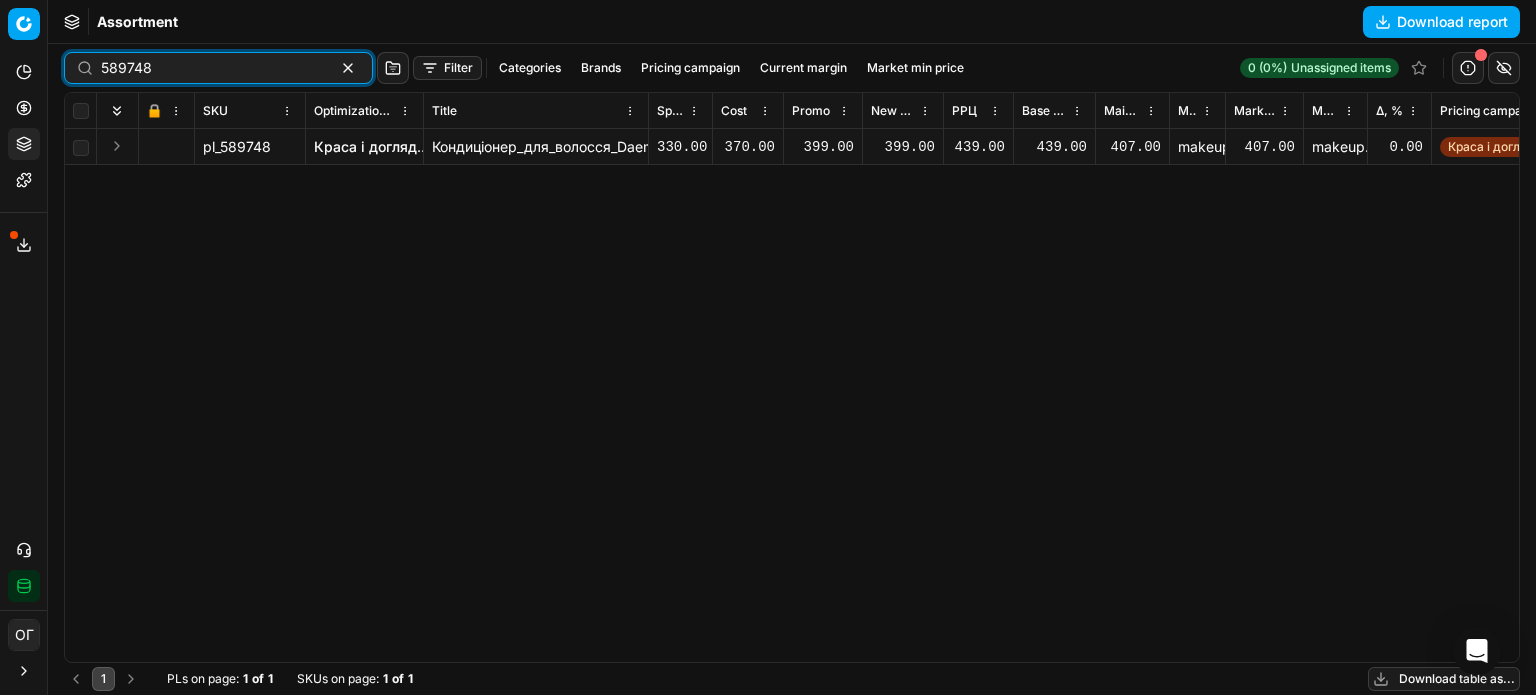 drag, startPoint x: 128, startPoint y: 74, endPoint x: 51, endPoint y: 74, distance: 77 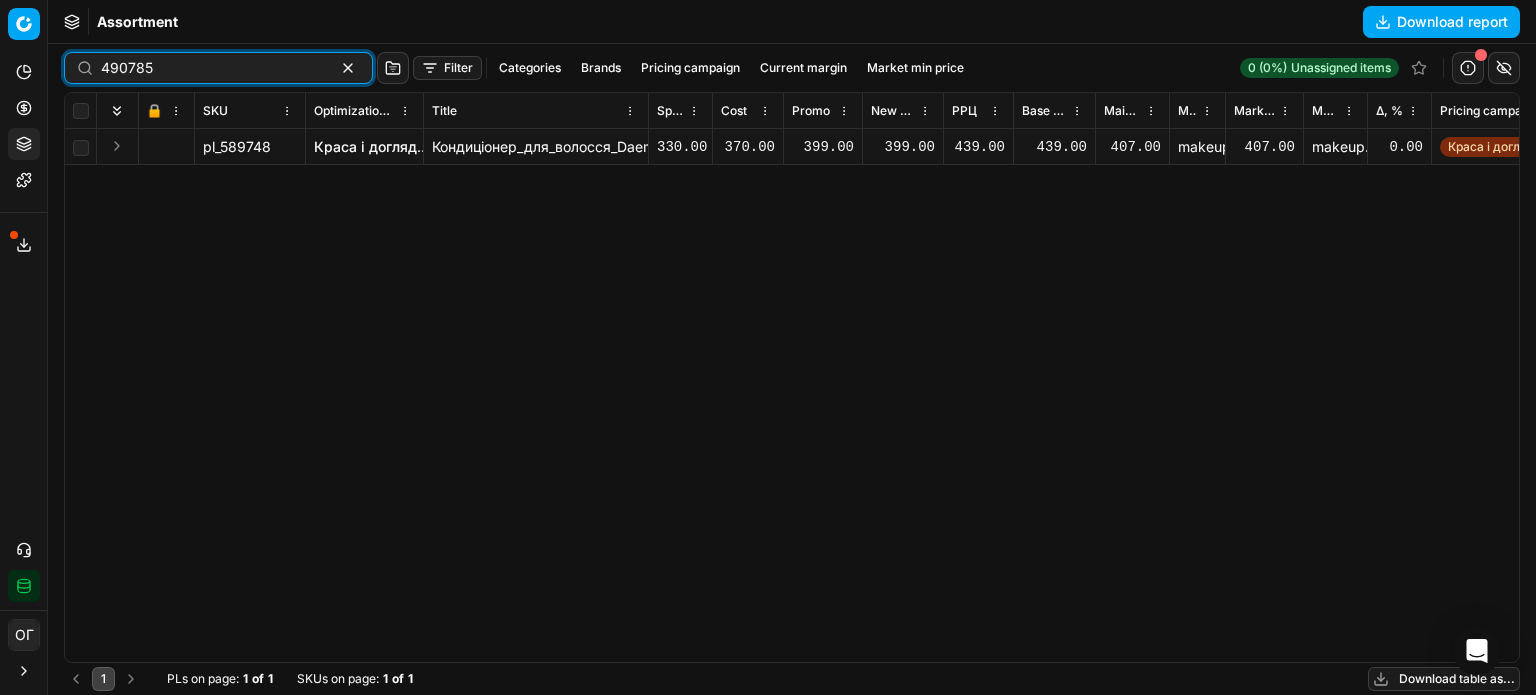 type on "490785" 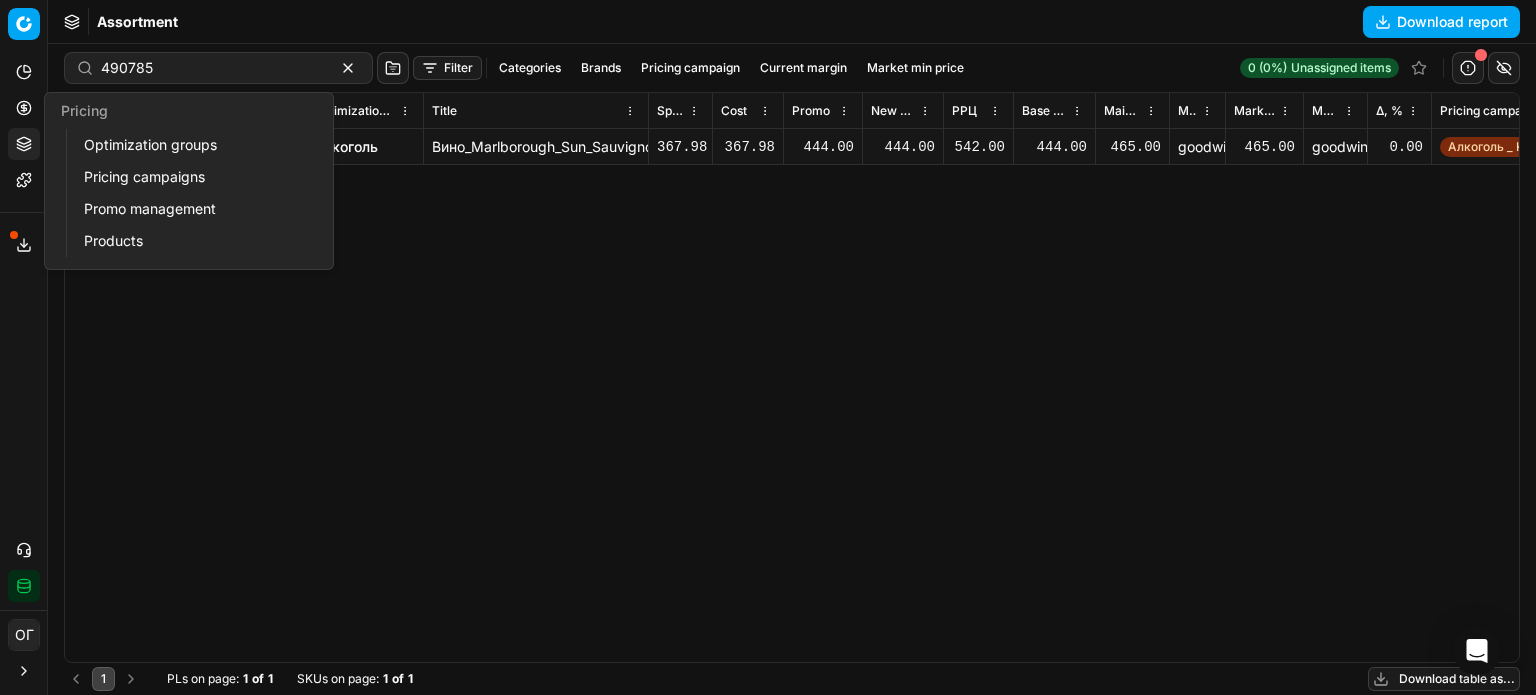 click 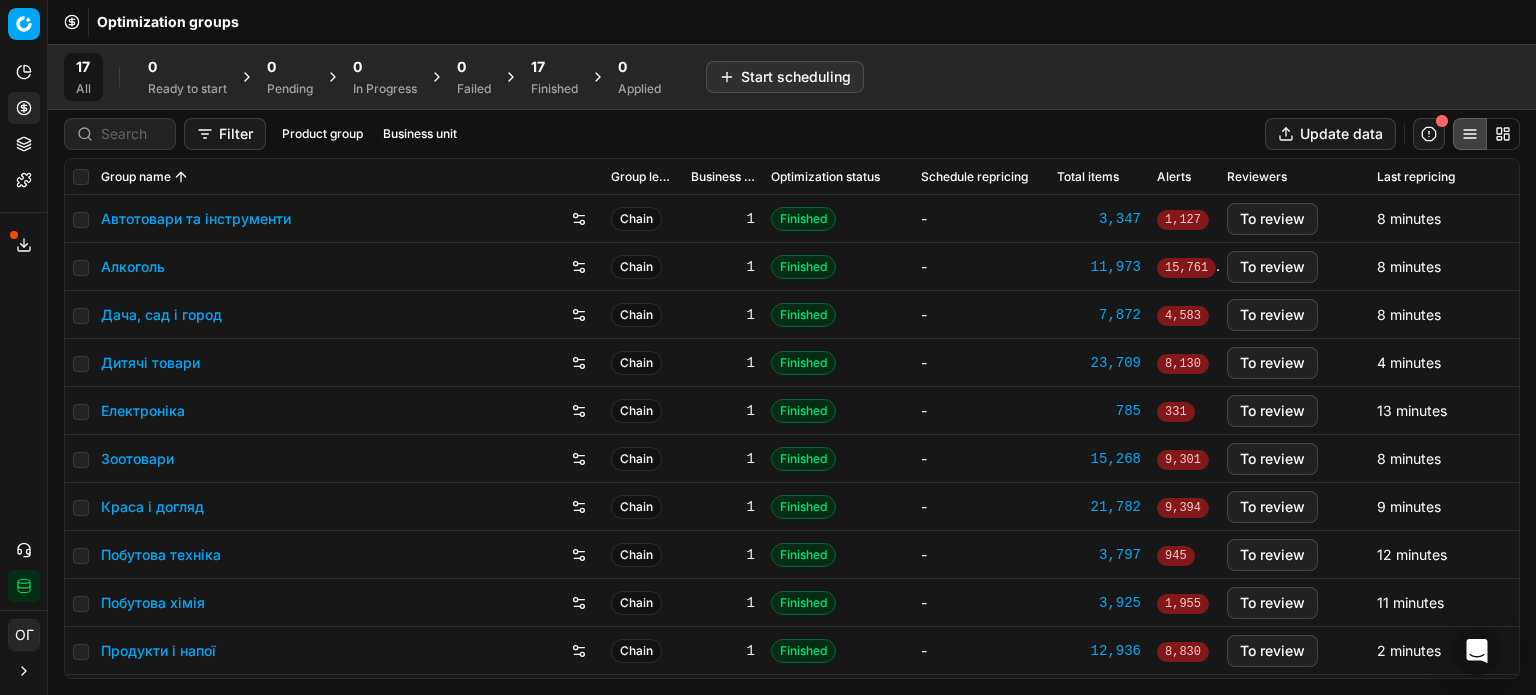 click on "0 Failed" at bounding box center [474, 77] 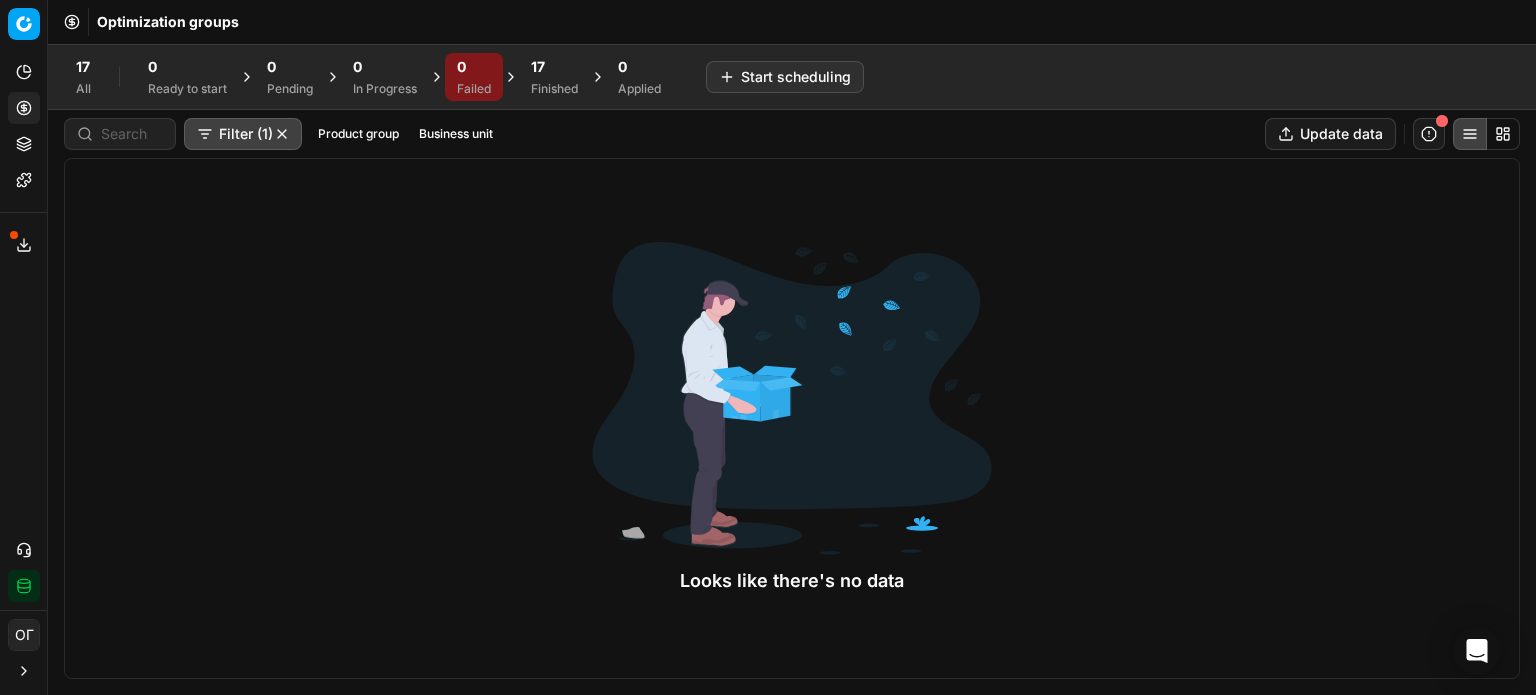 click on "17" at bounding box center [554, 67] 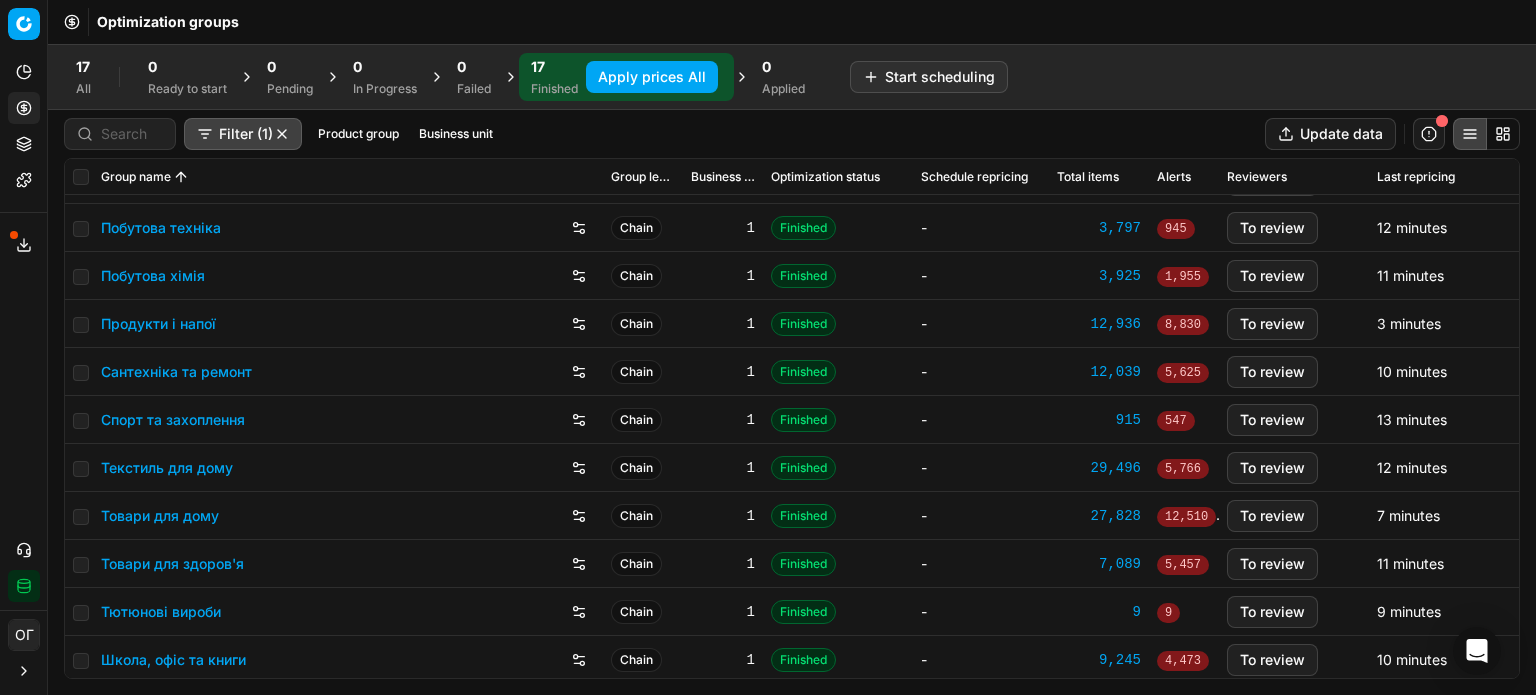 scroll, scrollTop: 332, scrollLeft: 0, axis: vertical 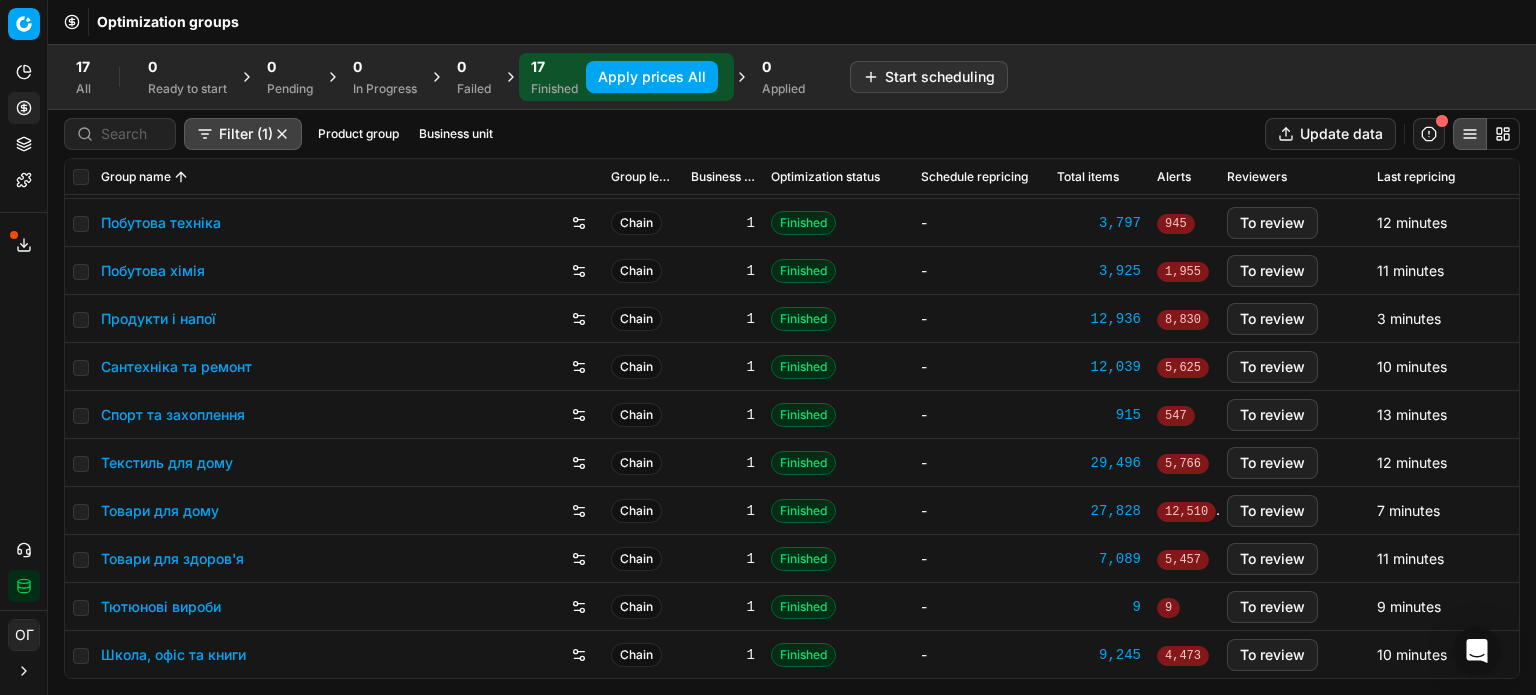 click on "Товари для дому" at bounding box center (160, 511) 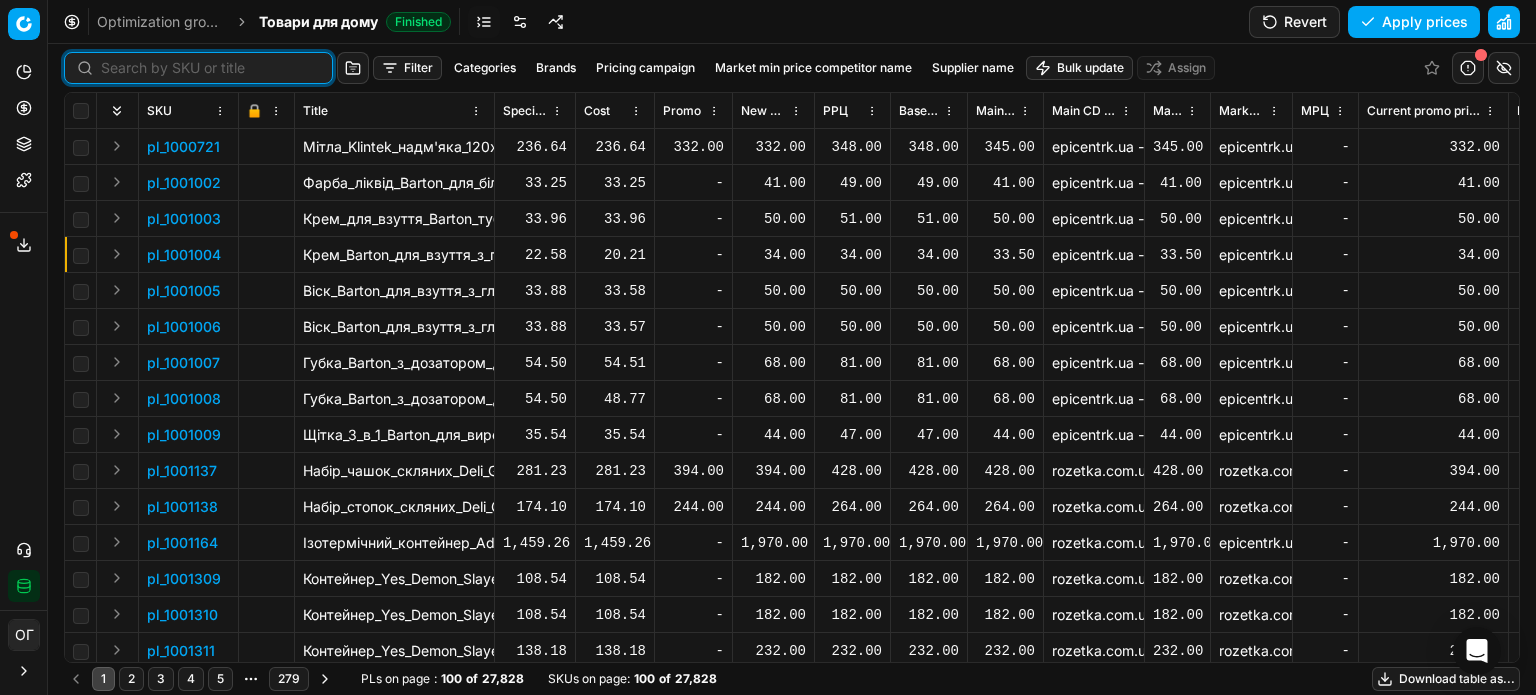 click at bounding box center (210, 68) 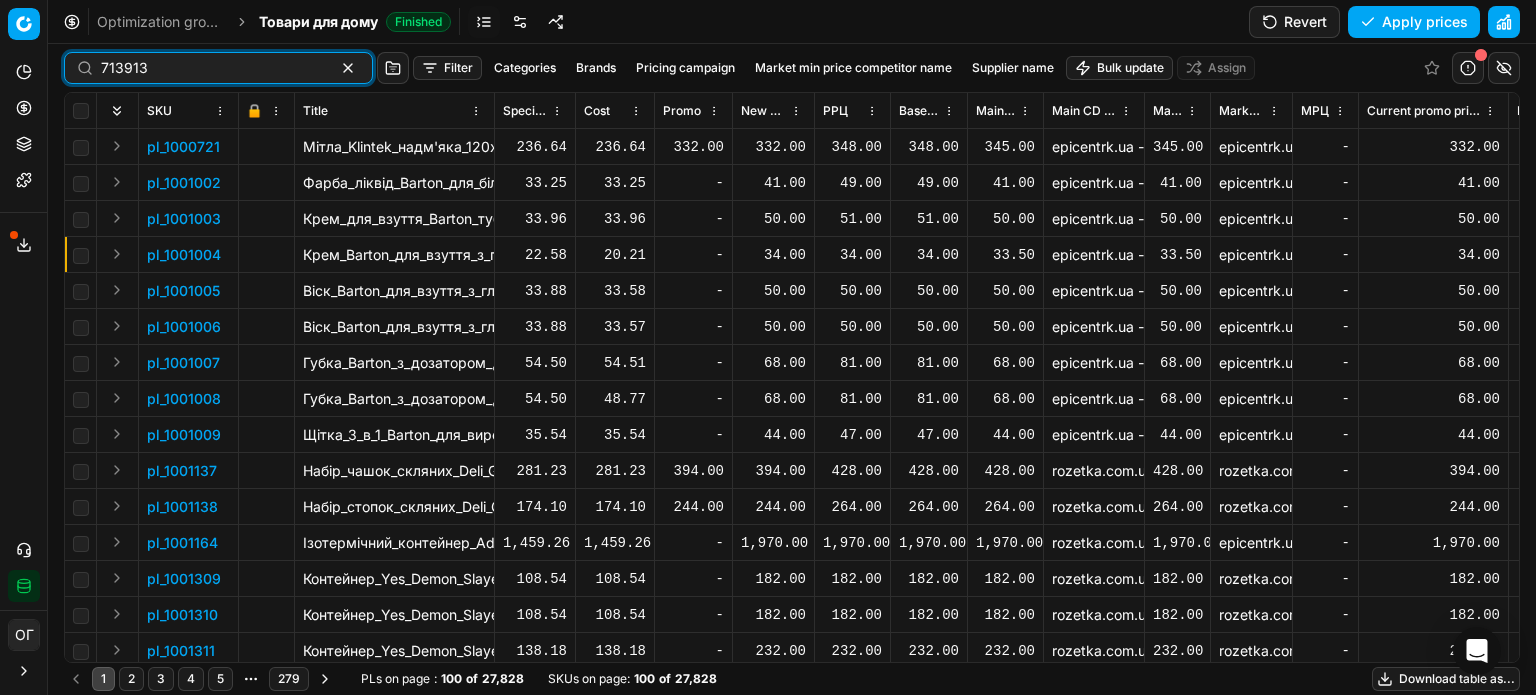 type on "713913" 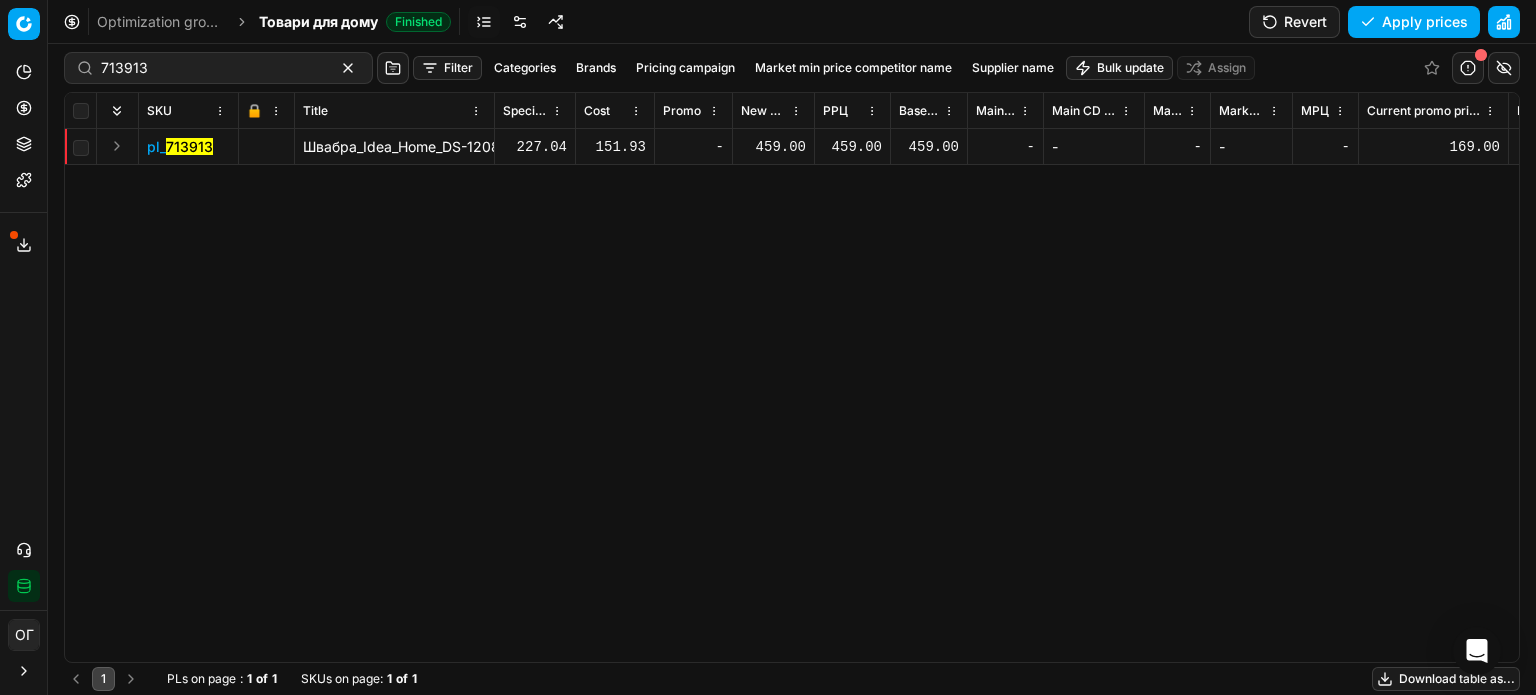 click on "459.00" at bounding box center (773, 147) 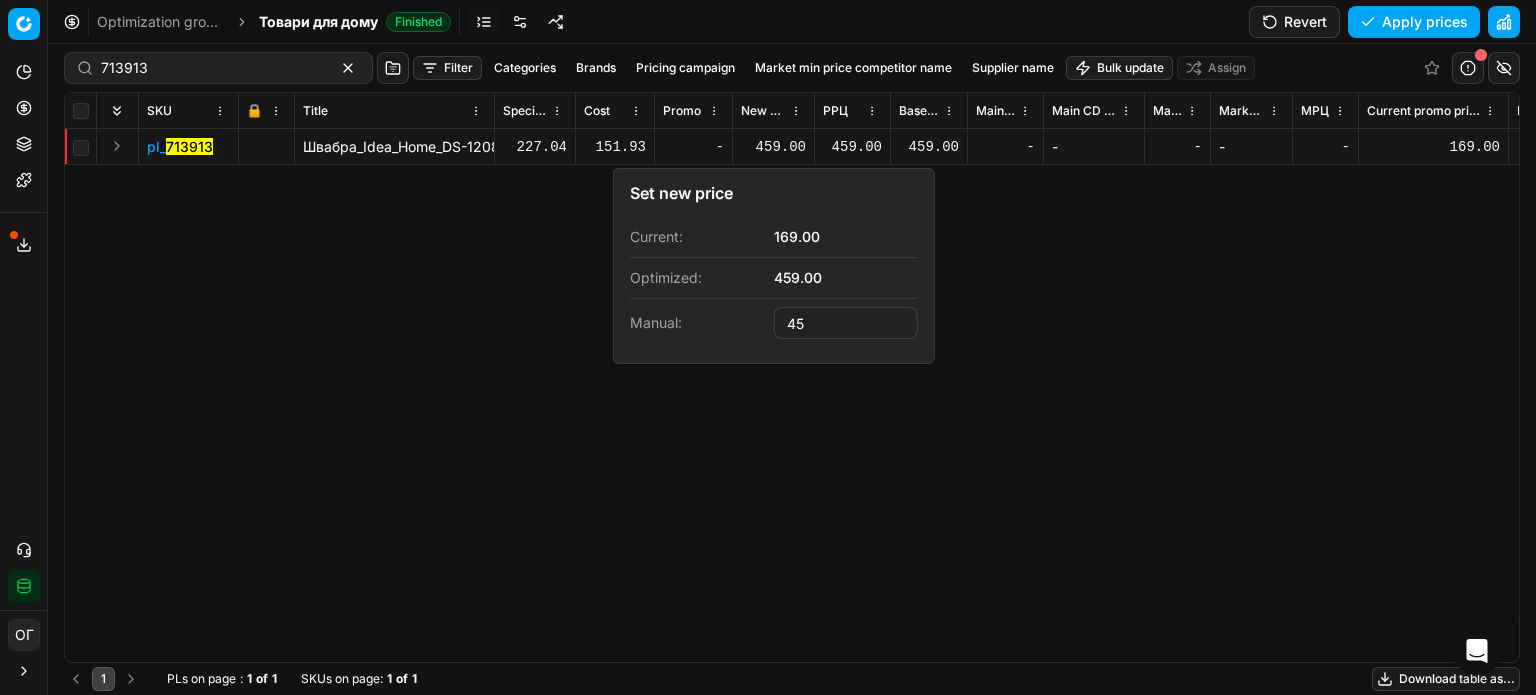 type on "4" 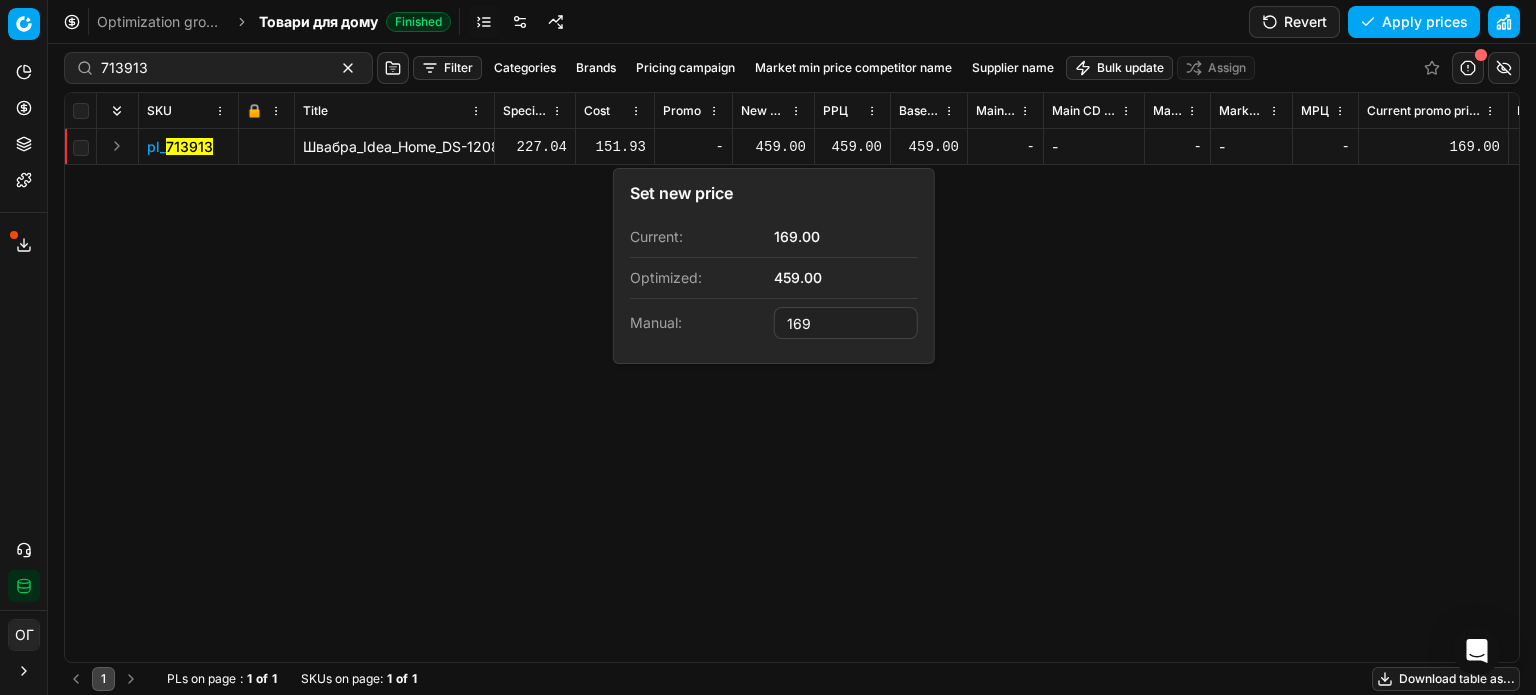 type on "169.00" 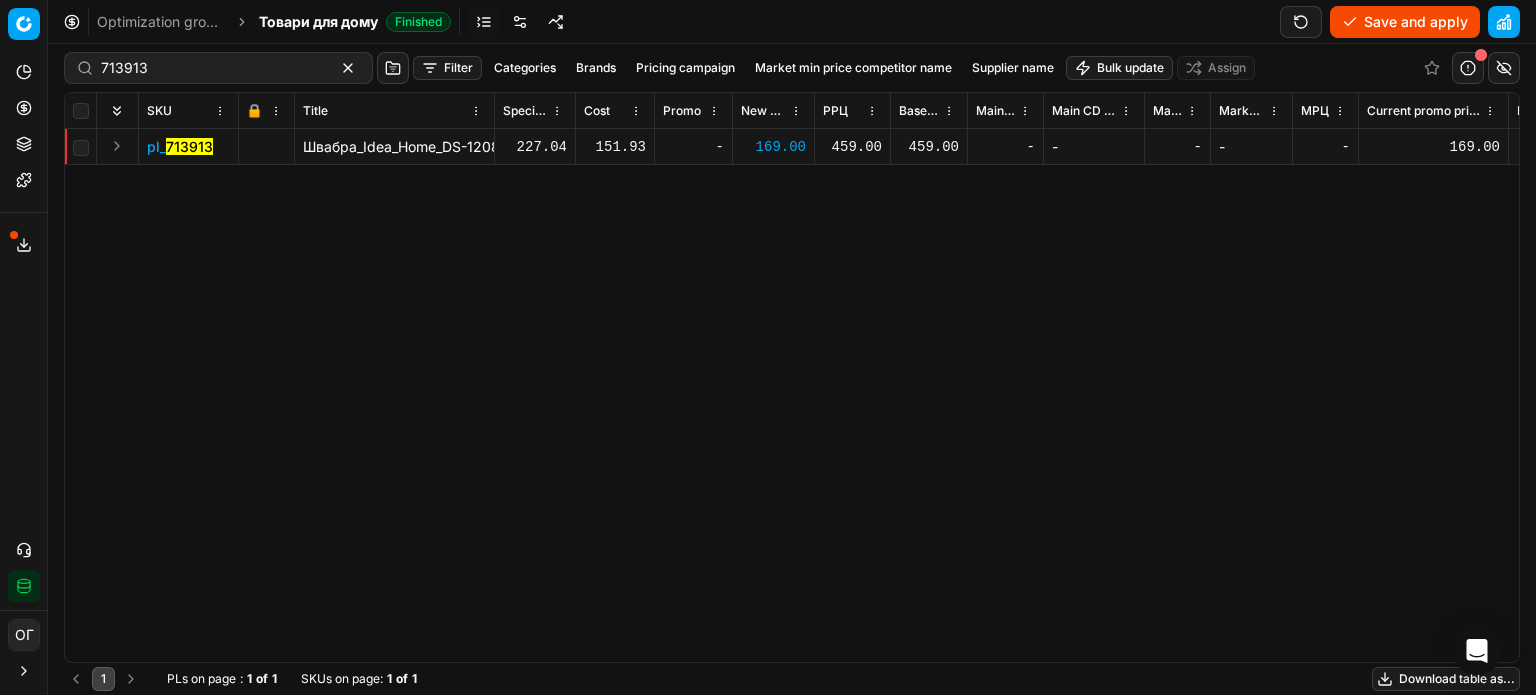 drag, startPoint x: 1414, startPoint y: 23, endPoint x: 1422, endPoint y: 35, distance: 14.422205 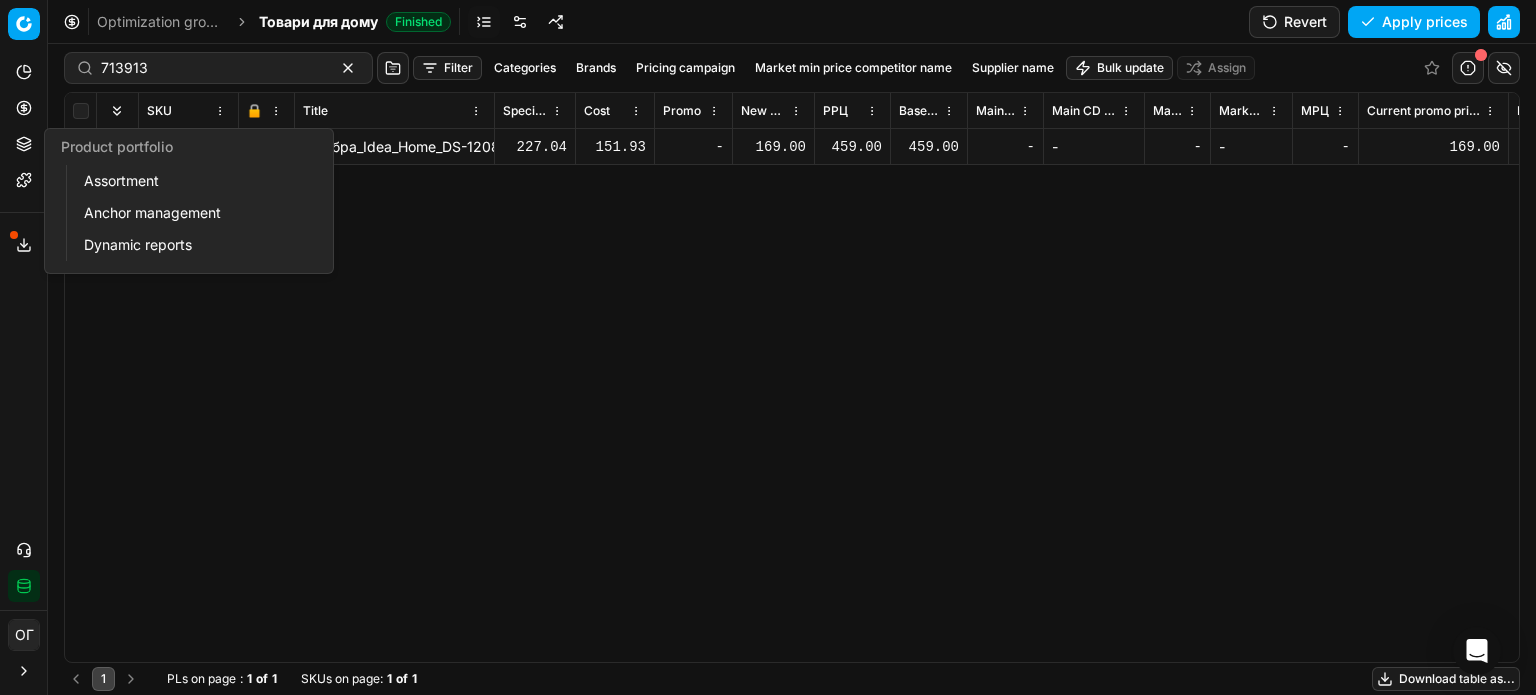 click on "Assortment" at bounding box center (192, 181) 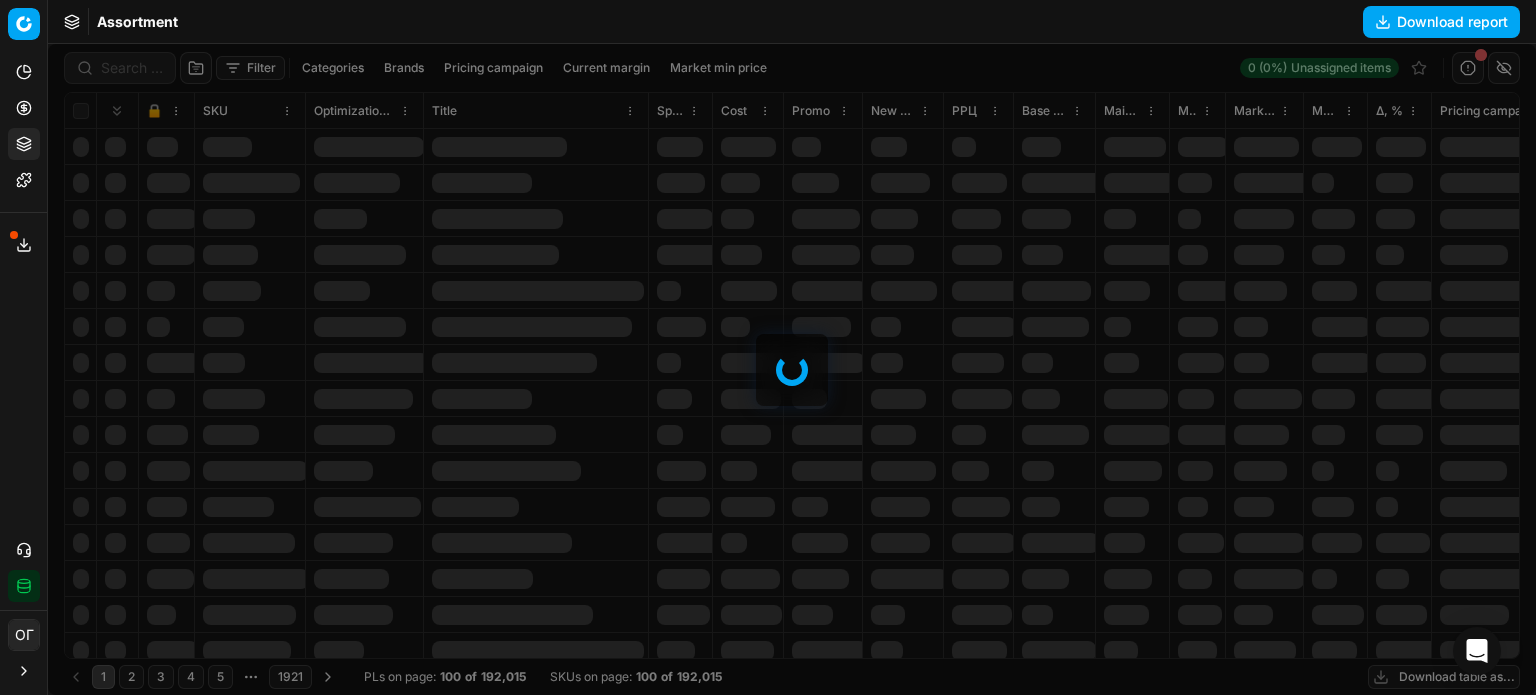 click at bounding box center (792, 369) 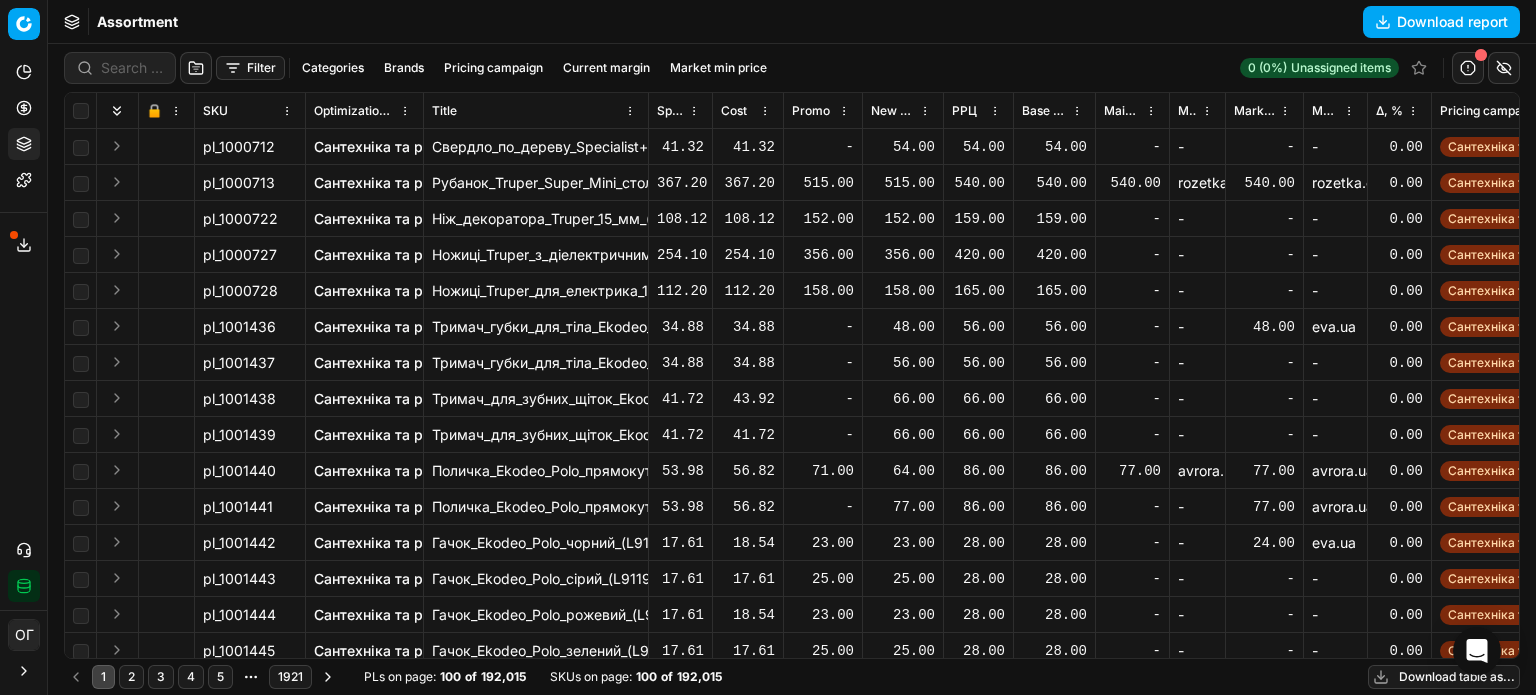 click on "Filter" at bounding box center (250, 68) 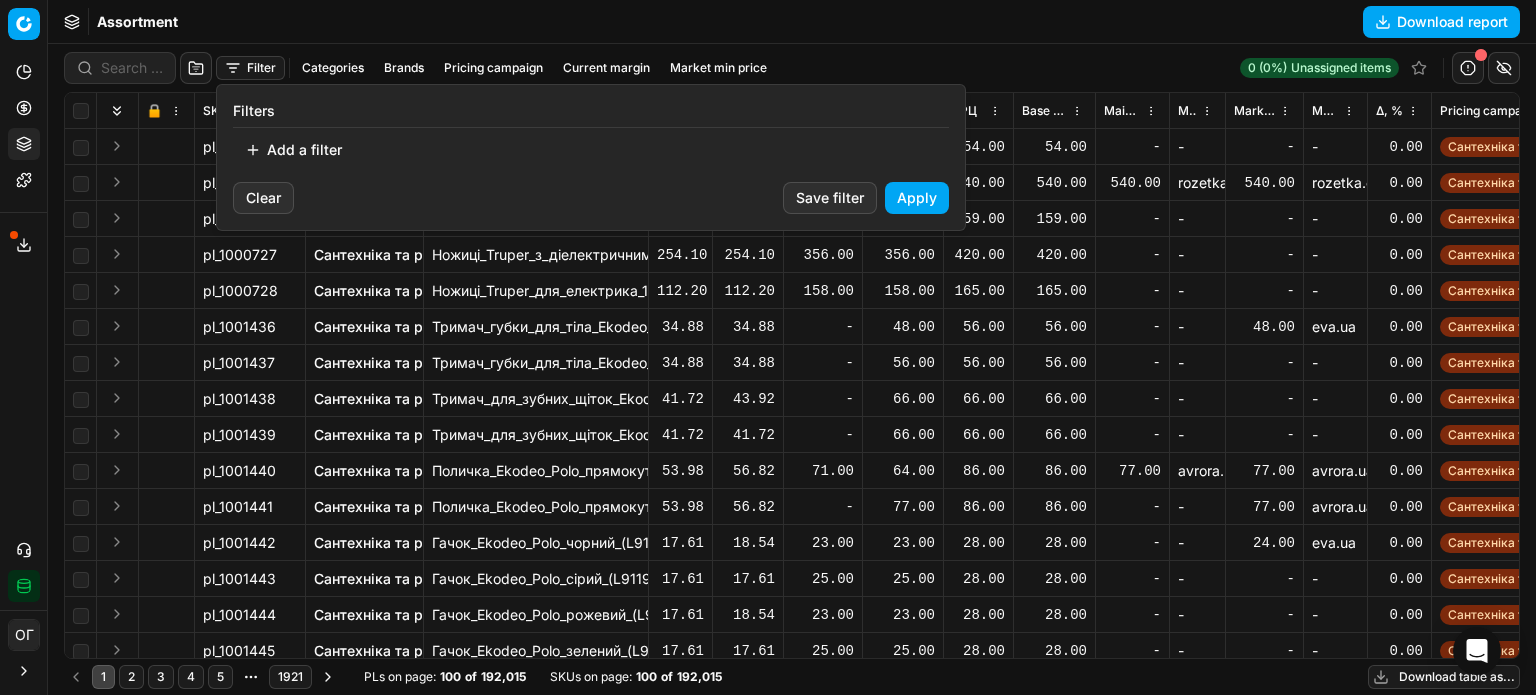 click on "Add a filter" at bounding box center [293, 150] 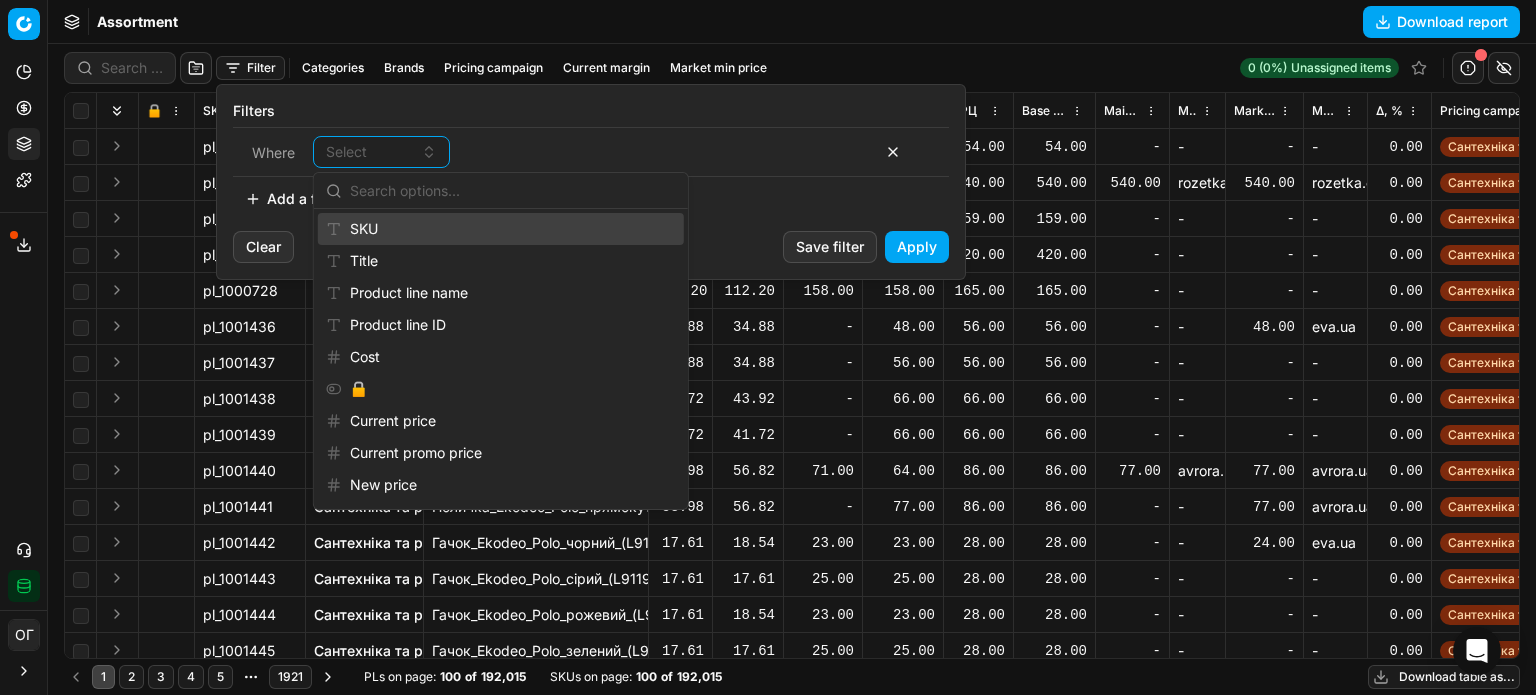 click on "SKU" at bounding box center [501, 229] 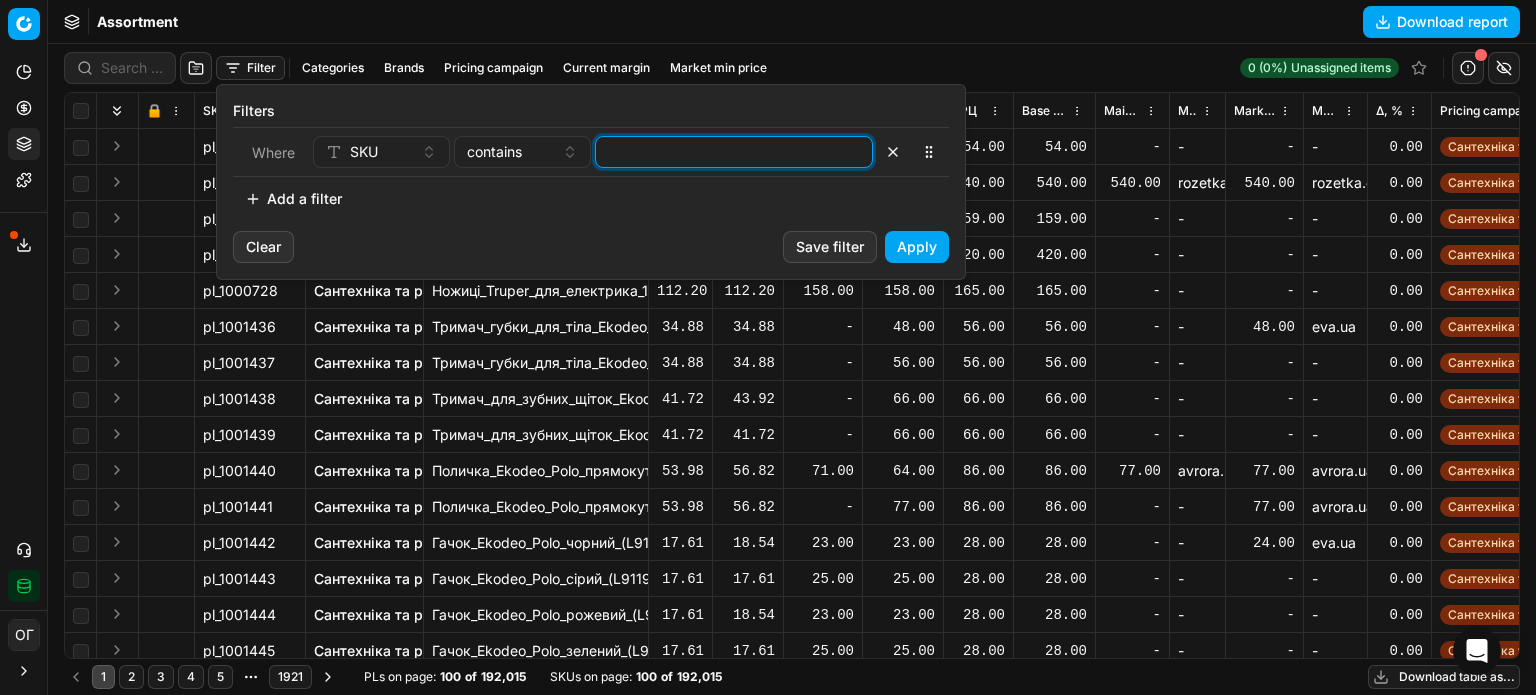 click at bounding box center [734, 152] 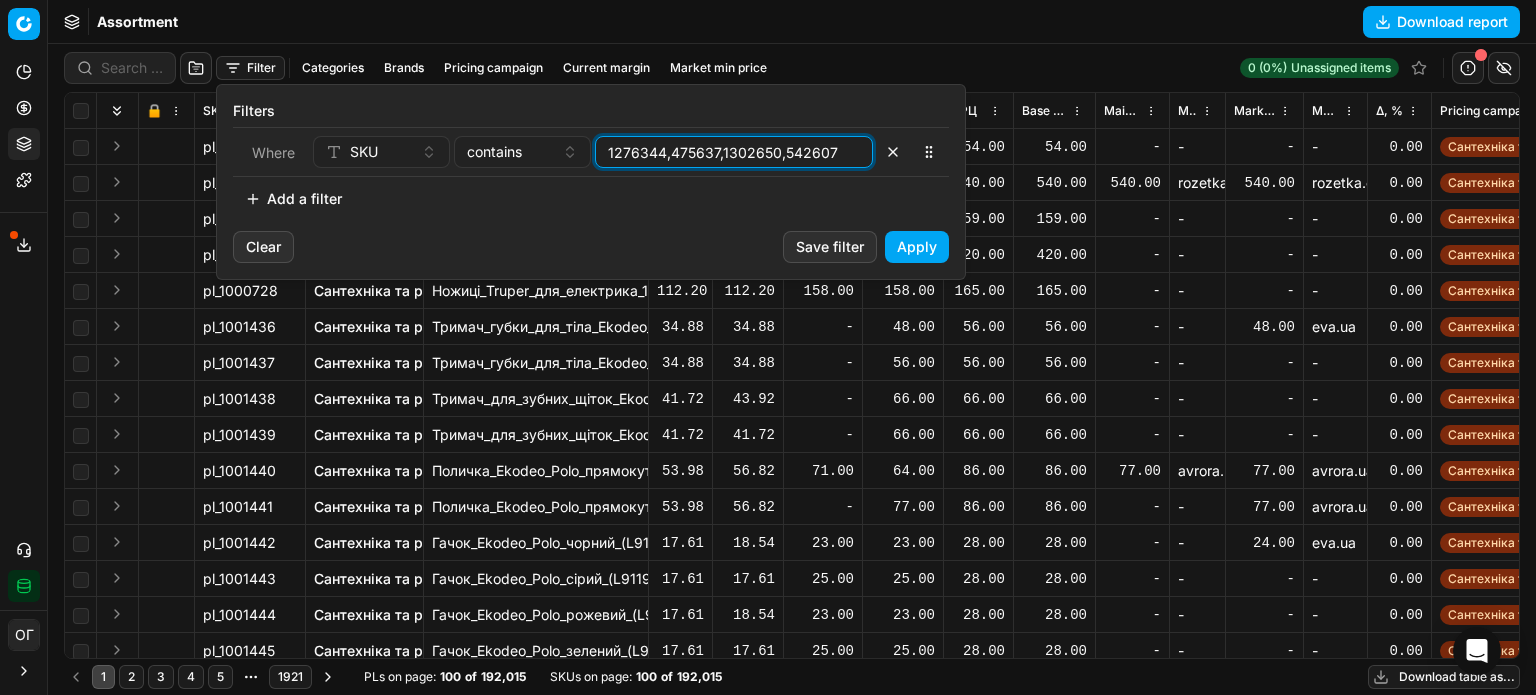 type on "1276344,475637,1302650,542607" 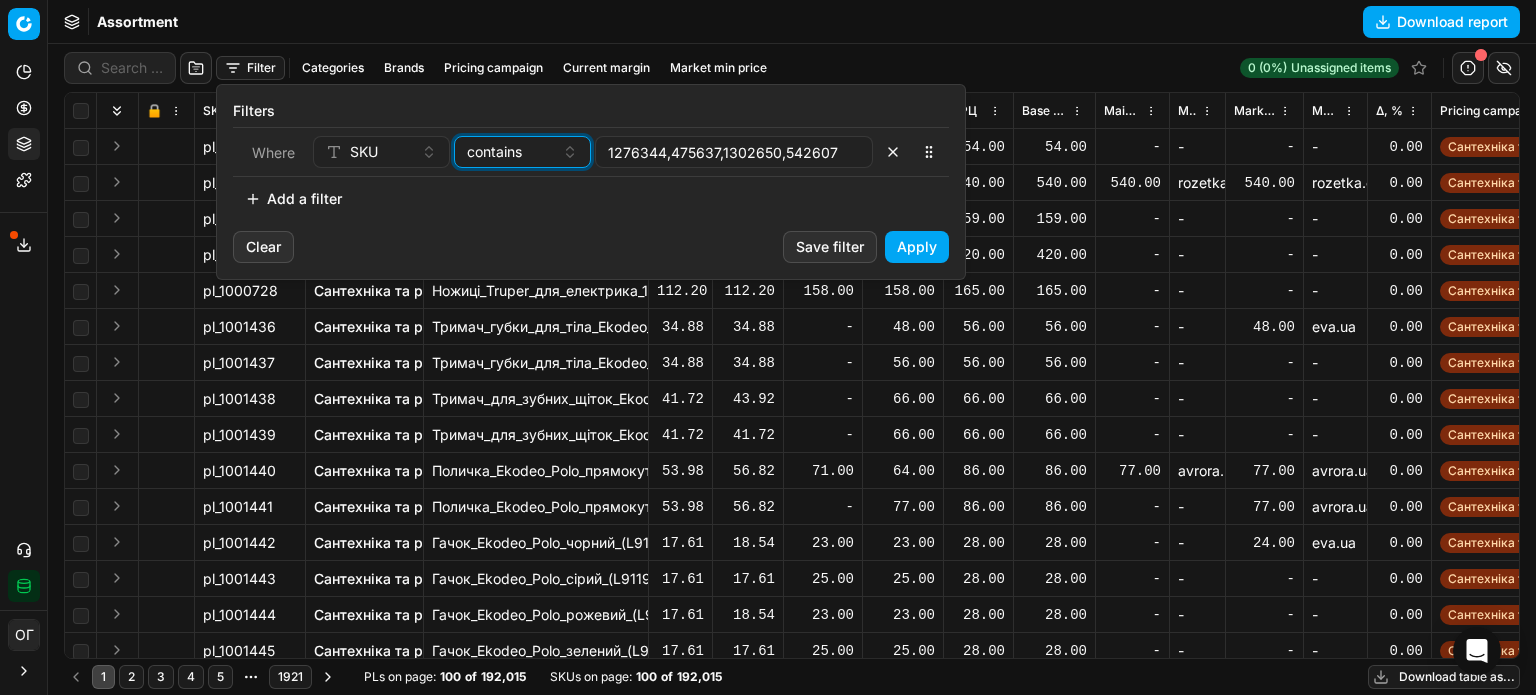 click on "contains" at bounding box center (494, 152) 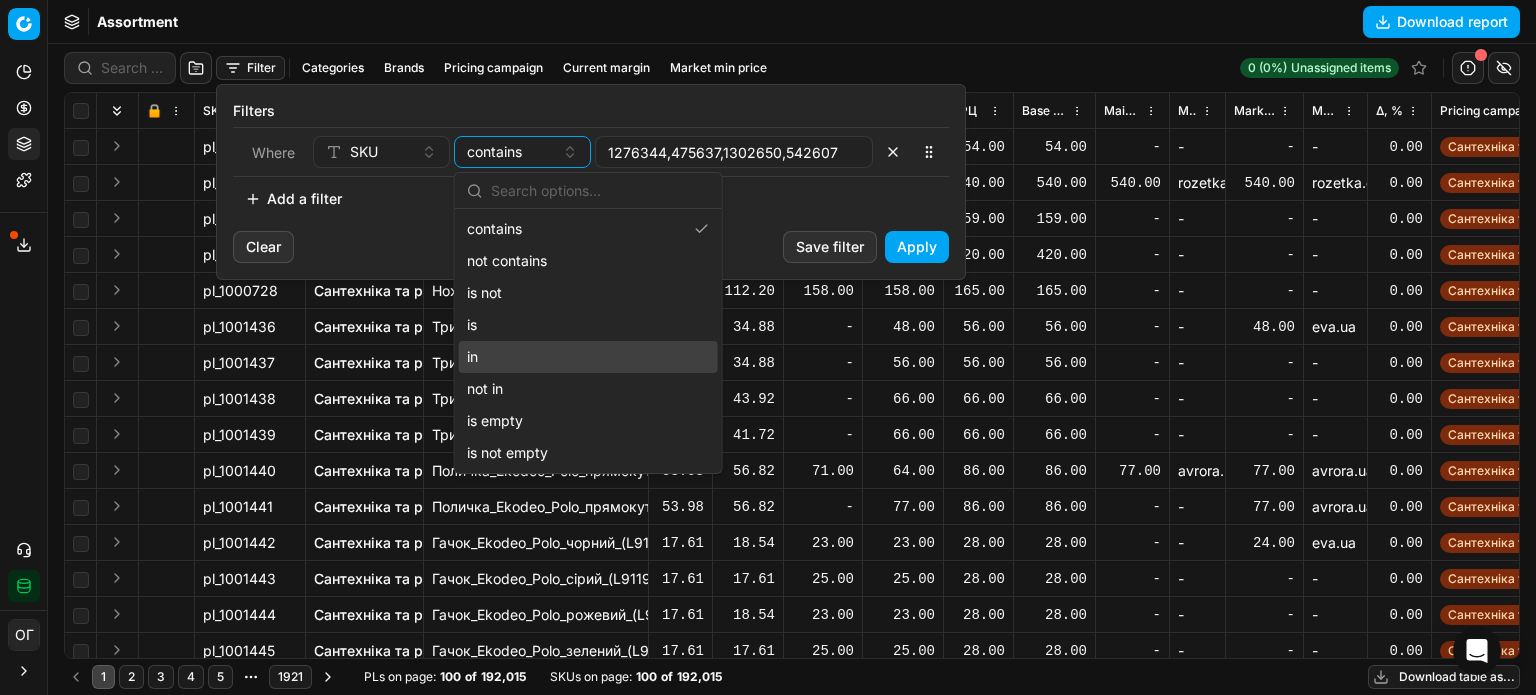 click on "in" at bounding box center [588, 357] 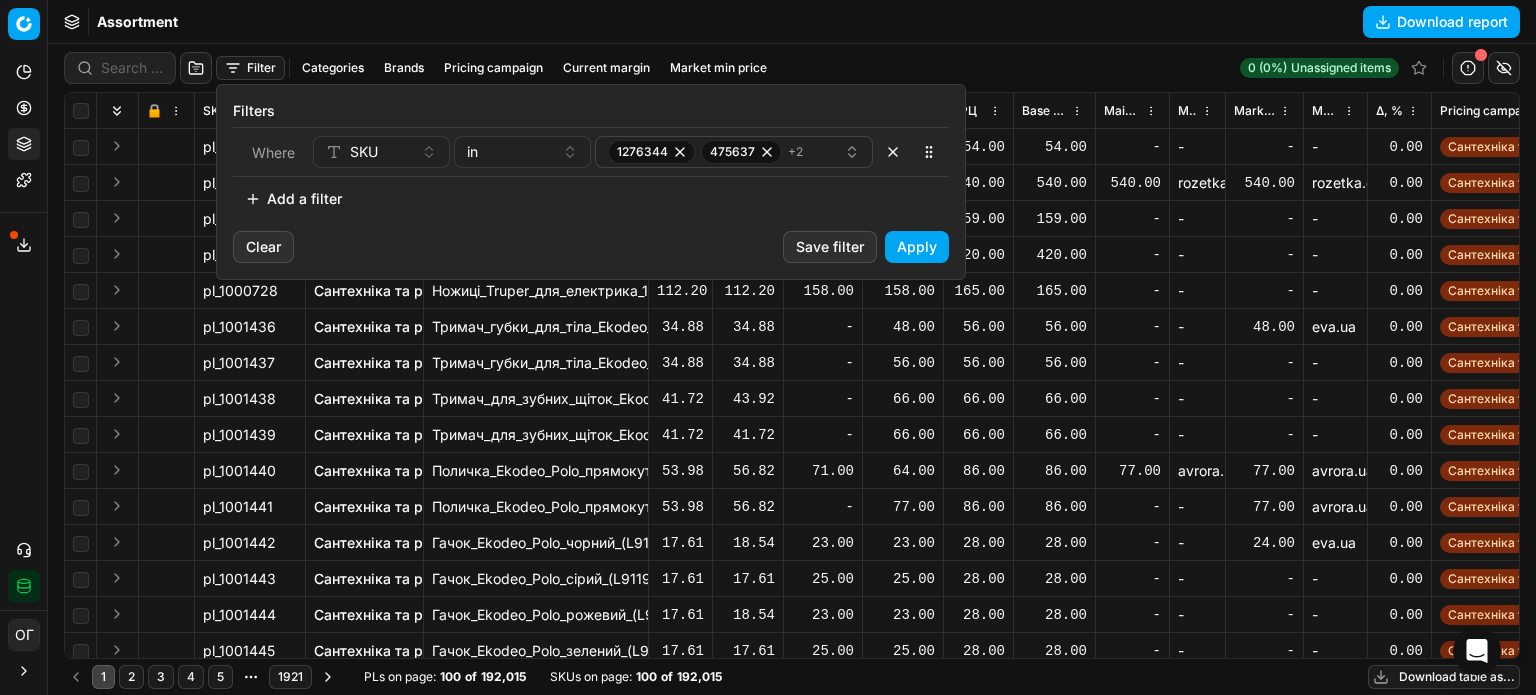 click on "Apply" at bounding box center [917, 247] 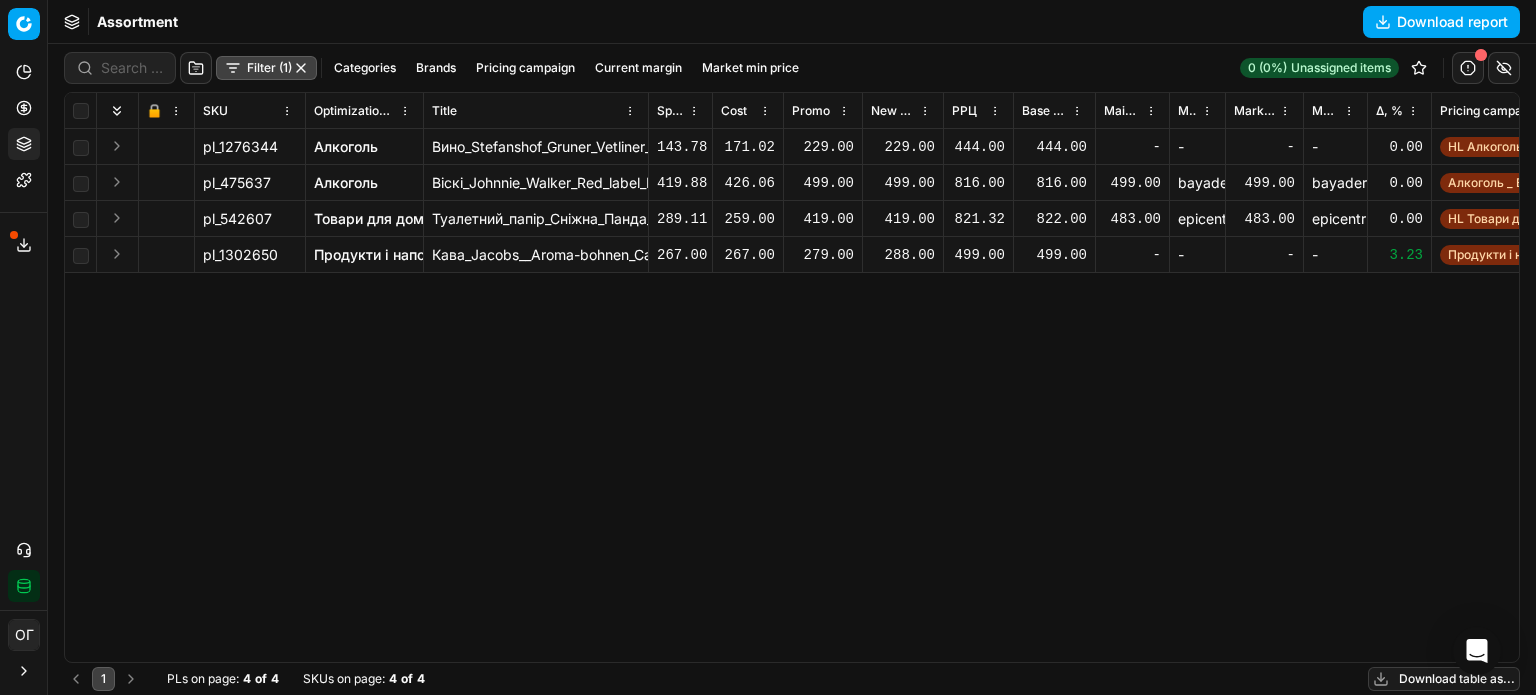 click on "288.00" at bounding box center [903, 255] 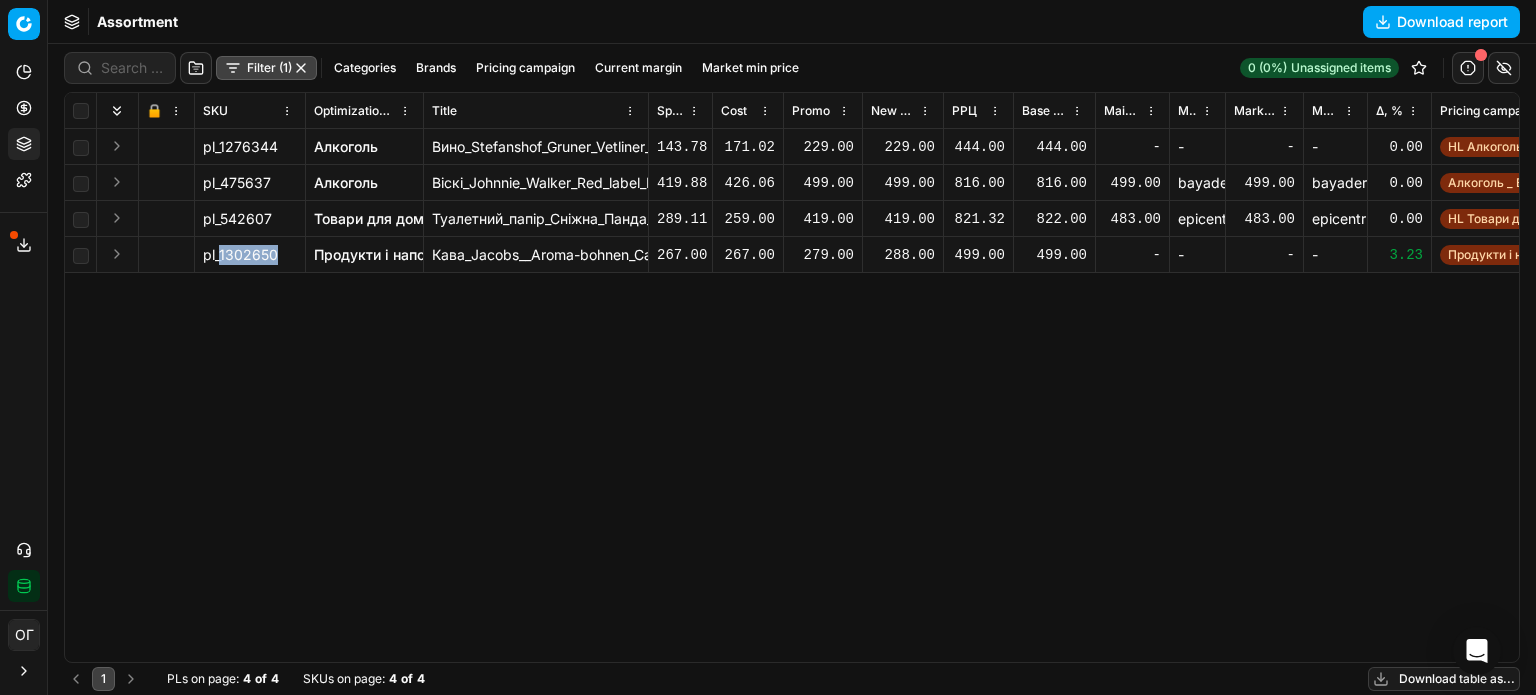 drag, startPoint x: 274, startPoint y: 251, endPoint x: 219, endPoint y: 259, distance: 55.578773 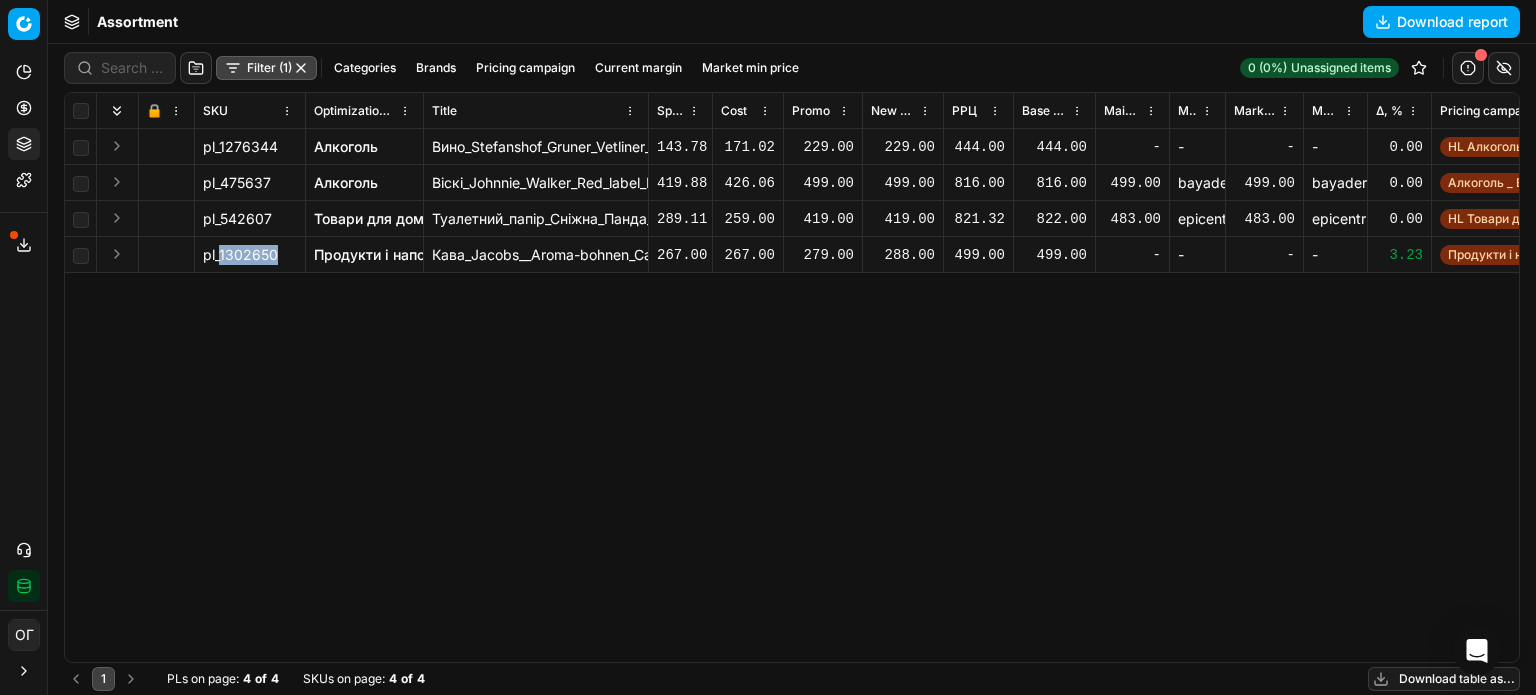 click on "pl_1302650" at bounding box center (240, 255) 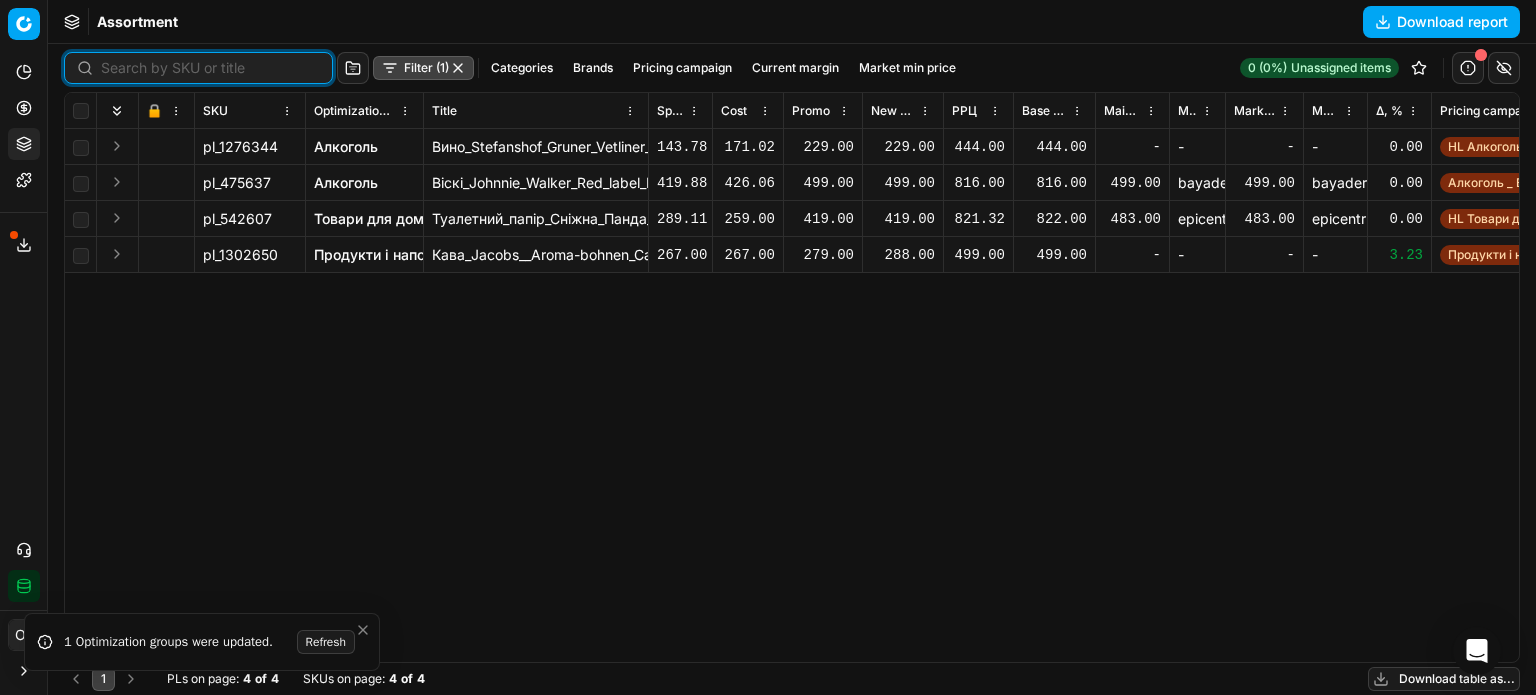 click at bounding box center (210, 68) 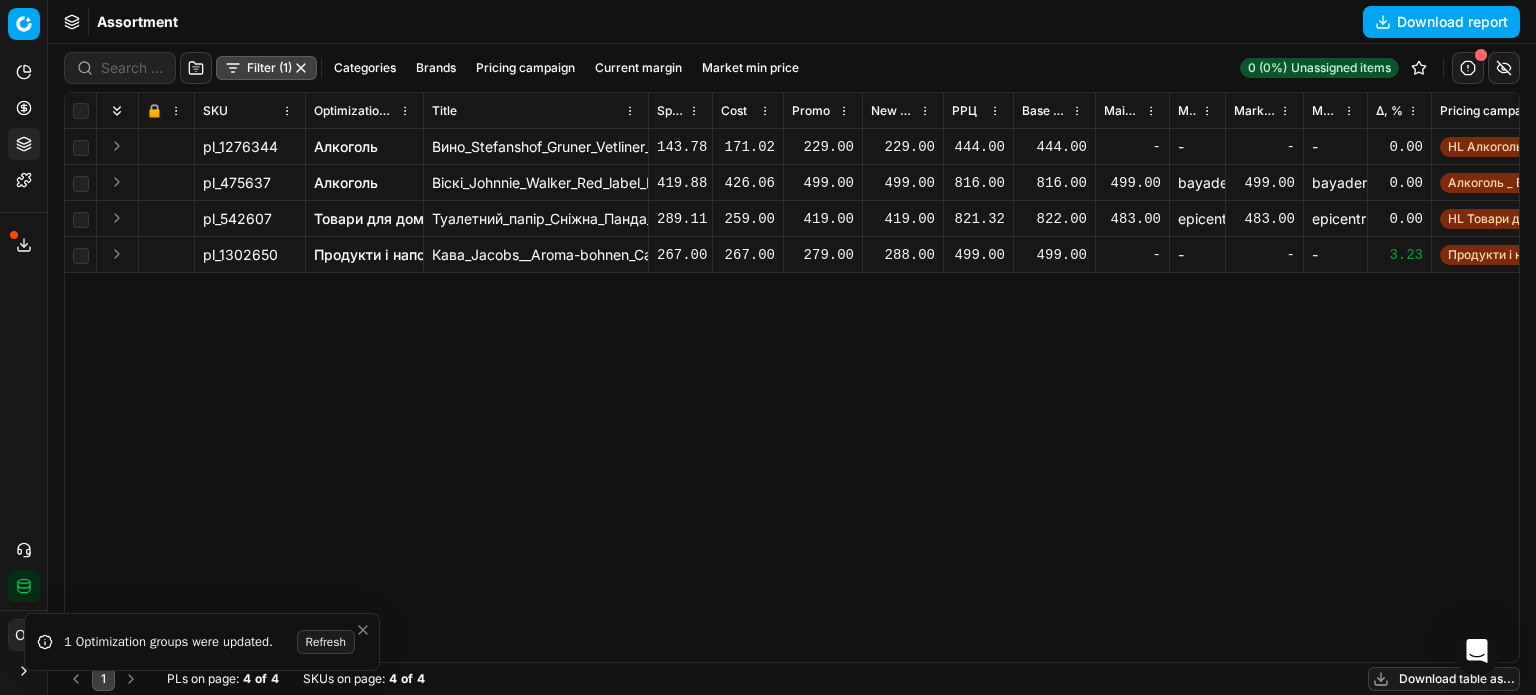 click on "Filter   (1) Categories   Brands   Pricing campaign   Current margin   Market min price" at bounding box center (435, 68) 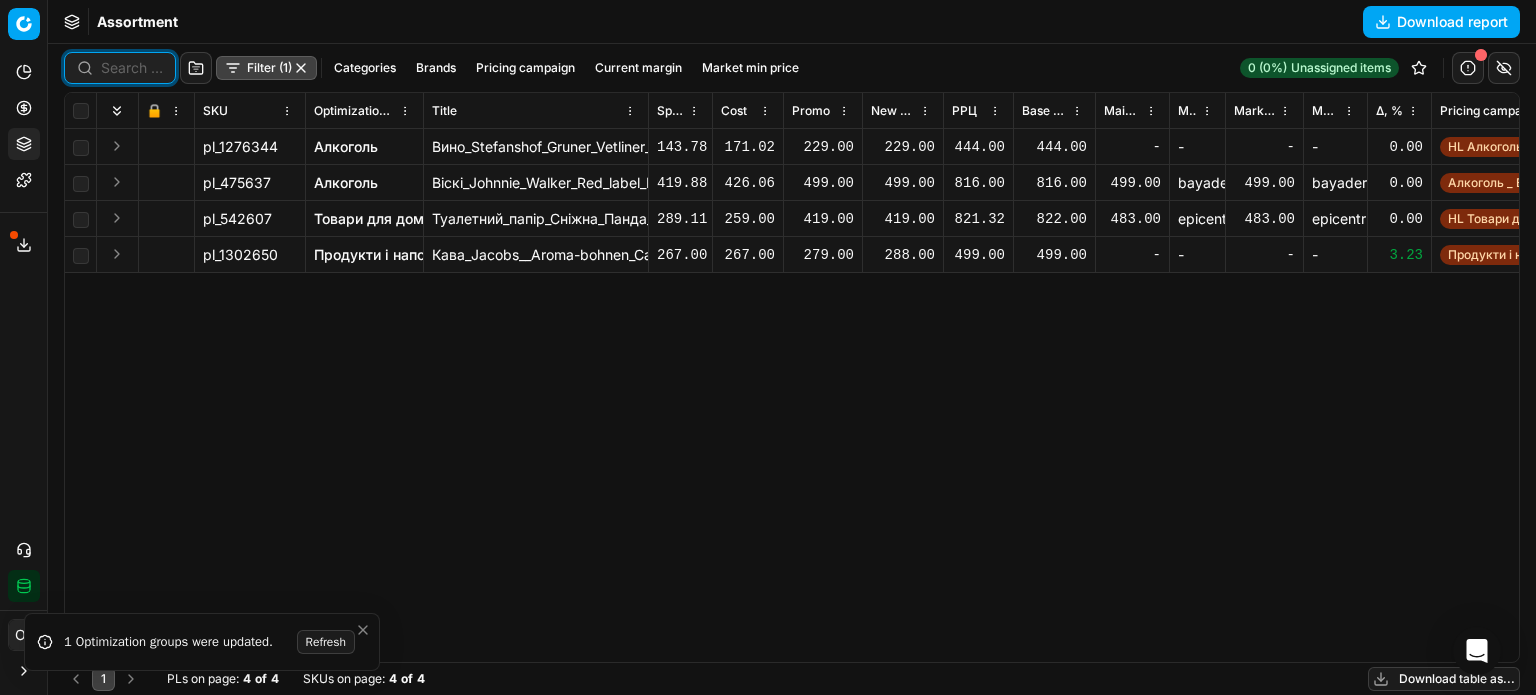 click at bounding box center (132, 68) 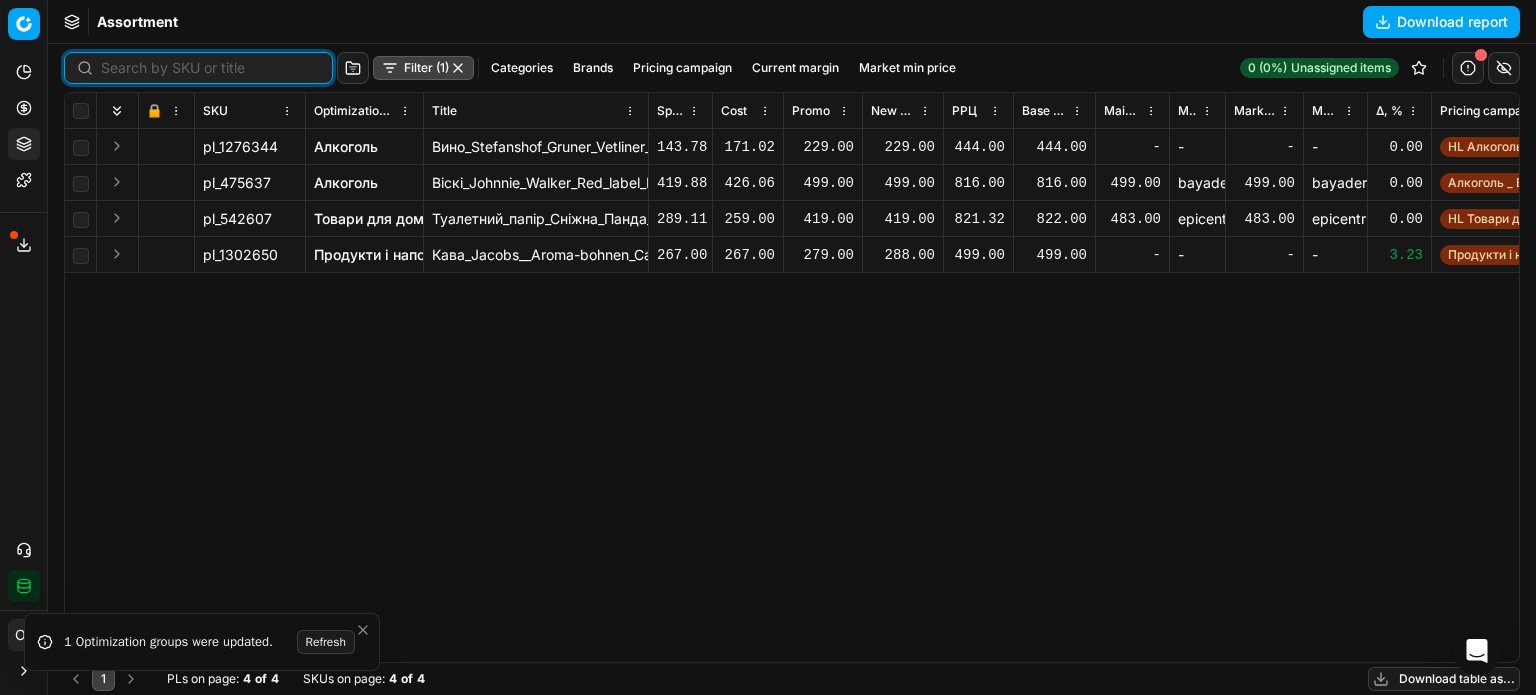 paste on "483727" 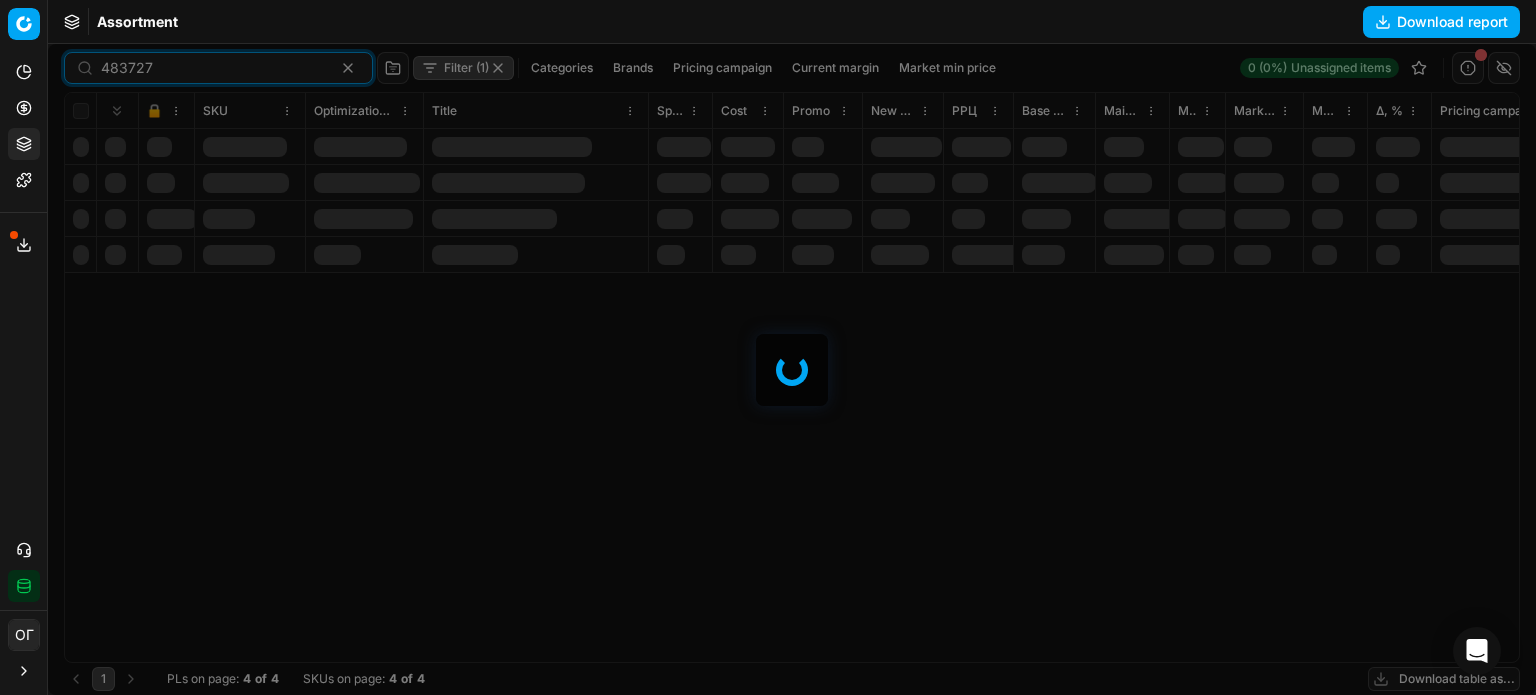 type on "483727" 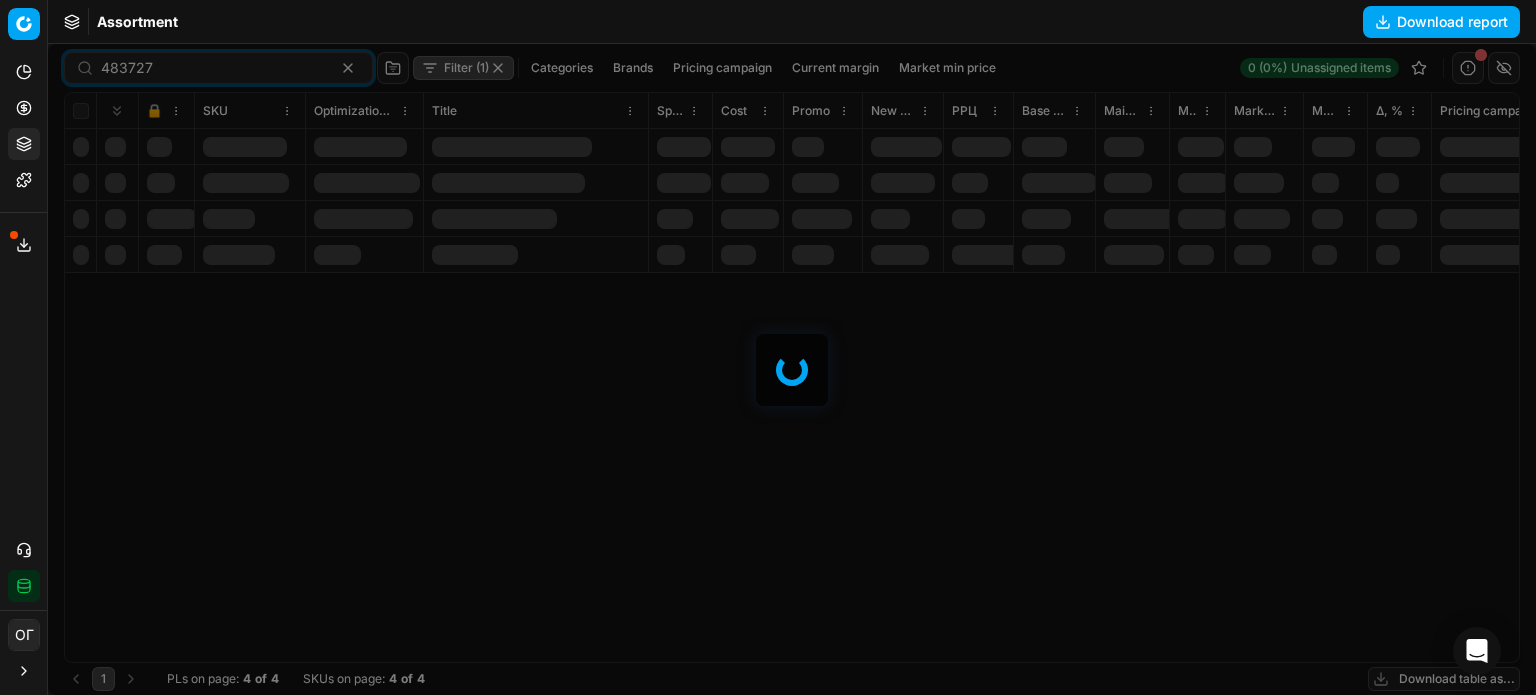 click at bounding box center (792, 369) 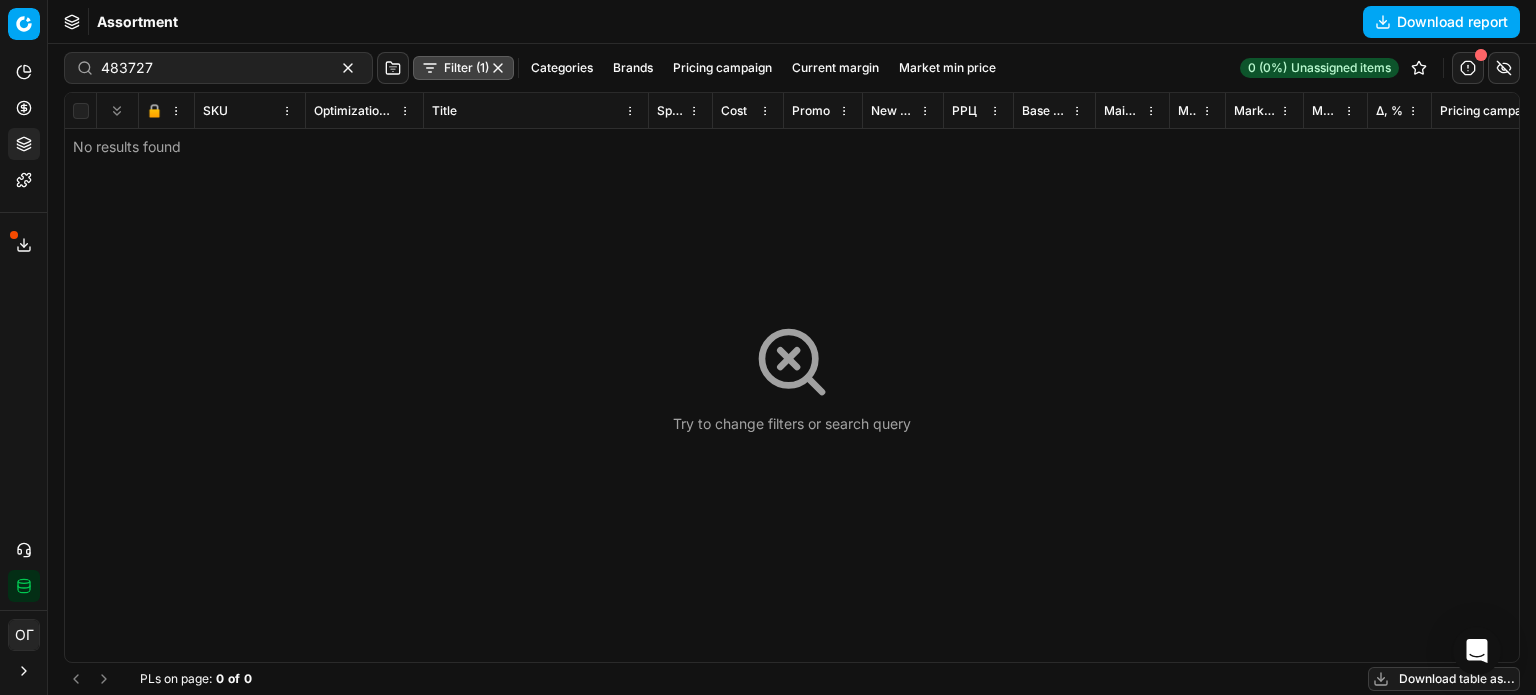 click at bounding box center (498, 68) 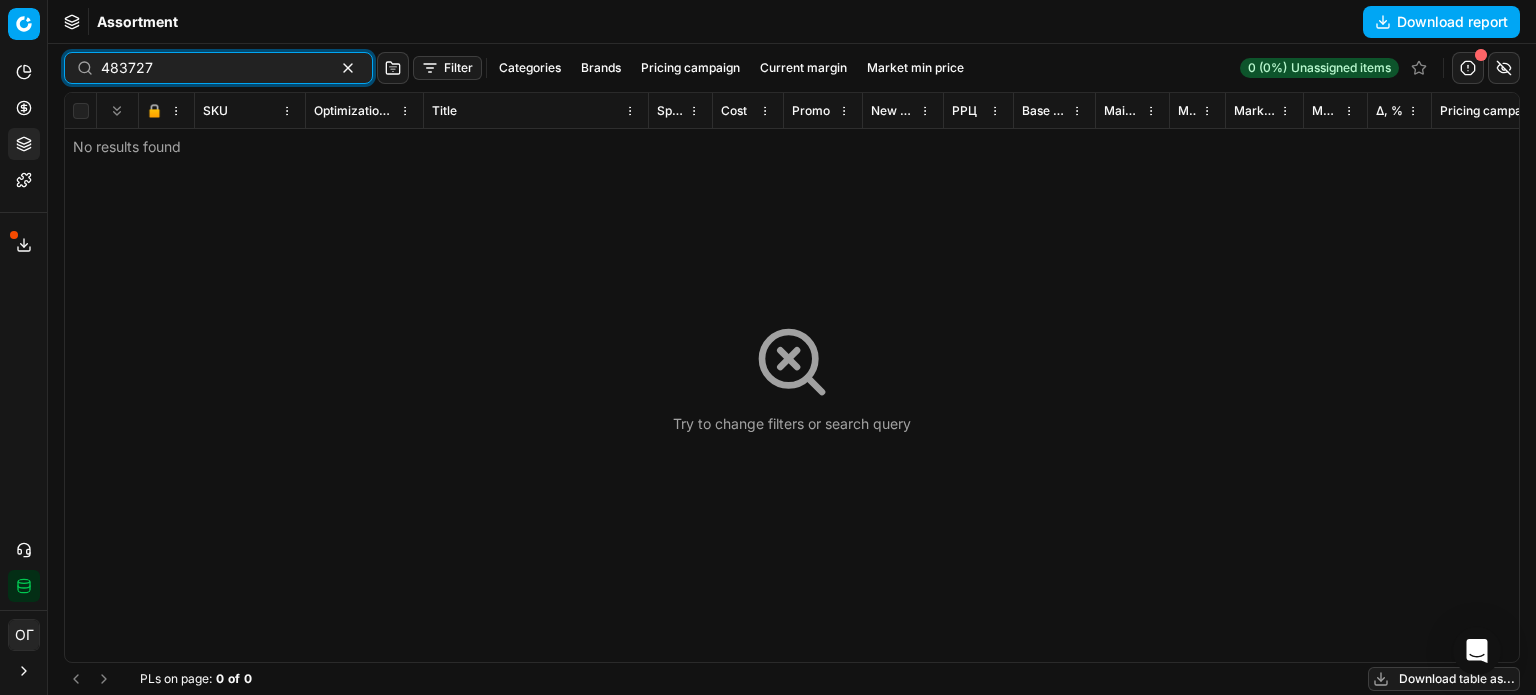 click on "483727" at bounding box center [210, 68] 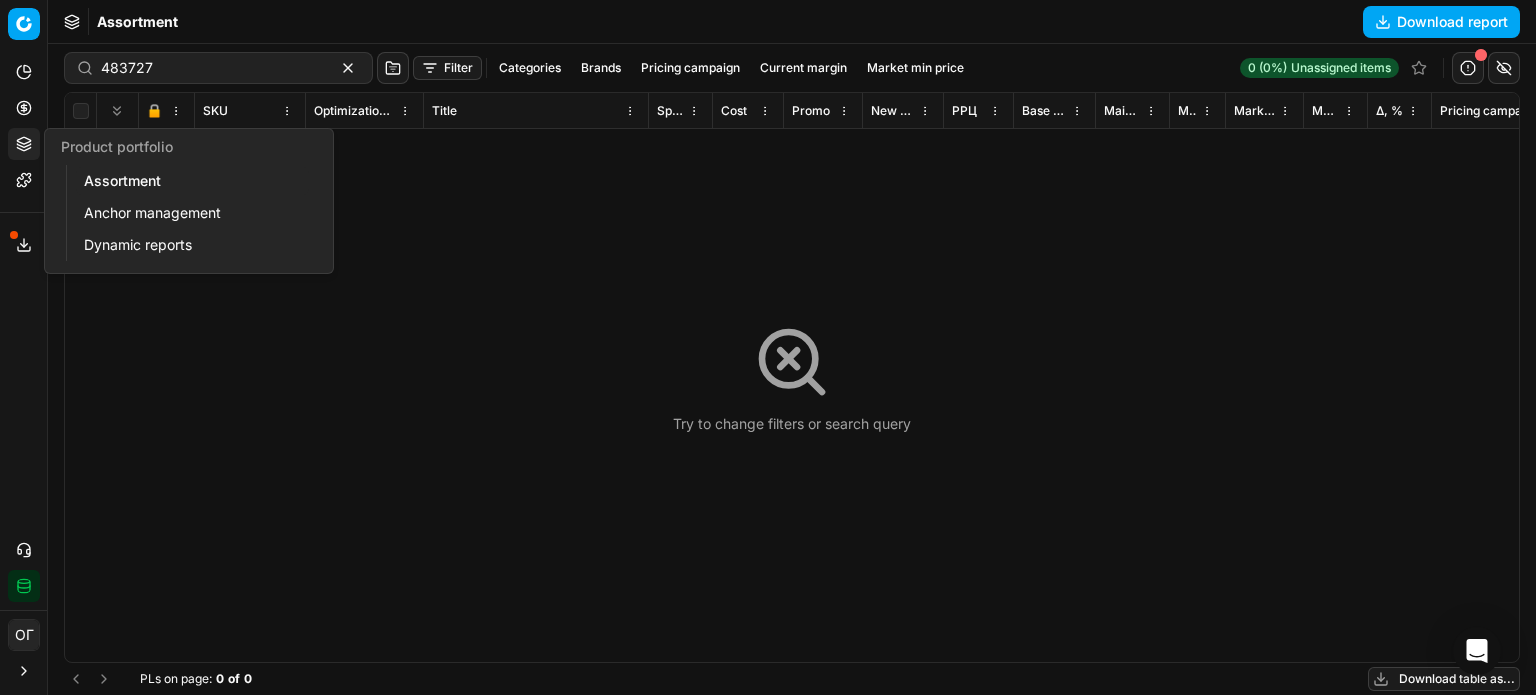 click 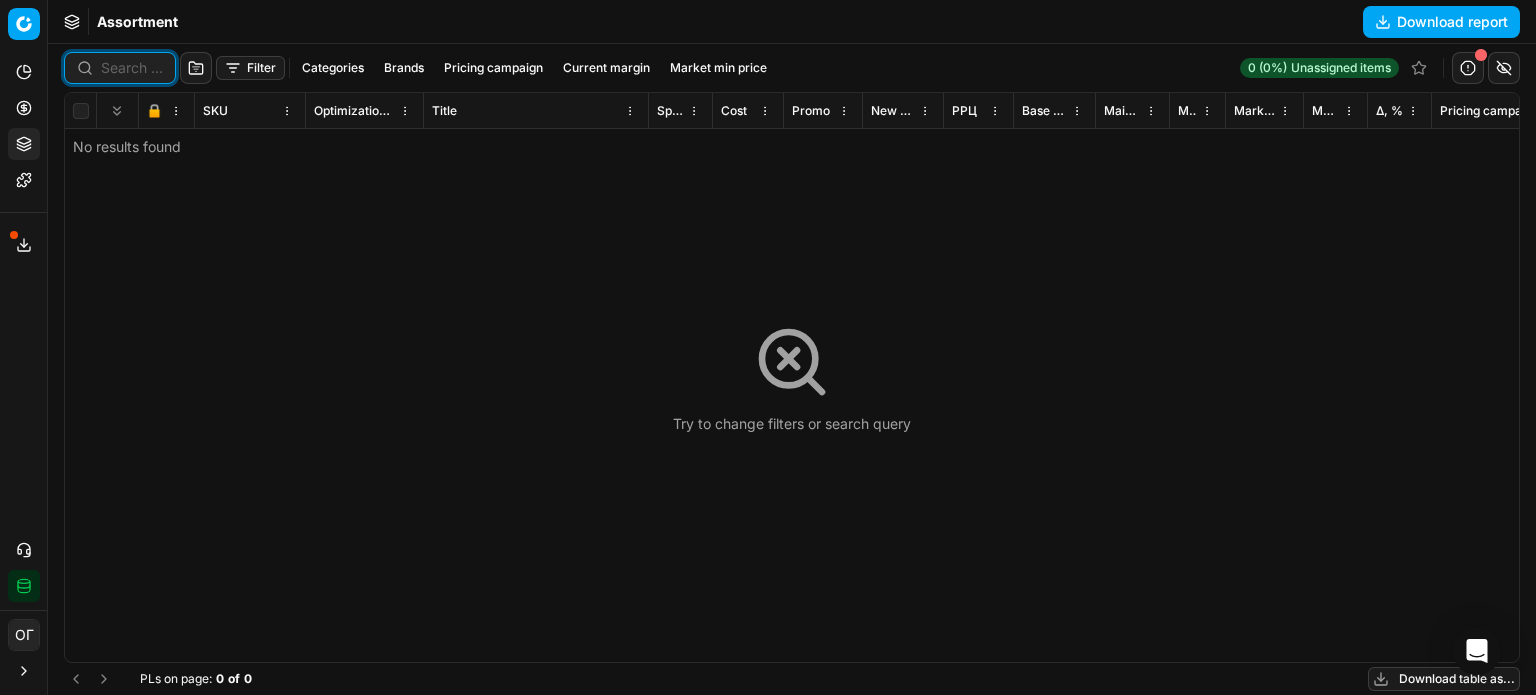 click at bounding box center [132, 68] 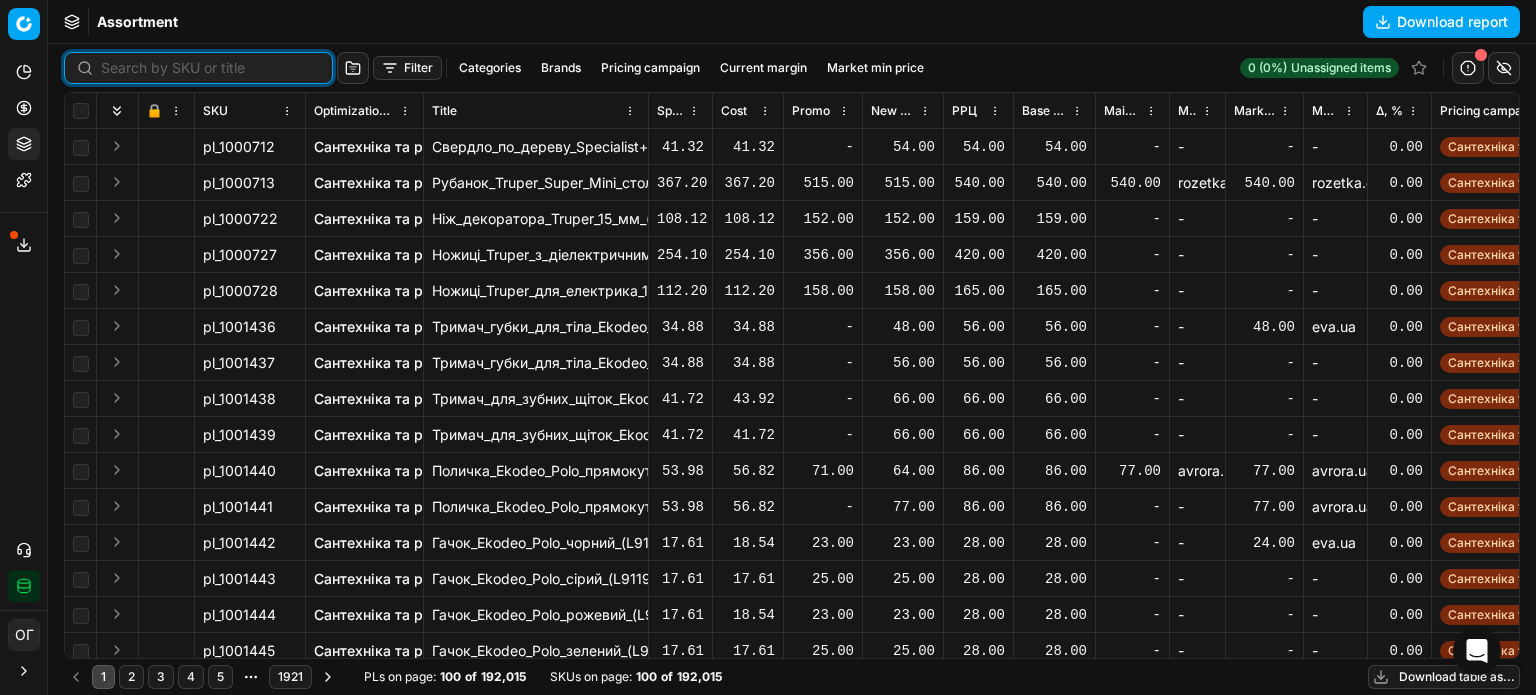 paste on "483727" 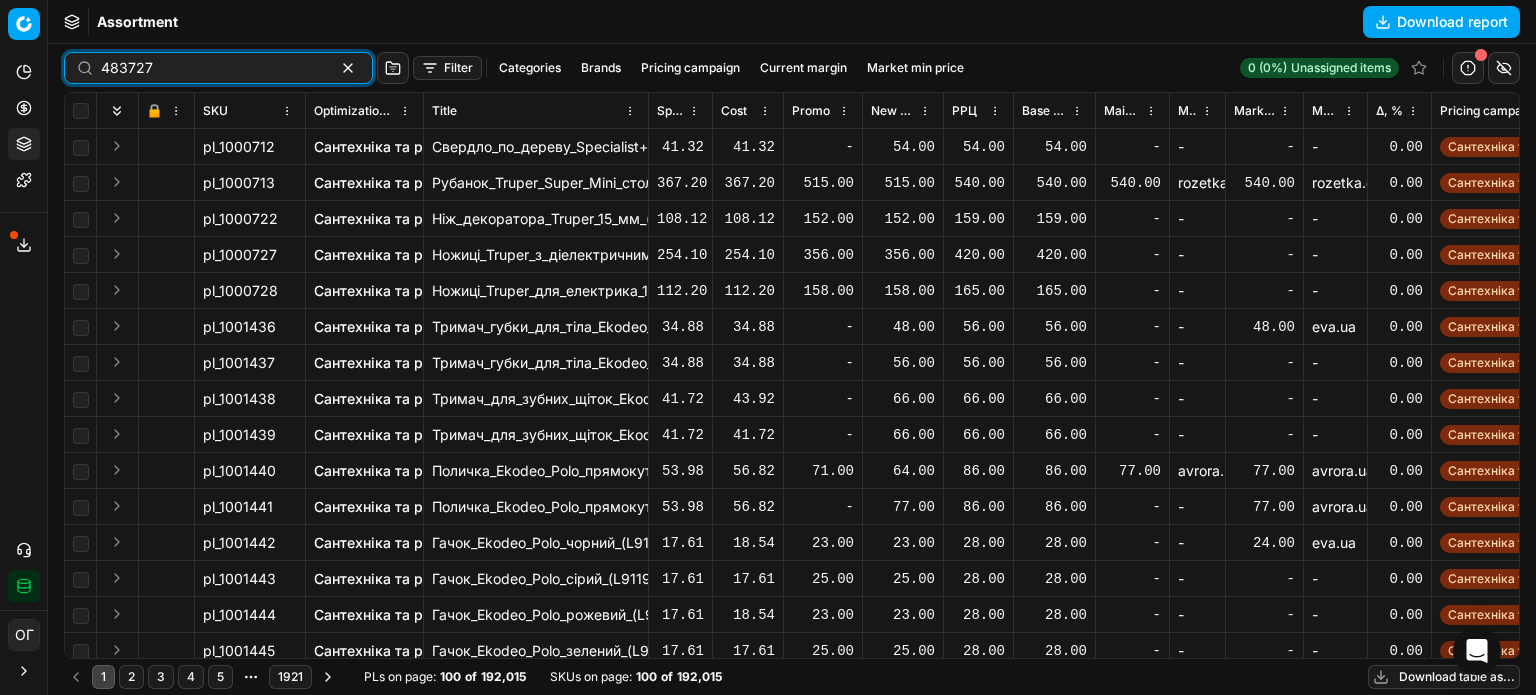 type on "483727" 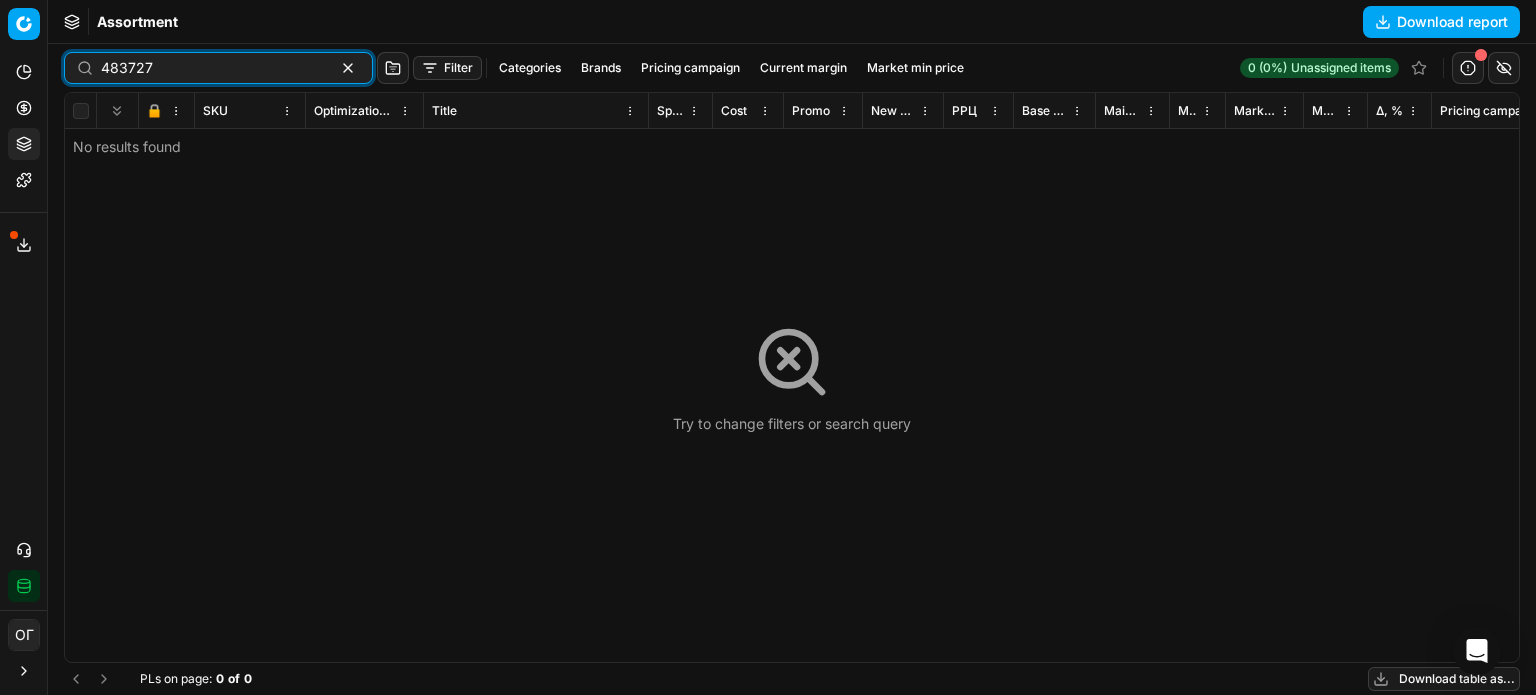drag, startPoint x: 150, startPoint y: 65, endPoint x: 72, endPoint y: 67, distance: 78.025635 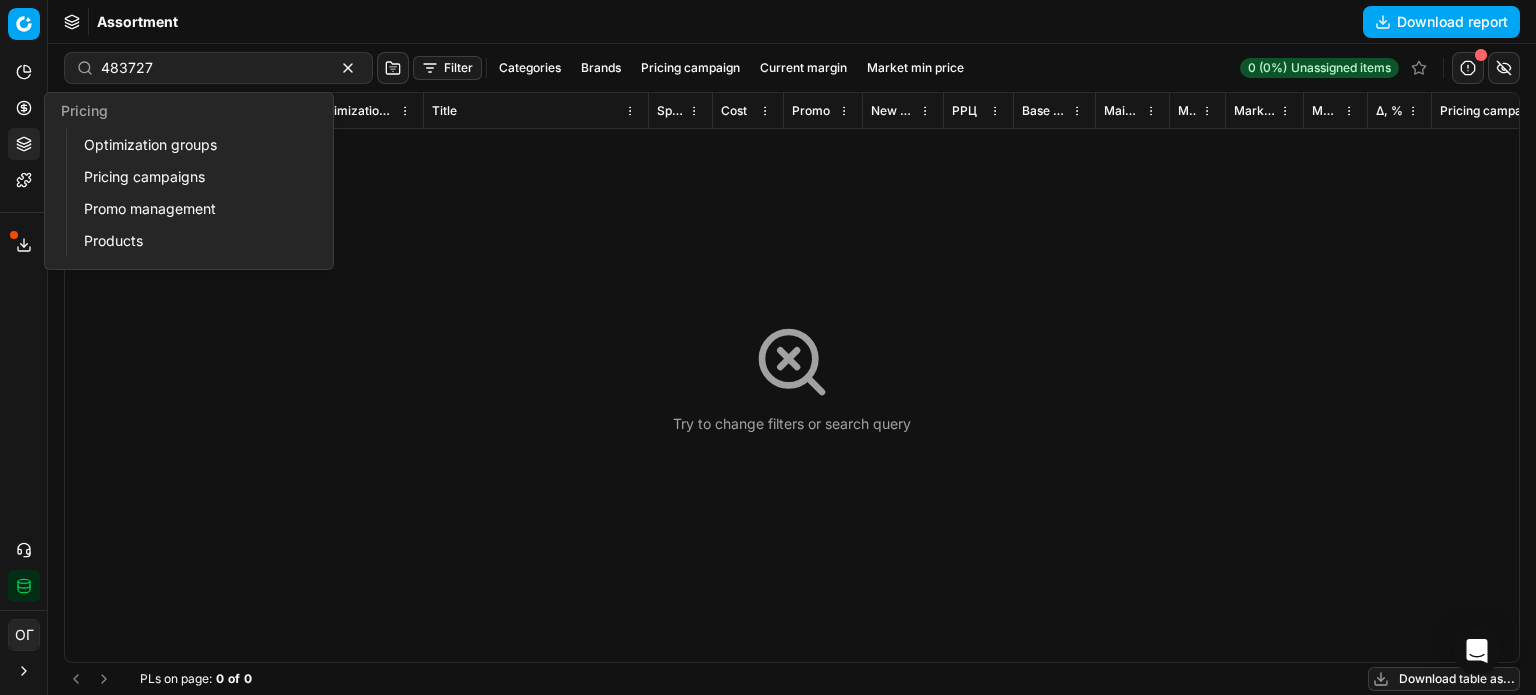 click on "Pricing" at bounding box center [24, 108] 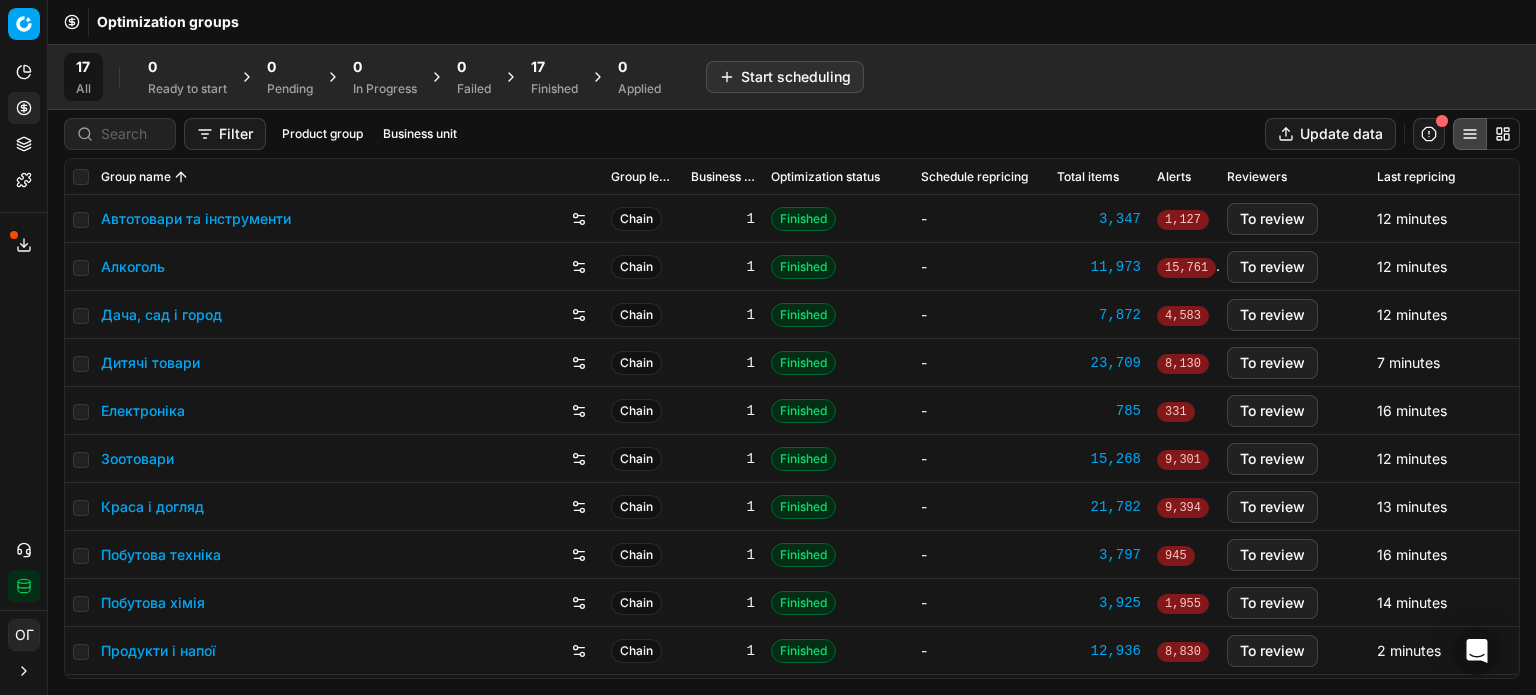 click on "17" at bounding box center (554, 67) 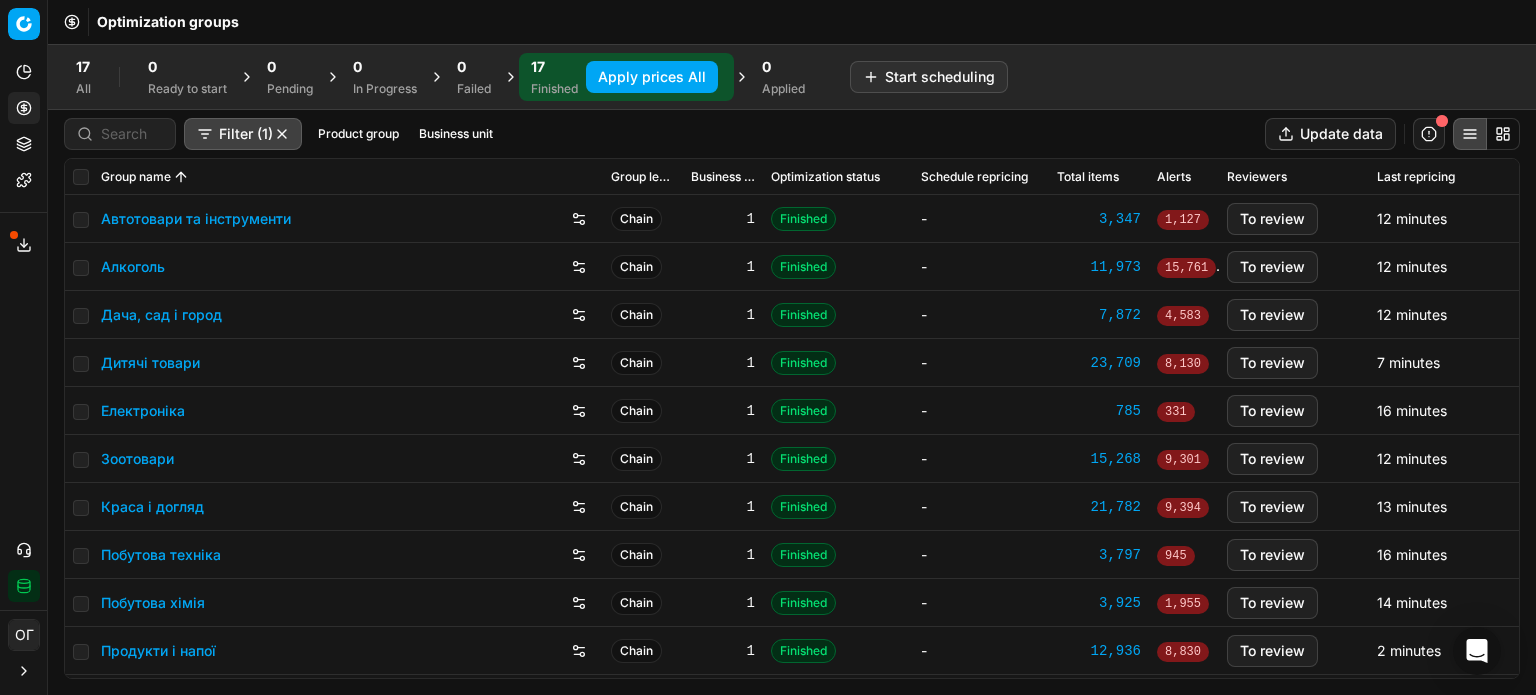 click on "Краса і догляд" at bounding box center (152, 507) 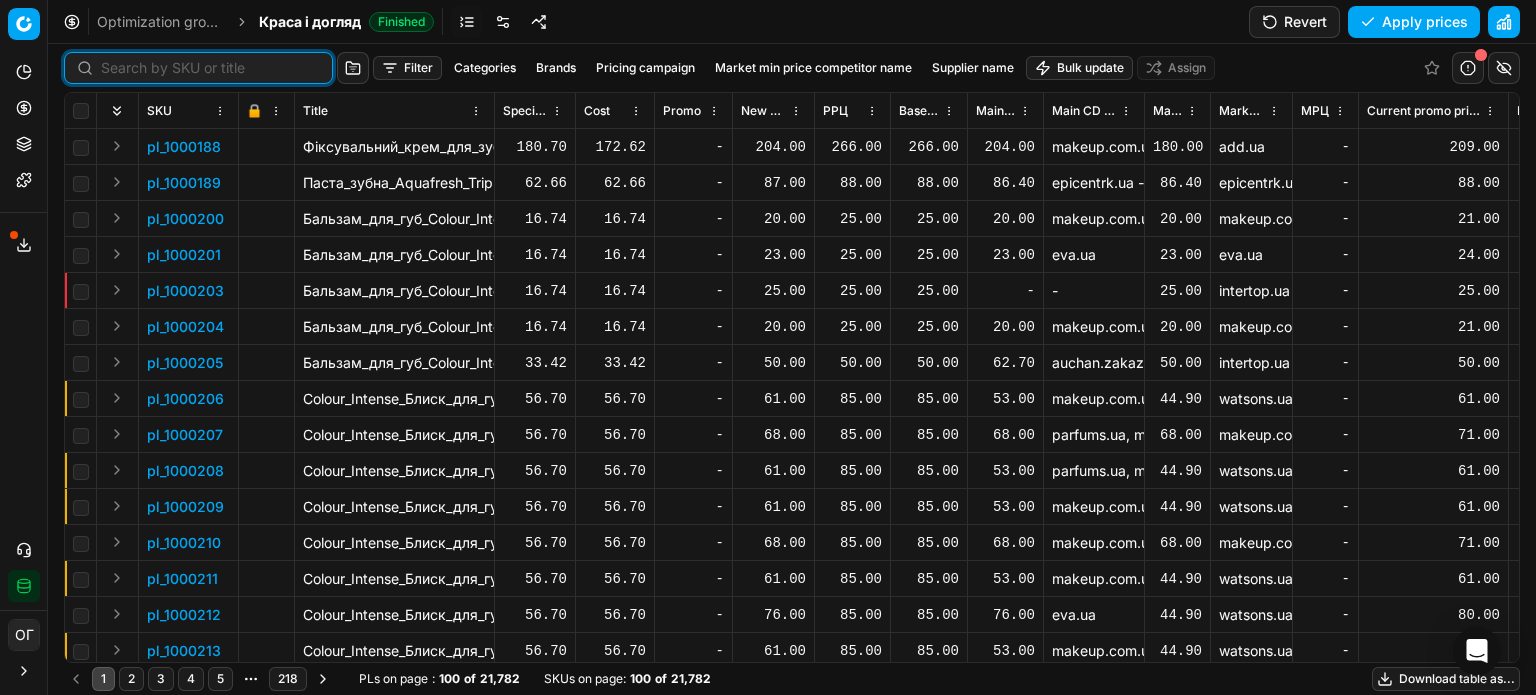 click at bounding box center [210, 68] 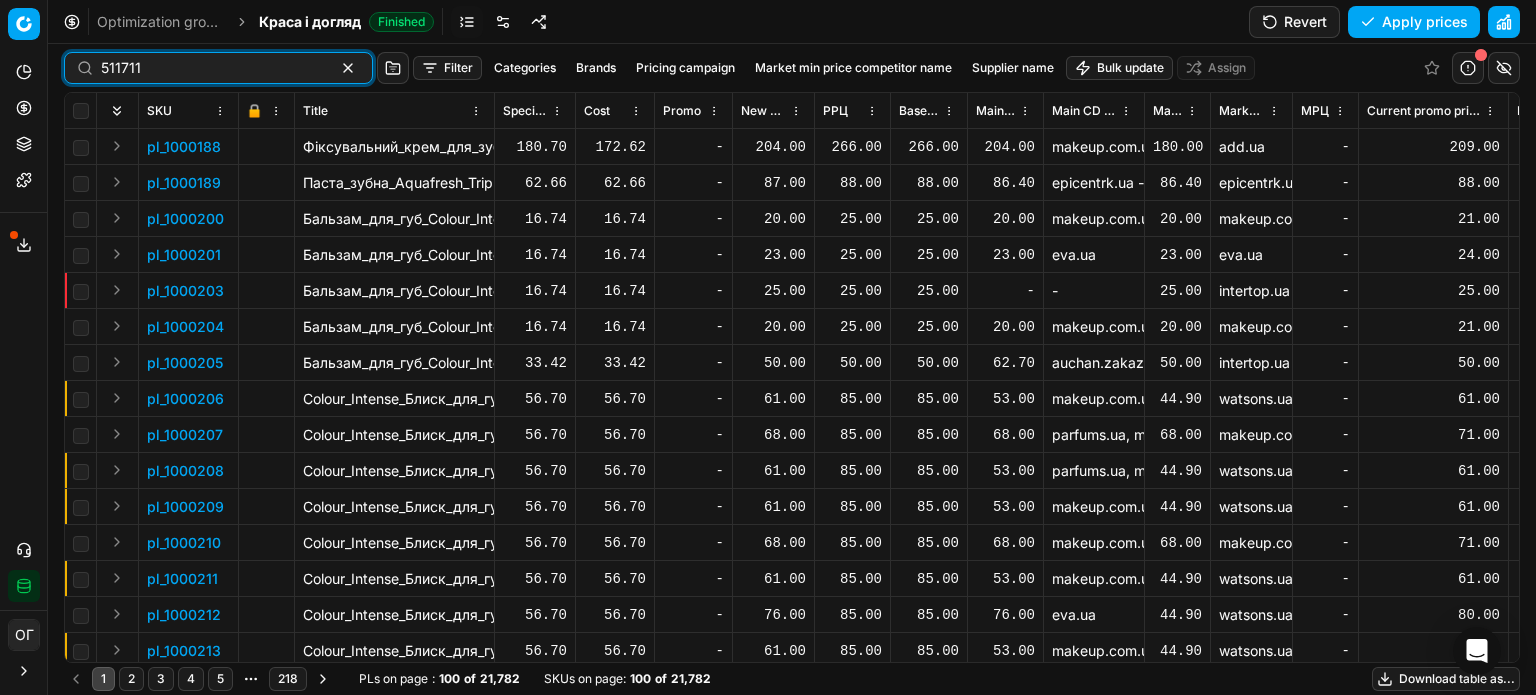 type on "511711" 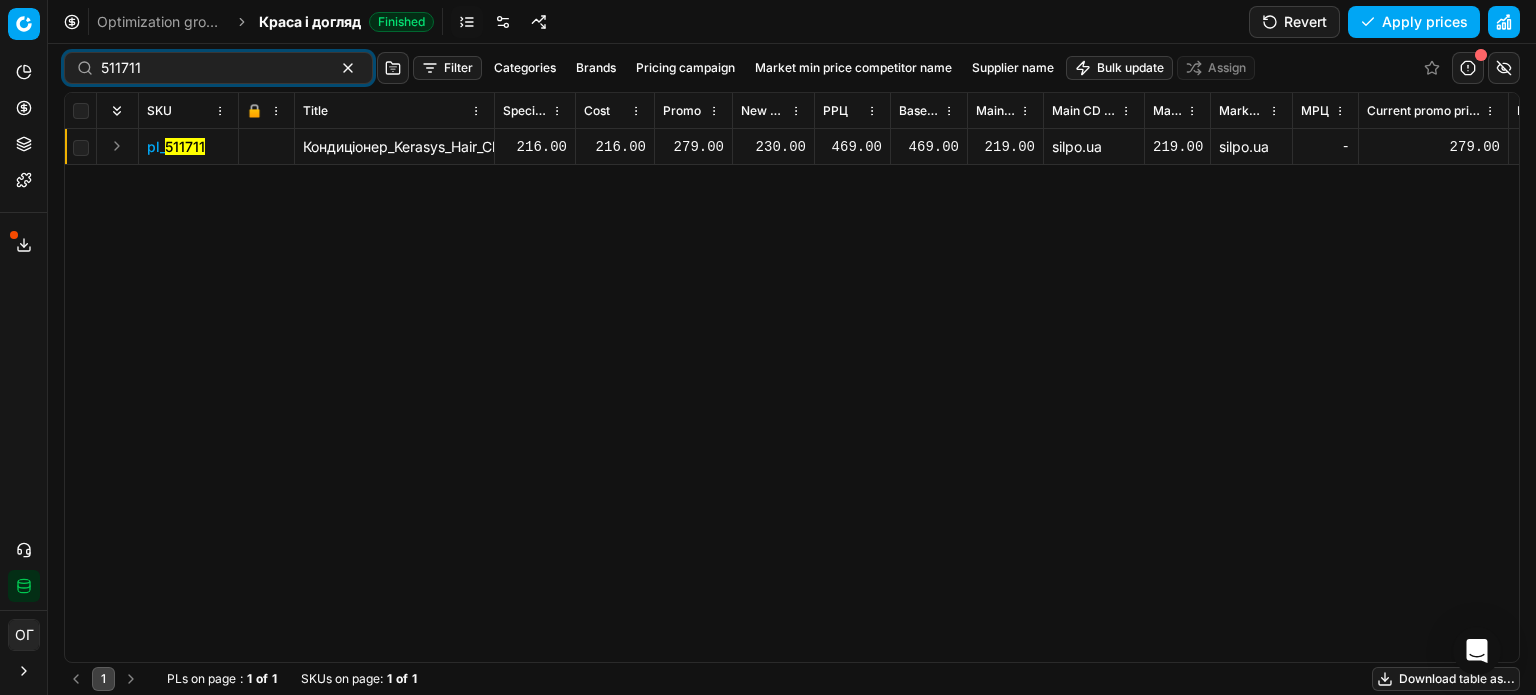 click on "230.00" at bounding box center (773, 147) 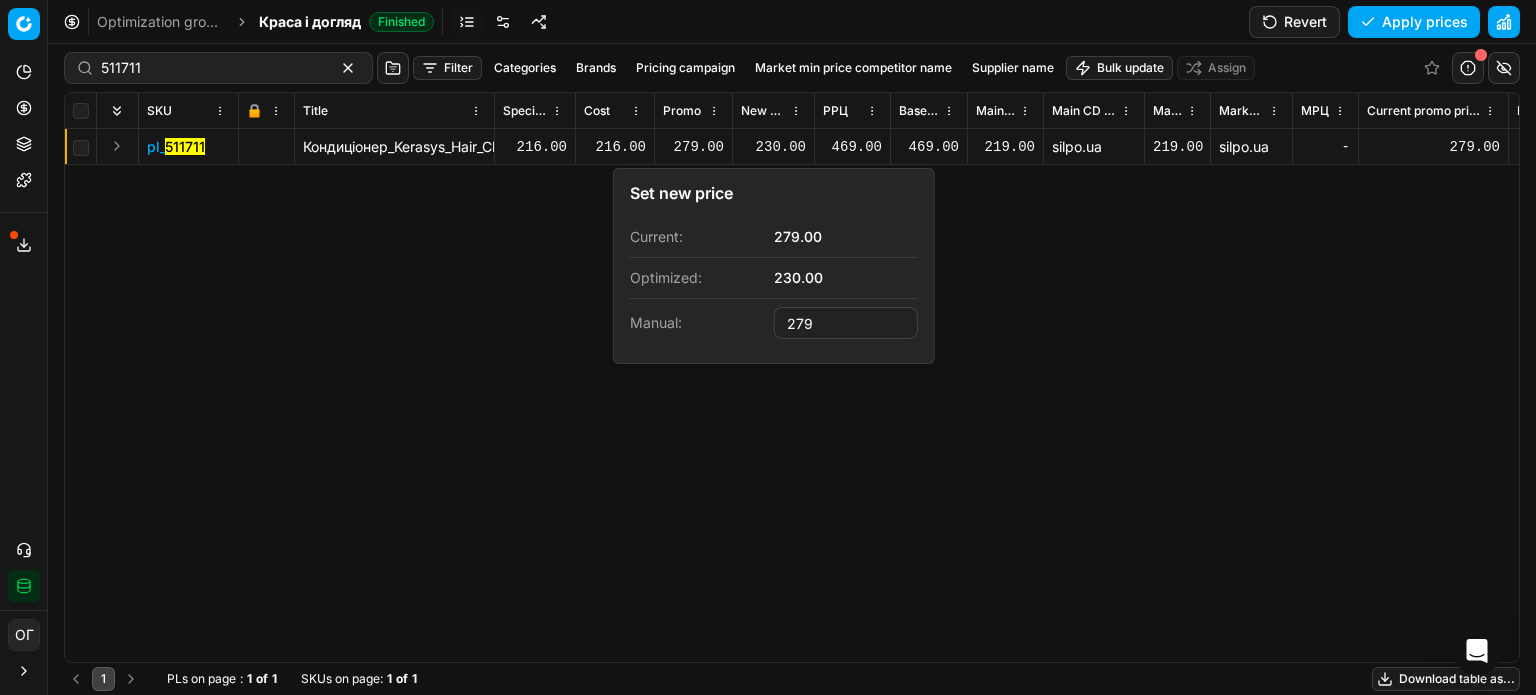 type on "279.00" 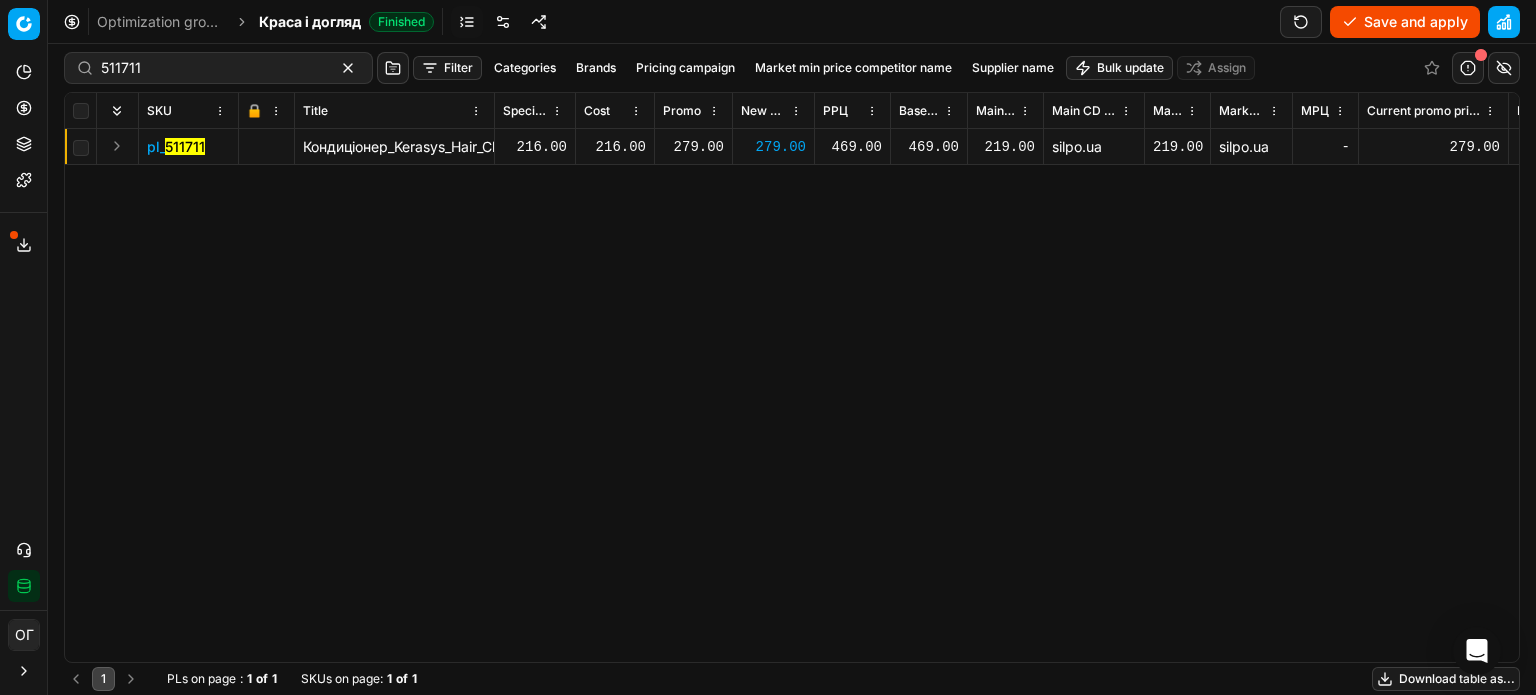 click on "Save and apply" at bounding box center (1405, 22) 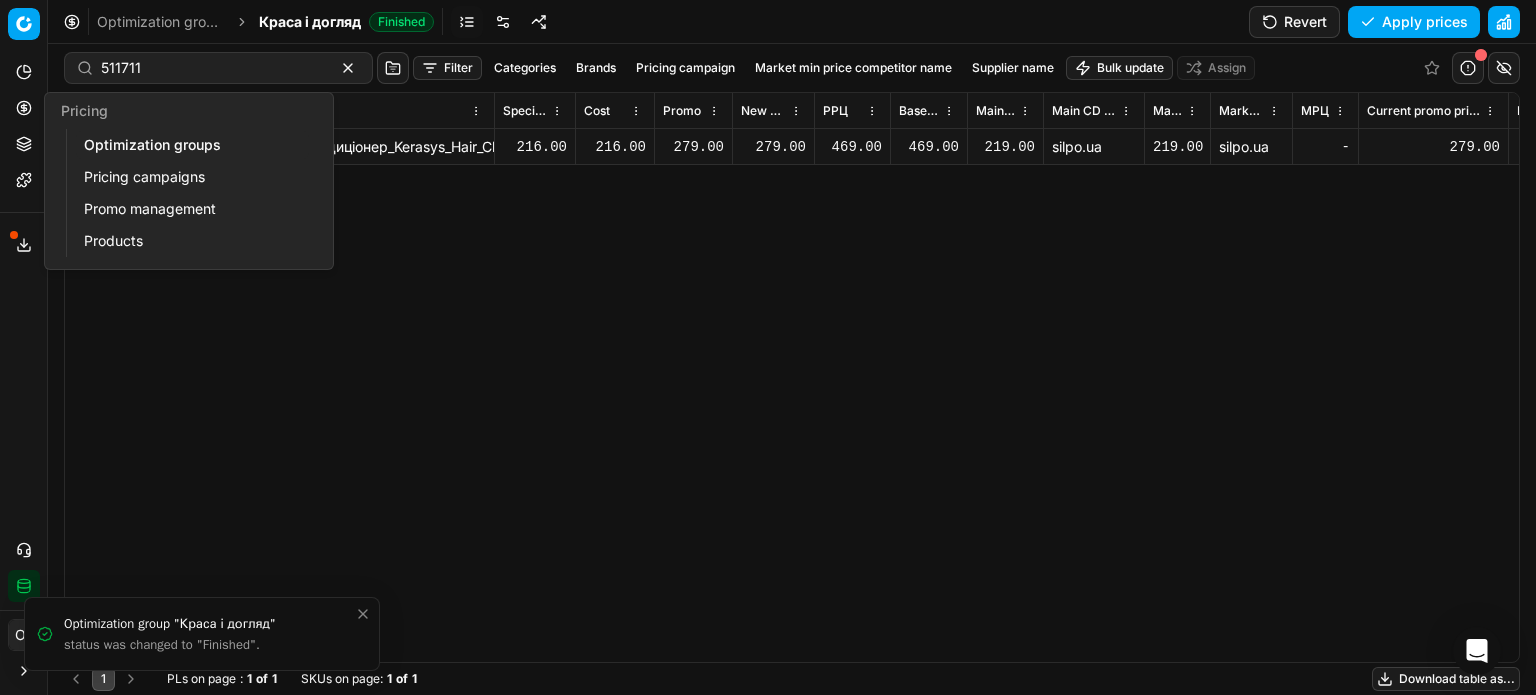 click on "Pricing" at bounding box center (24, 108) 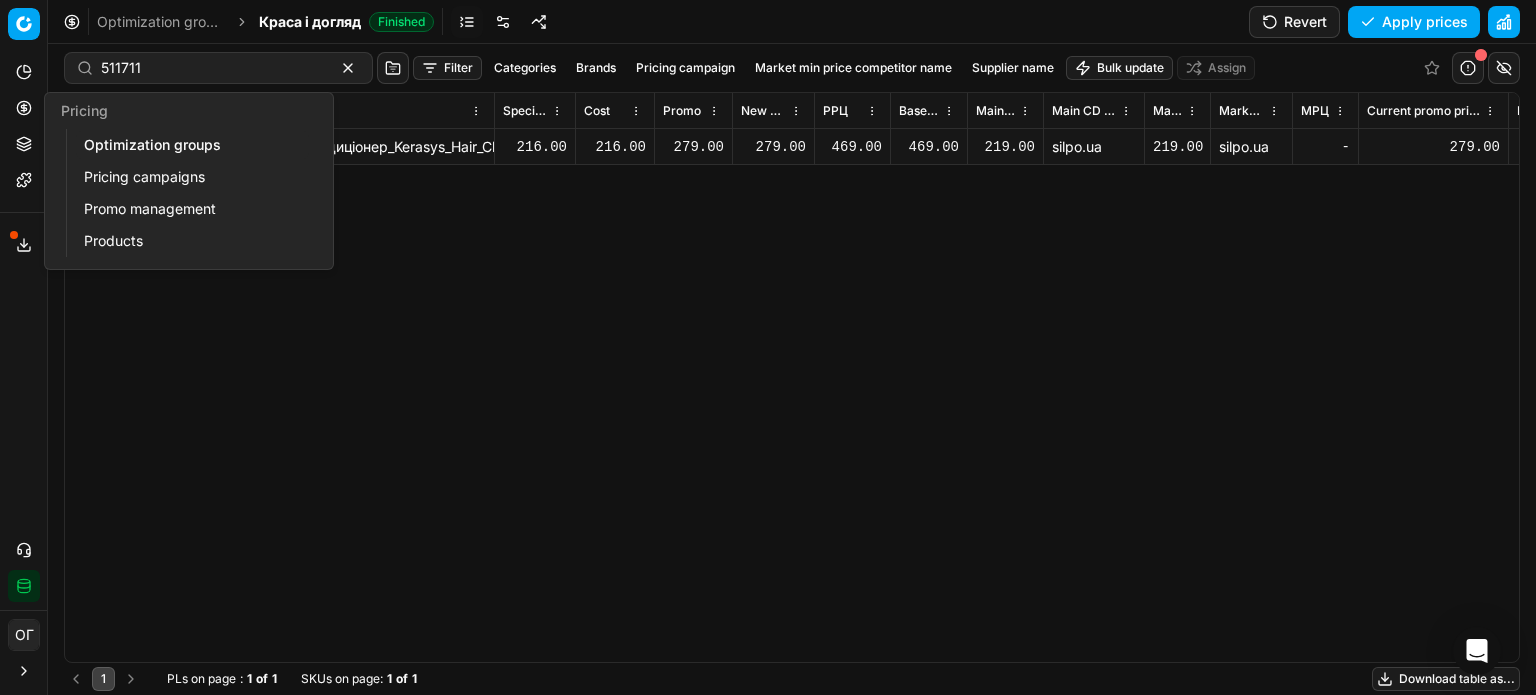 click on "Optimization groups" at bounding box center (192, 145) 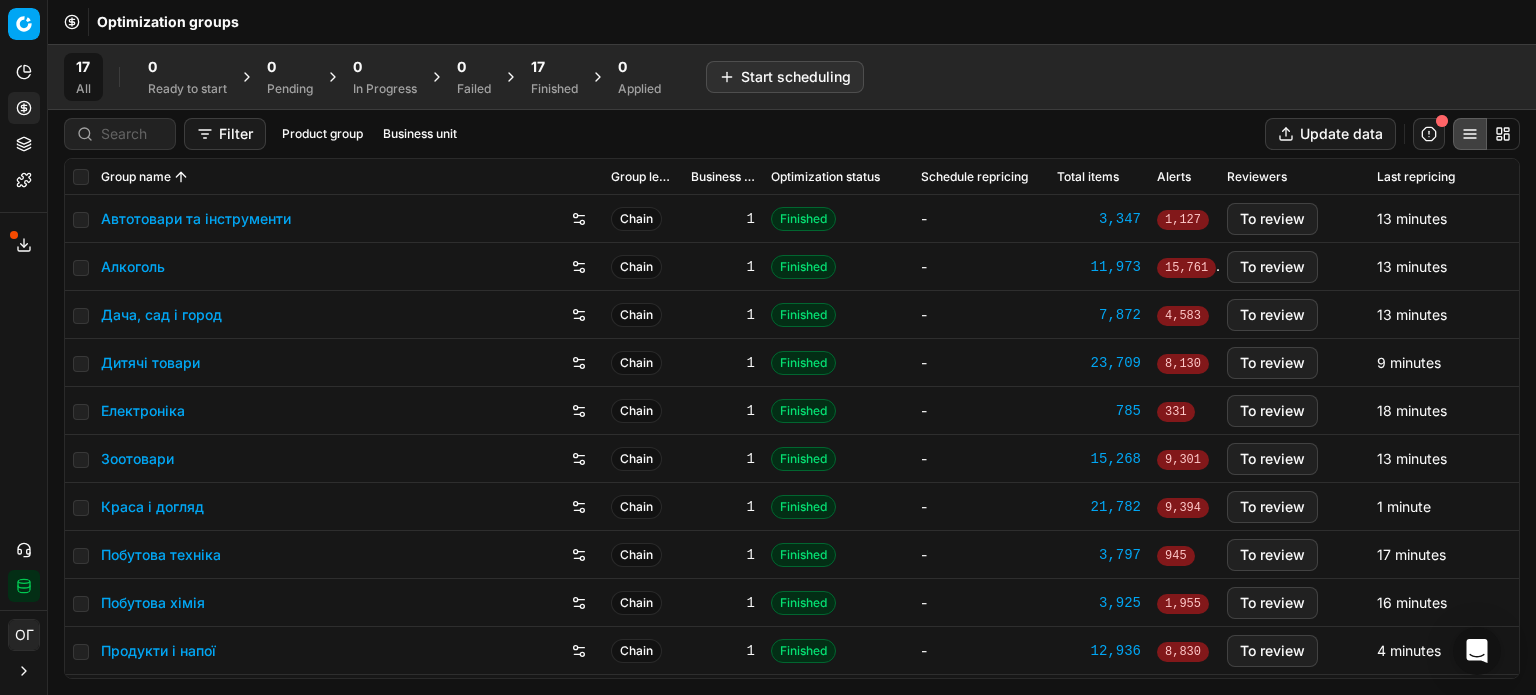 click on "17" at bounding box center (554, 67) 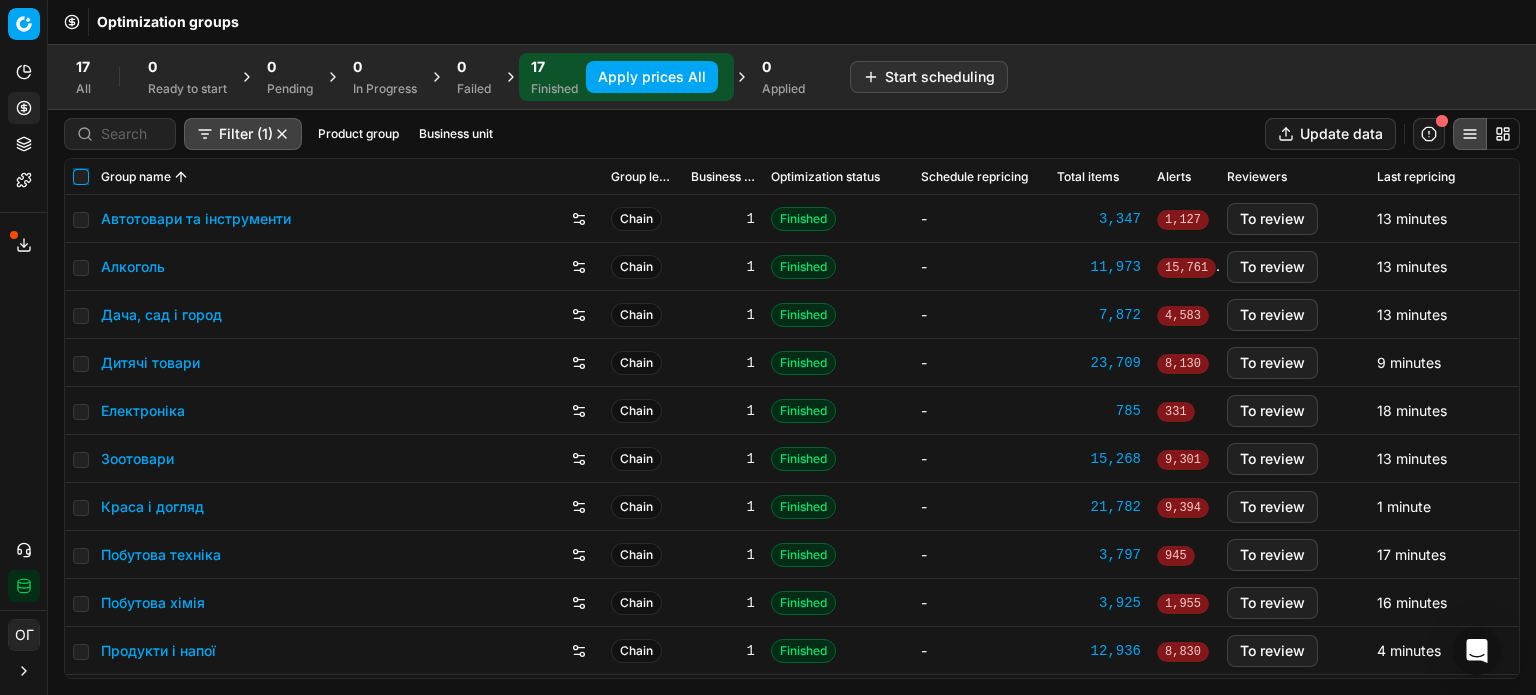 click at bounding box center [81, 177] 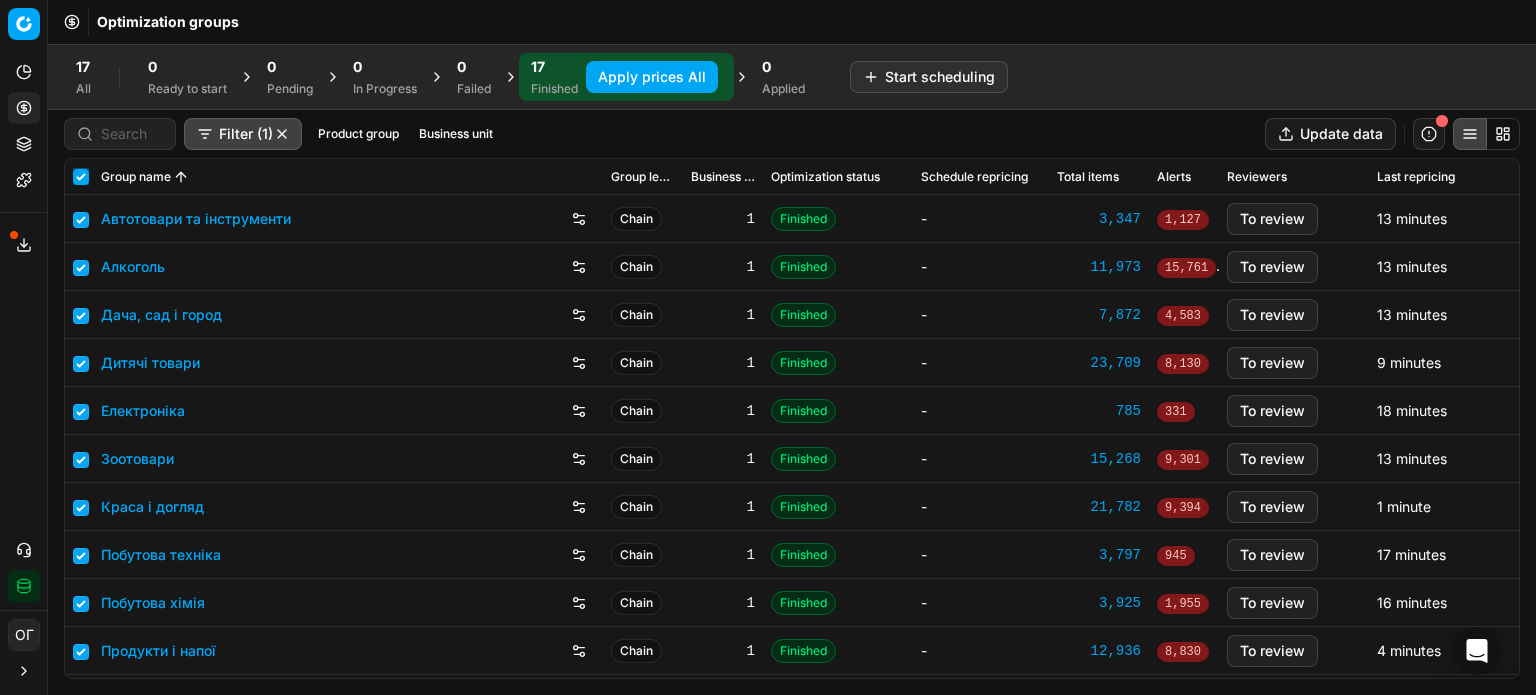 checkbox on "true" 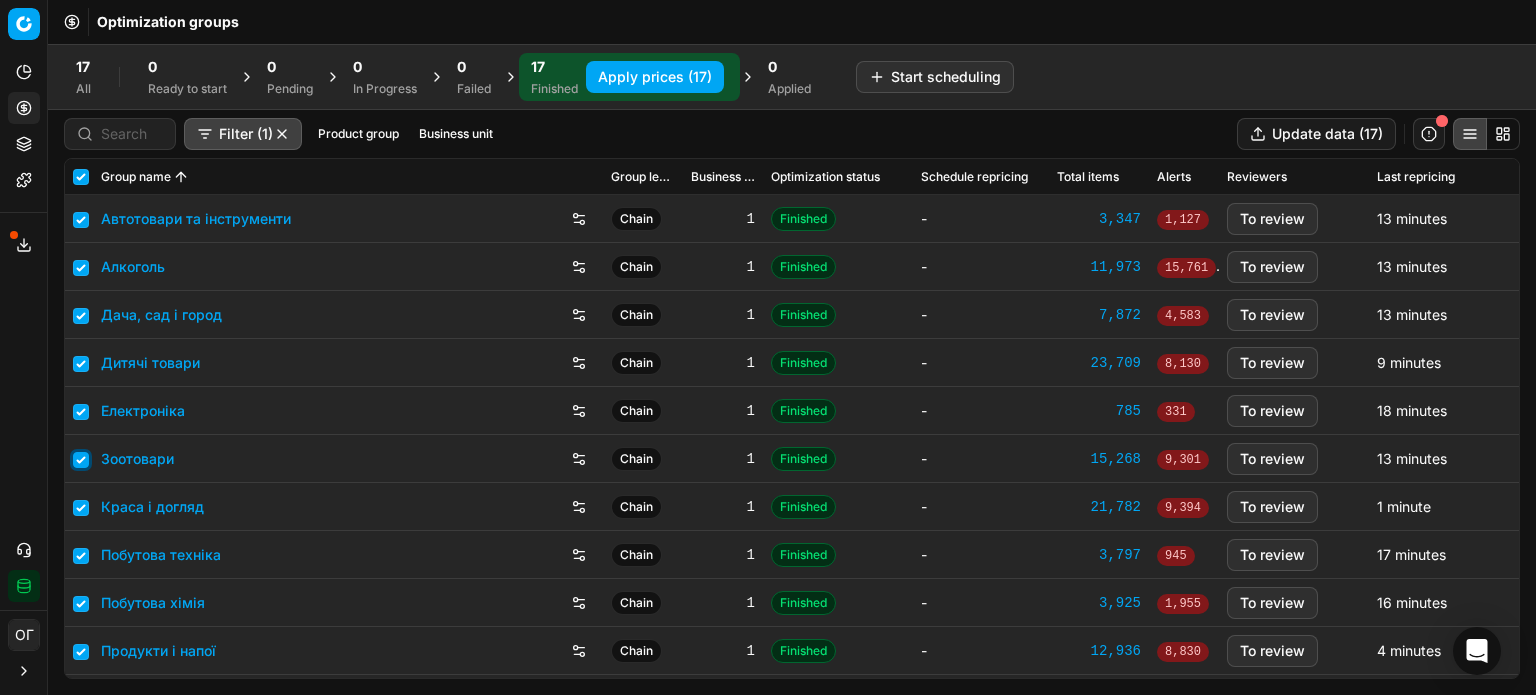 click at bounding box center [81, 460] 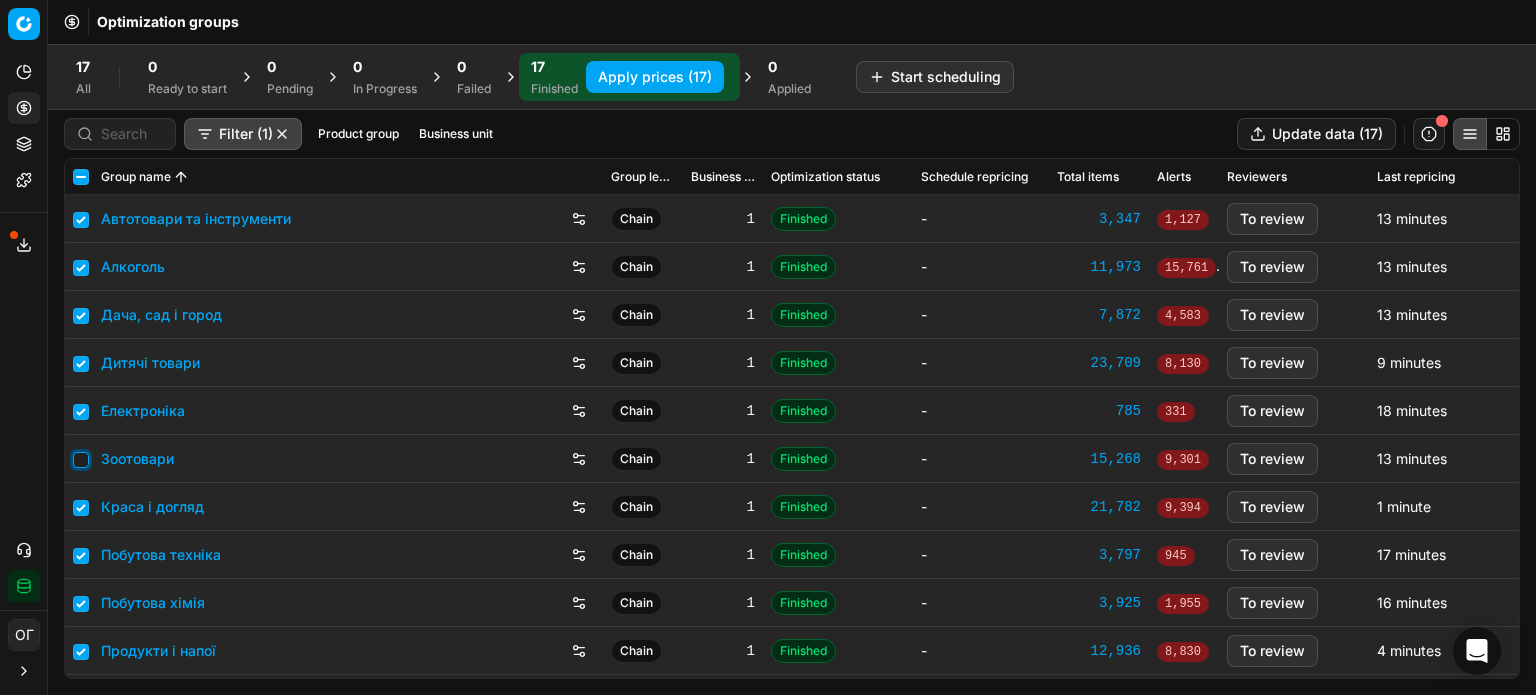checkbox on "false" 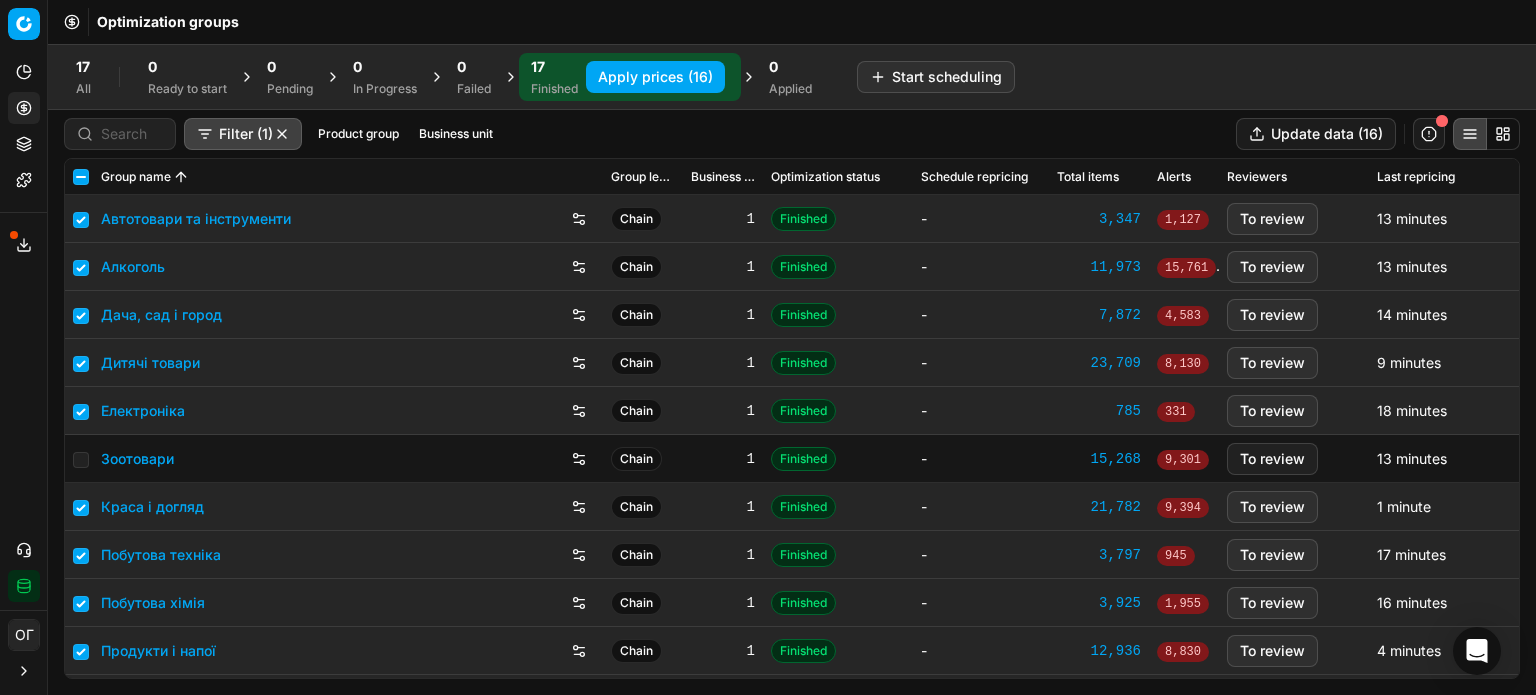 click on "Apply prices   (16)" at bounding box center [655, 77] 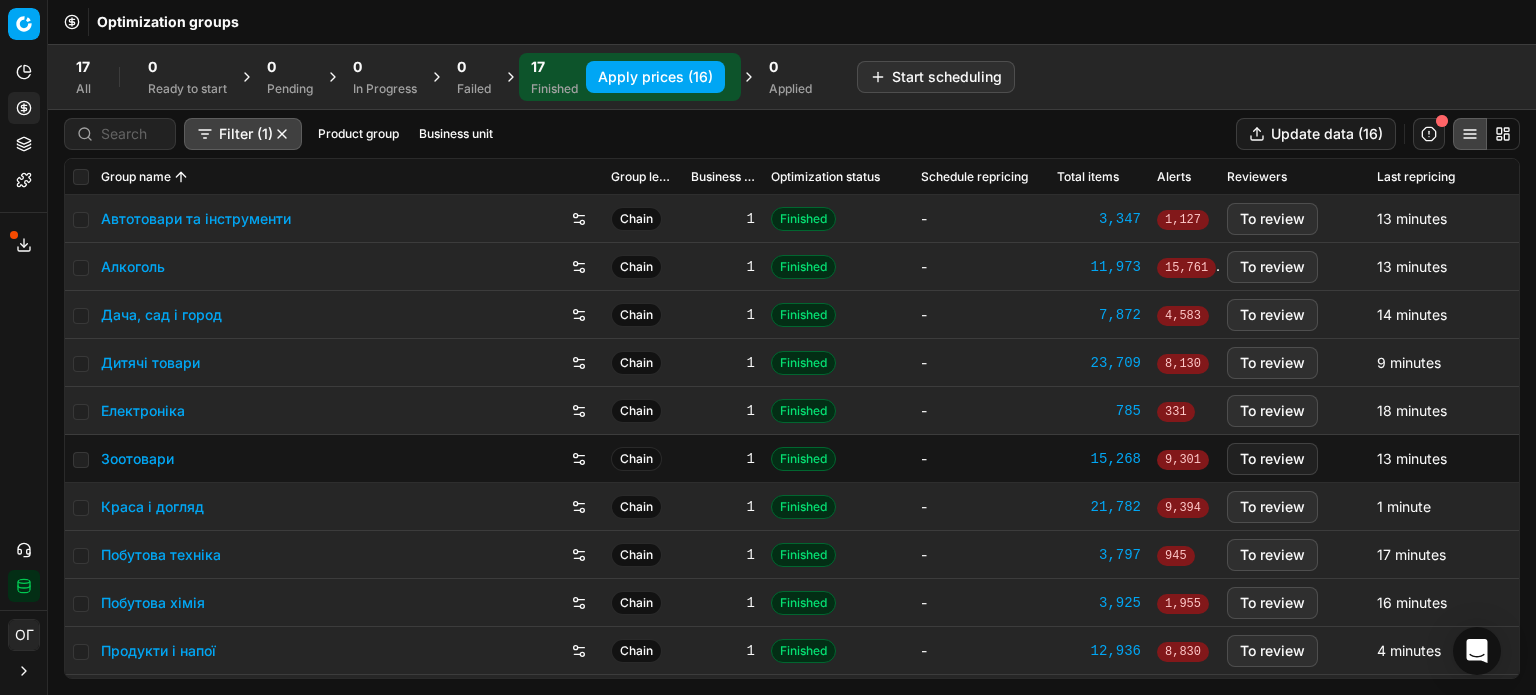 checkbox on "false" 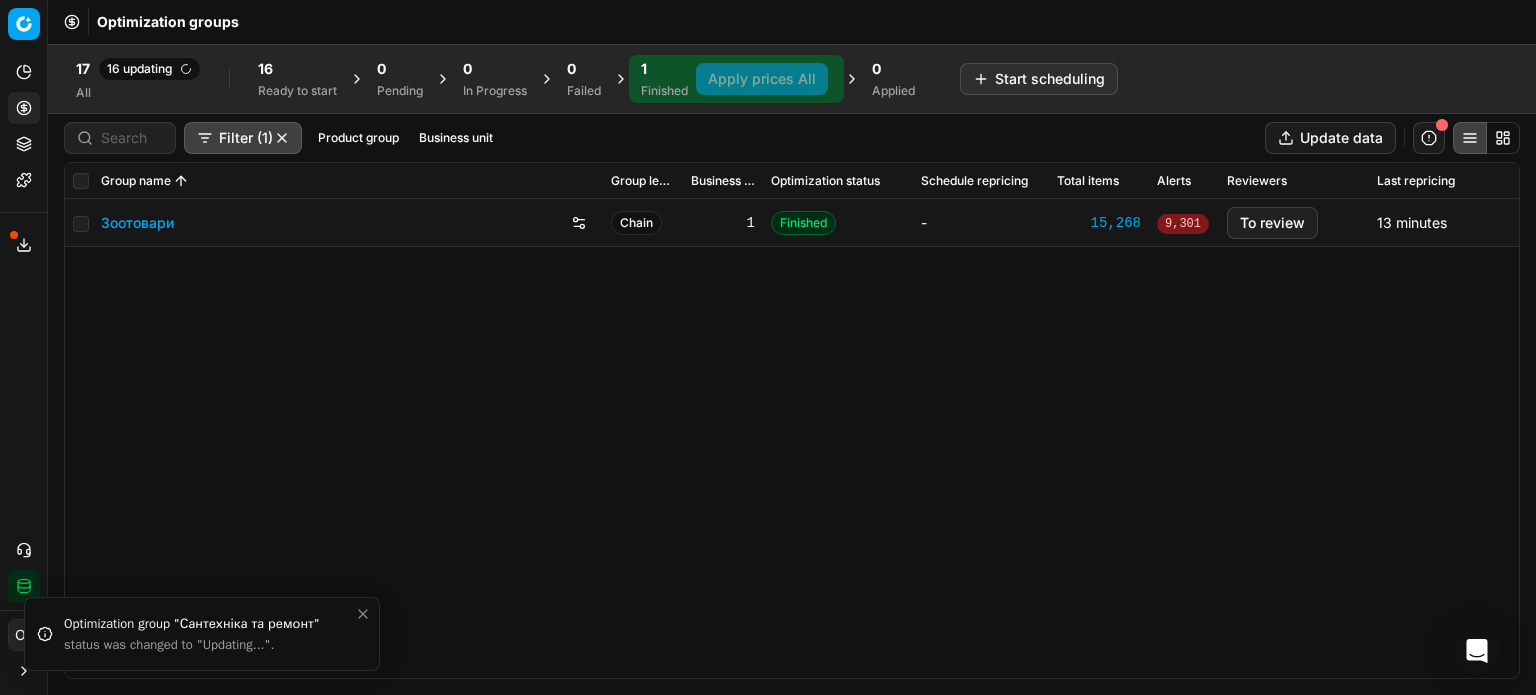 click on "Зоотовари" at bounding box center (137, 223) 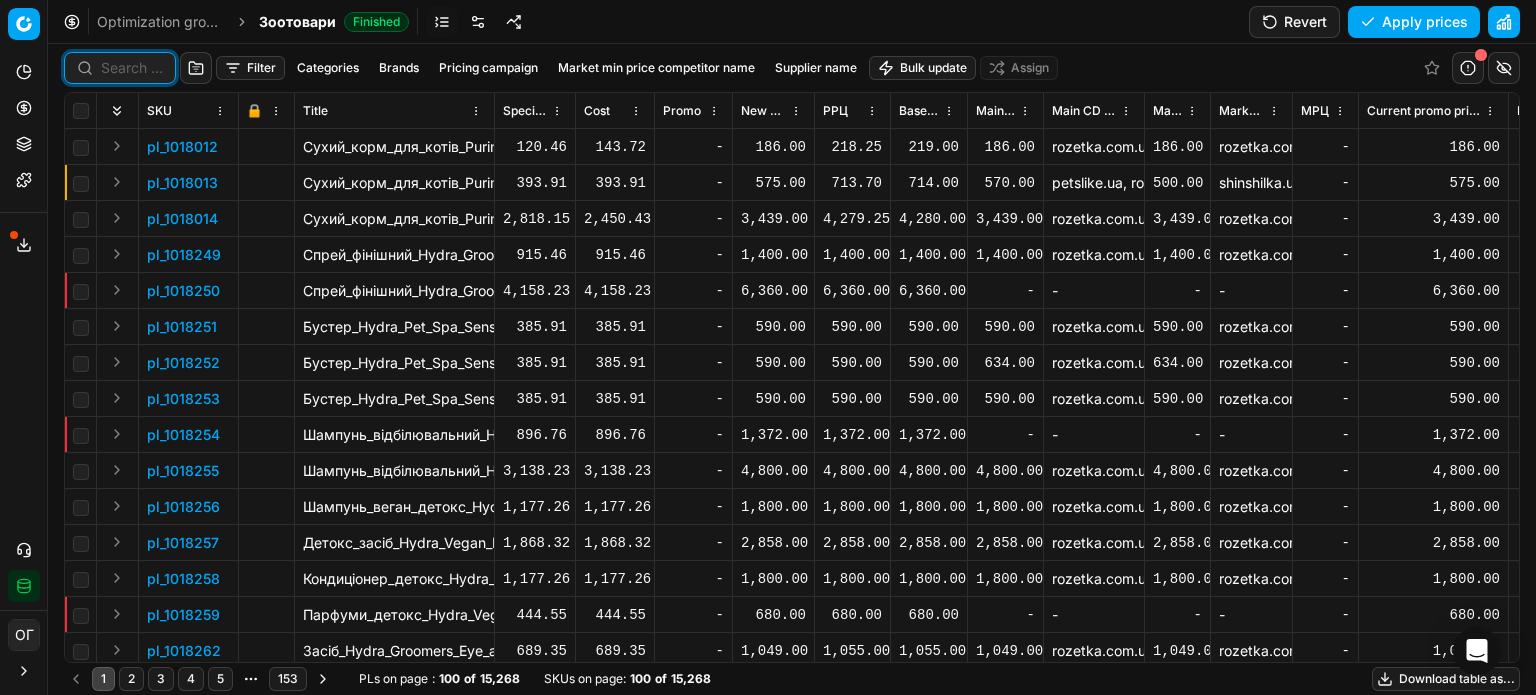 click at bounding box center (132, 68) 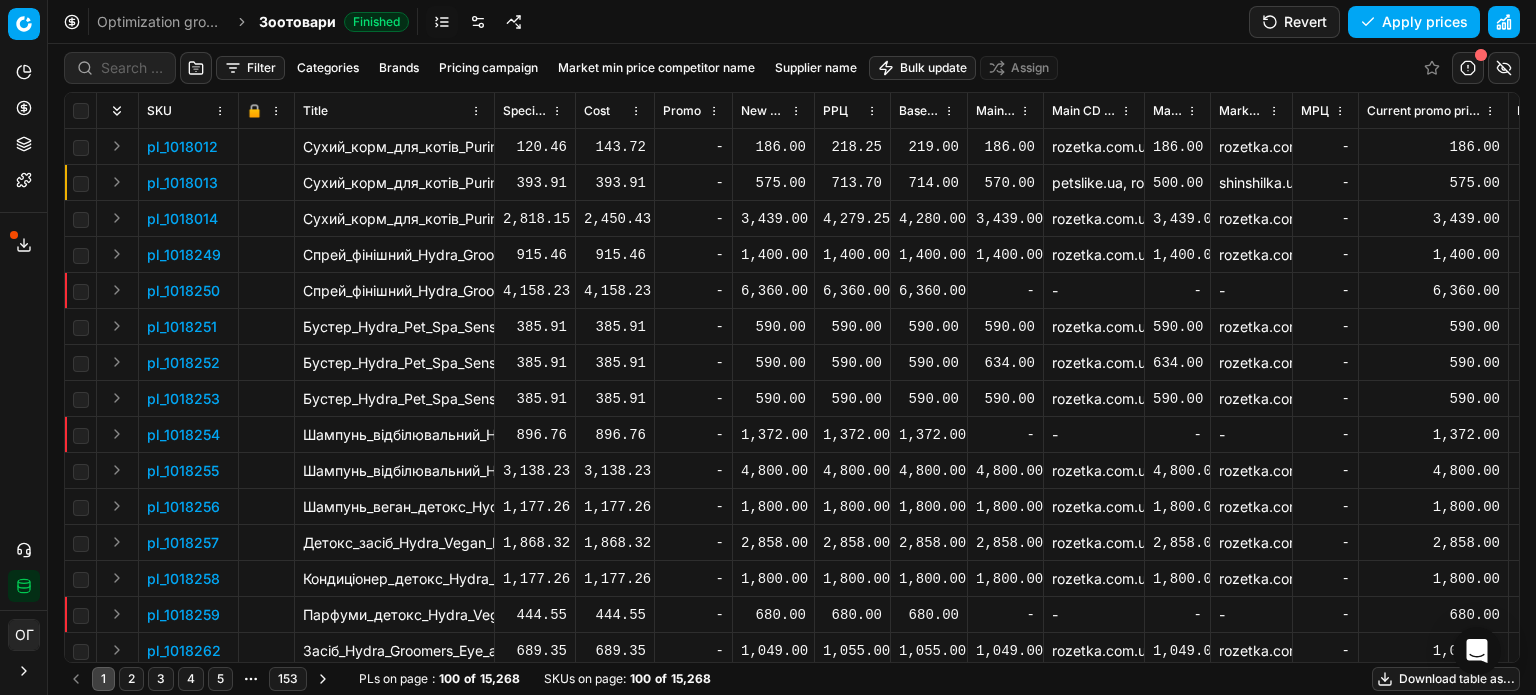 click on "Filter   Categories   Brands   Pricing campaign   Market min price competitor name   Supplier name   Bulk update Assign" at bounding box center (792, 68) 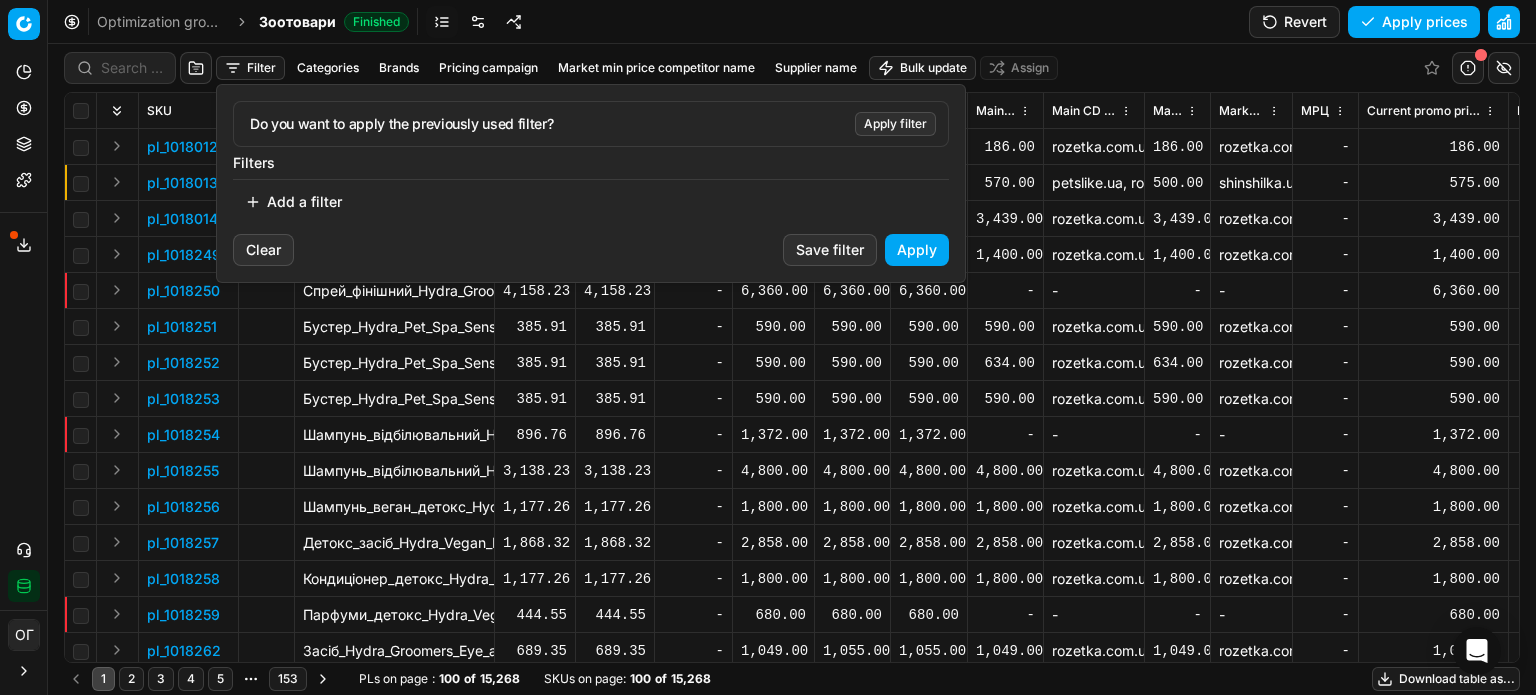 click on "Add a filter" at bounding box center [293, 202] 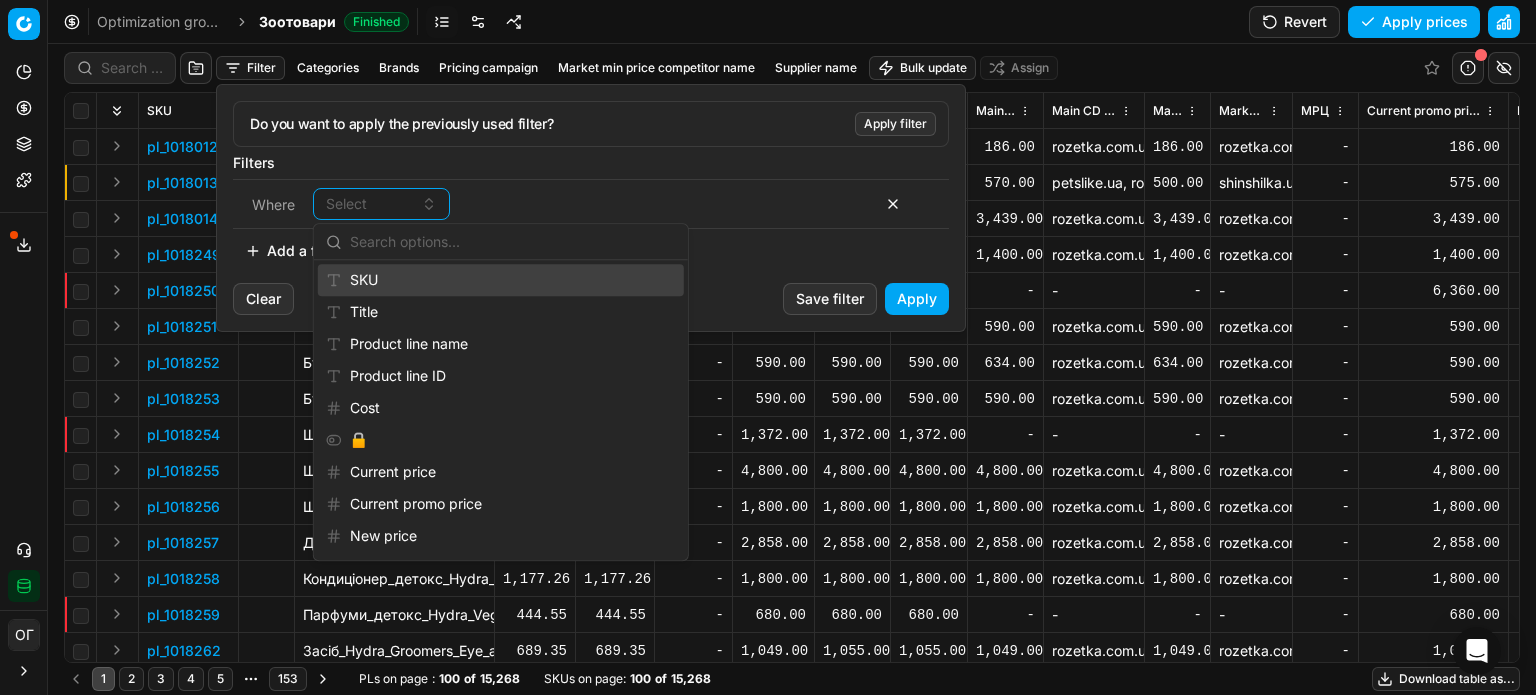 click on "SKU" at bounding box center (501, 280) 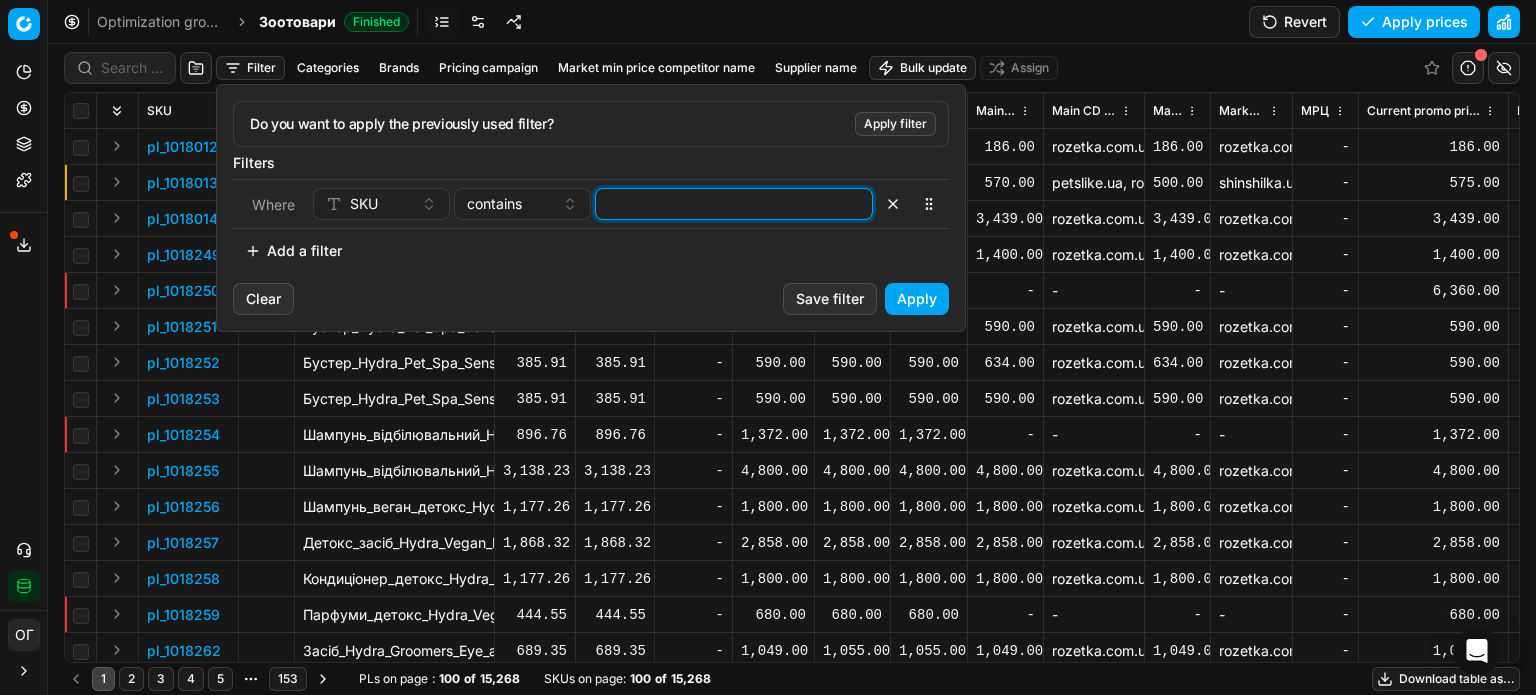 click at bounding box center (734, 204) 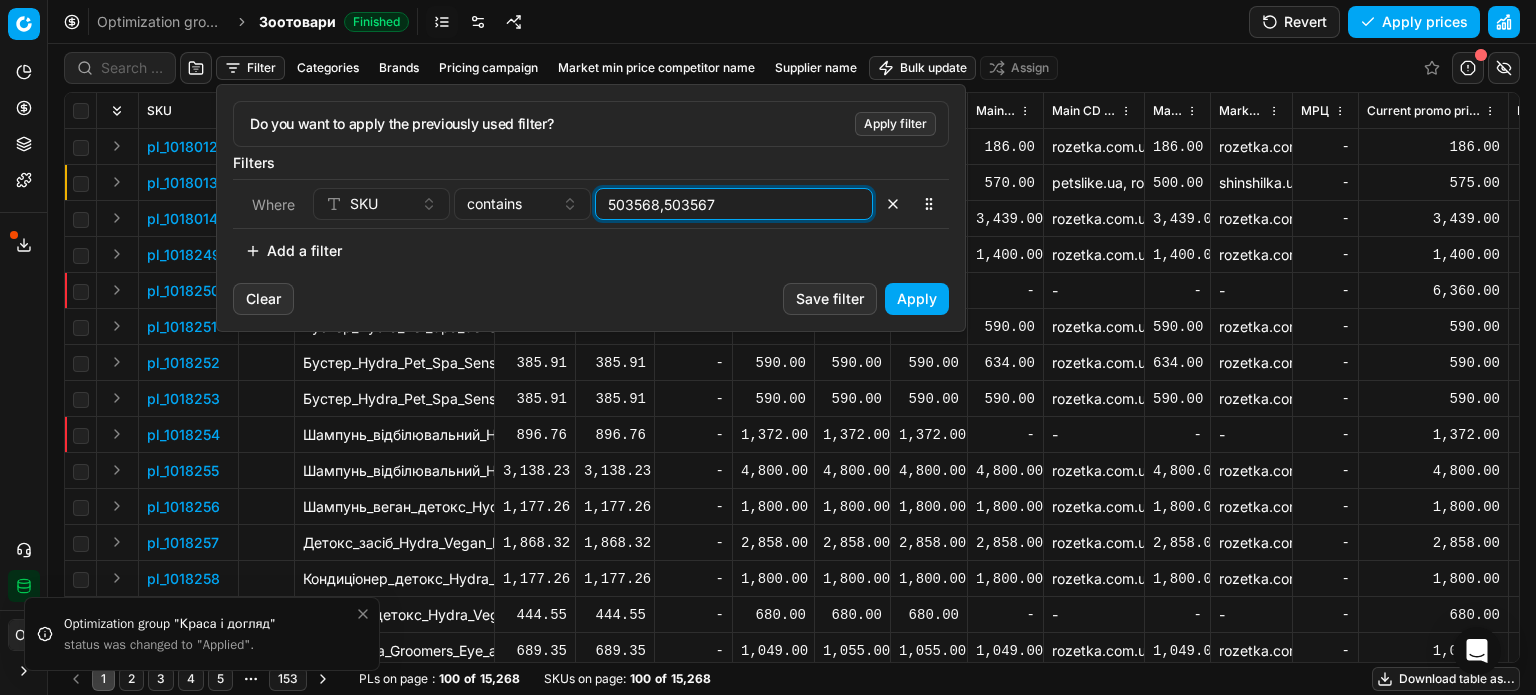 type on "503568,503567" 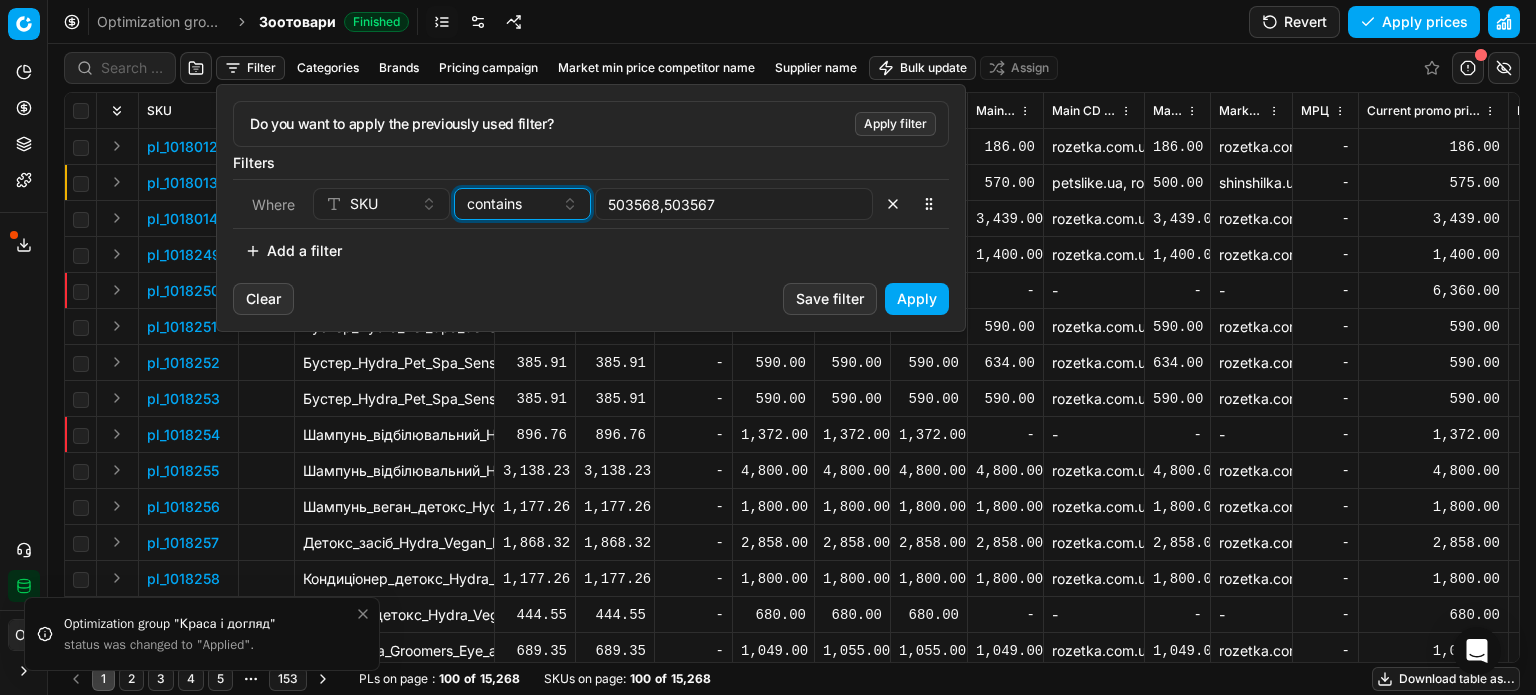 click on "contains" at bounding box center (510, 204) 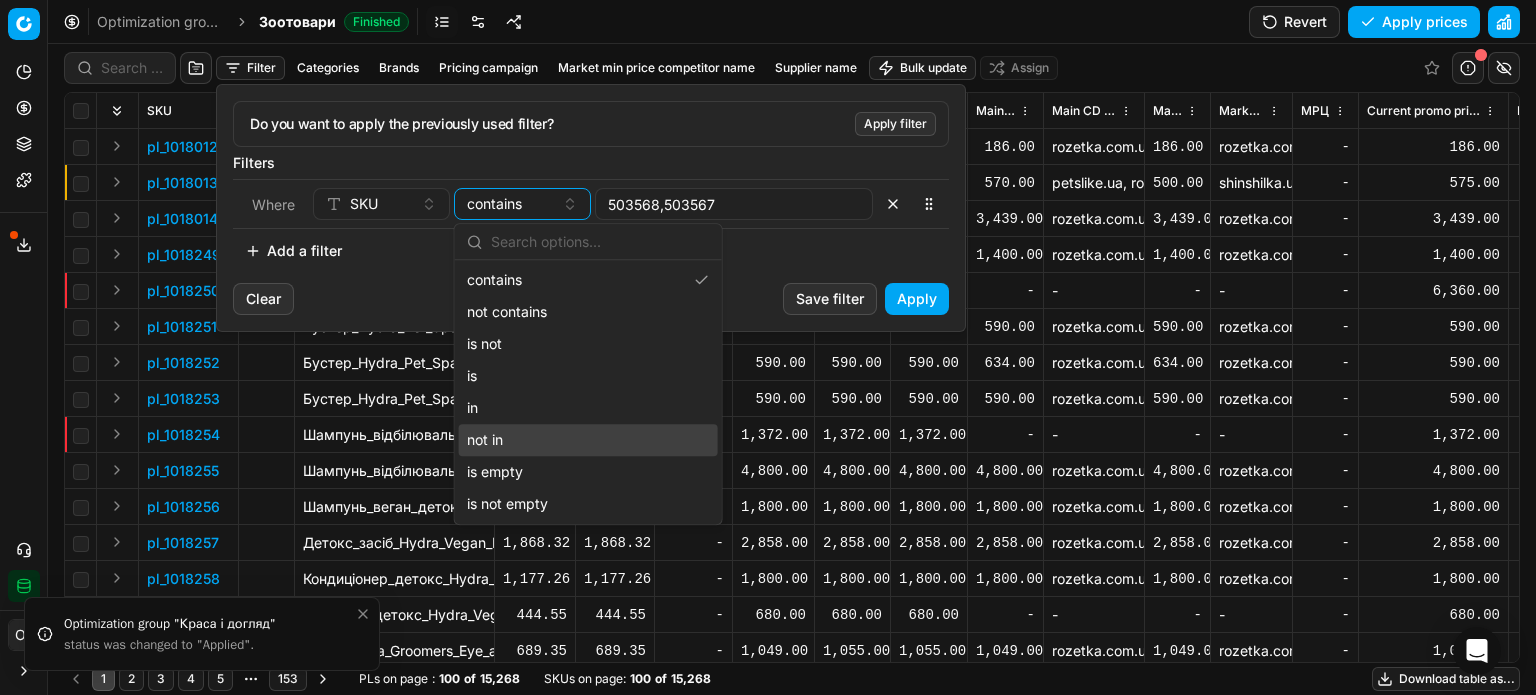 click on "not in" at bounding box center [588, 440] 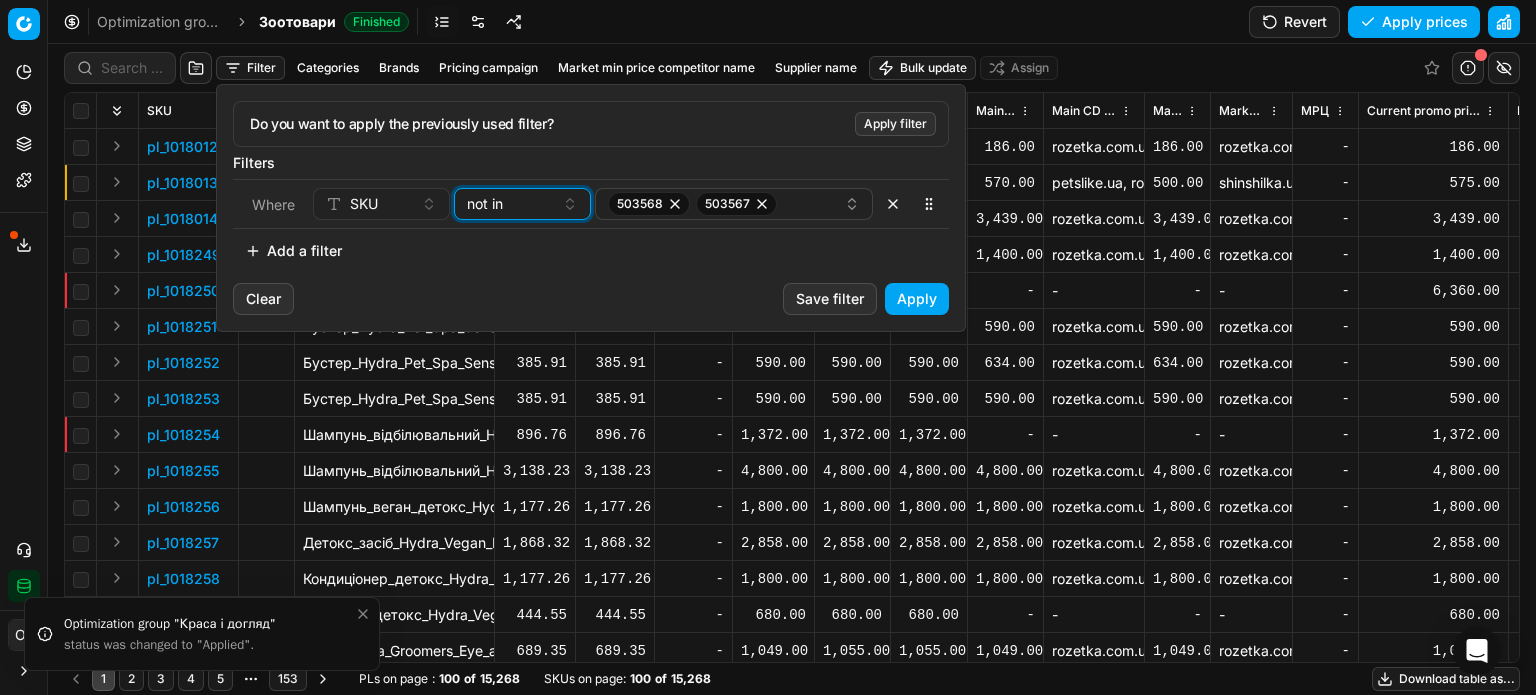 click on "not in" at bounding box center [522, 204] 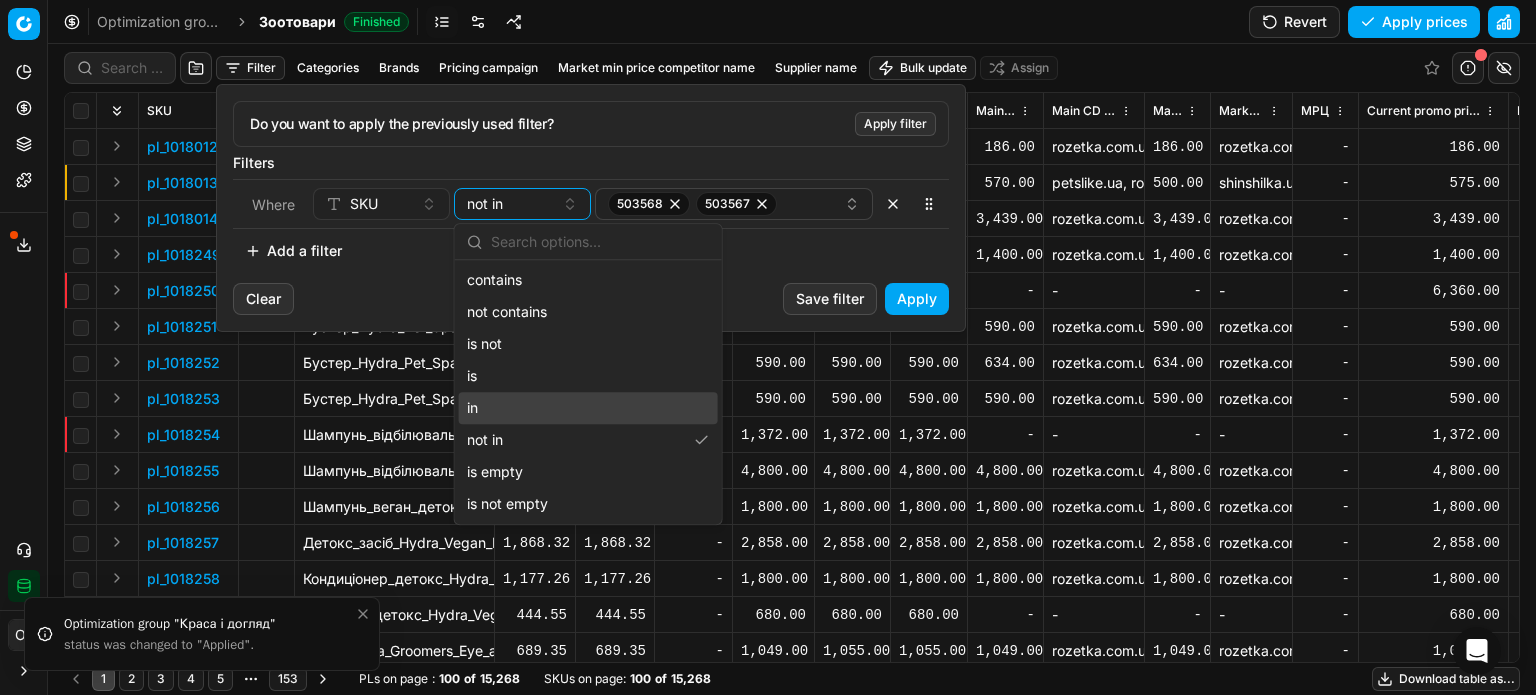 click on "in" at bounding box center [588, 408] 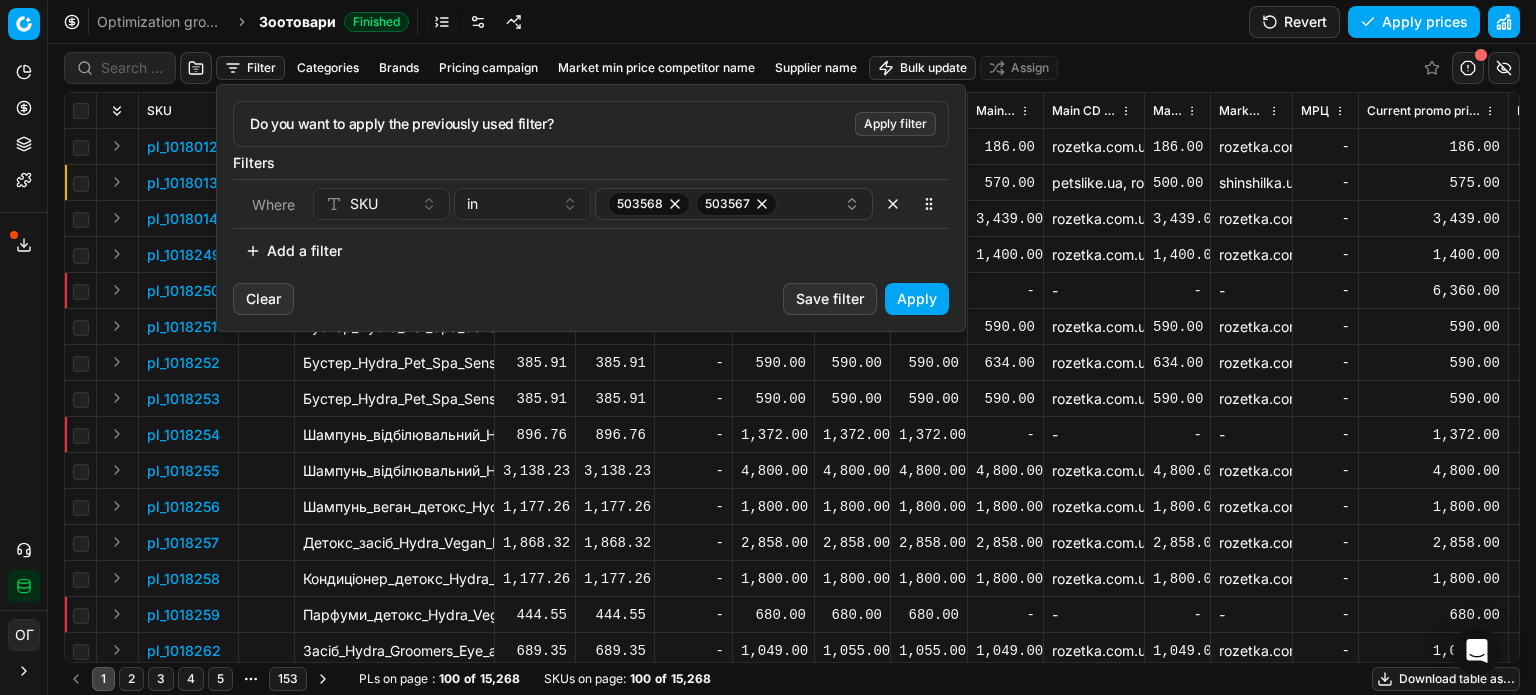 click on "Apply" at bounding box center (917, 299) 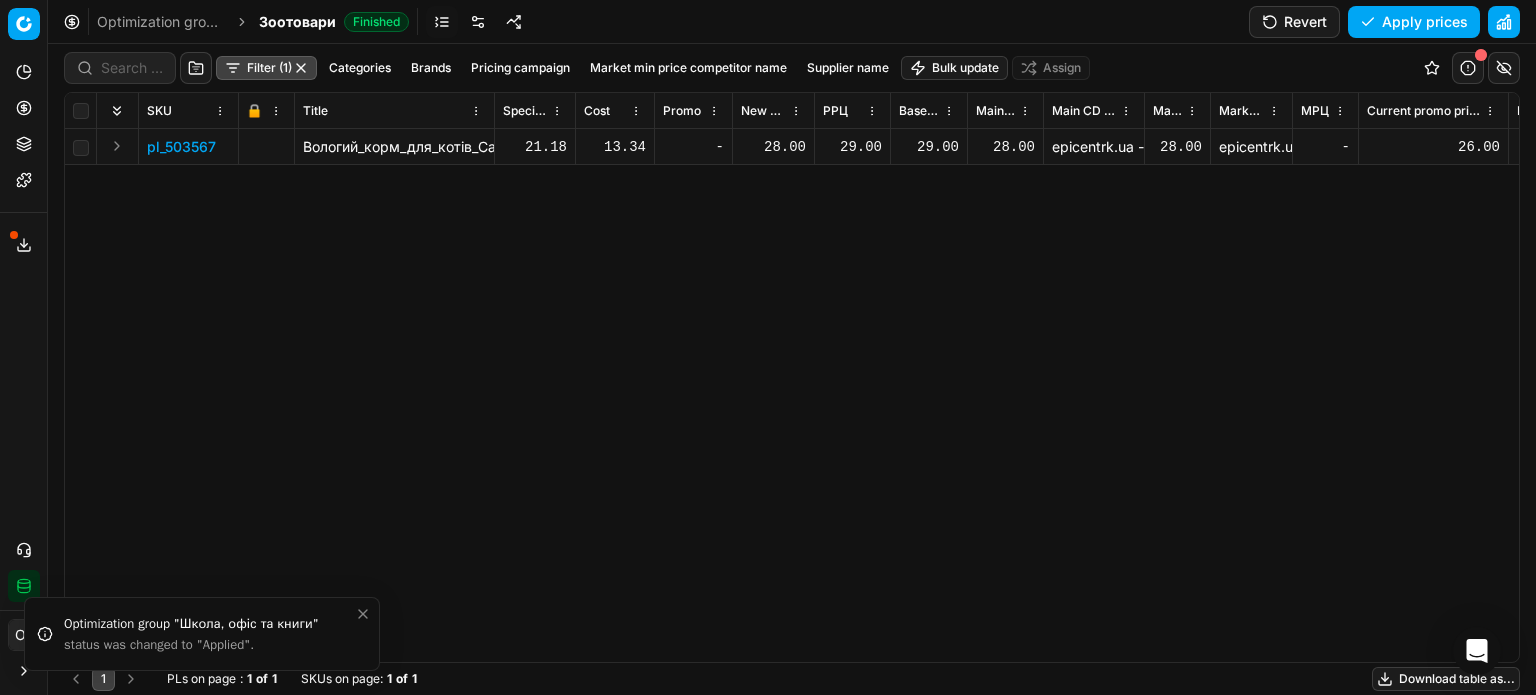 click on "28.00" at bounding box center (773, 147) 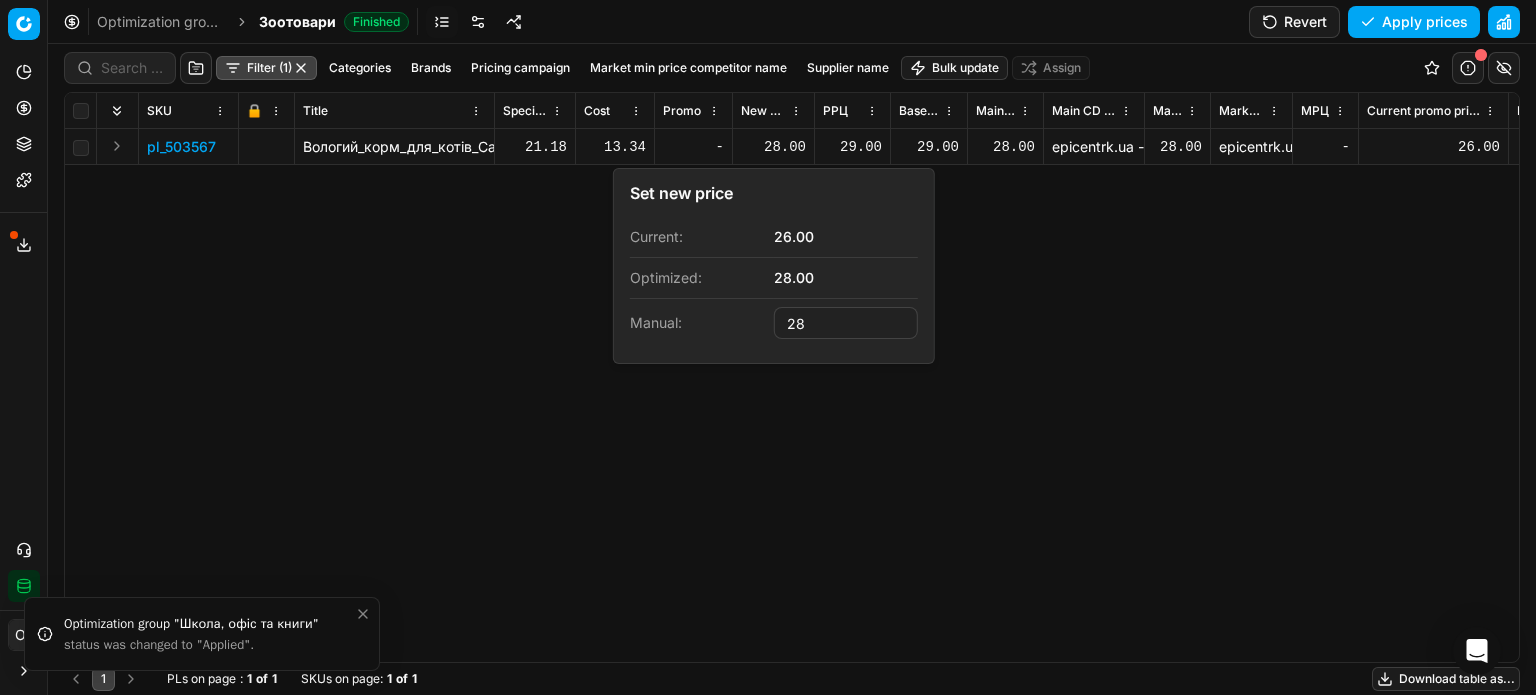 type on "2" 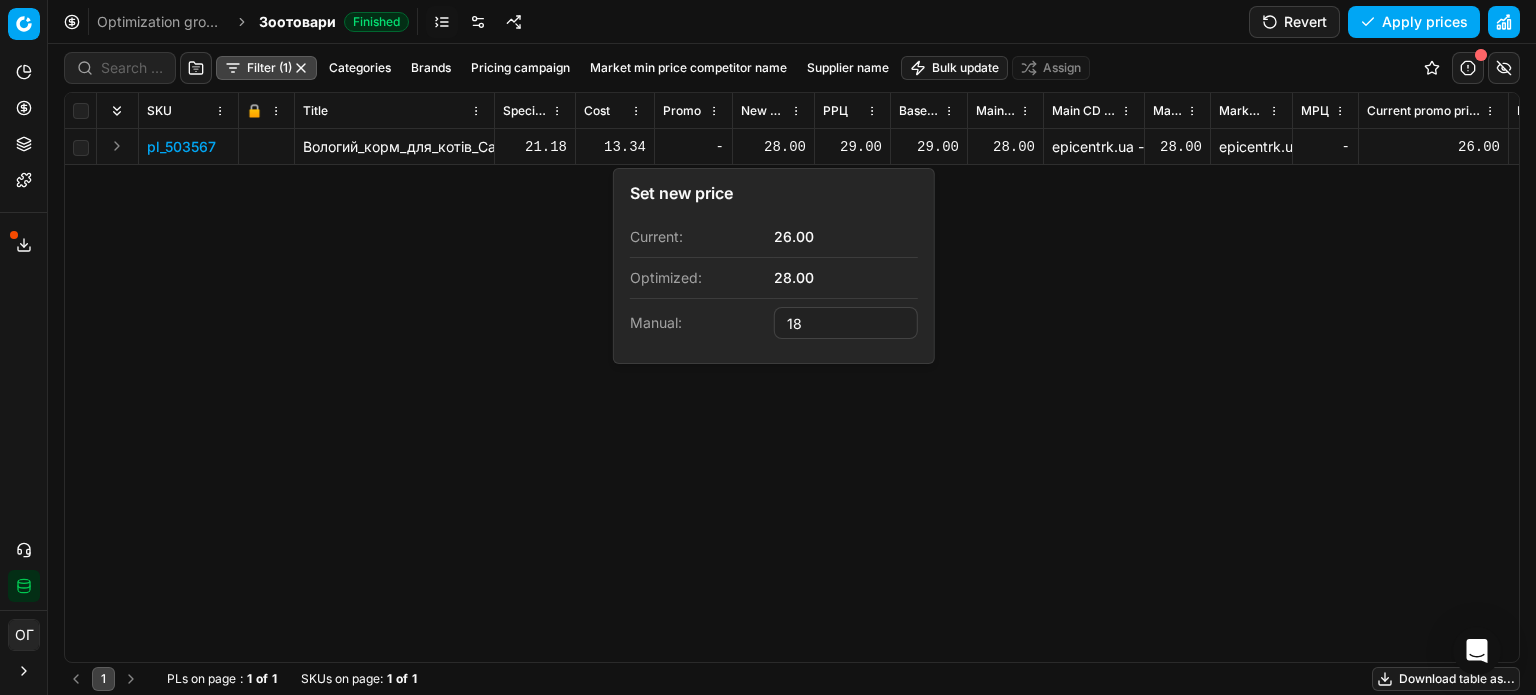 type on "18.00" 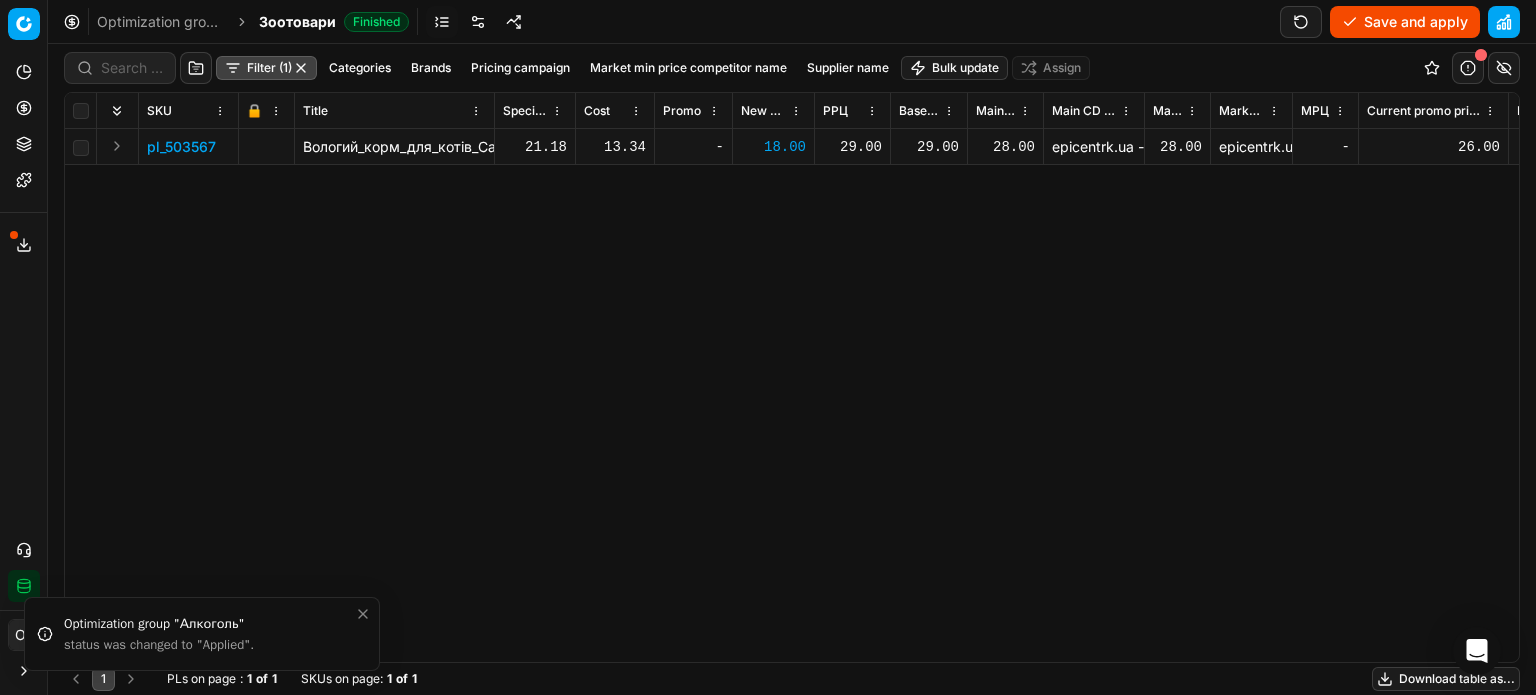 click on "Save and apply" at bounding box center [1405, 22] 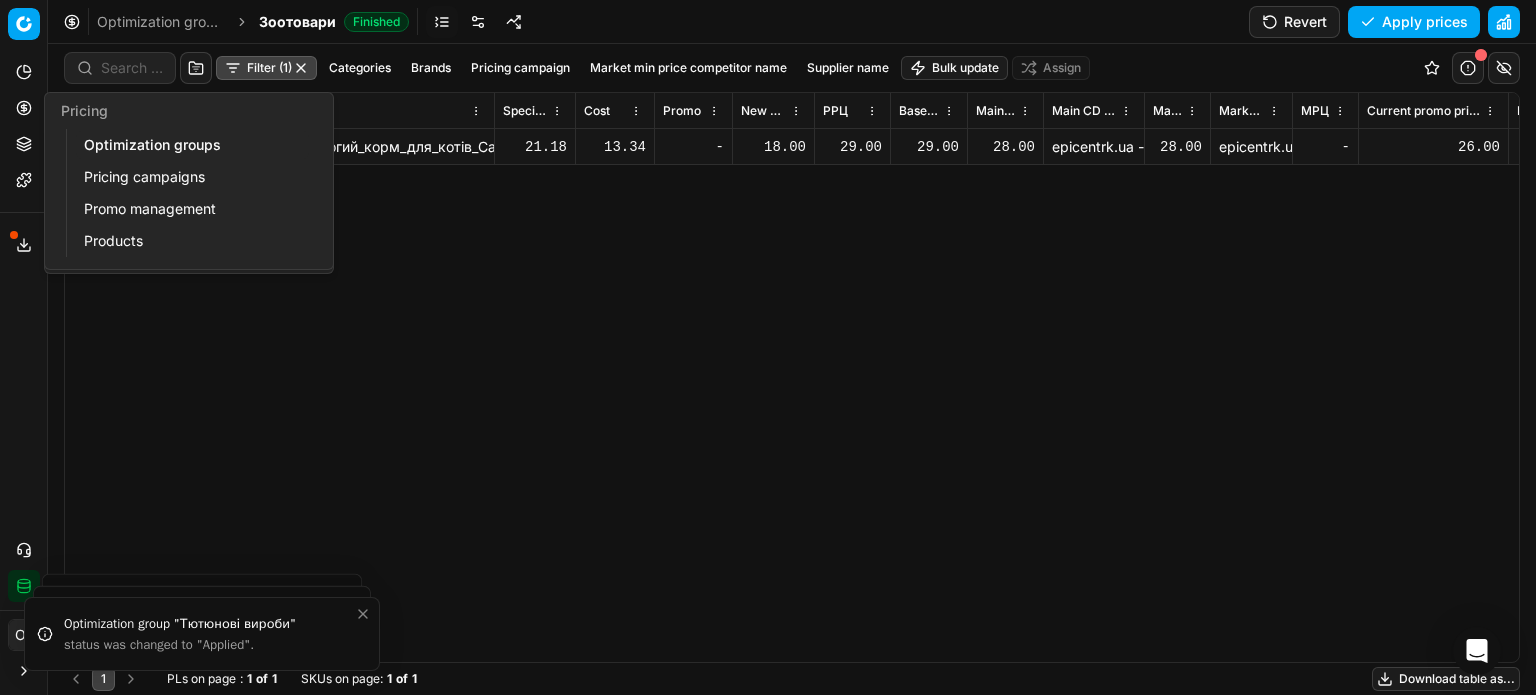 click 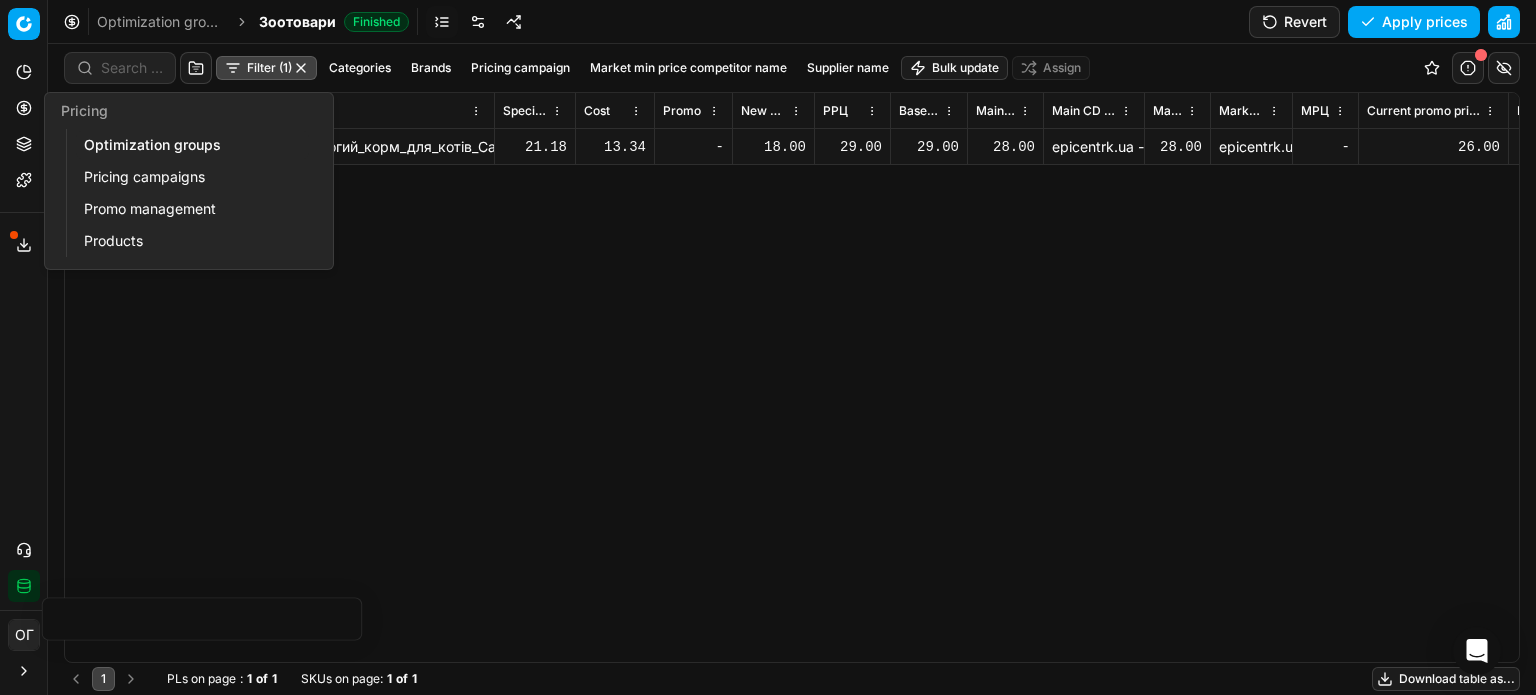 click on "Optimization groups" at bounding box center [192, 145] 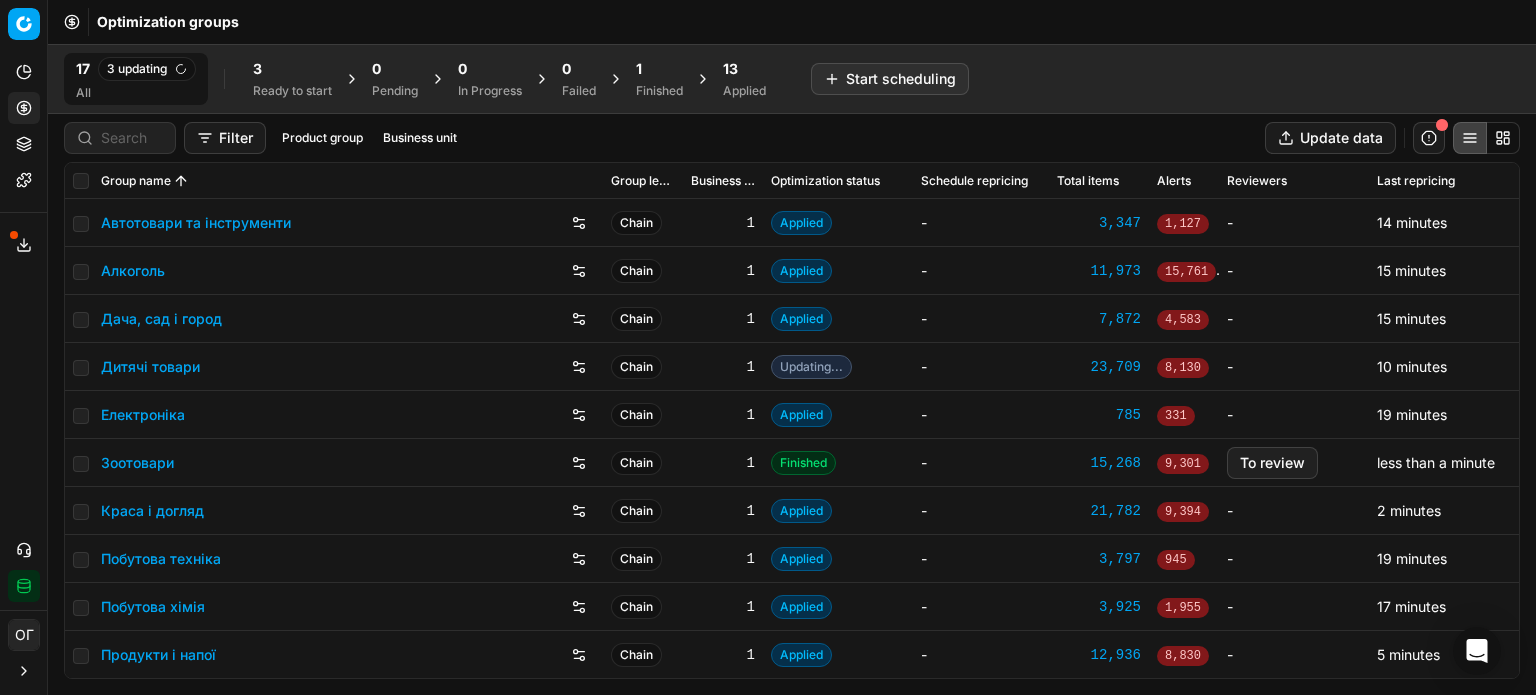click on "1" at bounding box center (659, 69) 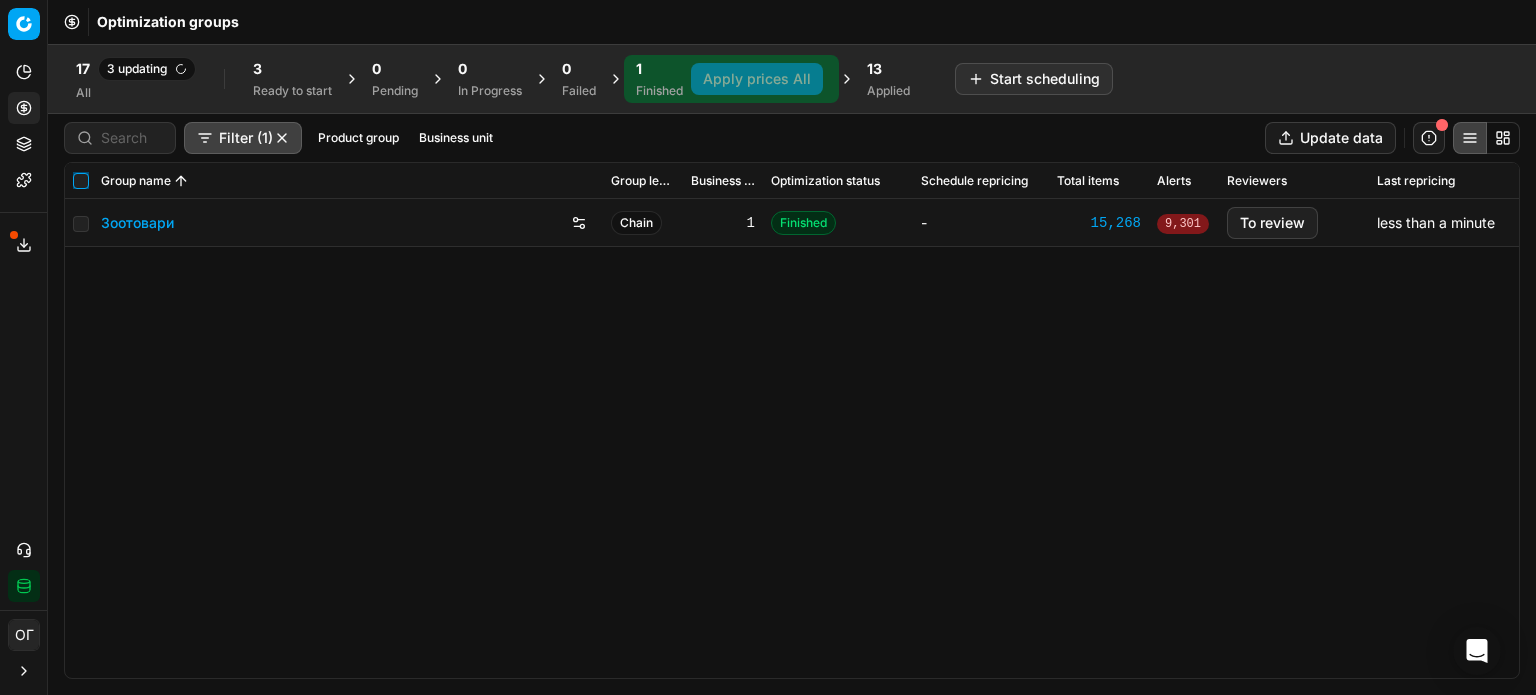 click at bounding box center (81, 181) 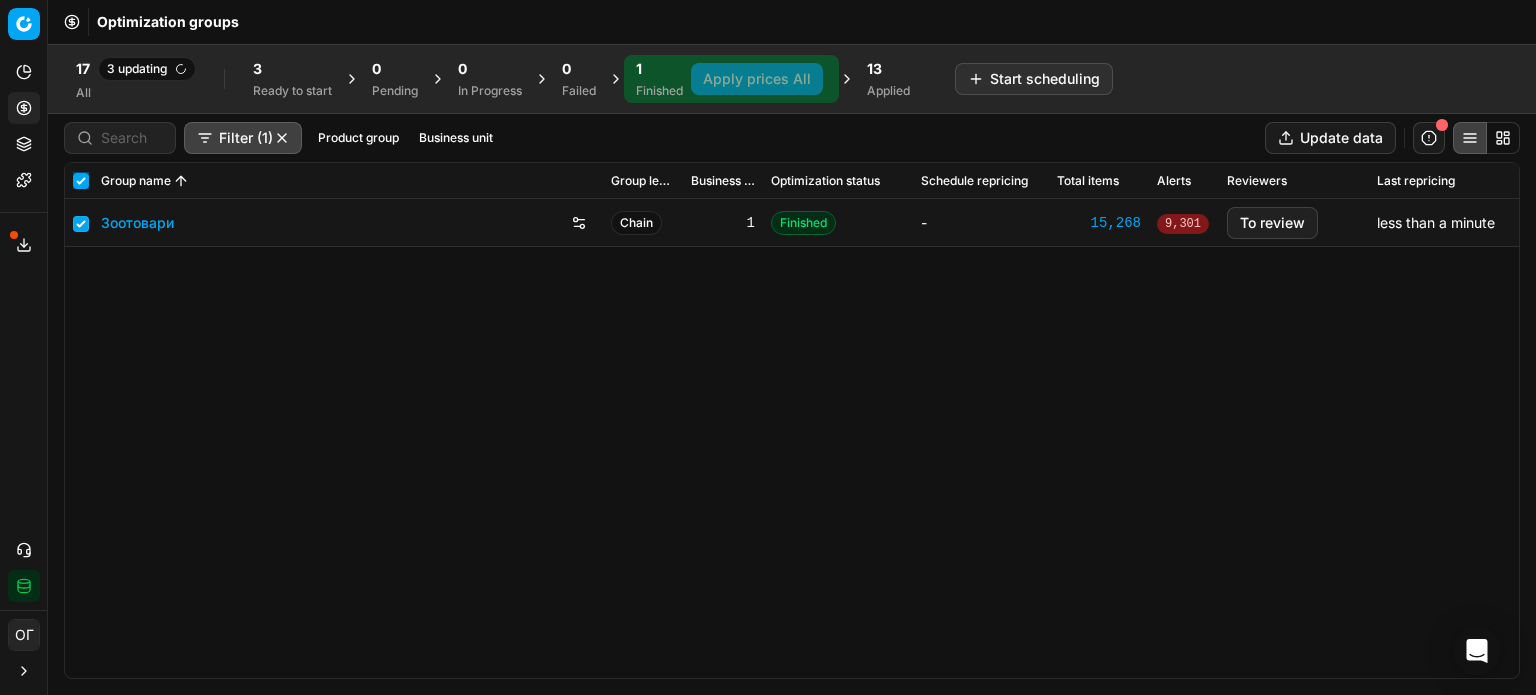 checkbox on "true" 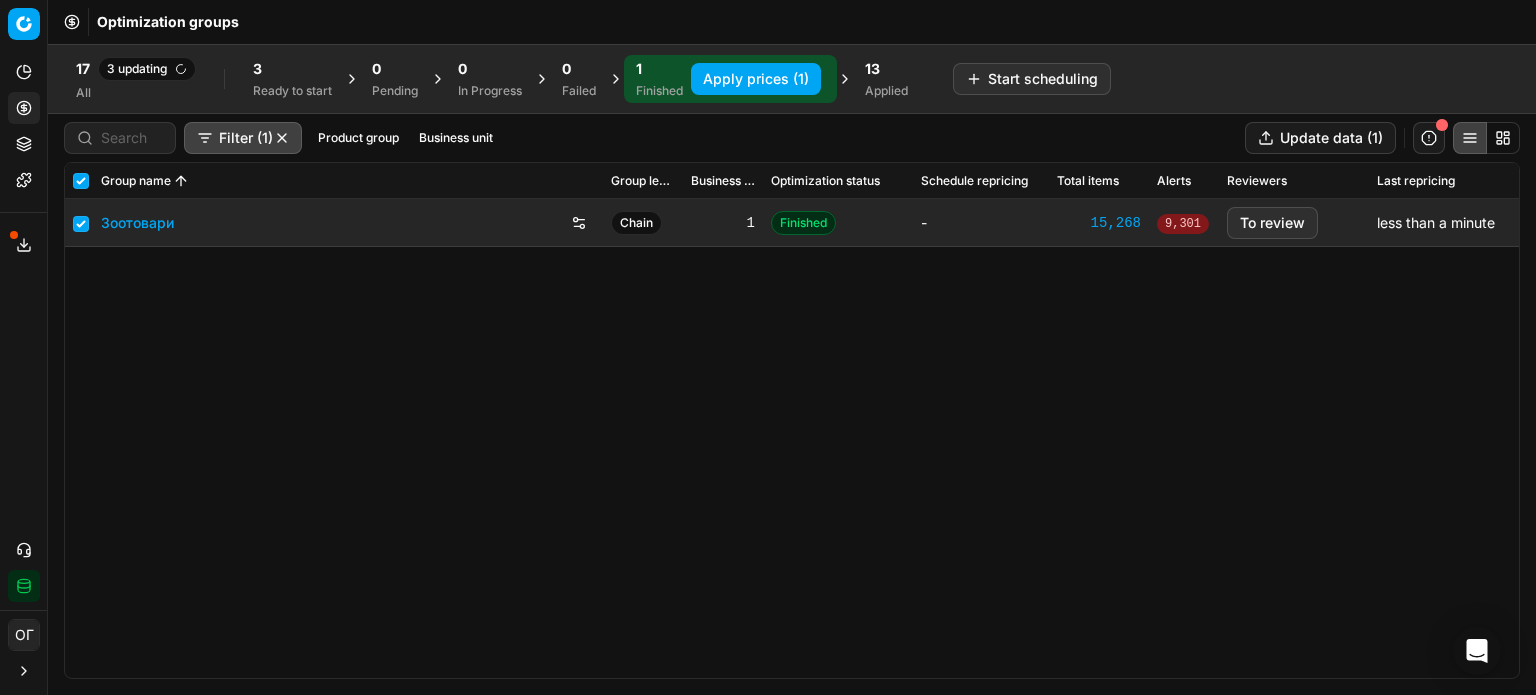 click on "Apply prices   (1)" at bounding box center [756, 79] 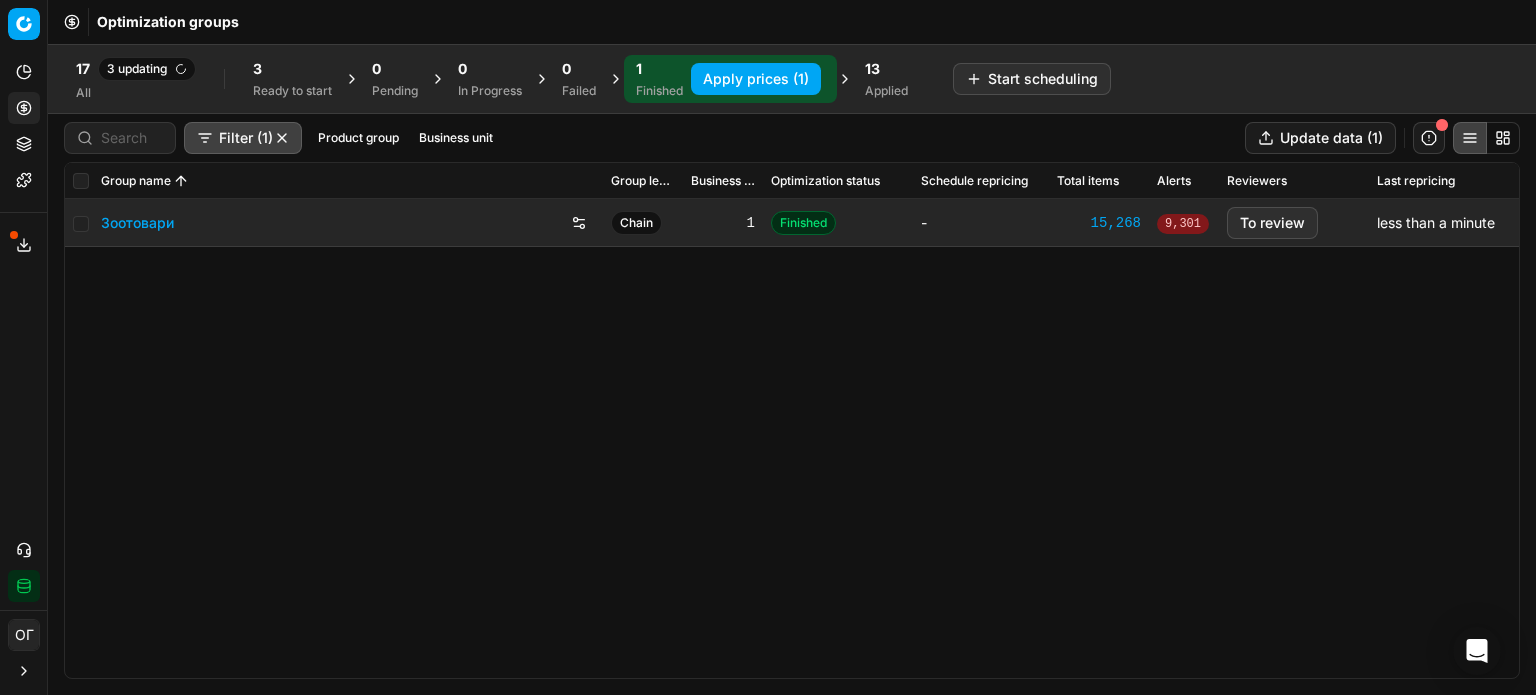 checkbox on "false" 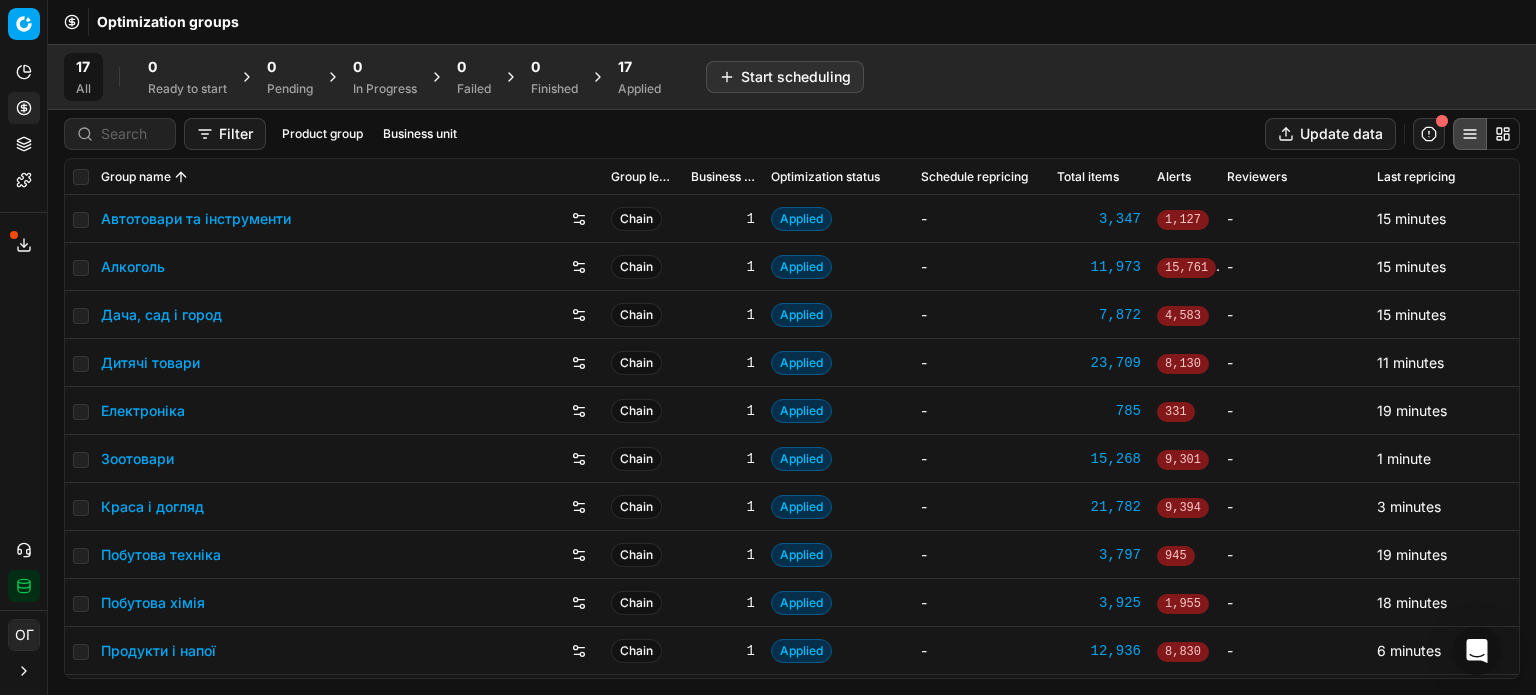 click on "Applied" at bounding box center [639, 89] 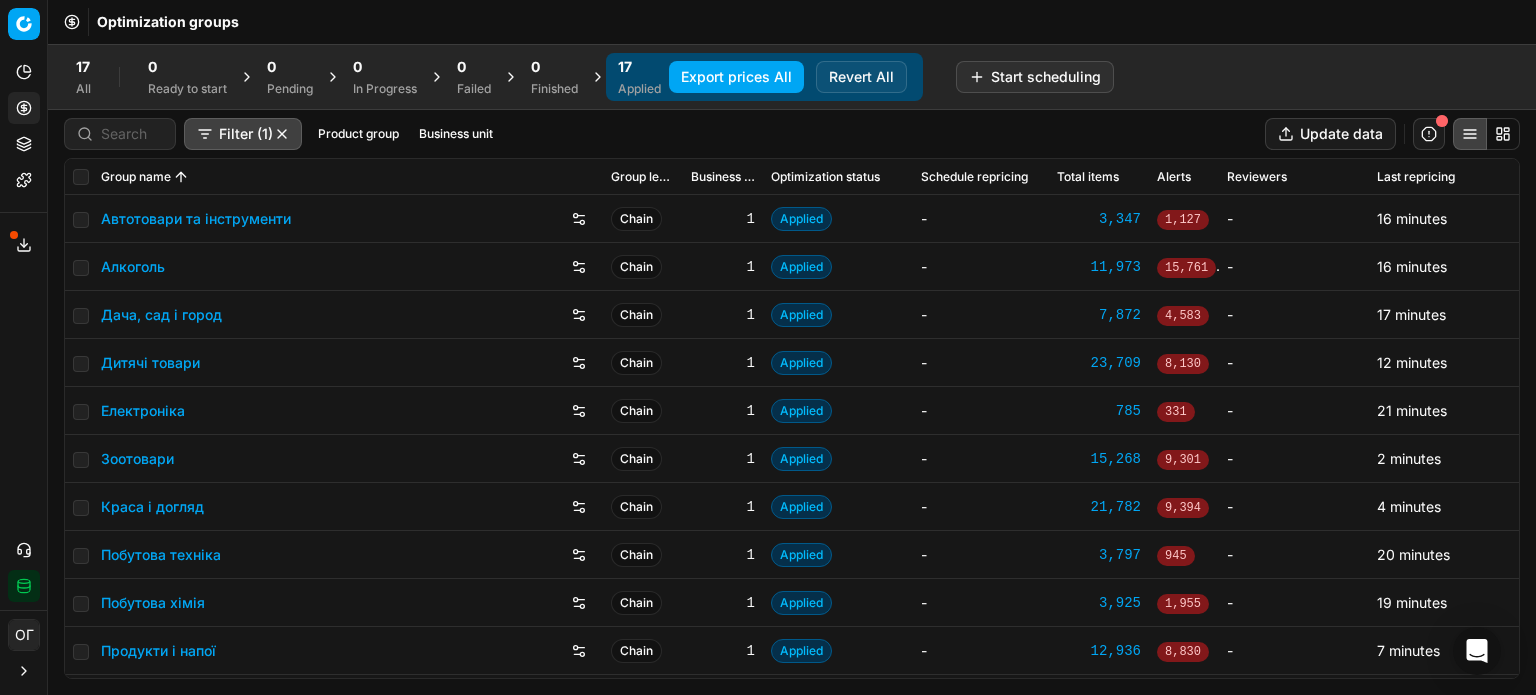 click on "Export prices   All" at bounding box center [736, 77] 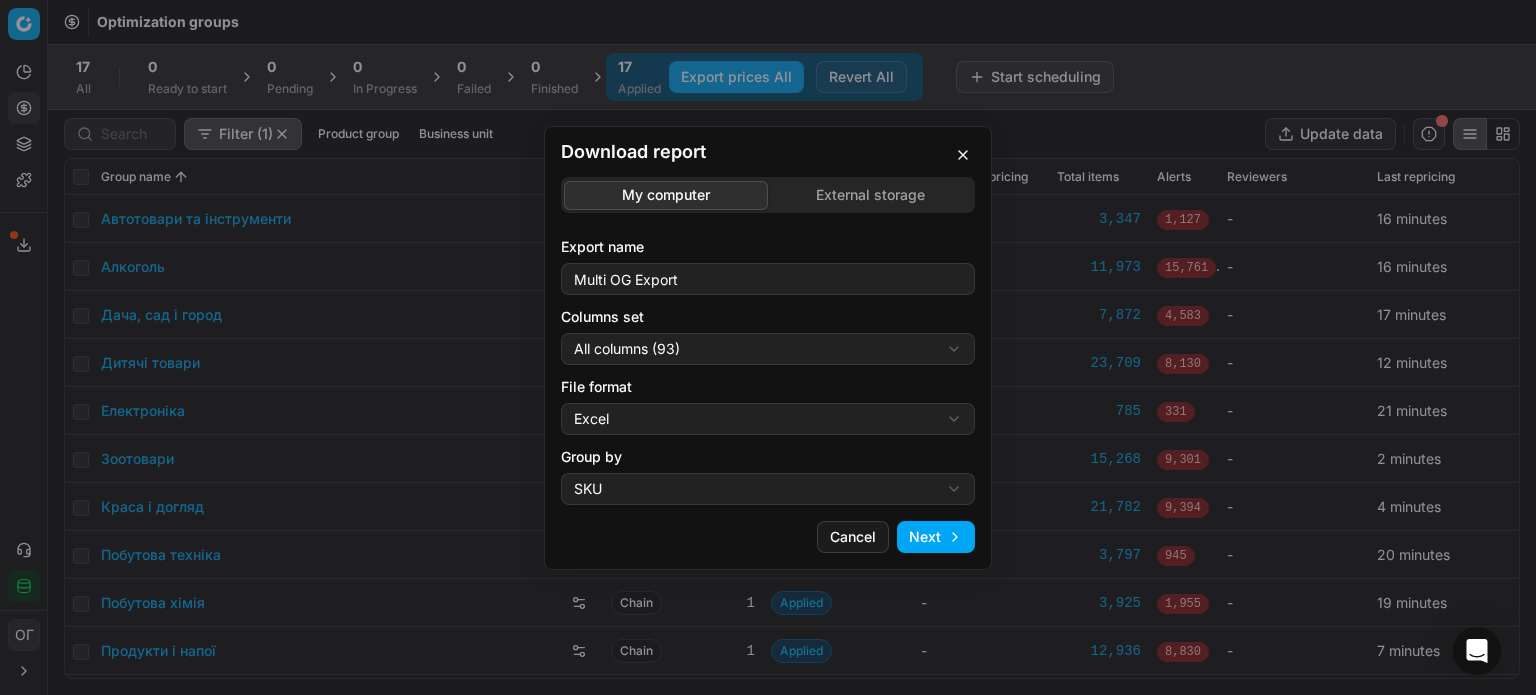 click on "Download report My computer External storage Export name Multi OG Export Columns set All columns (93) All columns (93) Current table state (74) My export template (67) Export (6) File format Excel Excel CSV Group by SKU SKU Product line Cancel Next" at bounding box center (768, 347) 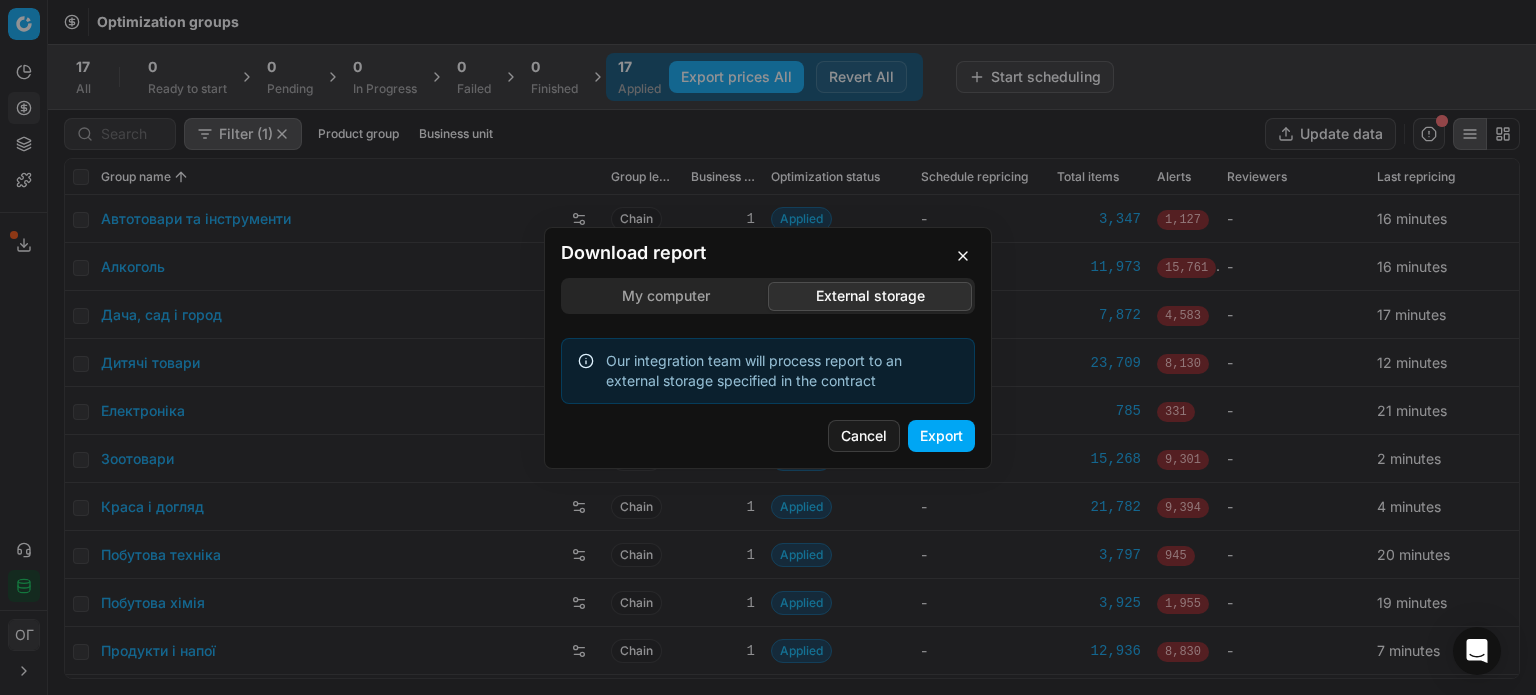 click on "Export" at bounding box center (941, 436) 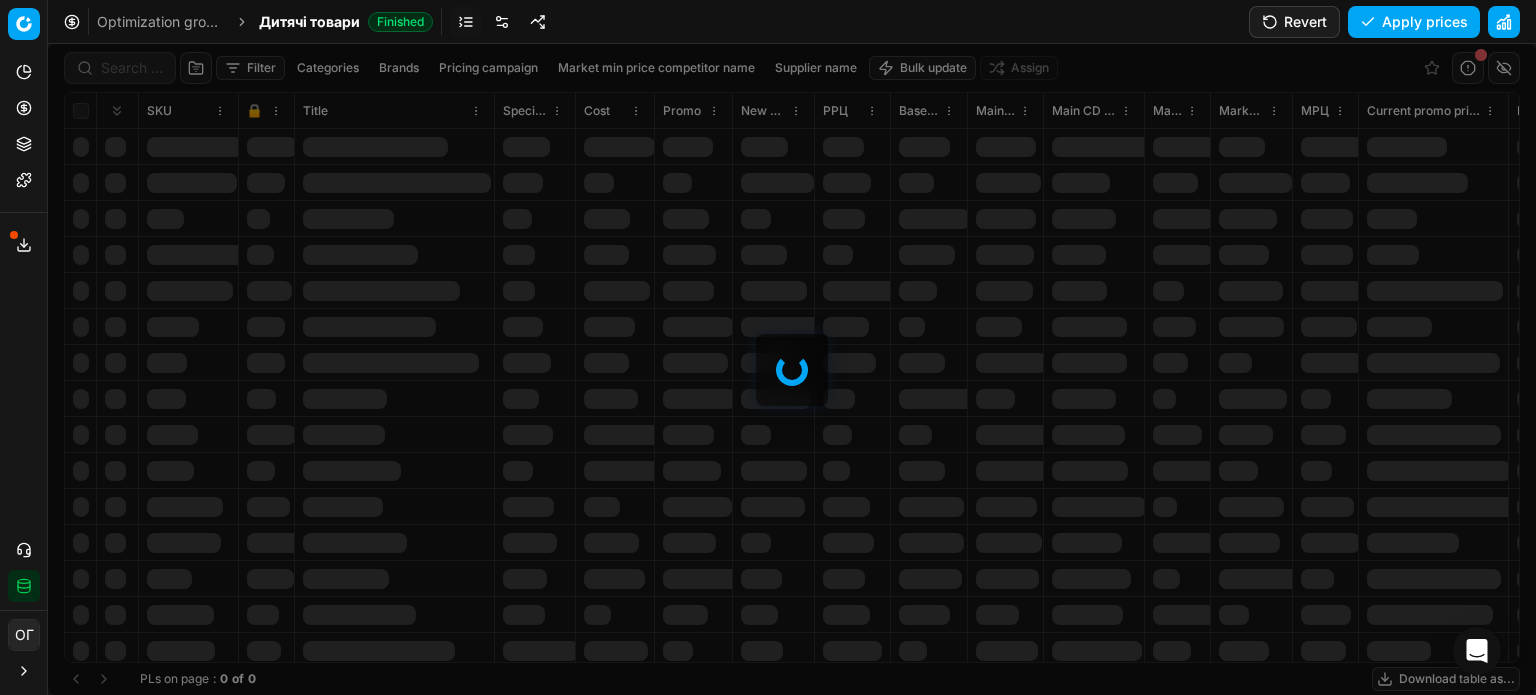 scroll, scrollTop: 0, scrollLeft: 0, axis: both 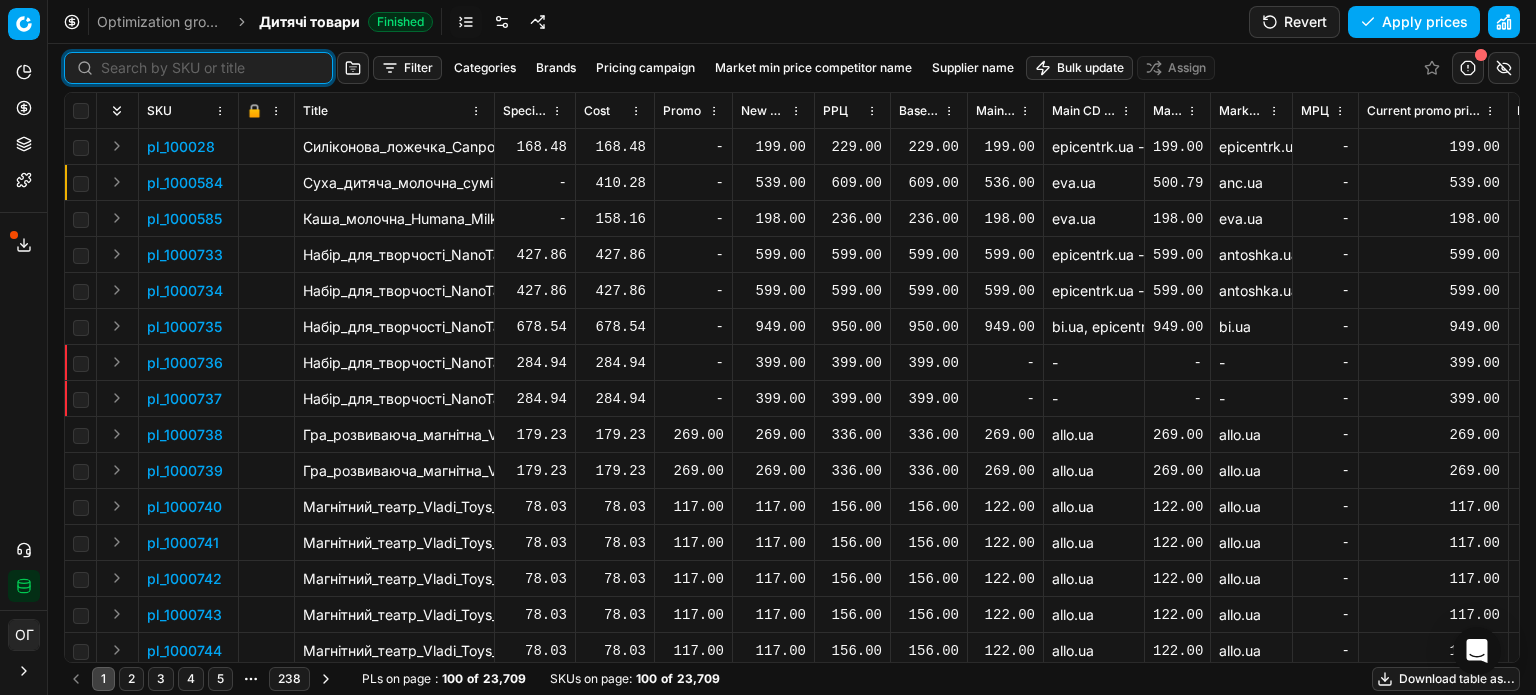 click at bounding box center [210, 68] 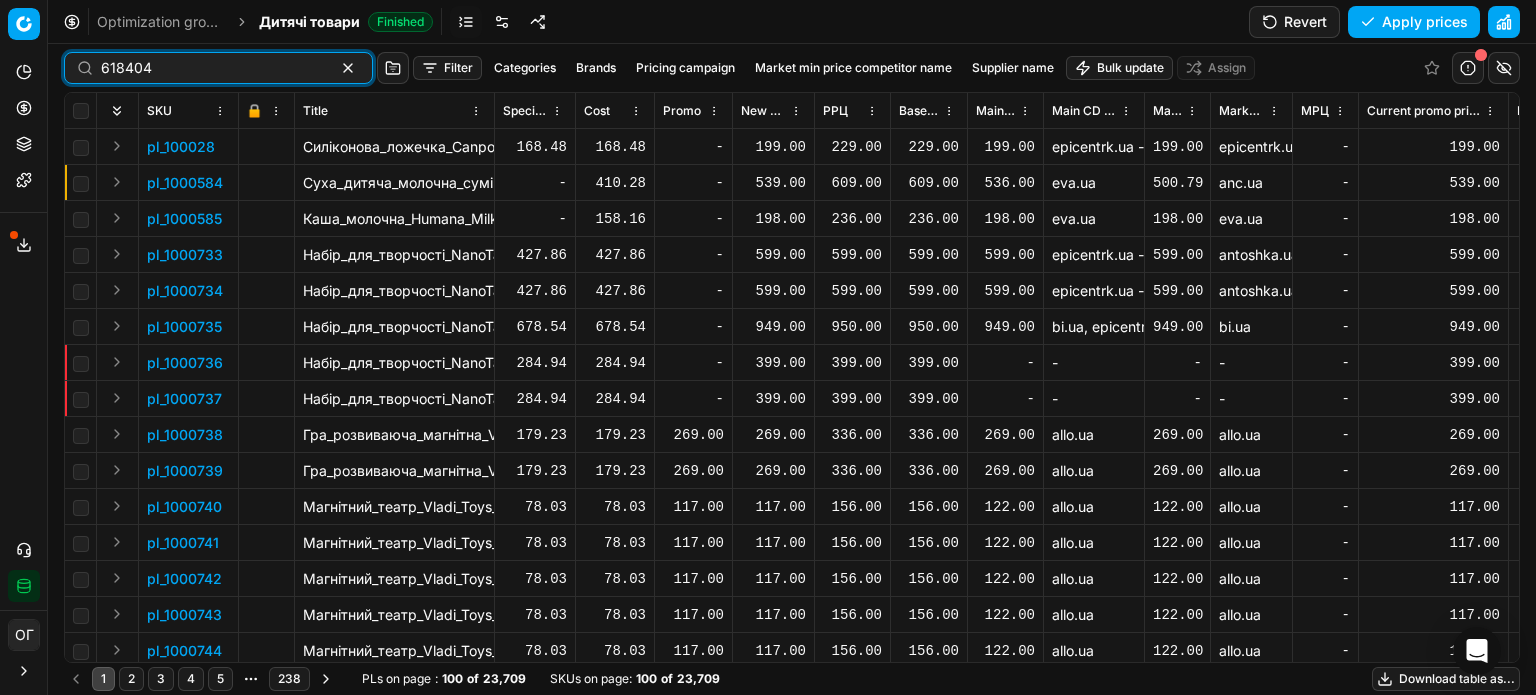 type on "618404" 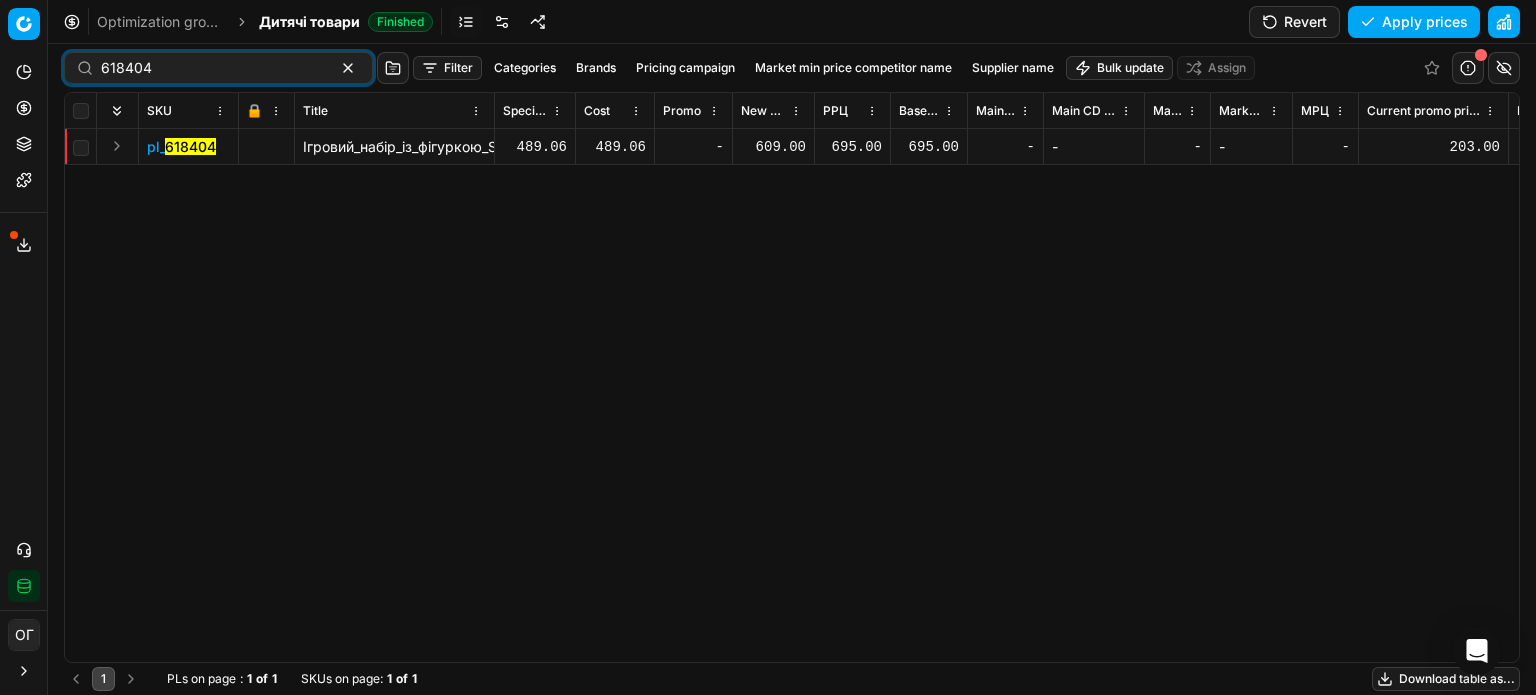 click on "609.00" at bounding box center (773, 147) 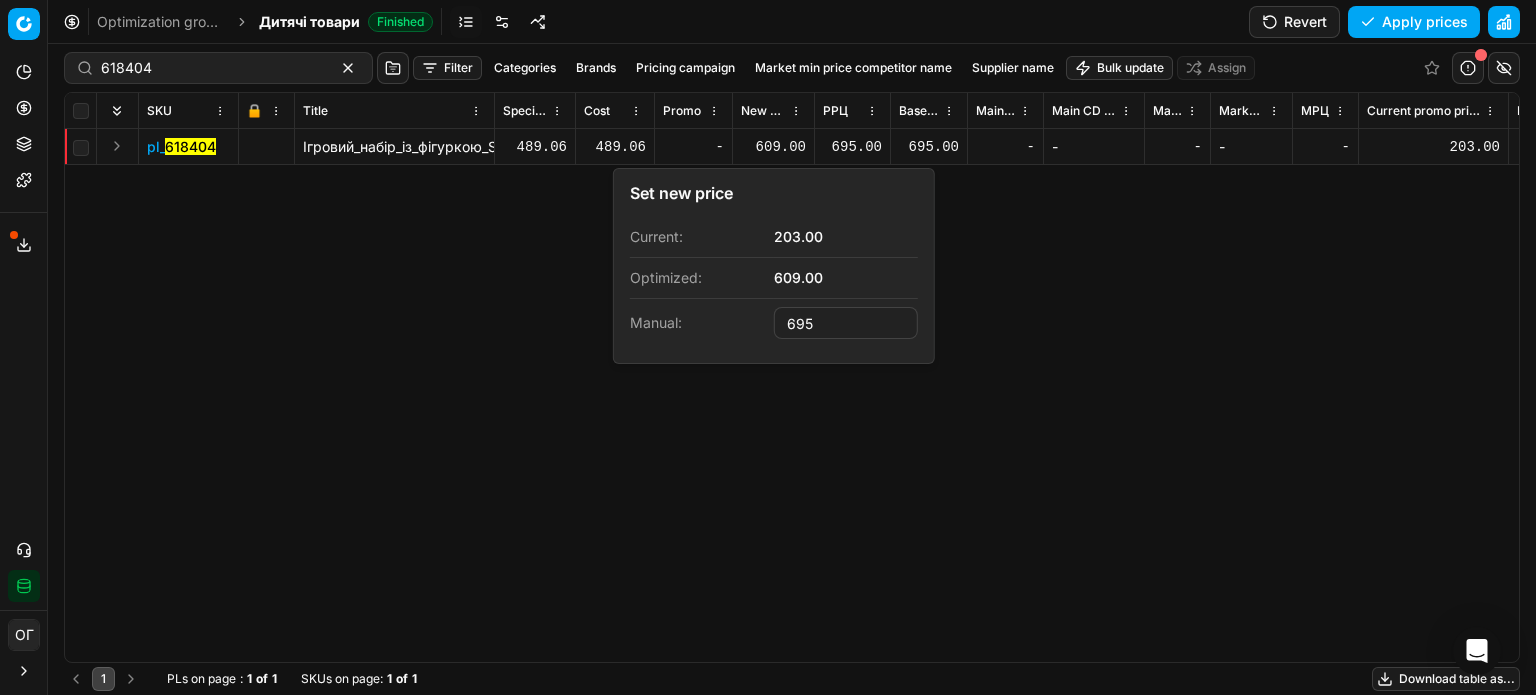type on "695.00" 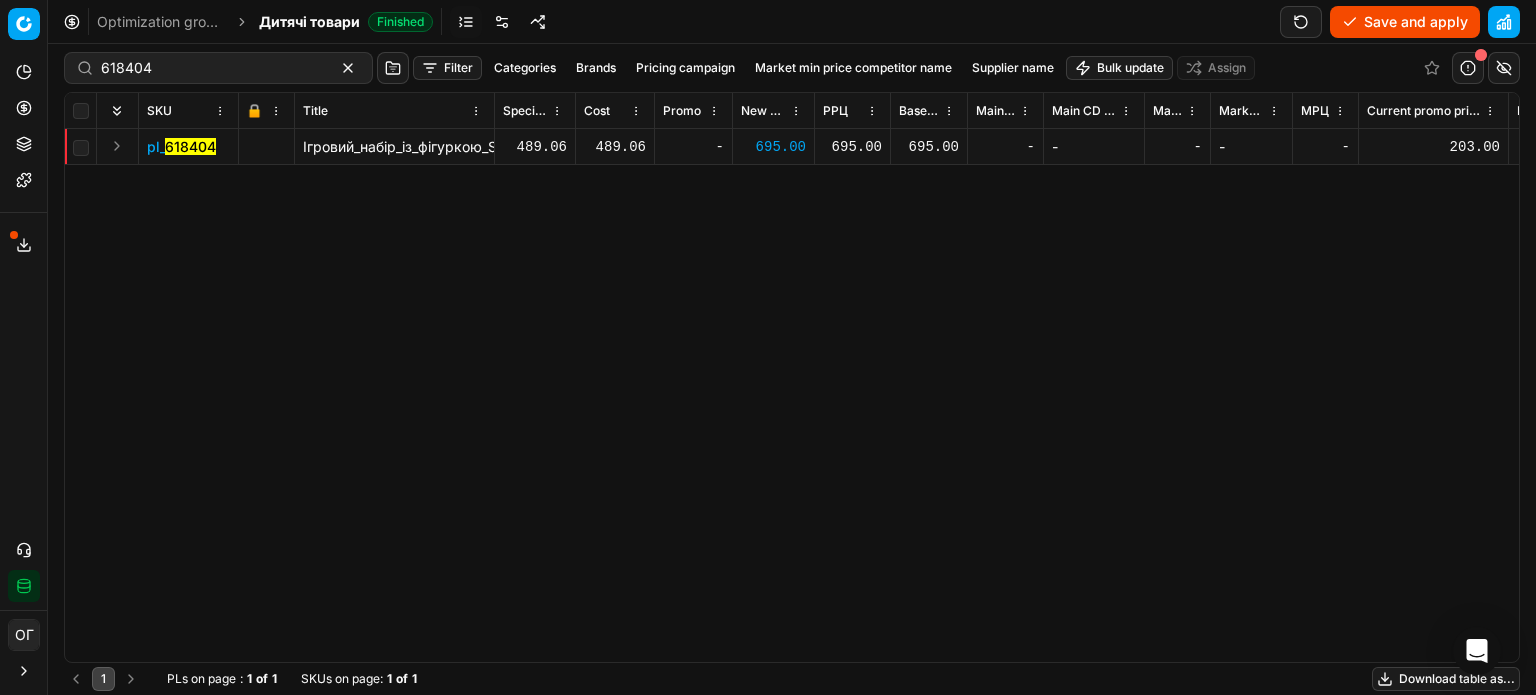 click on "Save and apply" at bounding box center (1405, 22) 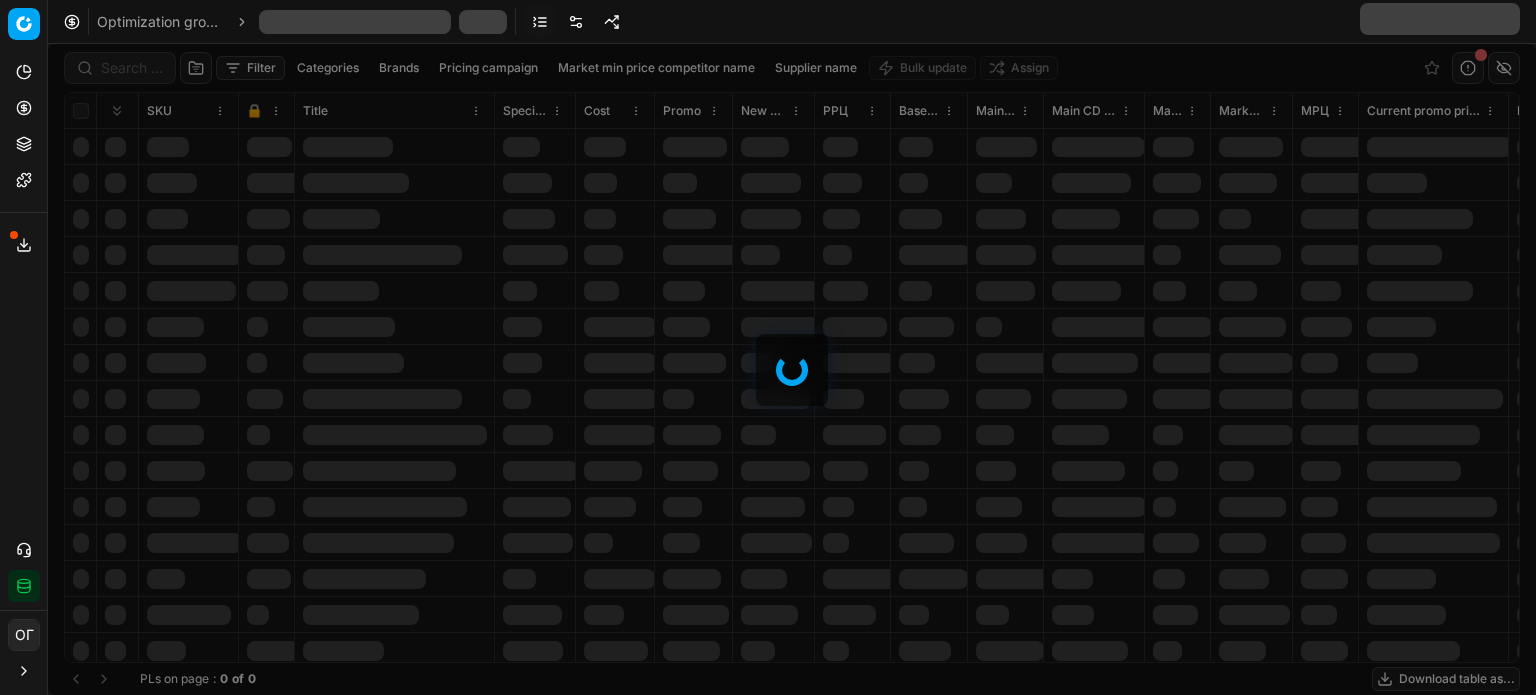 scroll, scrollTop: 0, scrollLeft: 0, axis: both 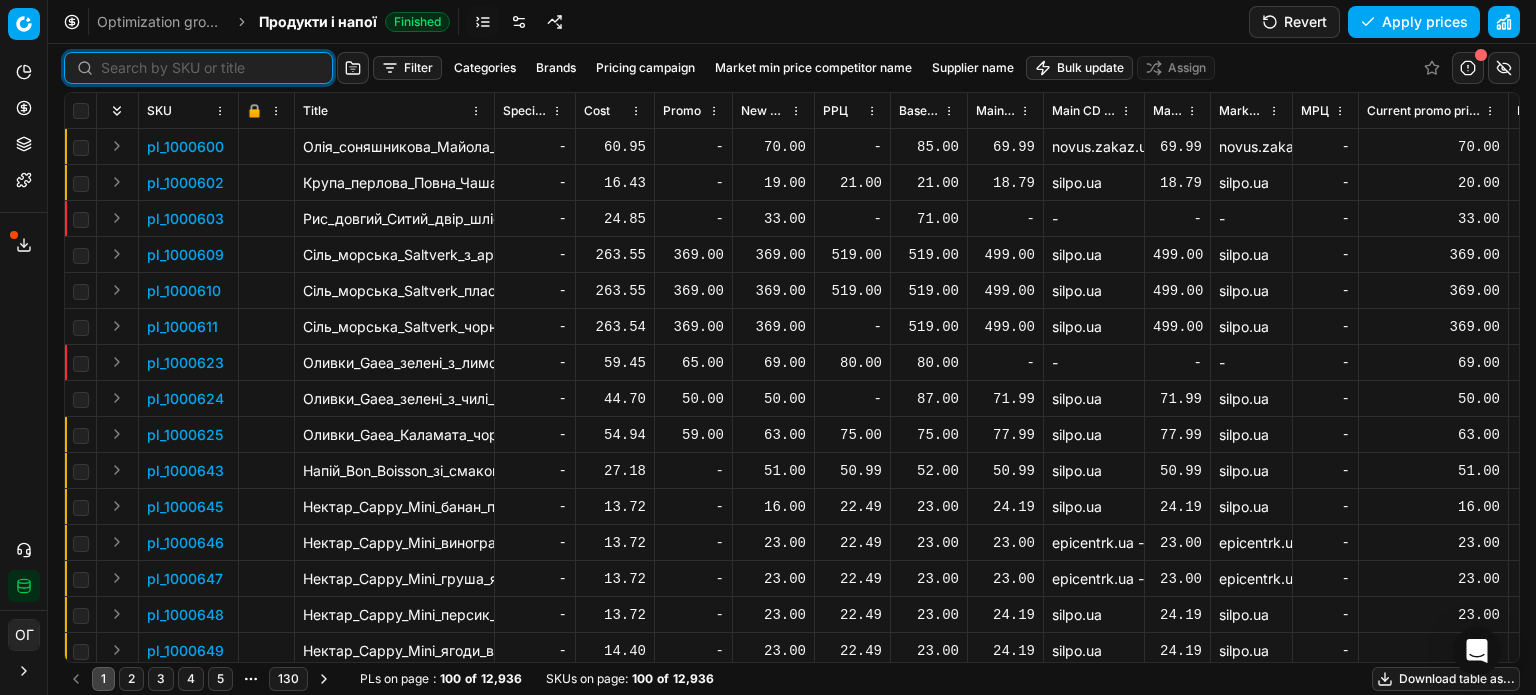 click at bounding box center (210, 68) 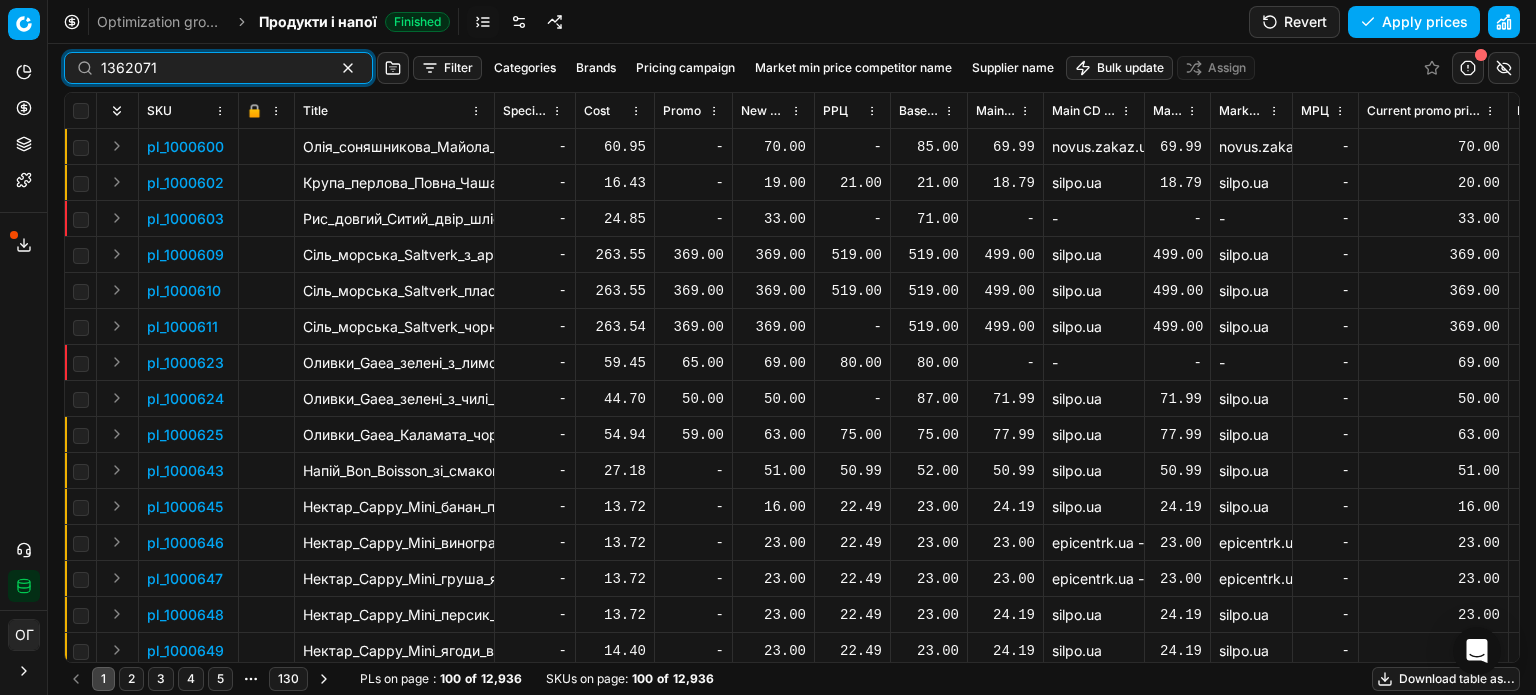 type on "1362071" 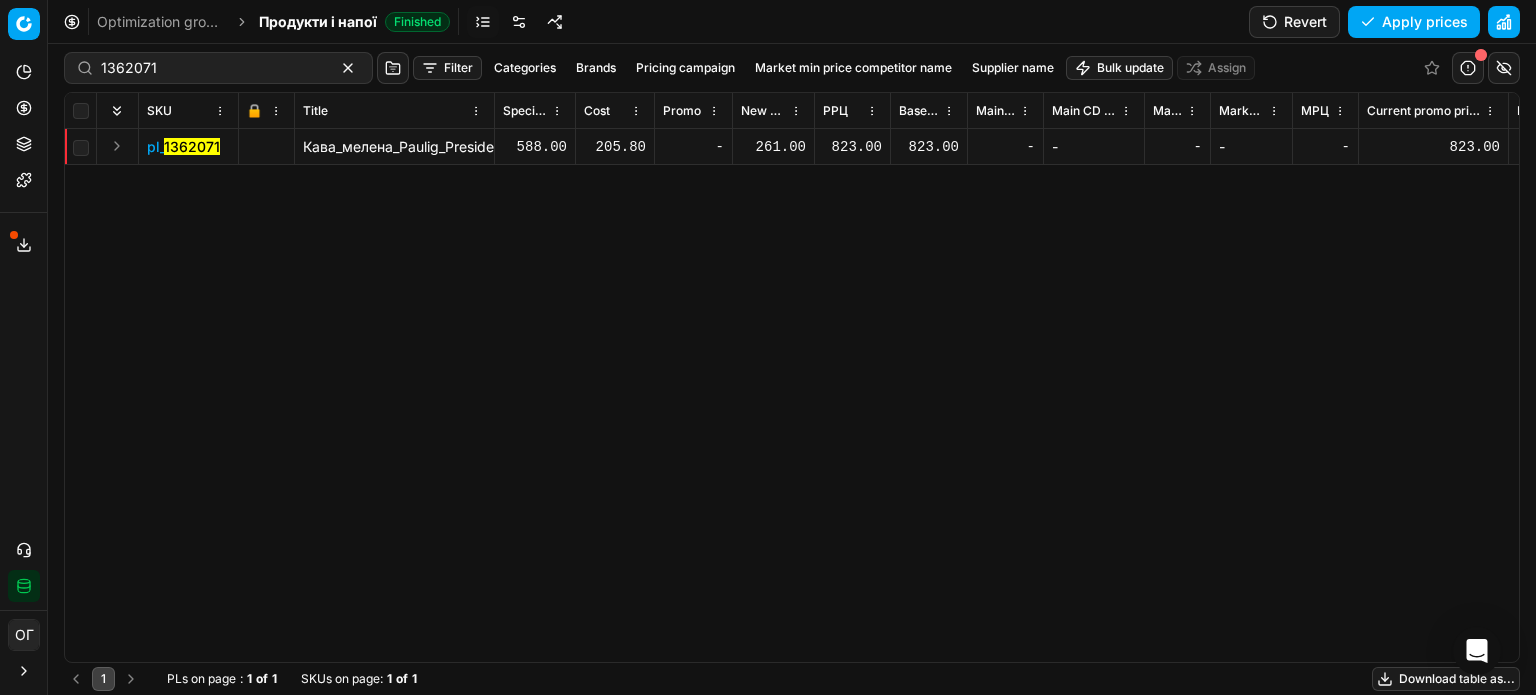 click on "261.00" at bounding box center (773, 147) 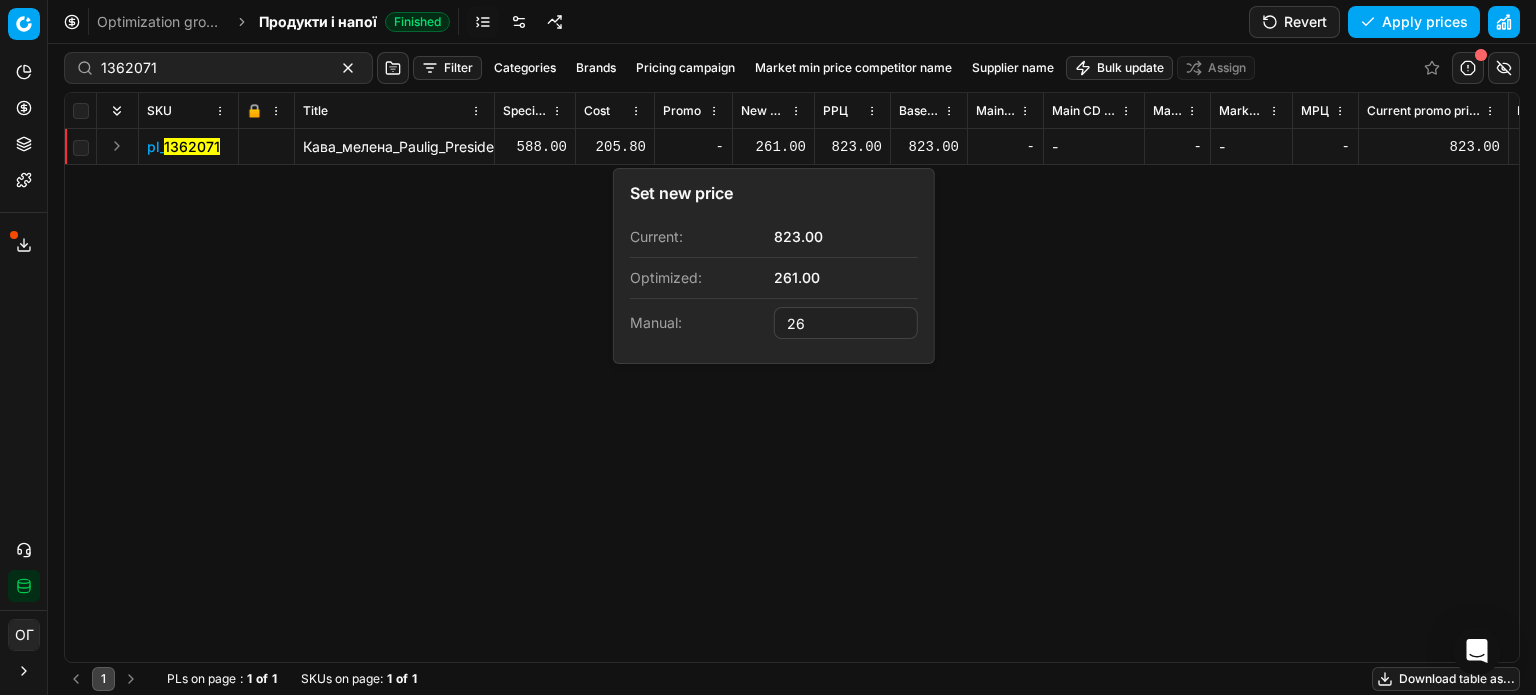 type on "2" 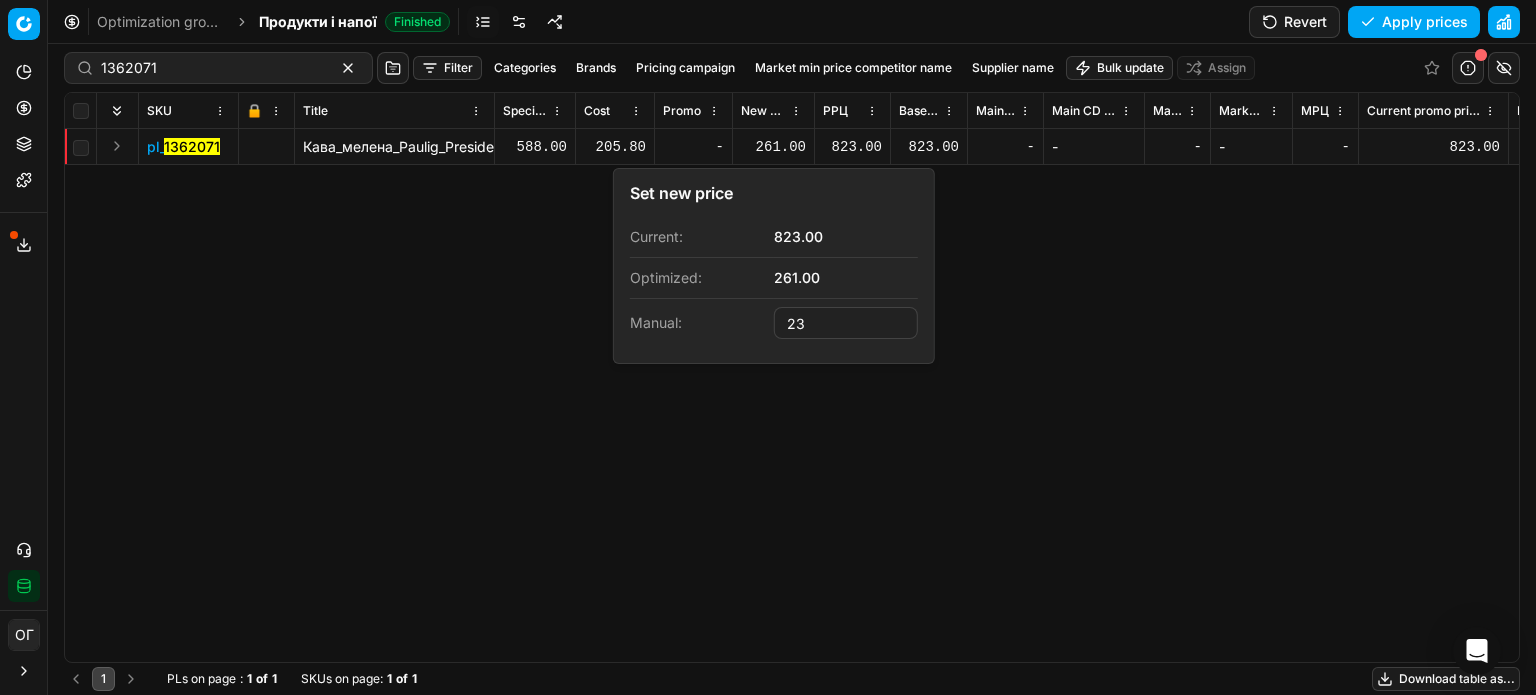 type on "23.00" 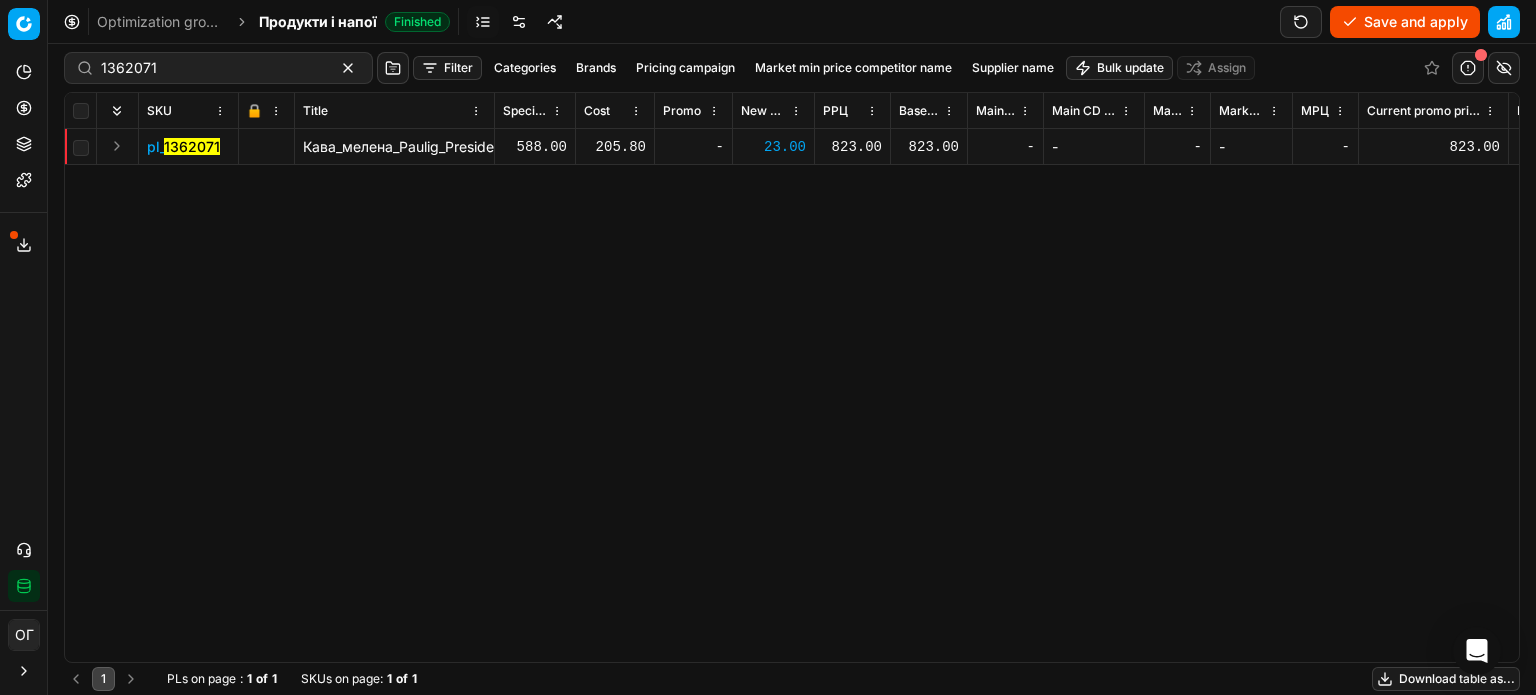 click on "23.00" at bounding box center (773, 147) 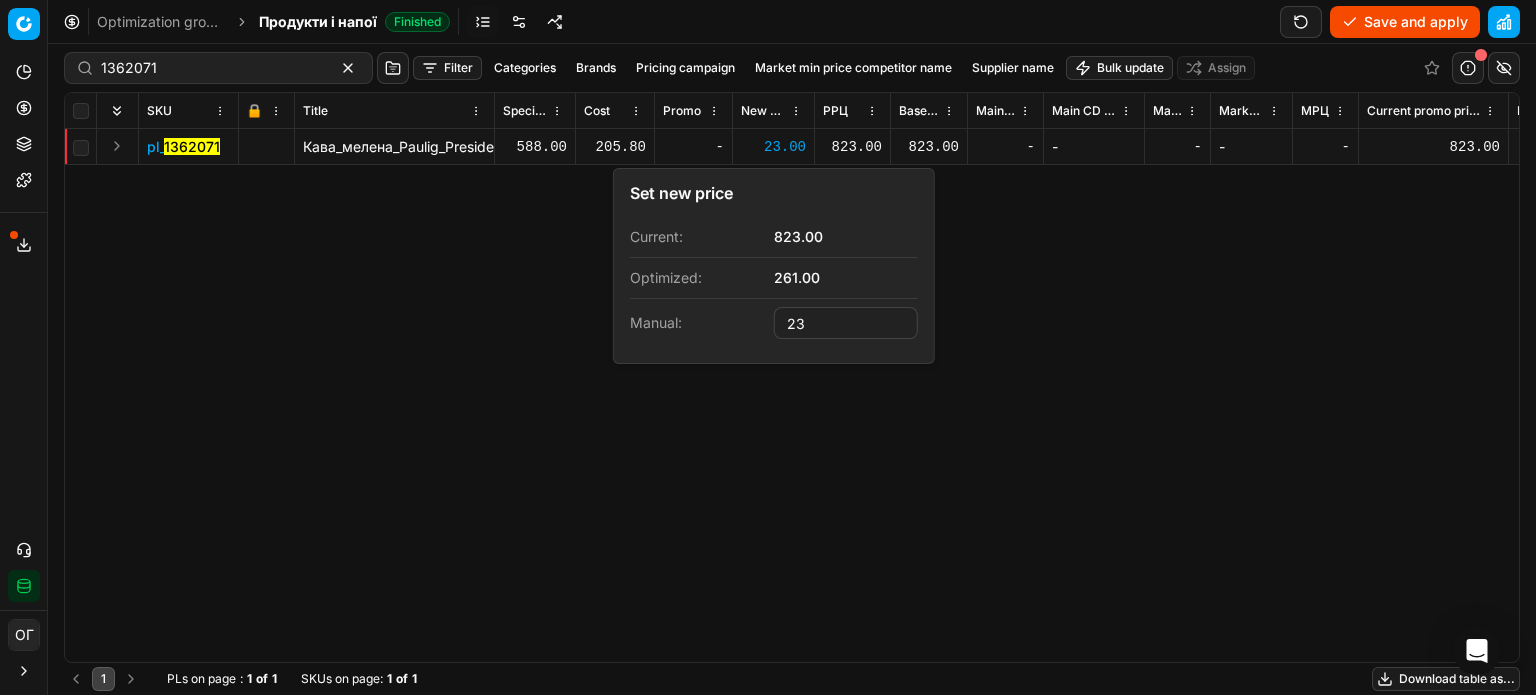 type on "2" 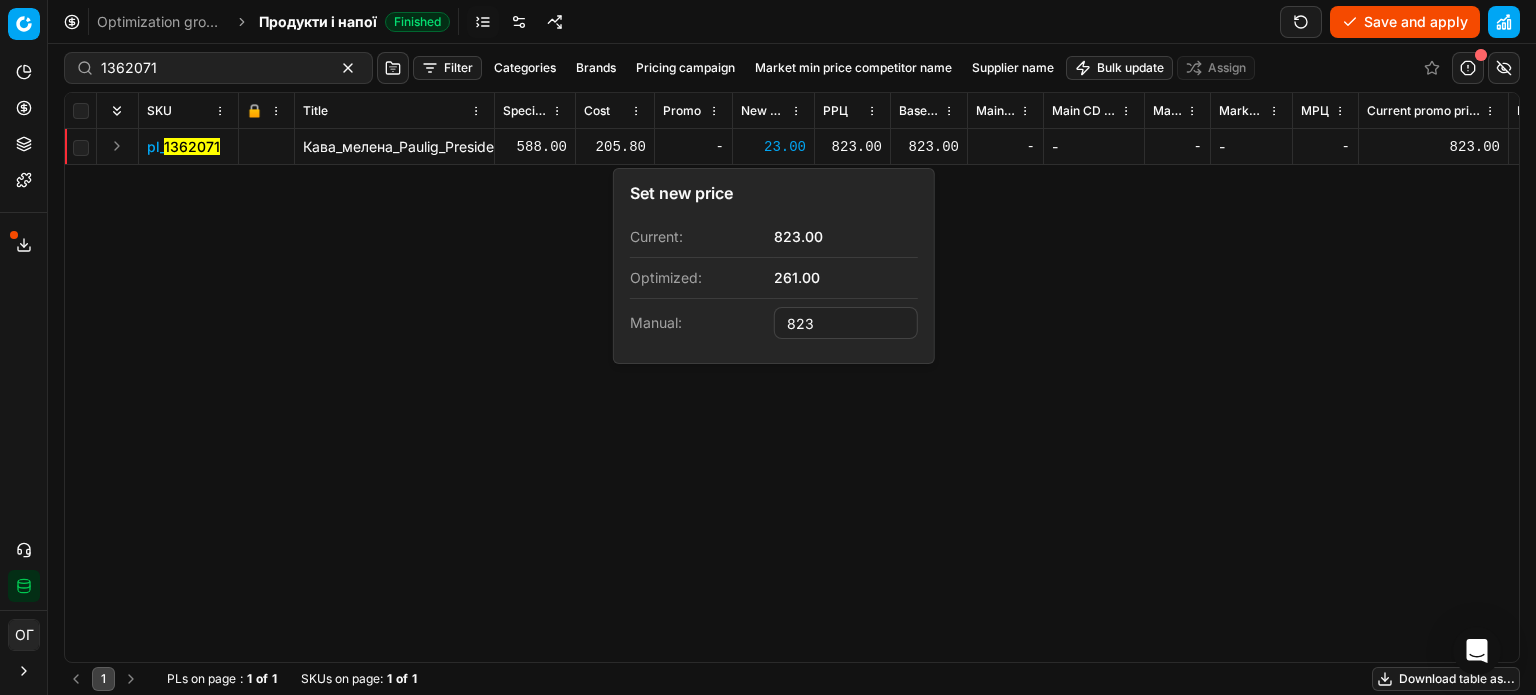 type on "823.00" 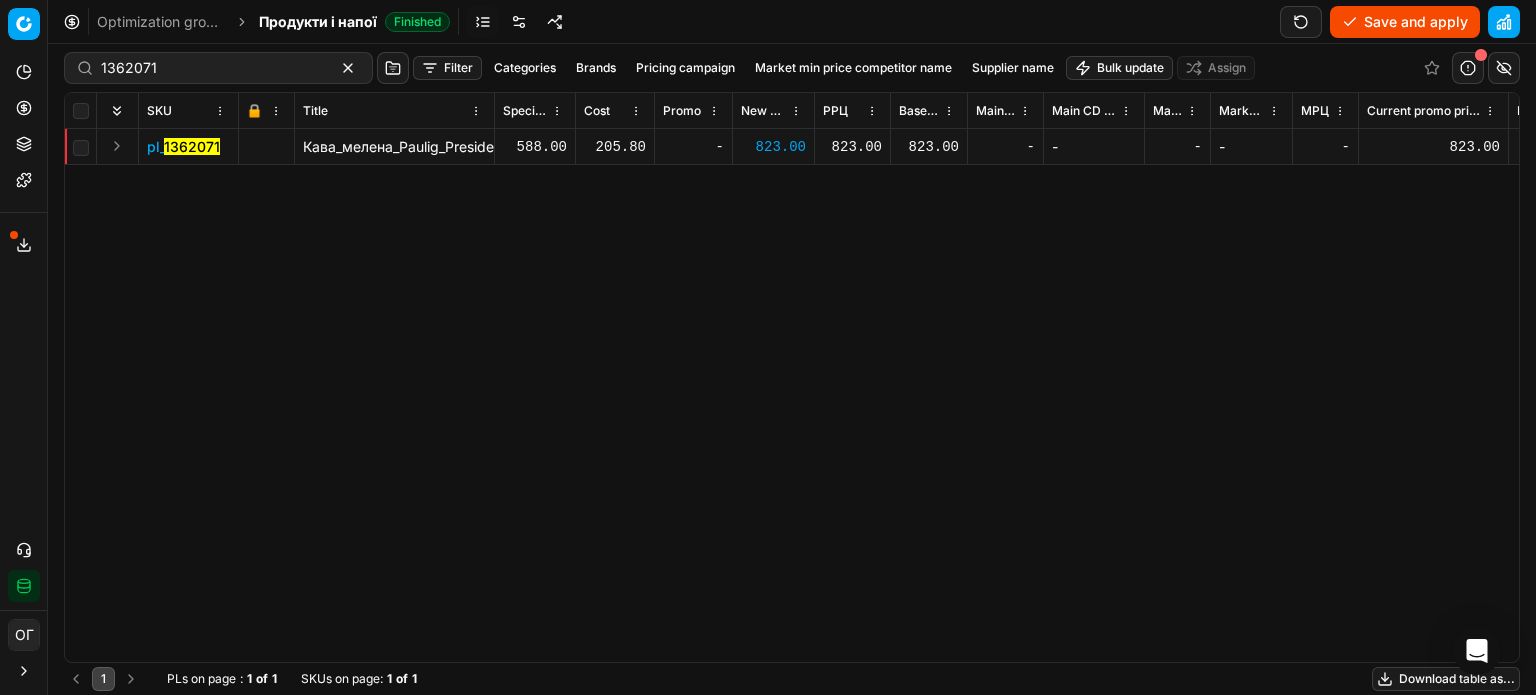 click on "Save and apply" at bounding box center [1405, 22] 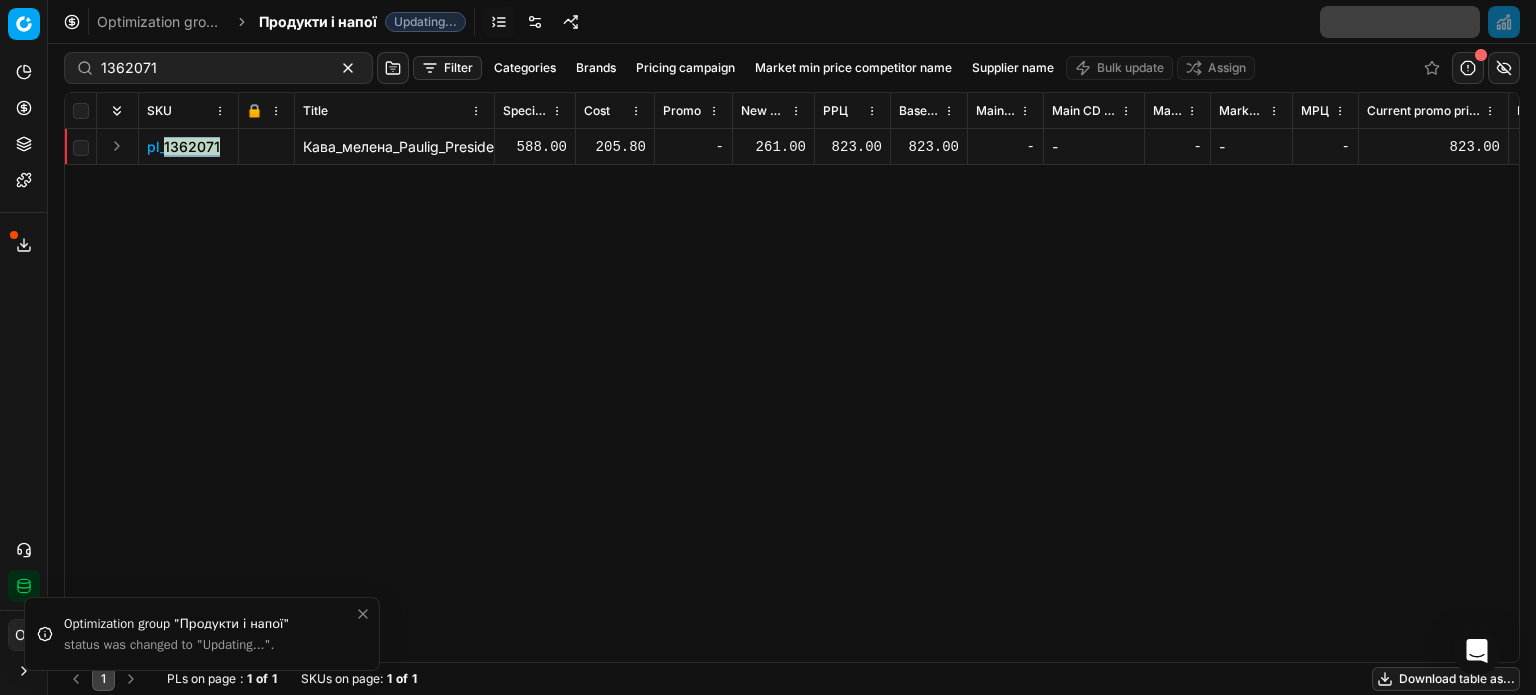 drag, startPoint x: 224, startPoint y: 148, endPoint x: 164, endPoint y: 153, distance: 60.207973 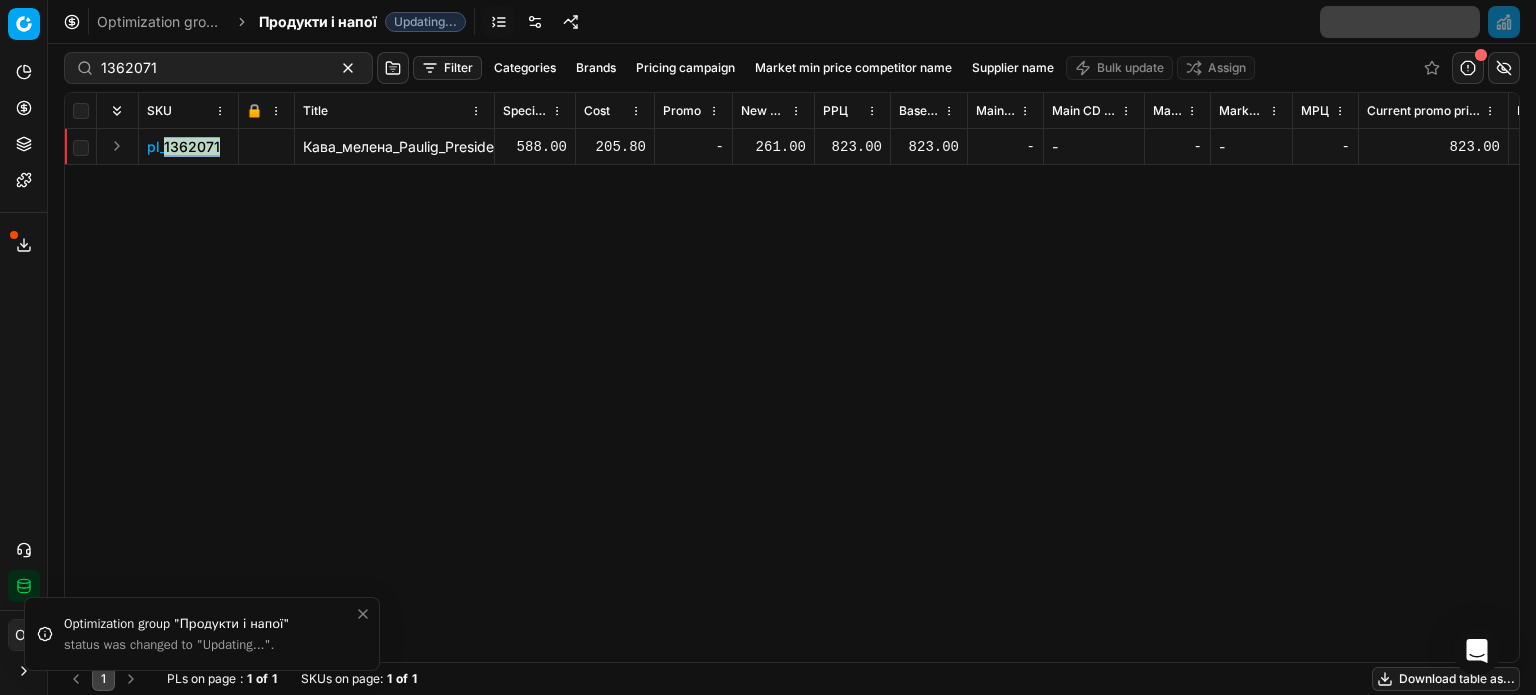 click on "pl_ 1362071" at bounding box center [189, 147] 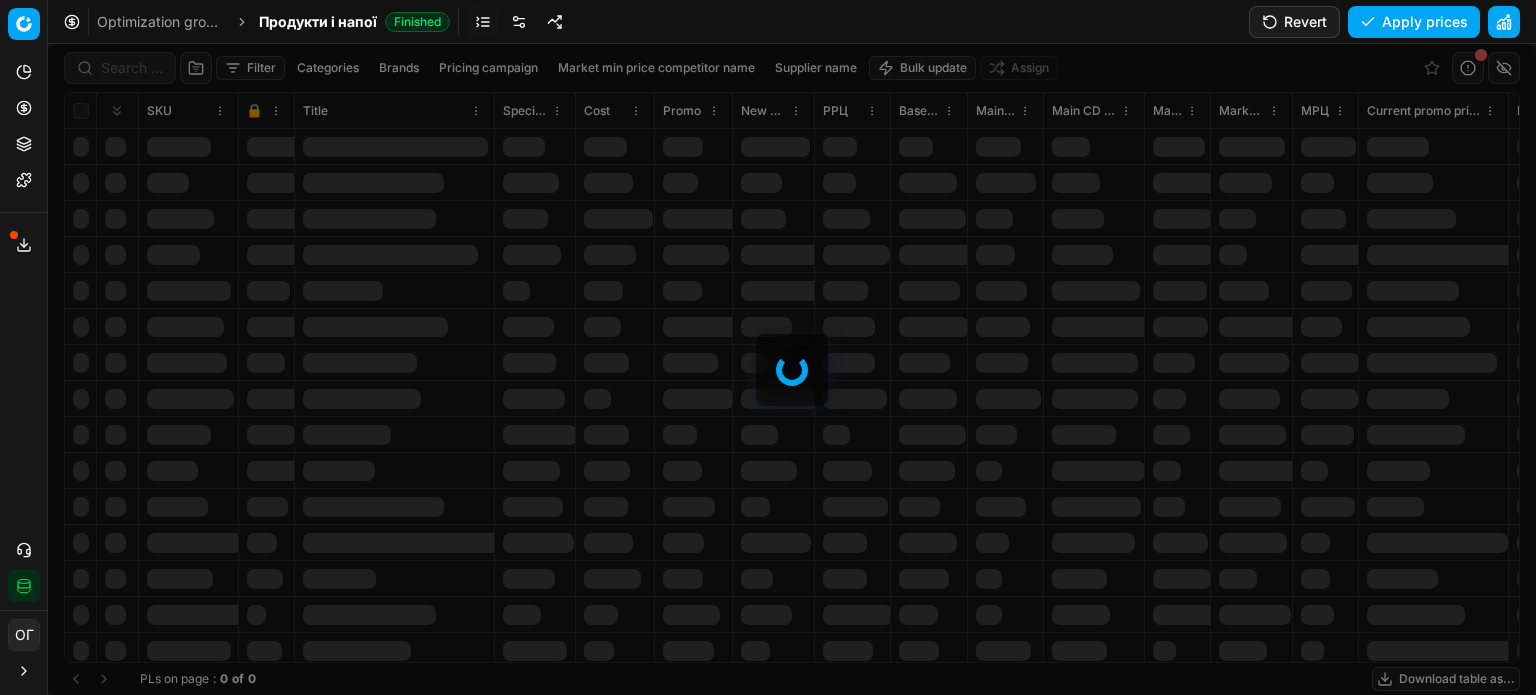 scroll, scrollTop: 0, scrollLeft: 0, axis: both 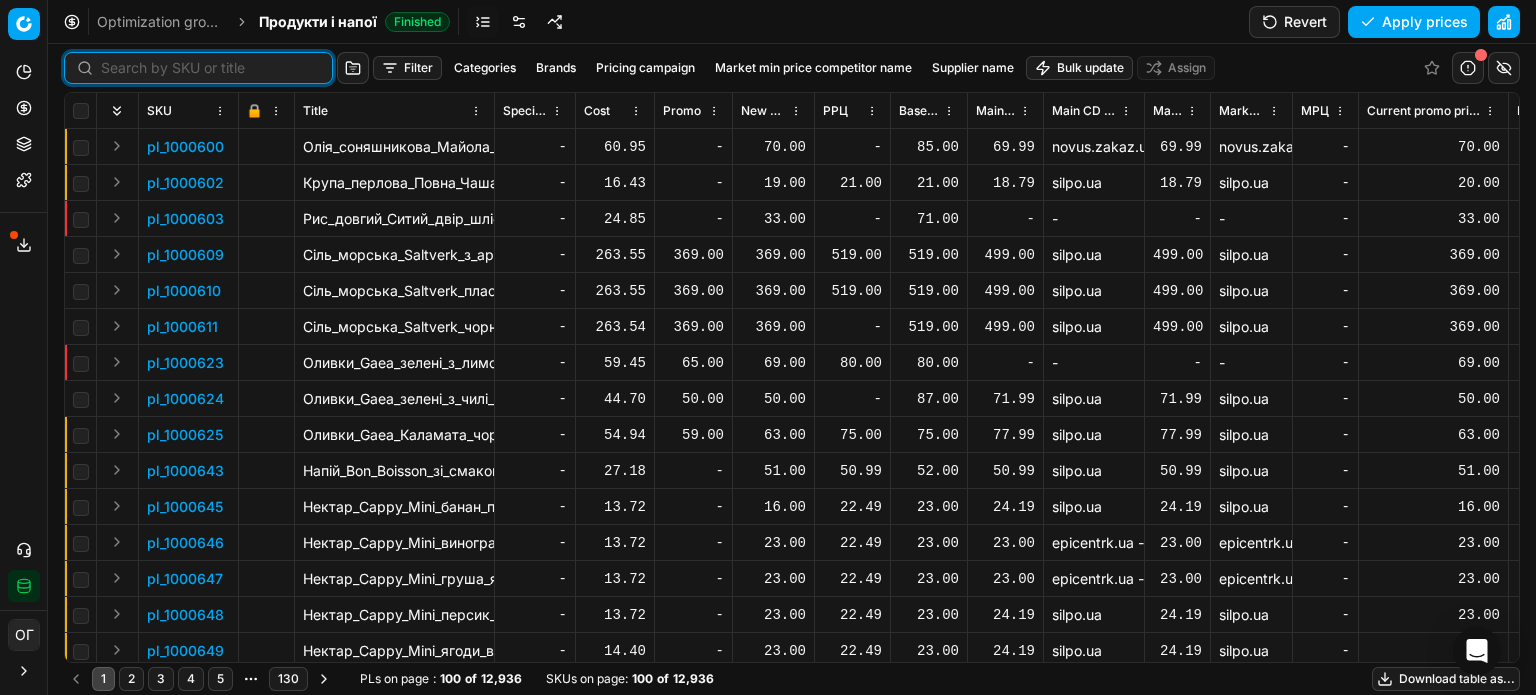 click at bounding box center (210, 68) 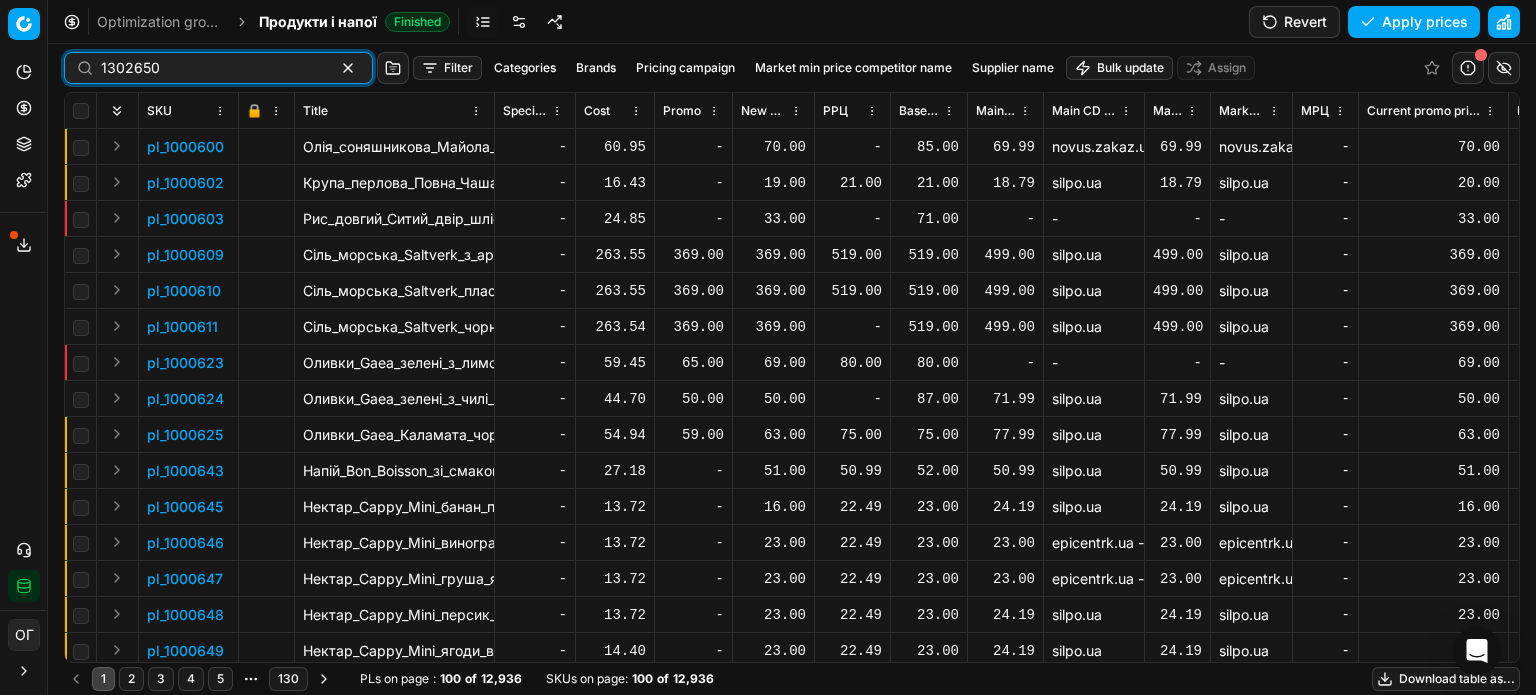 type on "1302650" 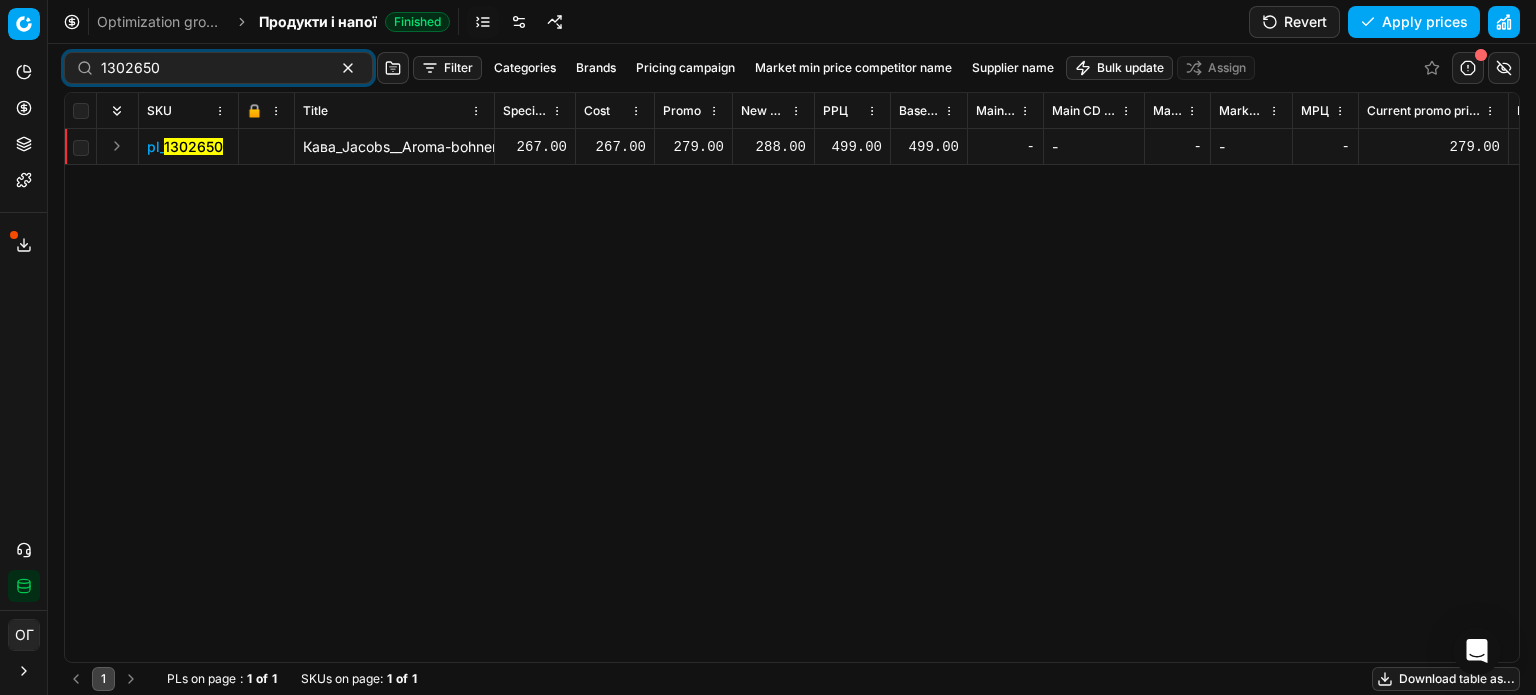 click on "288.00" at bounding box center [773, 147] 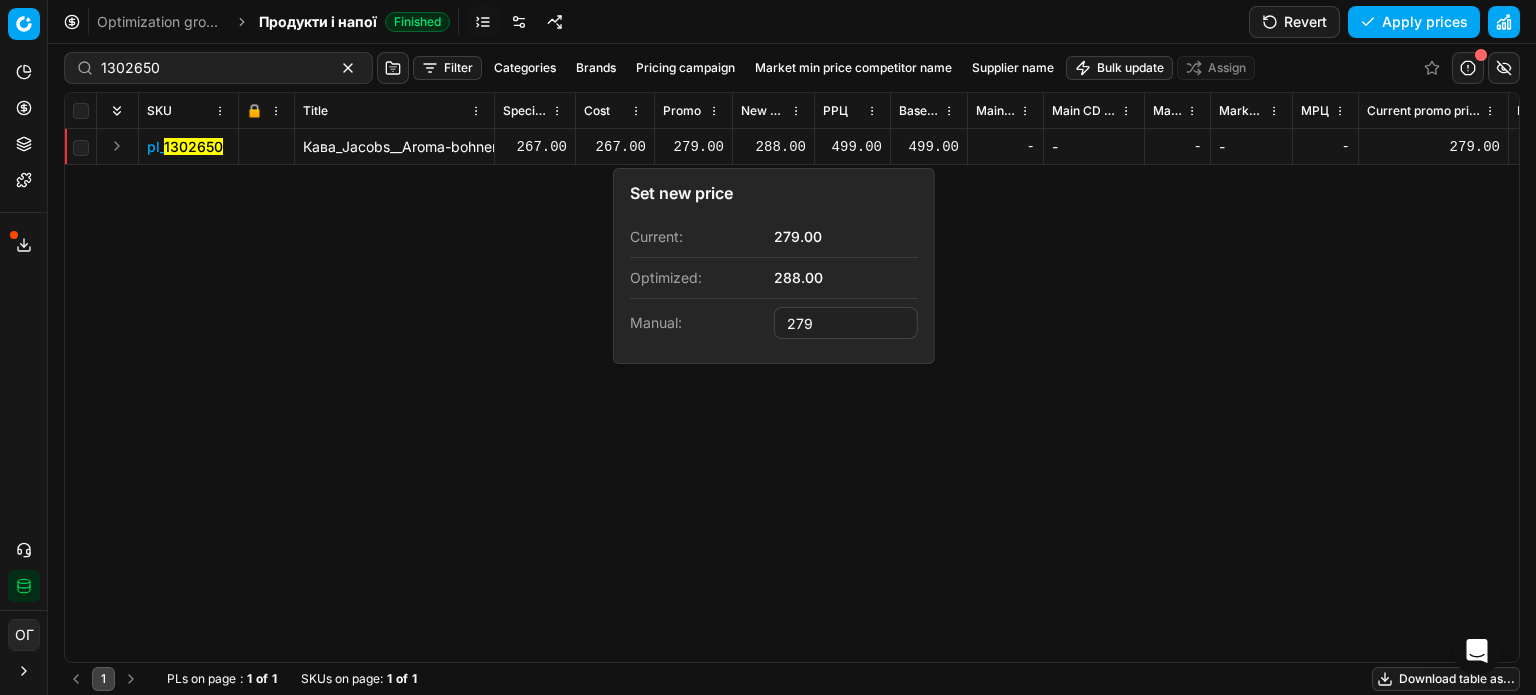 type on "279.00" 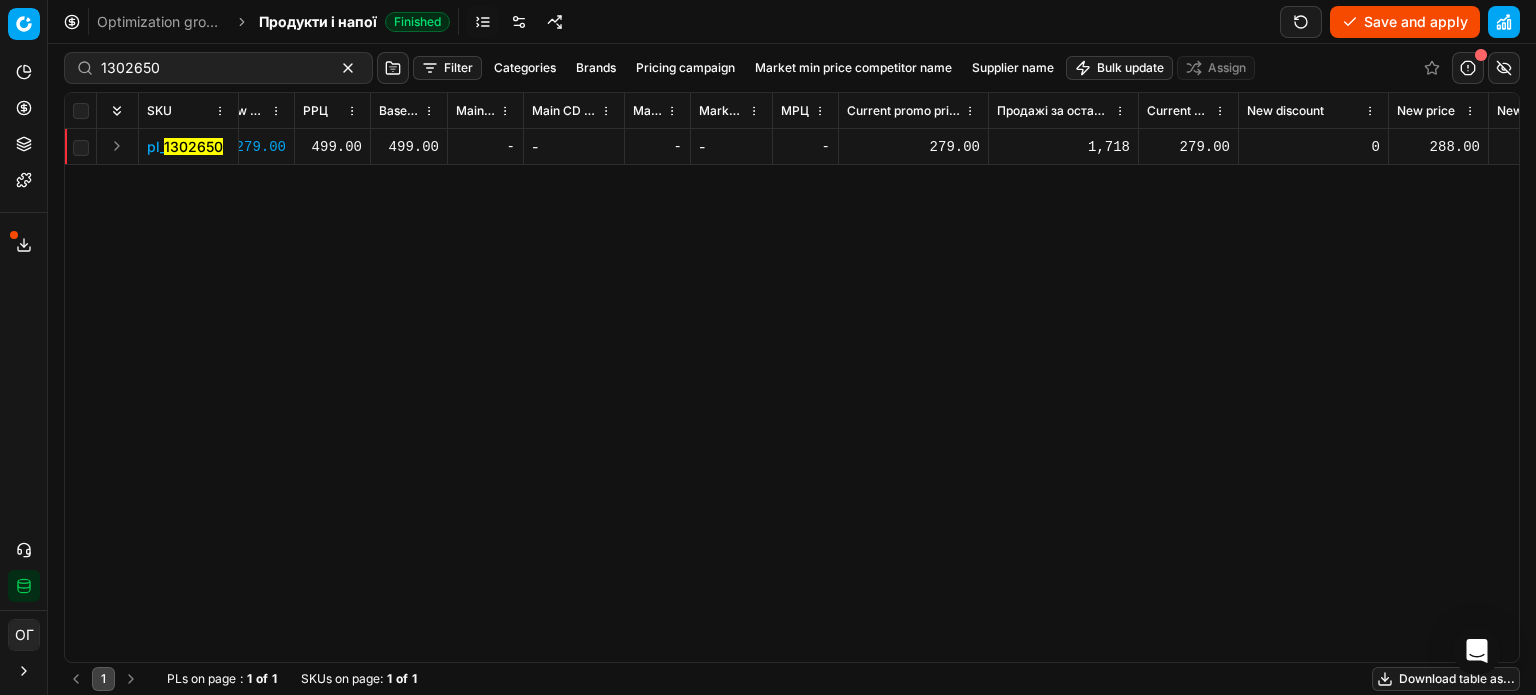scroll, scrollTop: 0, scrollLeft: 0, axis: both 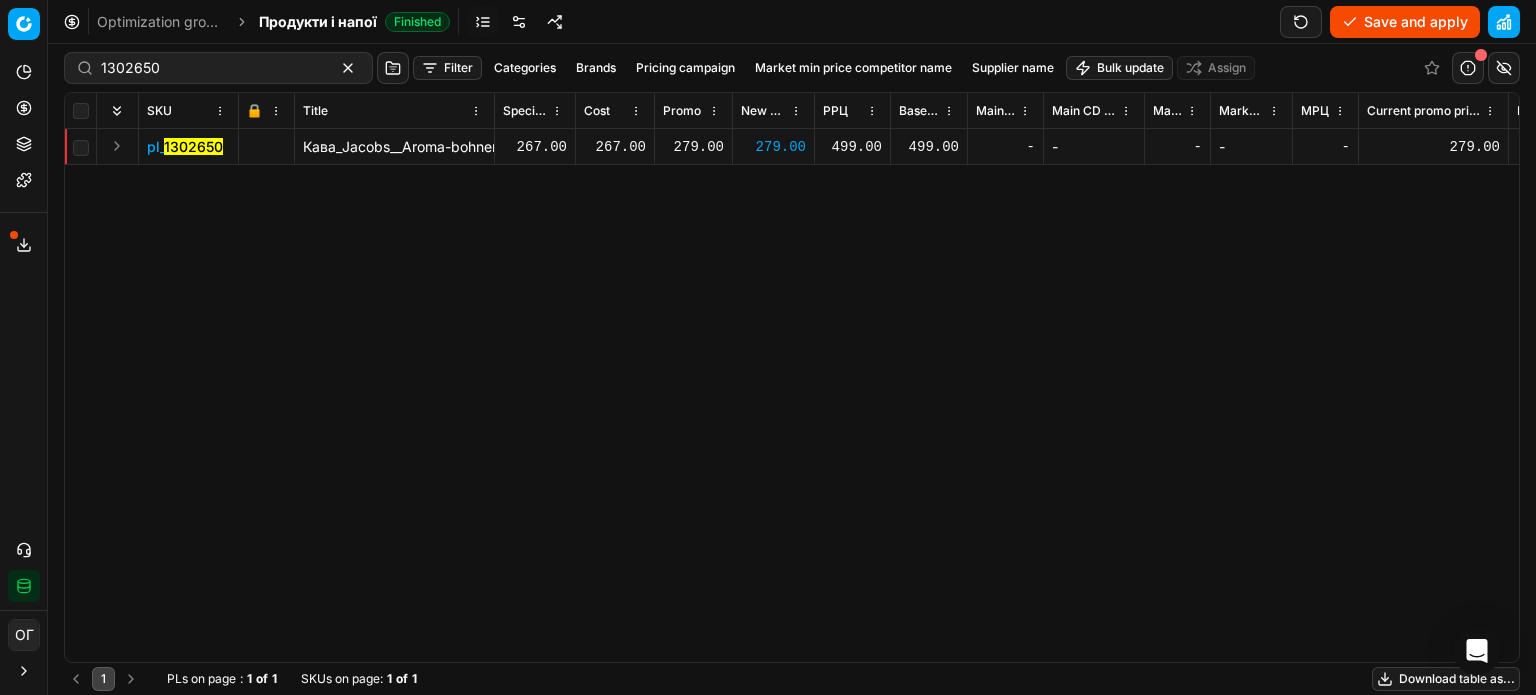 click on "Save and apply" at bounding box center [1405, 22] 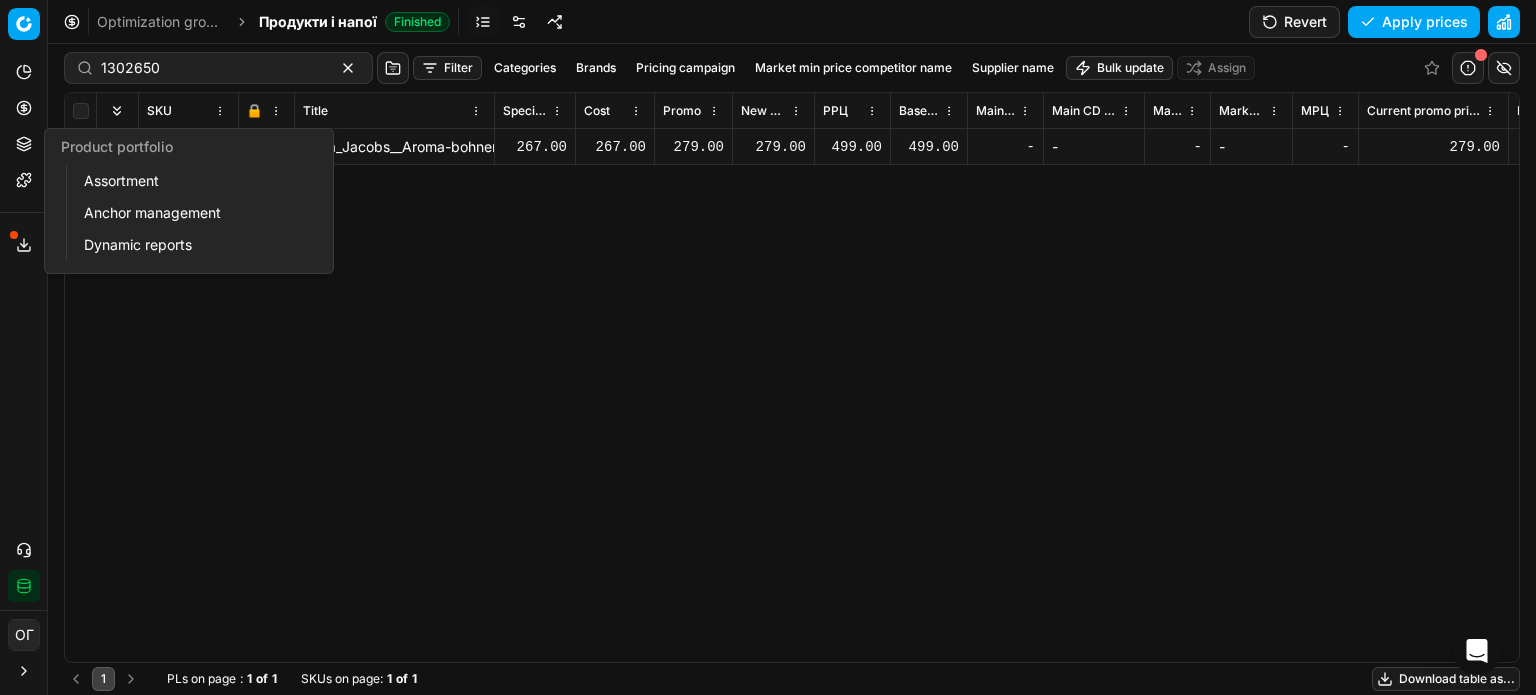 click 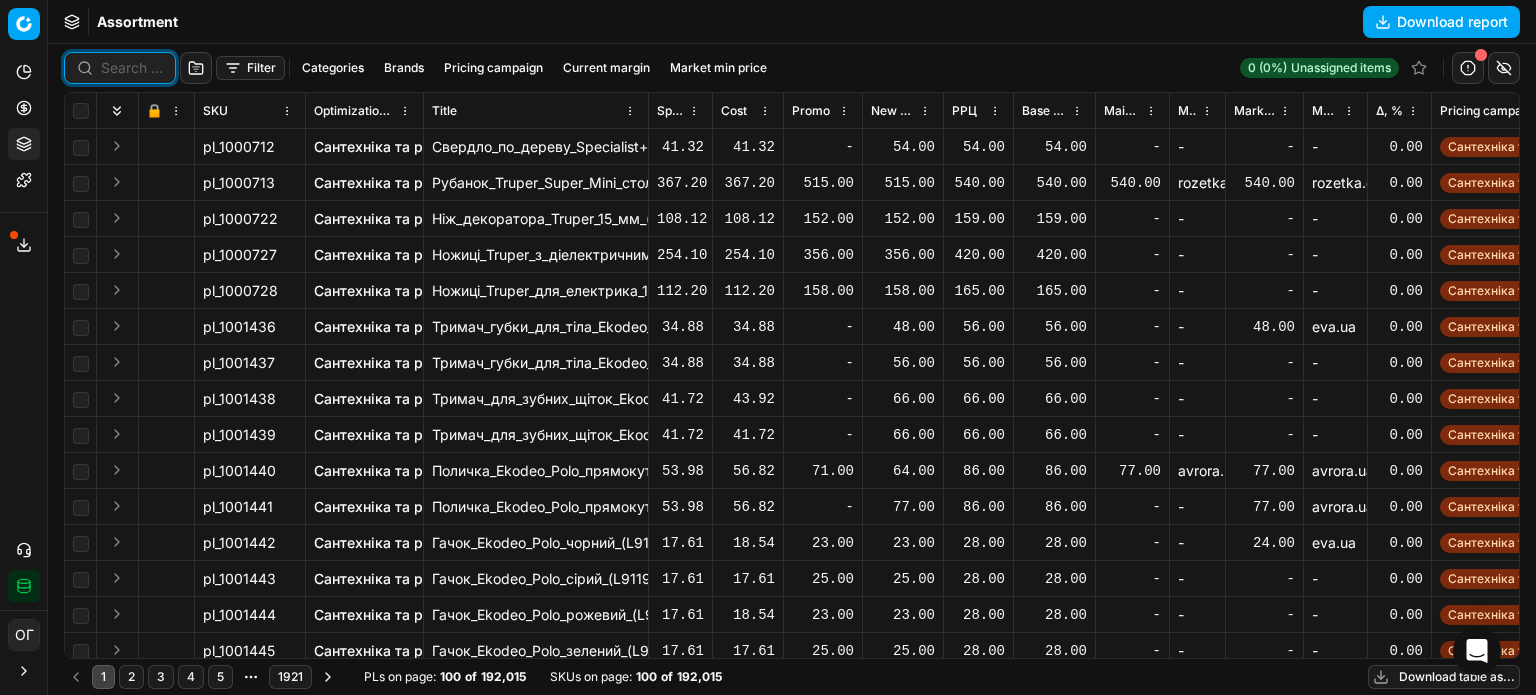 click at bounding box center [132, 68] 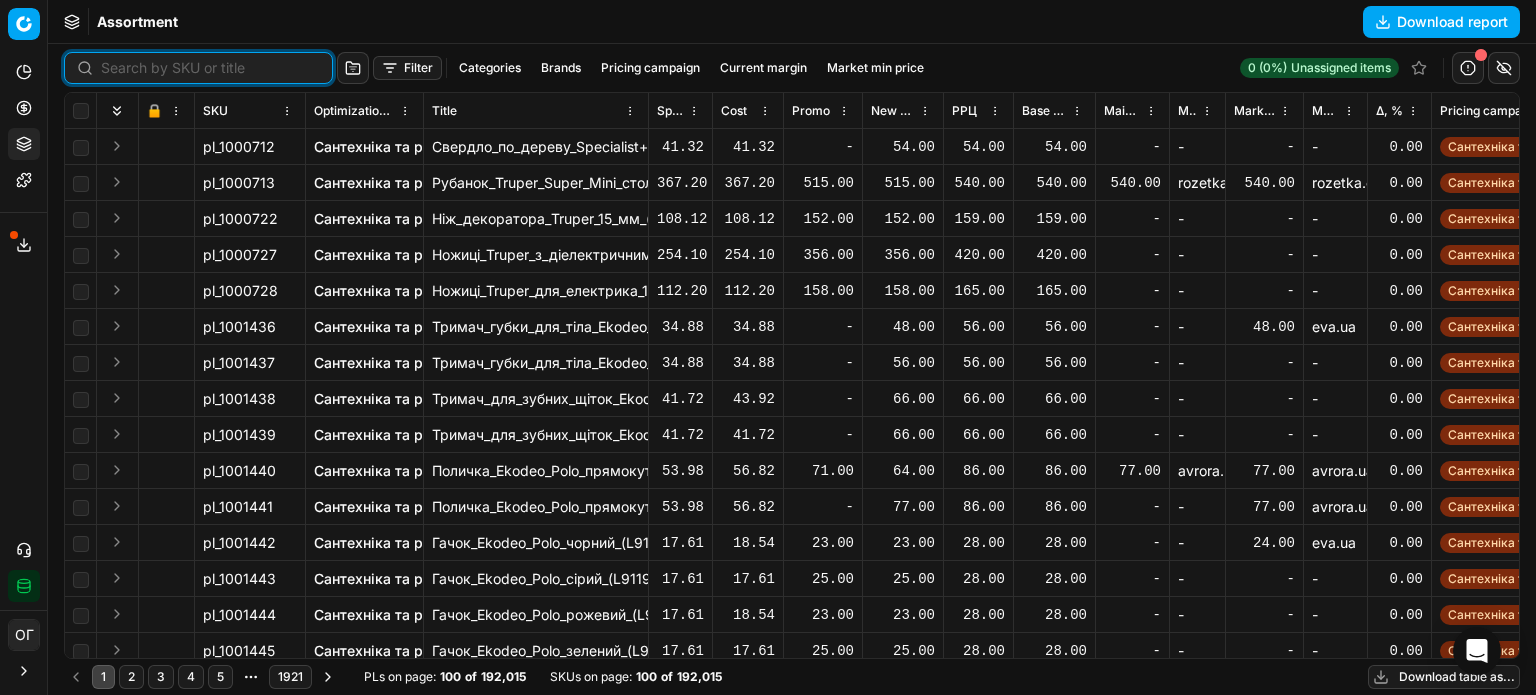 paste on "421058" 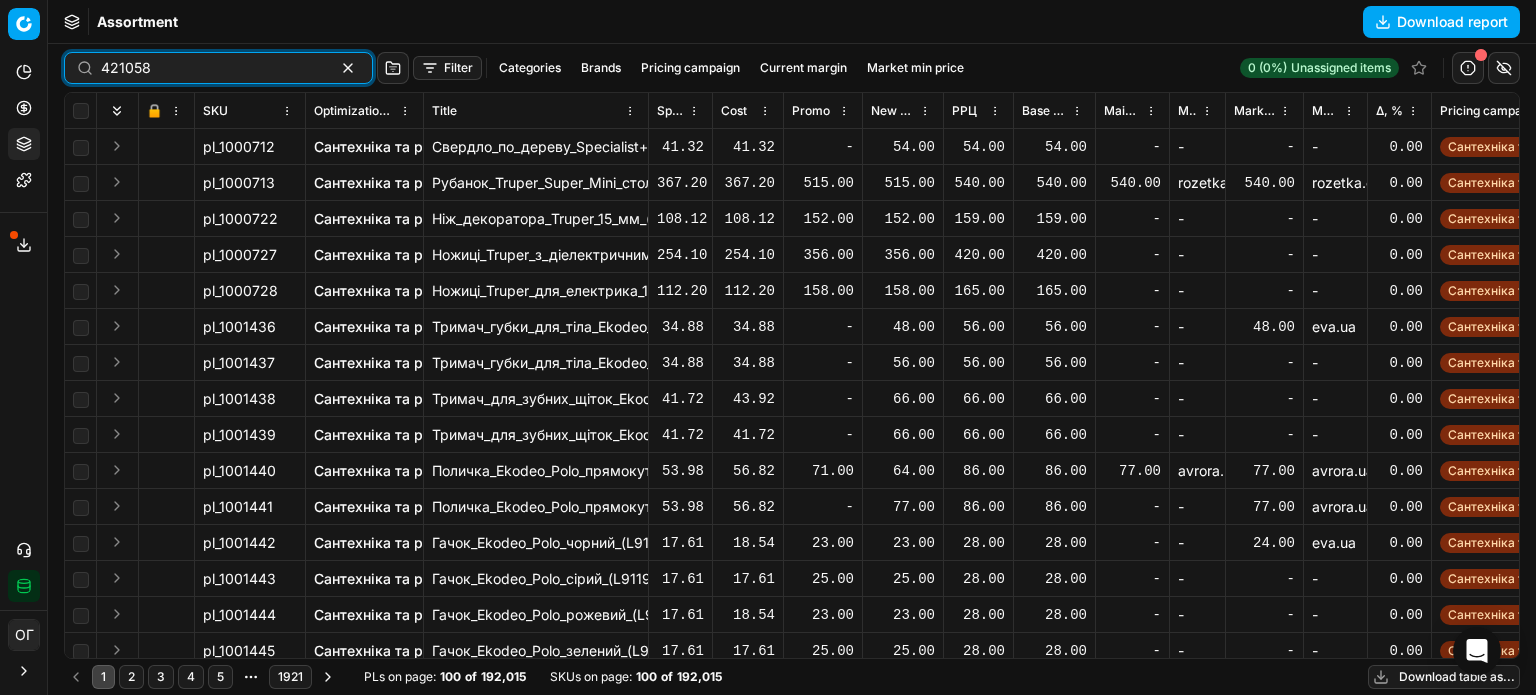 type on "421058" 